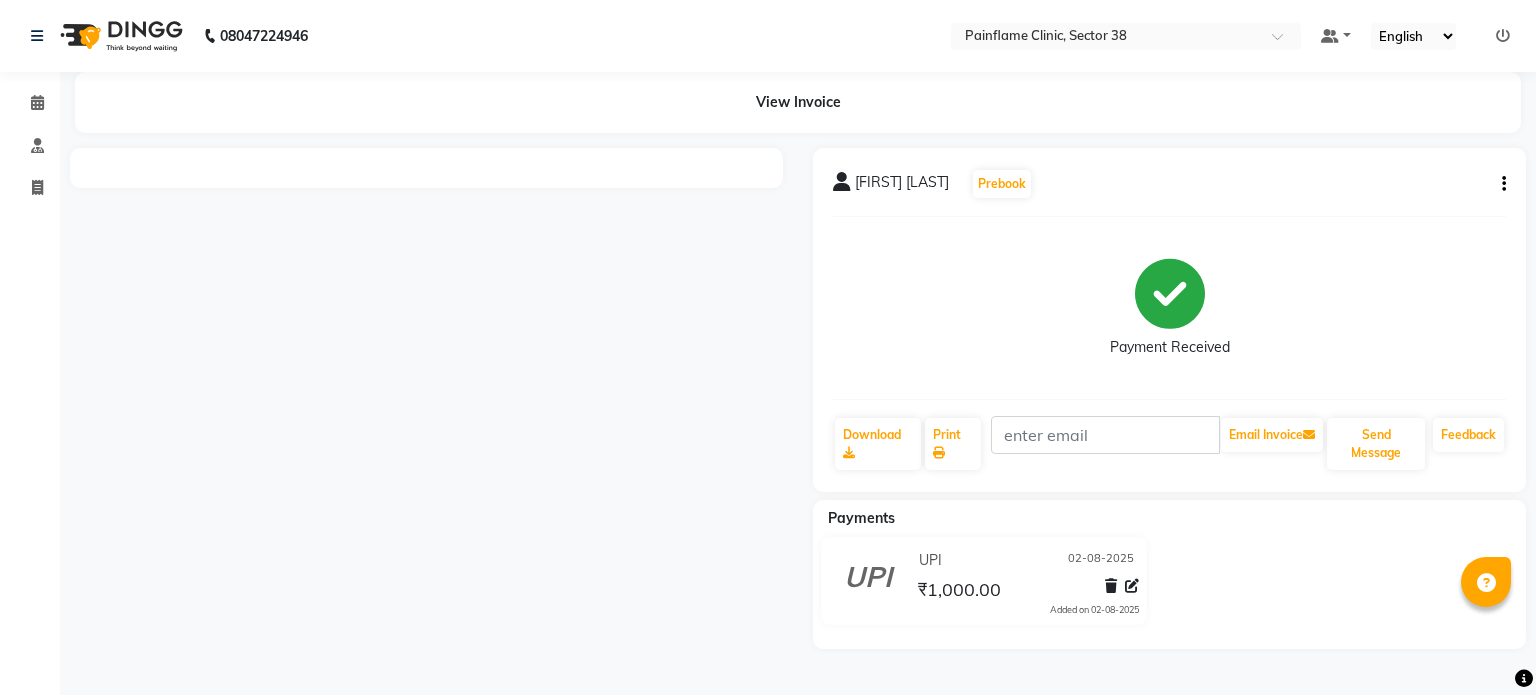 scroll, scrollTop: 0, scrollLeft: 0, axis: both 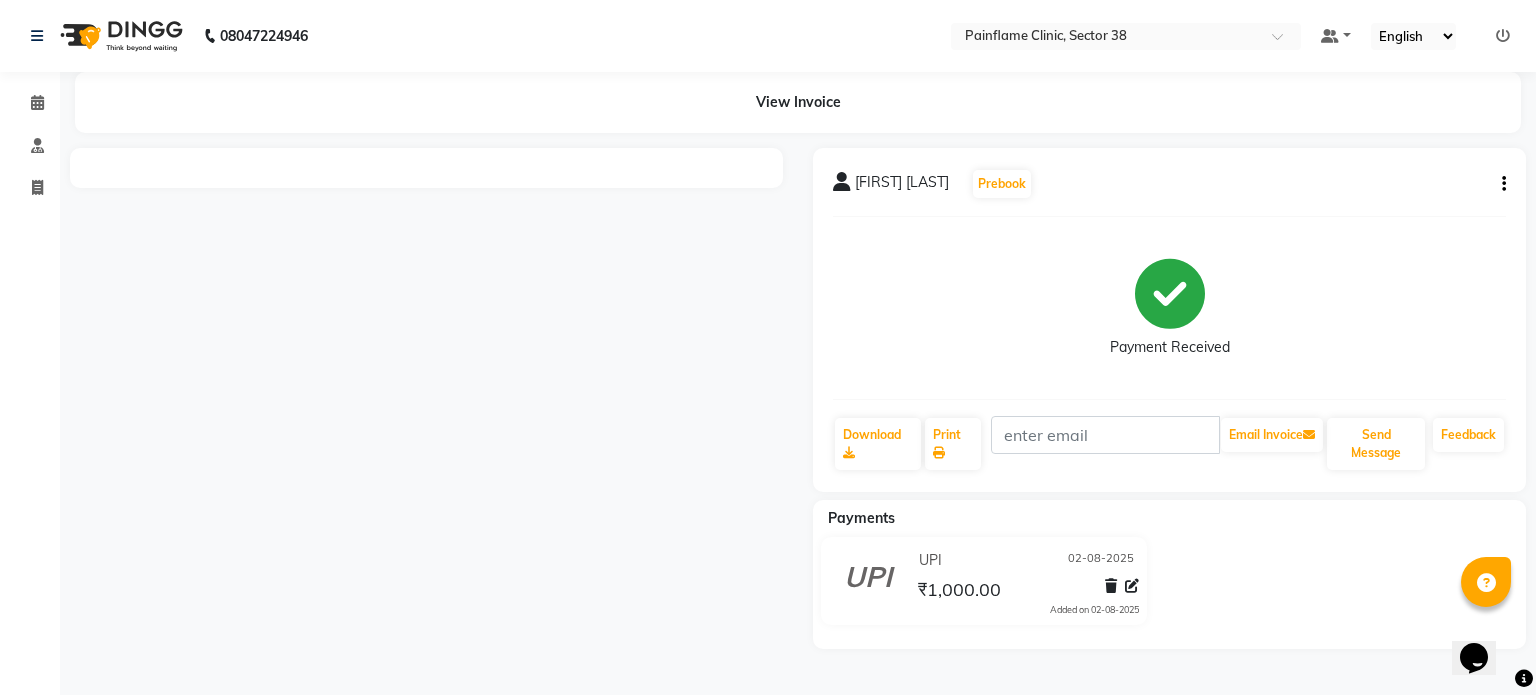 click 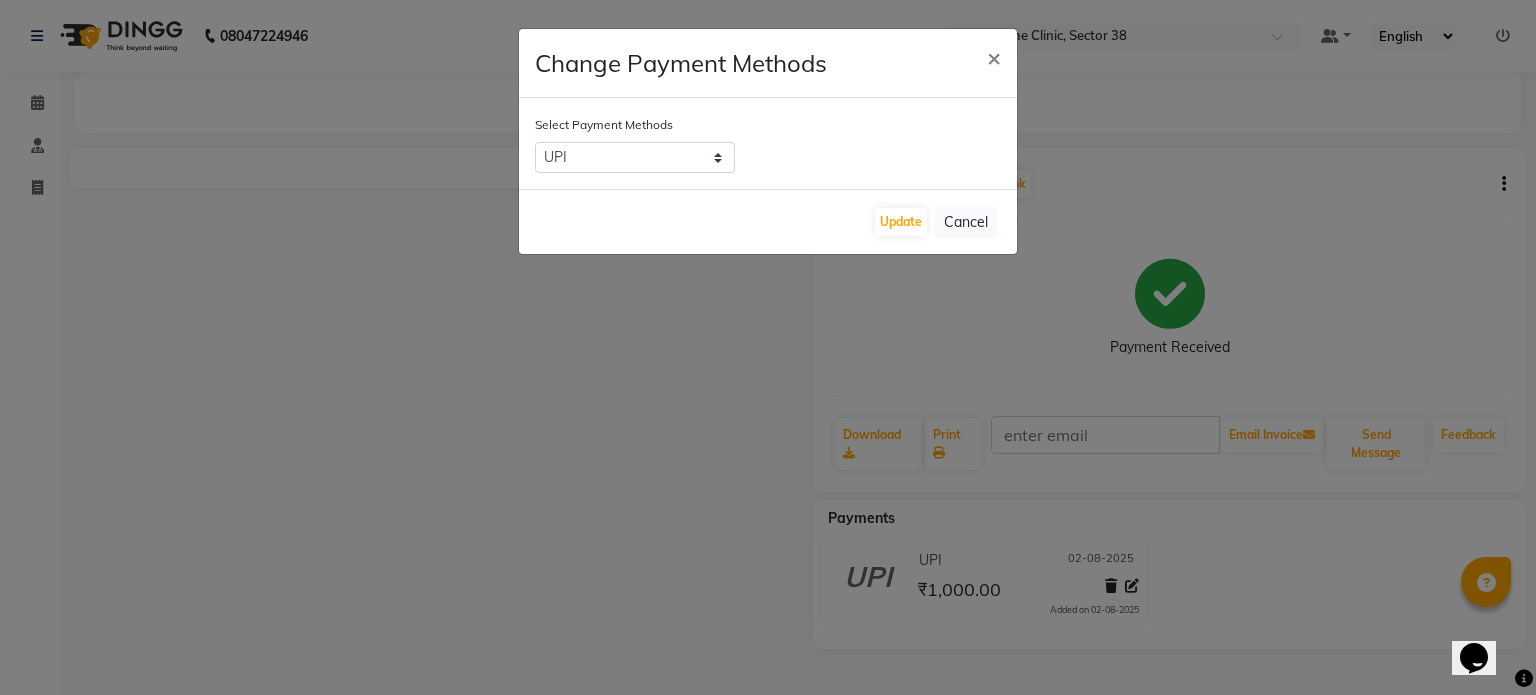 click on "Change Payment Methods × Select Payment Methods  CASH   CARD   ONLINE   CUSTOM   GPay   PayTM   PhonePe   UPI   NearBuy   Loan   BharatPay   Cheque   MosamBee   MI Voucher   Bank   Family   Visa Card   Master Card   BharatPay Card   UPI BharatPay   Other Cards   Juice by MCB   MyT Money   MariDeal   DefiDeal   Deal.mu   THD   TCL   CEdge   Card M   UPI M   UPI Axis   UPI Union   Card (Indian Bank)   Card (DL Bank)   RS   BTC   Wellnessta   Razorpay   Complimentary   Nift   Spa Finder   Spa Week   Venmo   BFL   LoanTap   SaveIN   GMoney   ATH Movil   On Account   Chamber Gift Card   Trade   Comp   Donation   Card on File   Envision   BRAC Card   City Card   bKash   Credit Card   Debit Card   Shoutlo   LUZO   Jazz Cash   AmEx   Discover   Tabby   Online W   Room Charge   Room Charge USD   Room Charge Euro   Room Charge EGP   Room Charge GBP   Bajaj Finserv   Bad Debts   Card: IDFC   Card: IOB   Coupon   Gcash   PayMaya   Instamojo   COnline   UOnline   SOnline   SCard   Paypal   PPR   PPV   PPC   PPN   PPG" 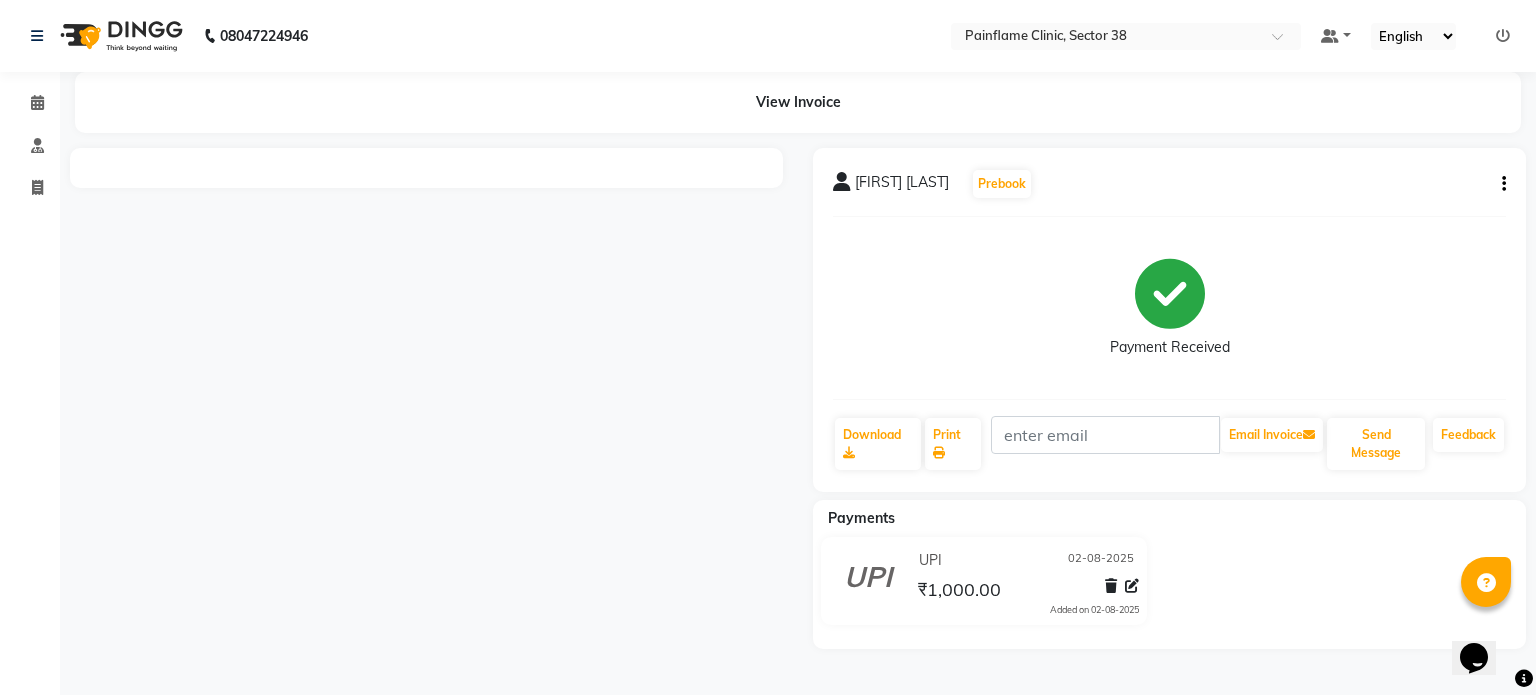 click 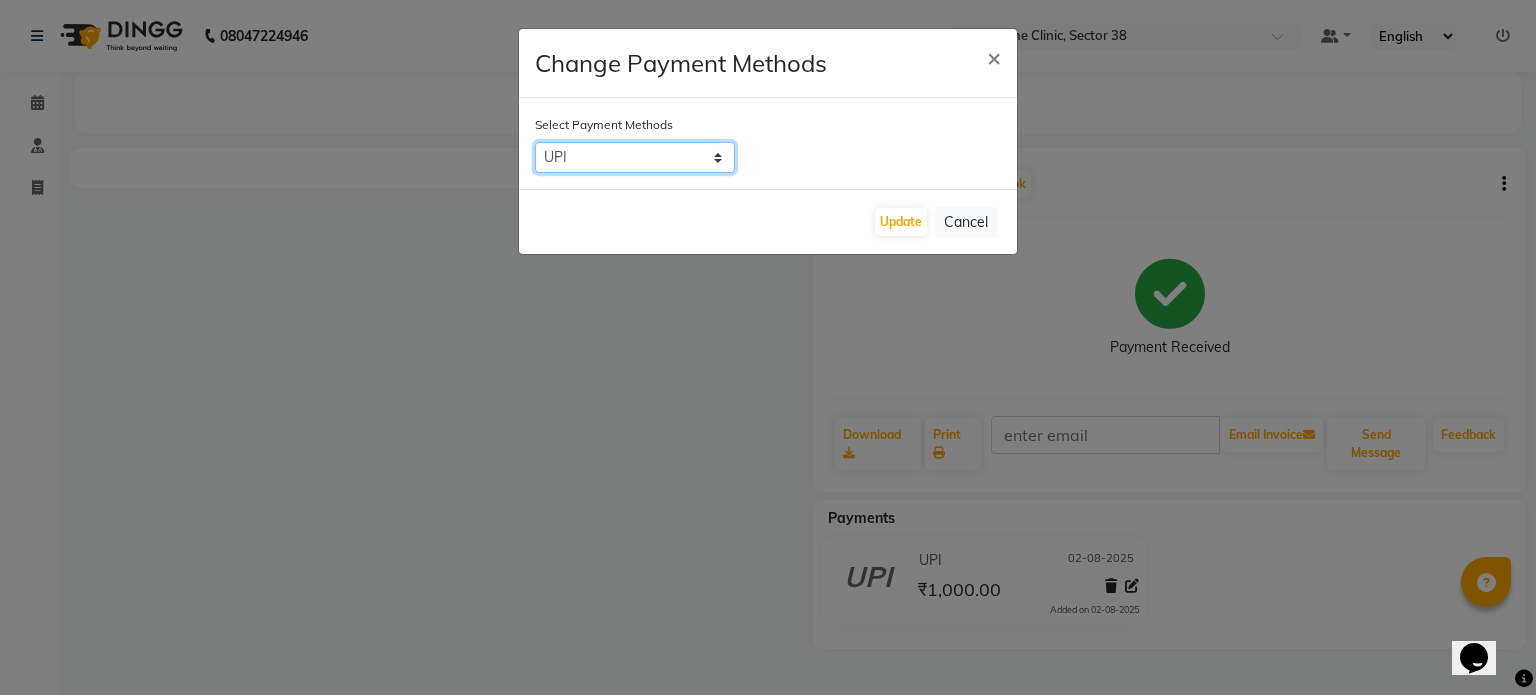 click on "CASH   CARD   ONLINE   CUSTOM   GPay   PayTM   PhonePe   UPI   NearBuy   Loan   BharatPay   Cheque   MosamBee   MI Voucher   Bank   Family   Visa Card   Master Card   BharatPay Card   UPI BharatPay   Other Cards   Juice by MCB   MyT Money   MariDeal   DefiDeal   Deal.mu   THD   TCL   CEdge   Card M   UPI M   UPI Axis   UPI Union   Card (Indian Bank)   Card (DL Bank)   RS   BTC   Wellnessta   Razorpay   Complimentary   Nift   Spa Finder   Spa Week   Venmo   BFL   LoanTap   SaveIN   GMoney   ATH Movil   On Account   Chamber Gift Card   Trade   Comp   Donation   Card on File   Envision   BRAC Card   City Card   bKash   Credit Card   Debit Card   Shoutlo   LUZO   Jazz Cash   AmEx   Discover   Tabby   Online W   Room Charge   Room Charge USD   Room Charge Euro   Room Charge EGP   Room Charge GBP   Bajaj Finserv   Bad Debts   Card: IDFC   Card: IOB   Coupon   Gcash   PayMaya   Instamojo   COnline   UOnline   SOnline   SCard   Paypal   PPR   PPV   PPC   PPN   PPG   PPE   CAMP   Benefit   ATH Movil   Dittor App" 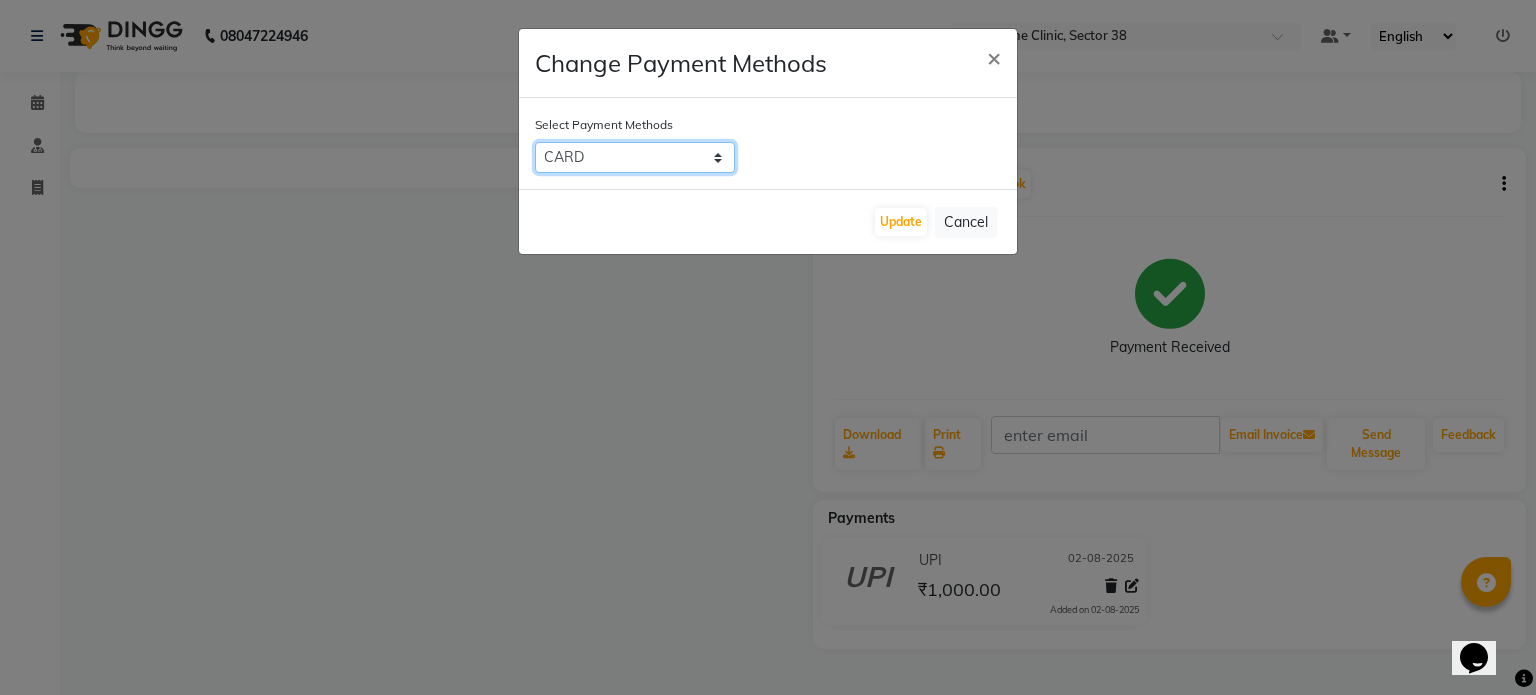 click on "CASH   CARD   ONLINE   CUSTOM   GPay   PayTM   PhonePe   UPI   NearBuy   Loan   BharatPay   Cheque   MosamBee   MI Voucher   Bank   Family   Visa Card   Master Card   BharatPay Card   UPI BharatPay   Other Cards   Juice by MCB   MyT Money   MariDeal   DefiDeal   Deal.mu   THD   TCL   CEdge   Card M   UPI M   UPI Axis   UPI Union   Card (Indian Bank)   Card (DL Bank)   RS   BTC   Wellnessta   Razorpay   Complimentary   Nift   Spa Finder   Spa Week   Venmo   BFL   LoanTap   SaveIN   GMoney   ATH Movil   On Account   Chamber Gift Card   Trade   Comp   Donation   Card on File   Envision   BRAC Card   City Card   bKash   Credit Card   Debit Card   Shoutlo   LUZO   Jazz Cash   AmEx   Discover   Tabby   Online W   Room Charge   Room Charge USD   Room Charge Euro   Room Charge EGP   Room Charge GBP   Bajaj Finserv   Bad Debts   Card: IDFC   Card: IOB   Coupon   Gcash   PayMaya   Instamojo   COnline   UOnline   SOnline   SCard   Paypal   PPR   PPV   PPC   PPN   PPG   PPE   CAMP   Benefit   ATH Movil   Dittor App" 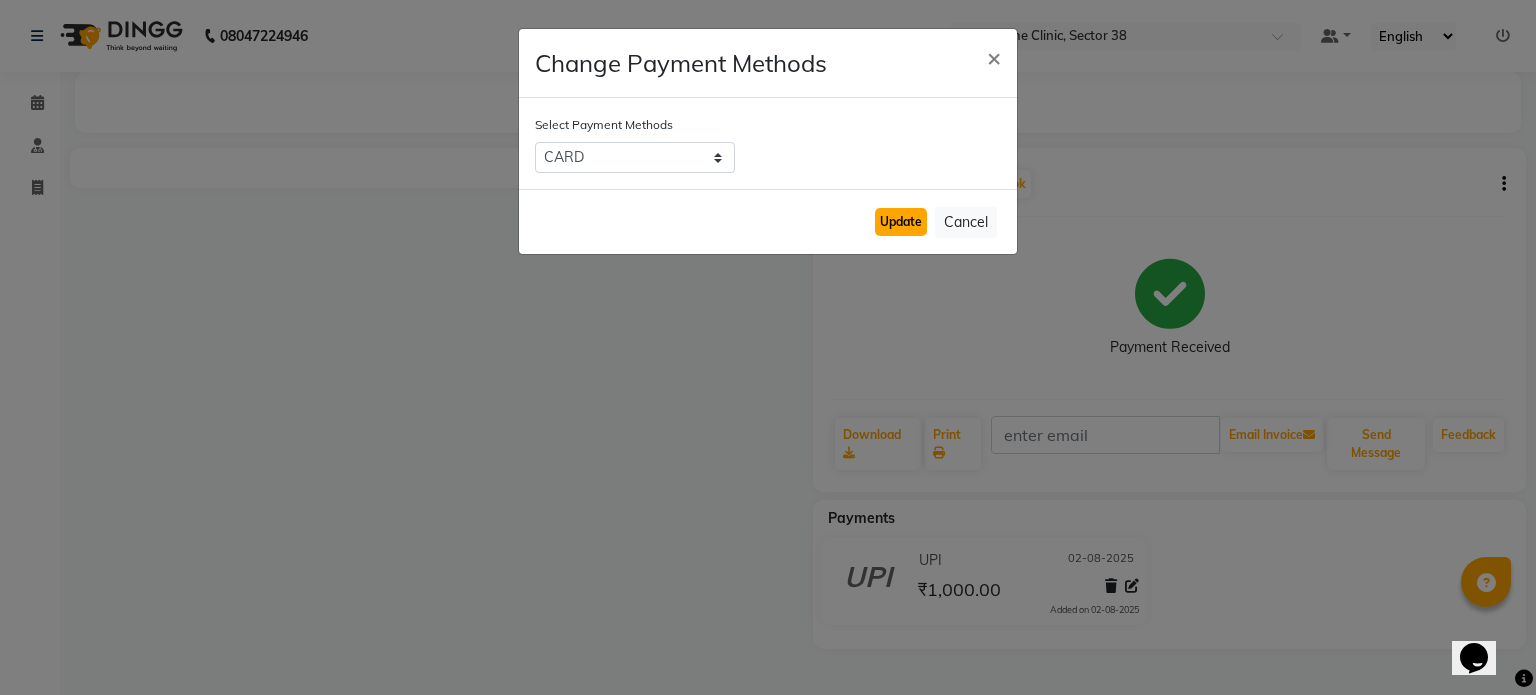 click on "Update" 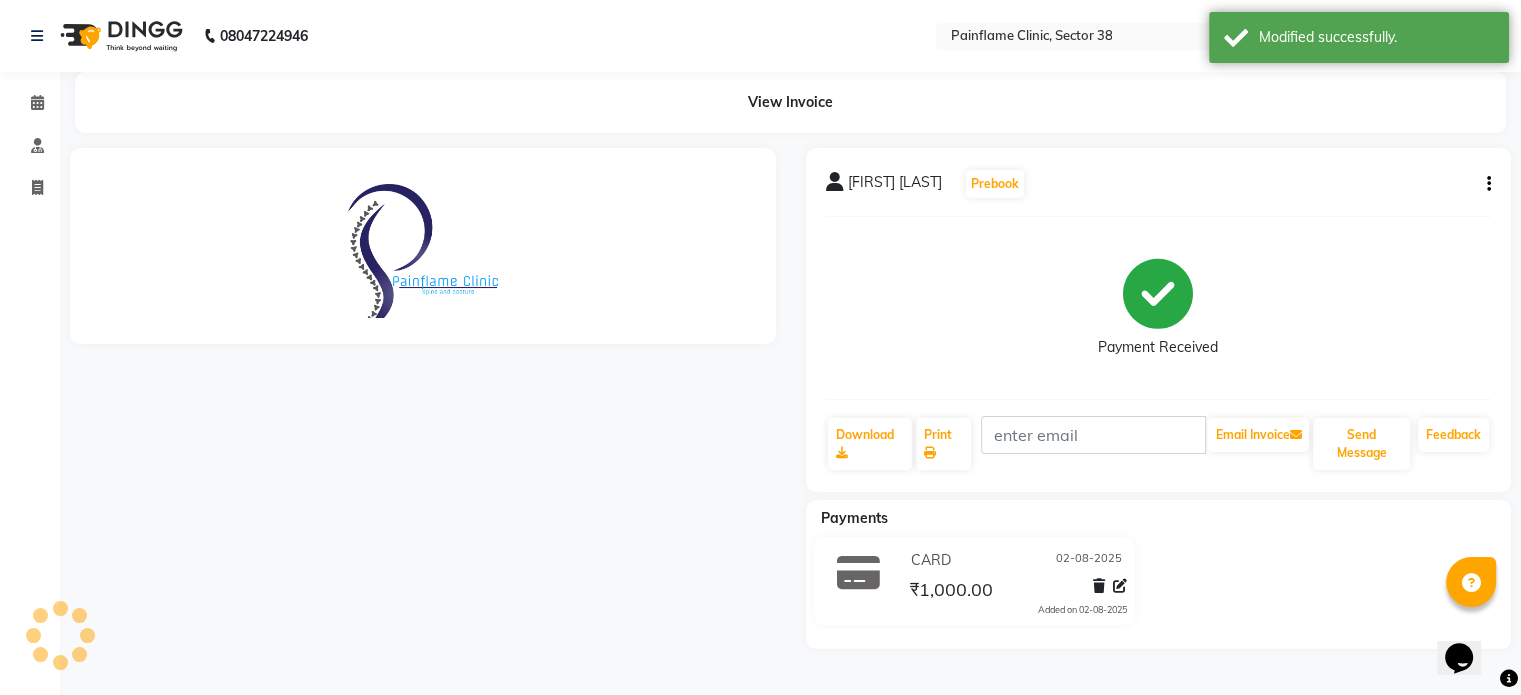 scroll, scrollTop: 0, scrollLeft: 0, axis: both 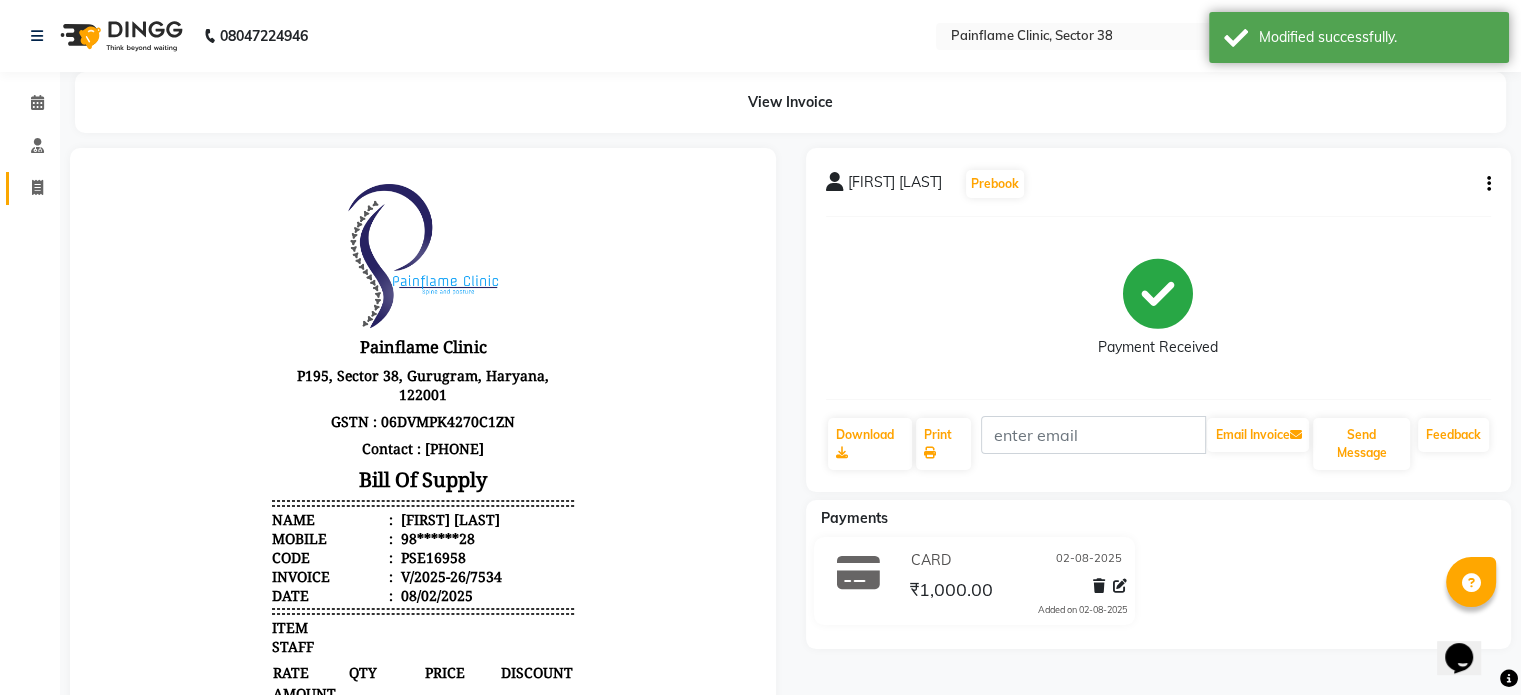 click on "Invoice" 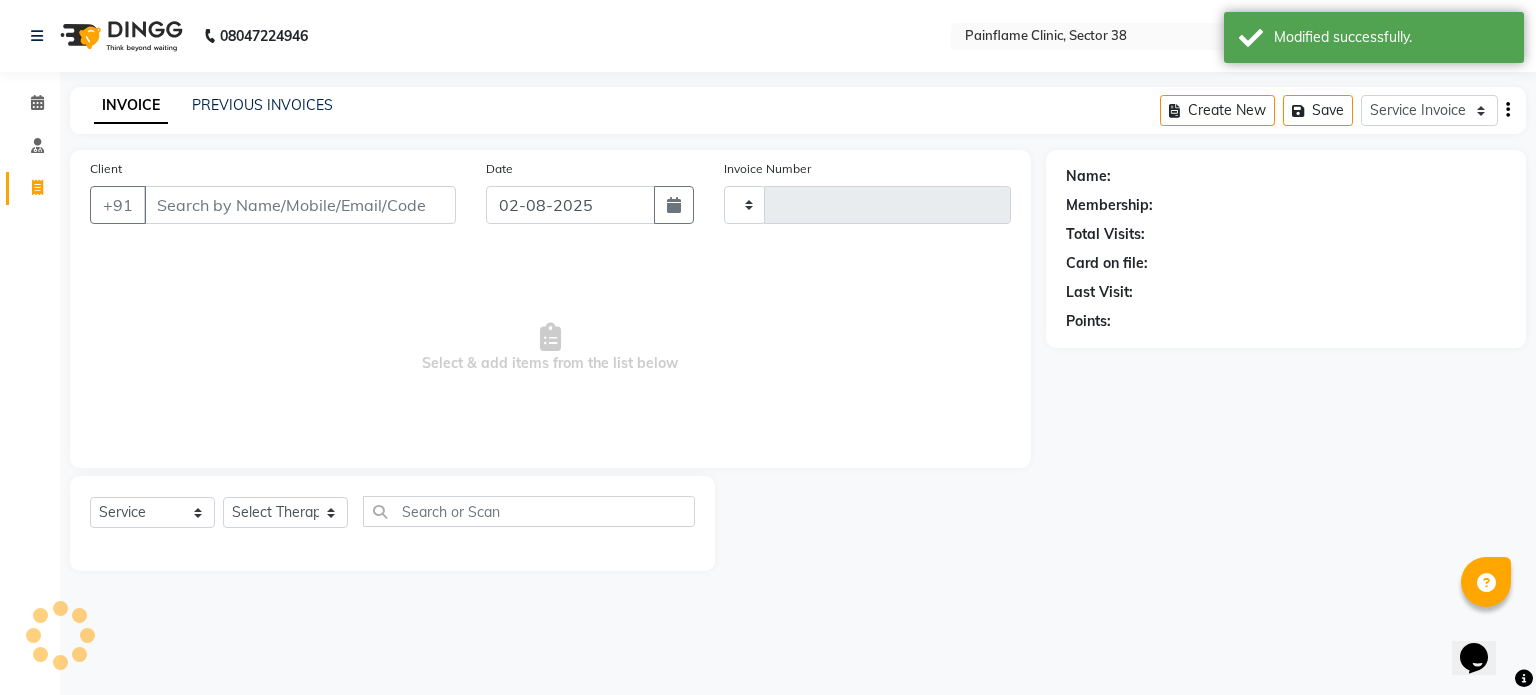 type on "7546" 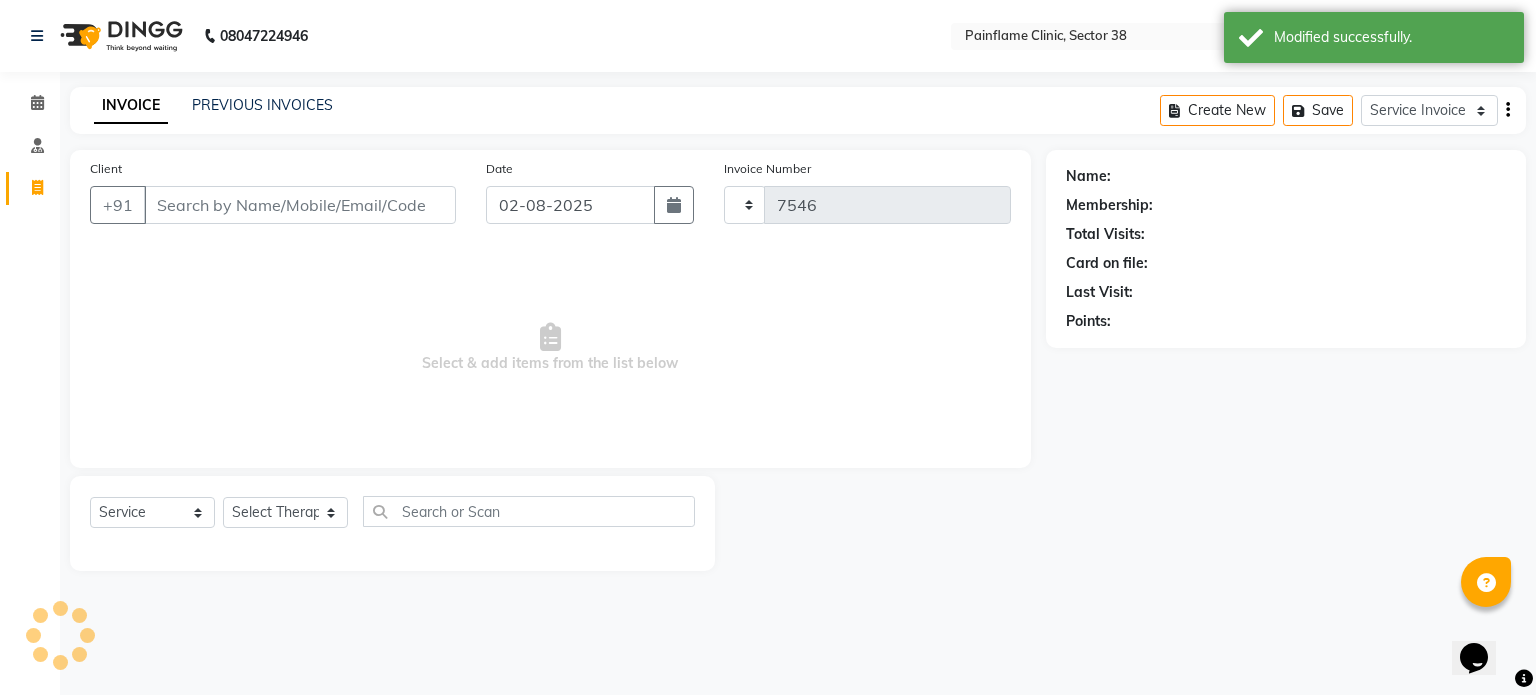 select on "3964" 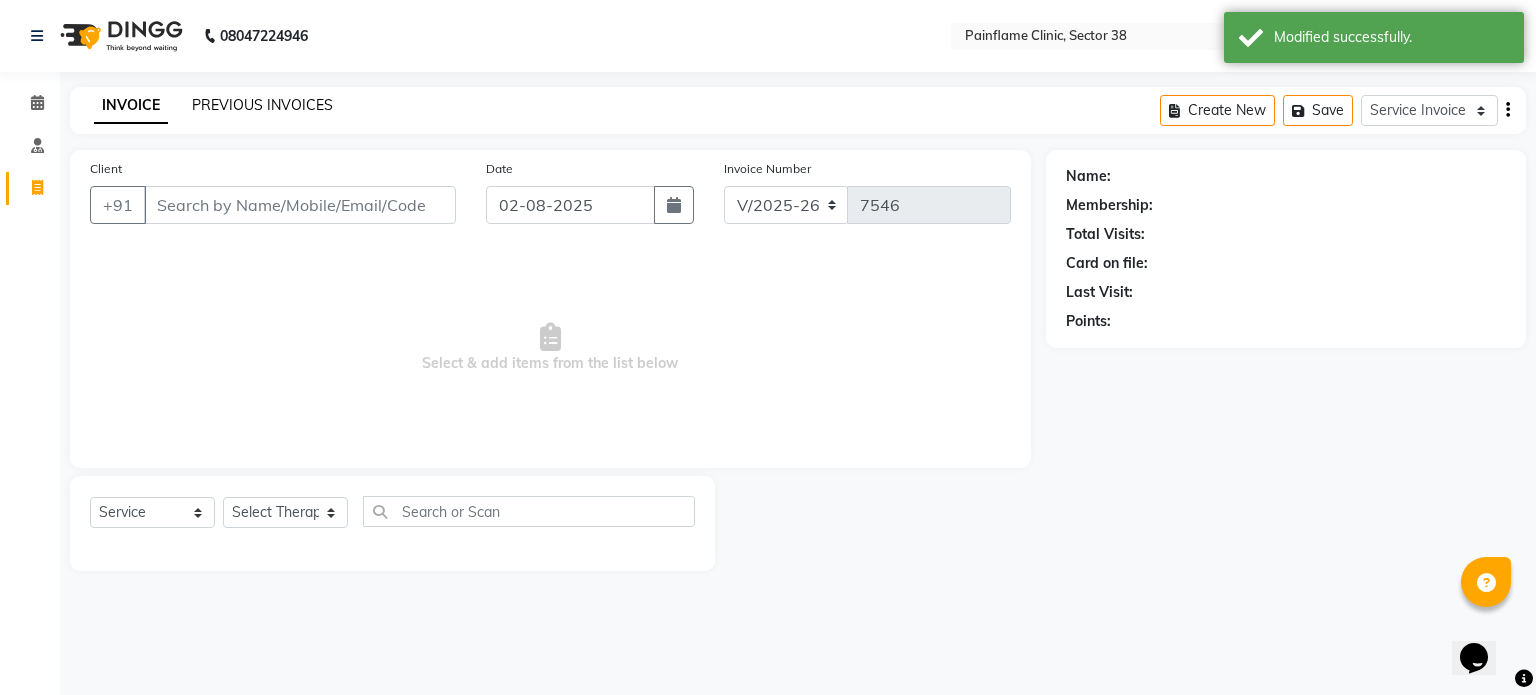 click on "PREVIOUS INVOICES" 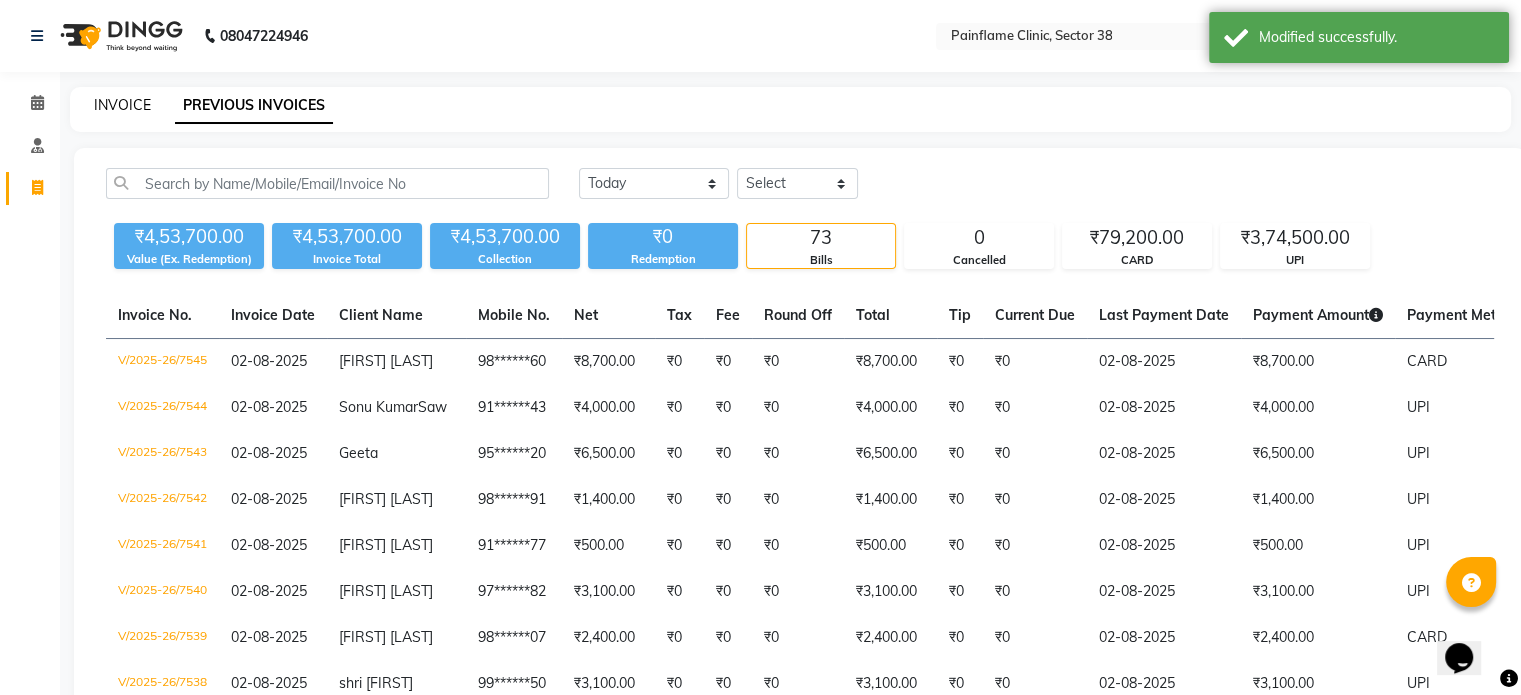 click on "INVOICE" 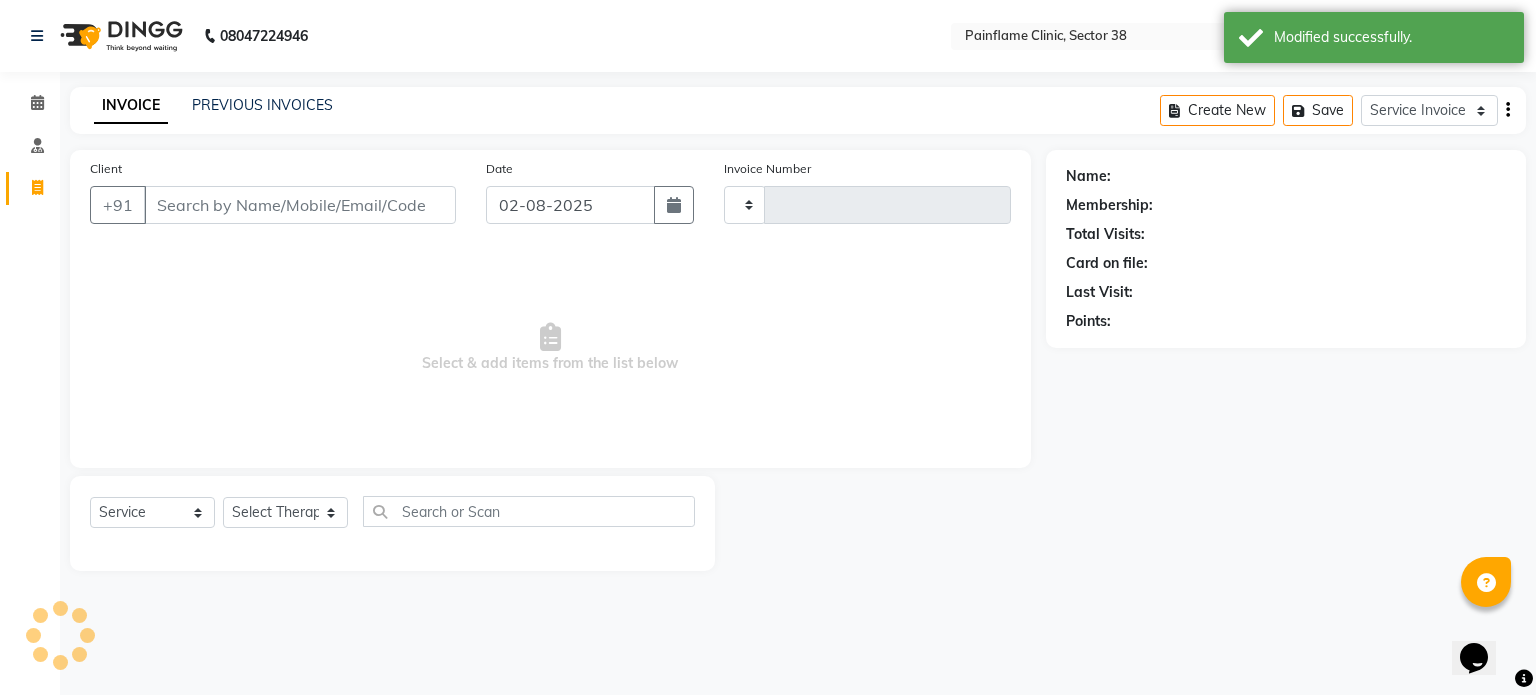 type on "7546" 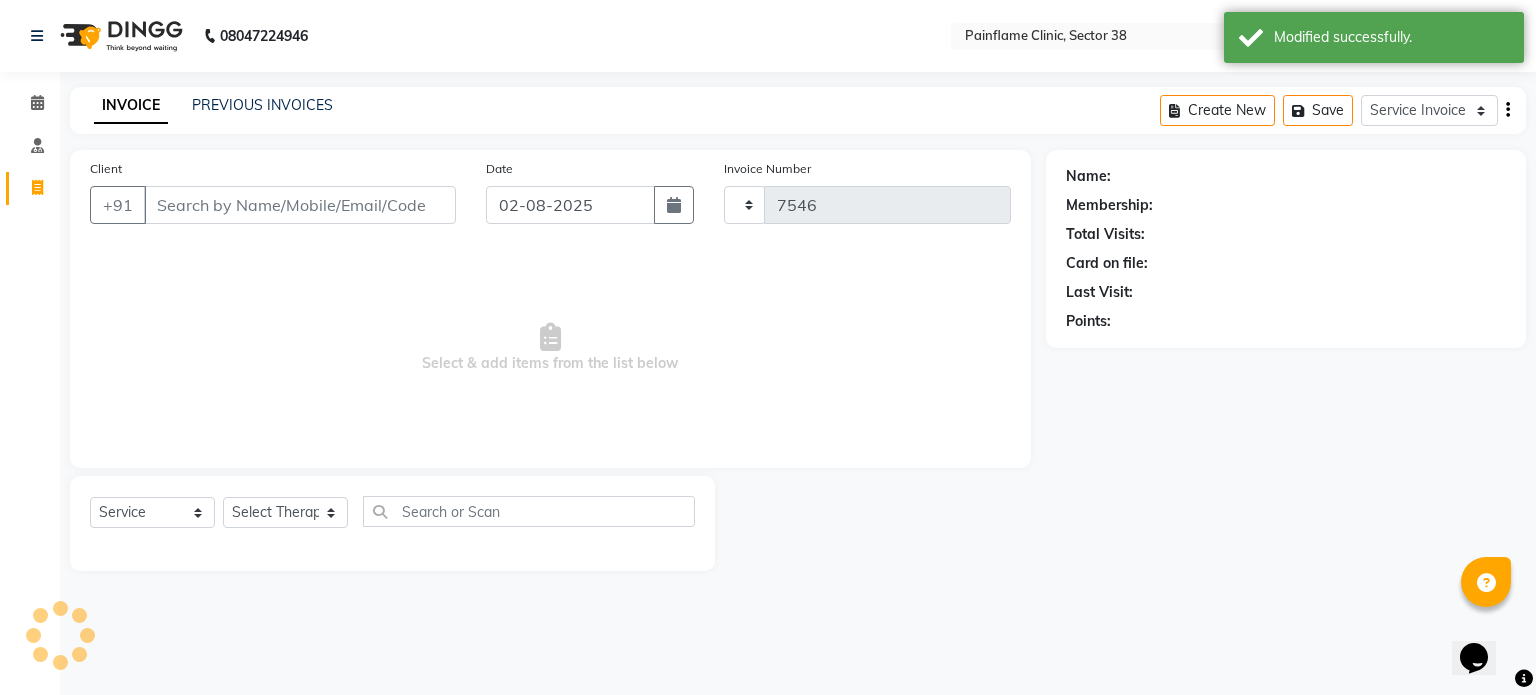 select on "3964" 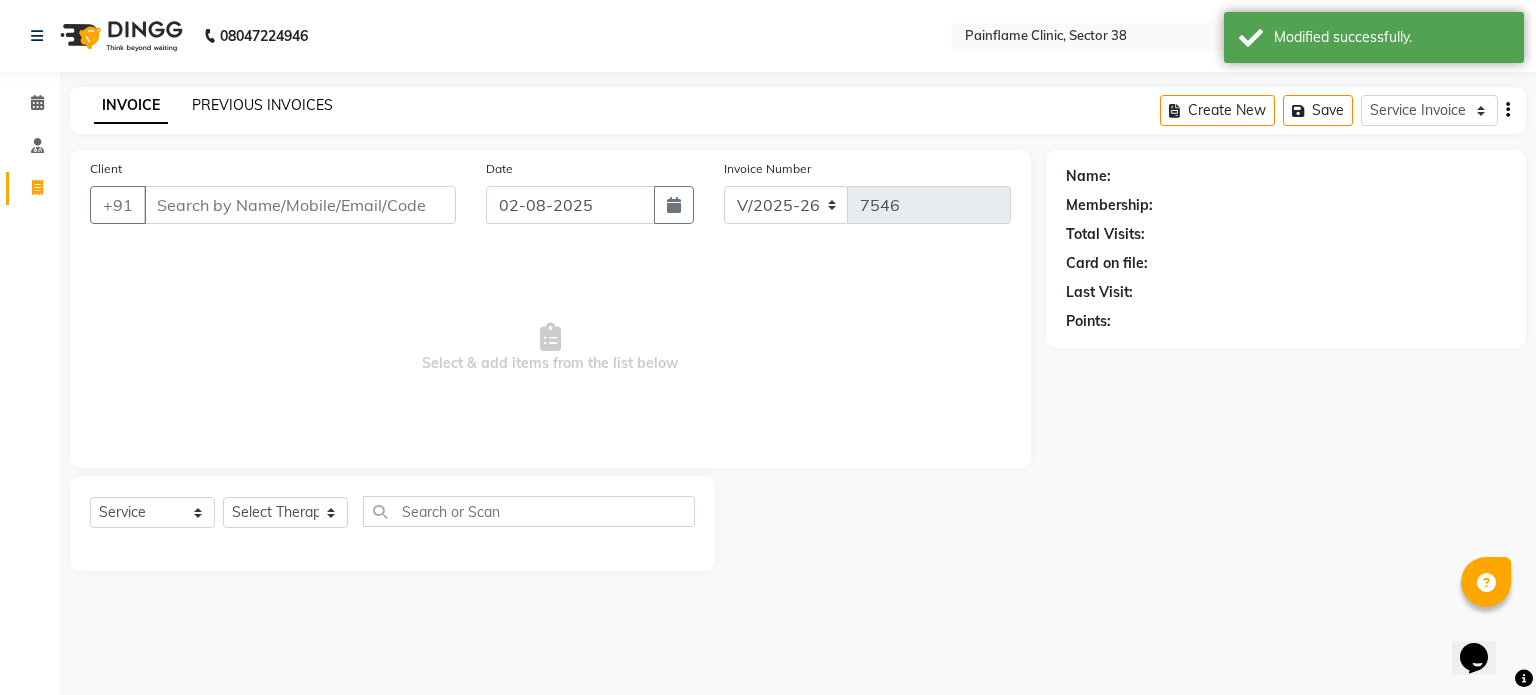 click on "PREVIOUS INVOICES" 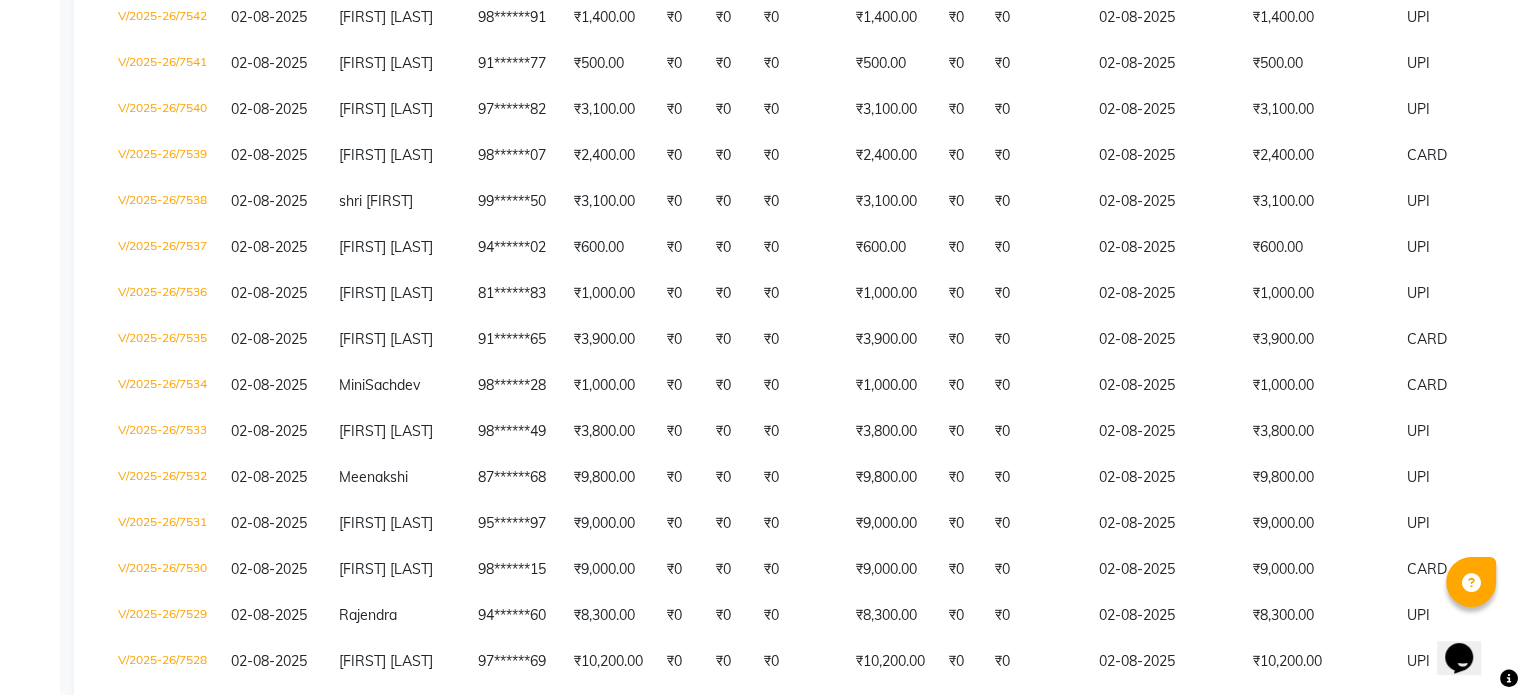 scroll, scrollTop: 483, scrollLeft: 0, axis: vertical 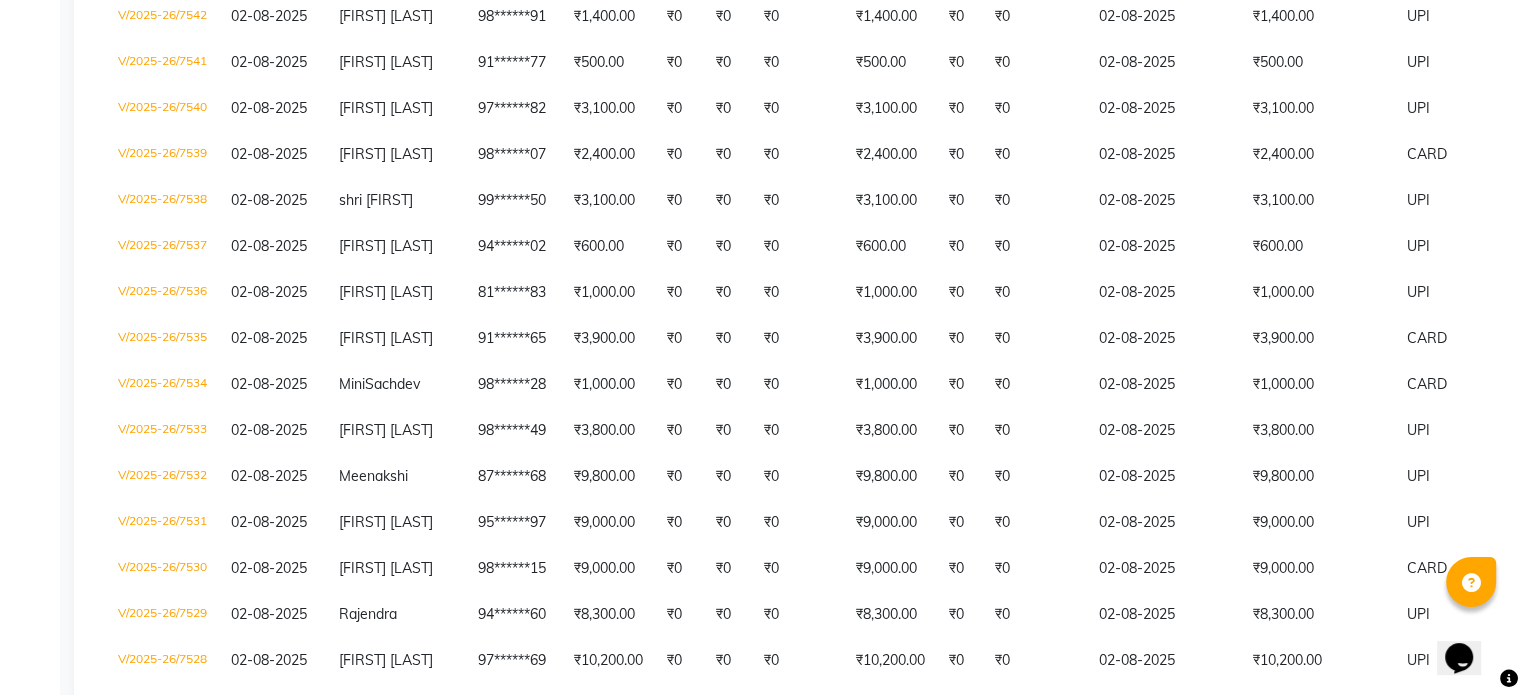 select on "service" 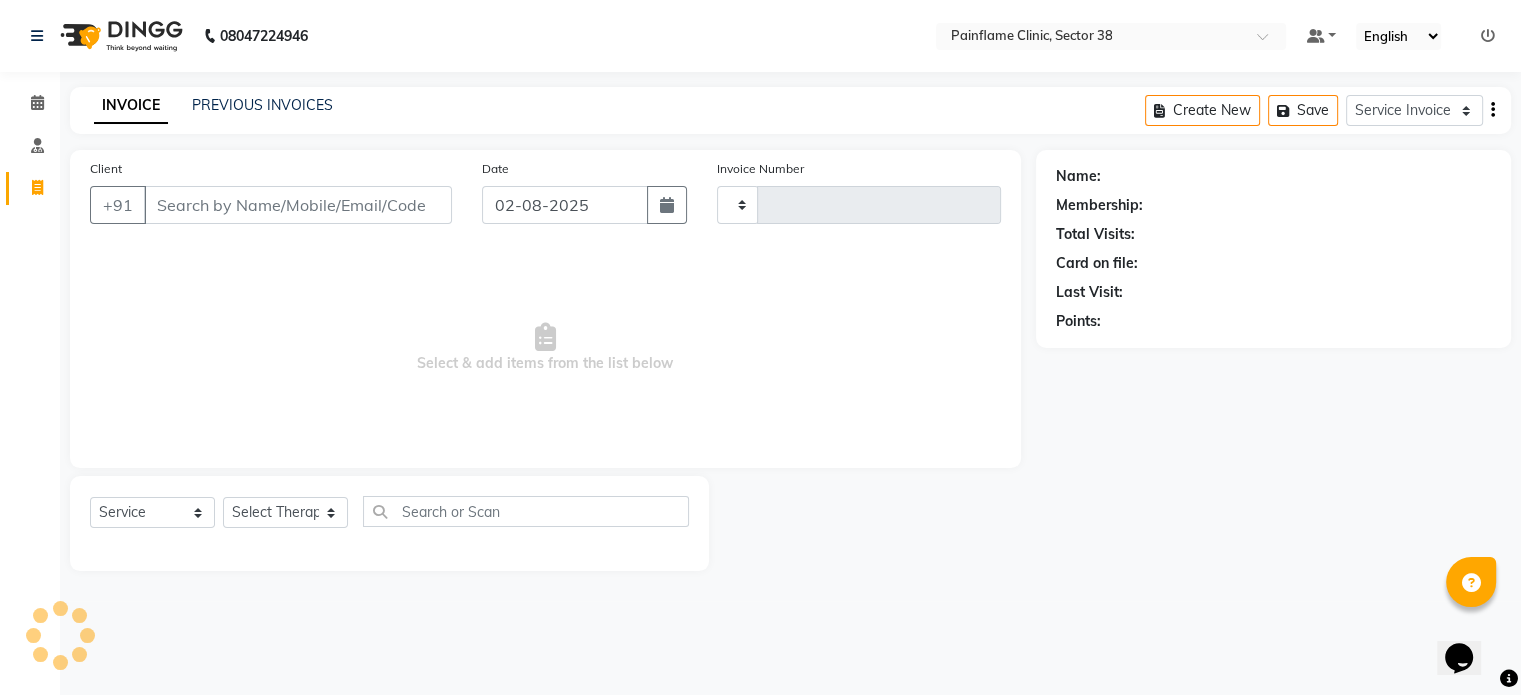 scroll, scrollTop: 0, scrollLeft: 0, axis: both 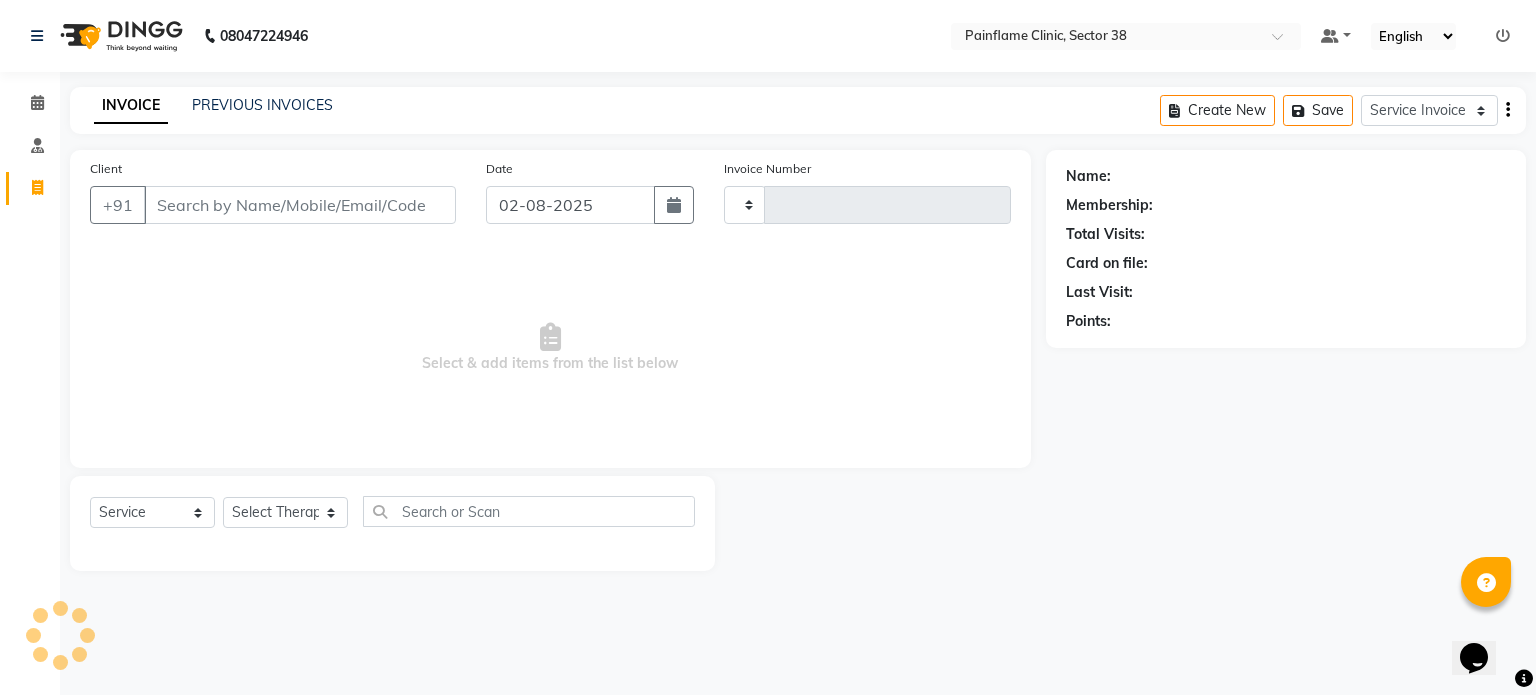 type on "7546" 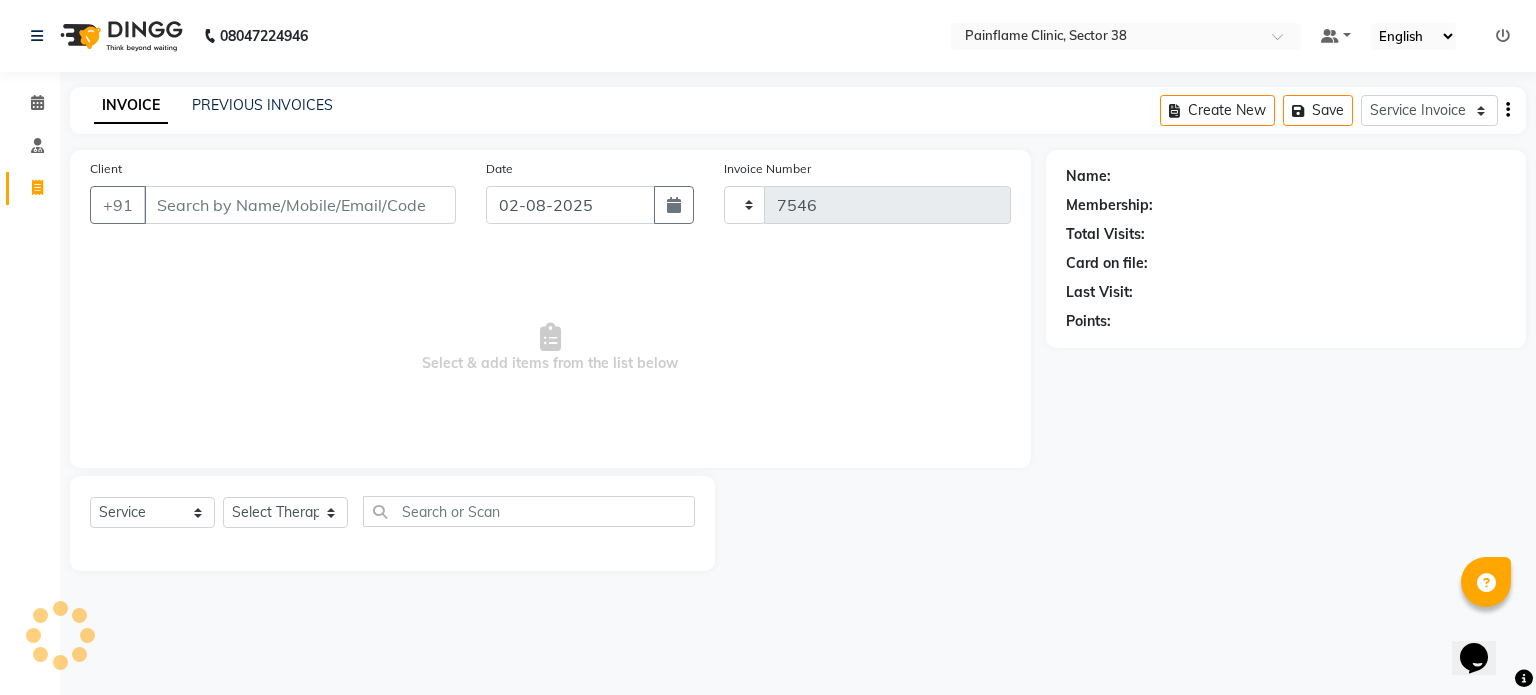 select on "3964" 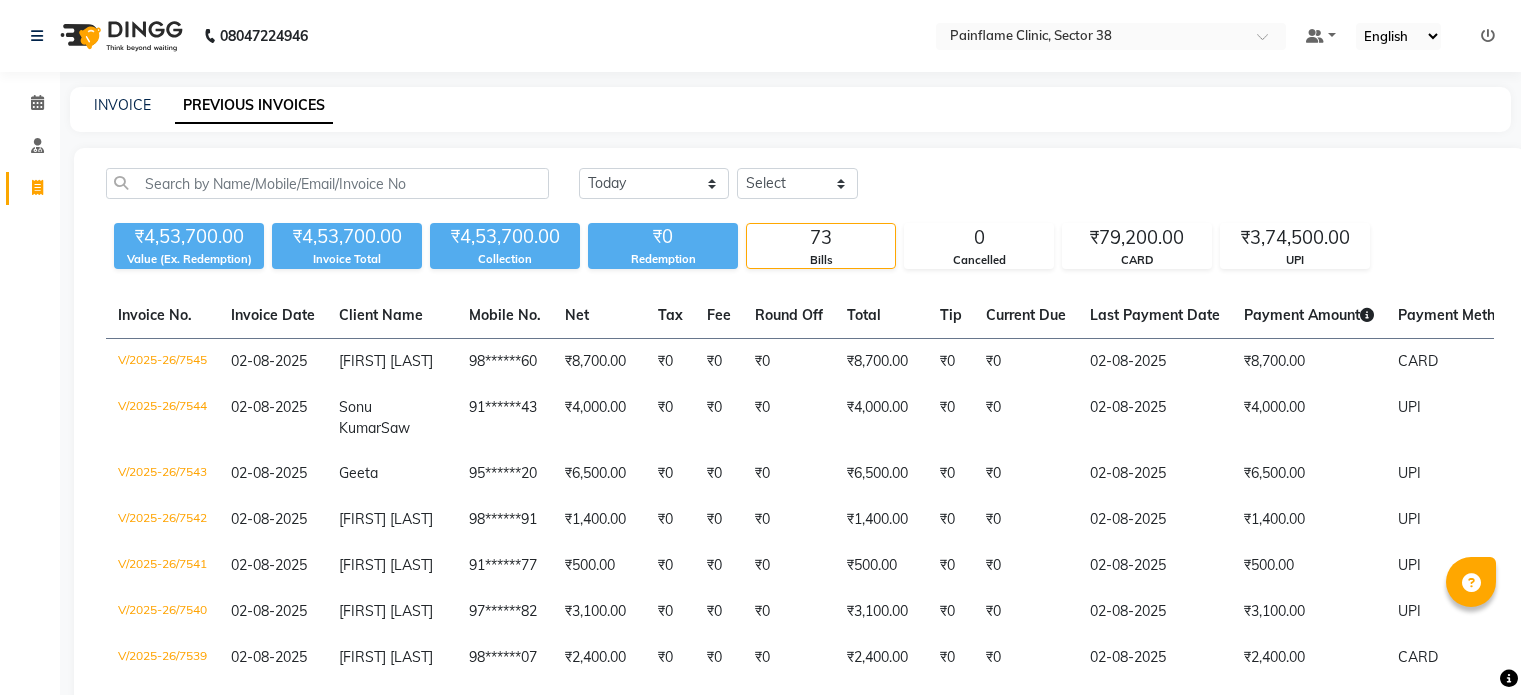 scroll, scrollTop: 0, scrollLeft: 0, axis: both 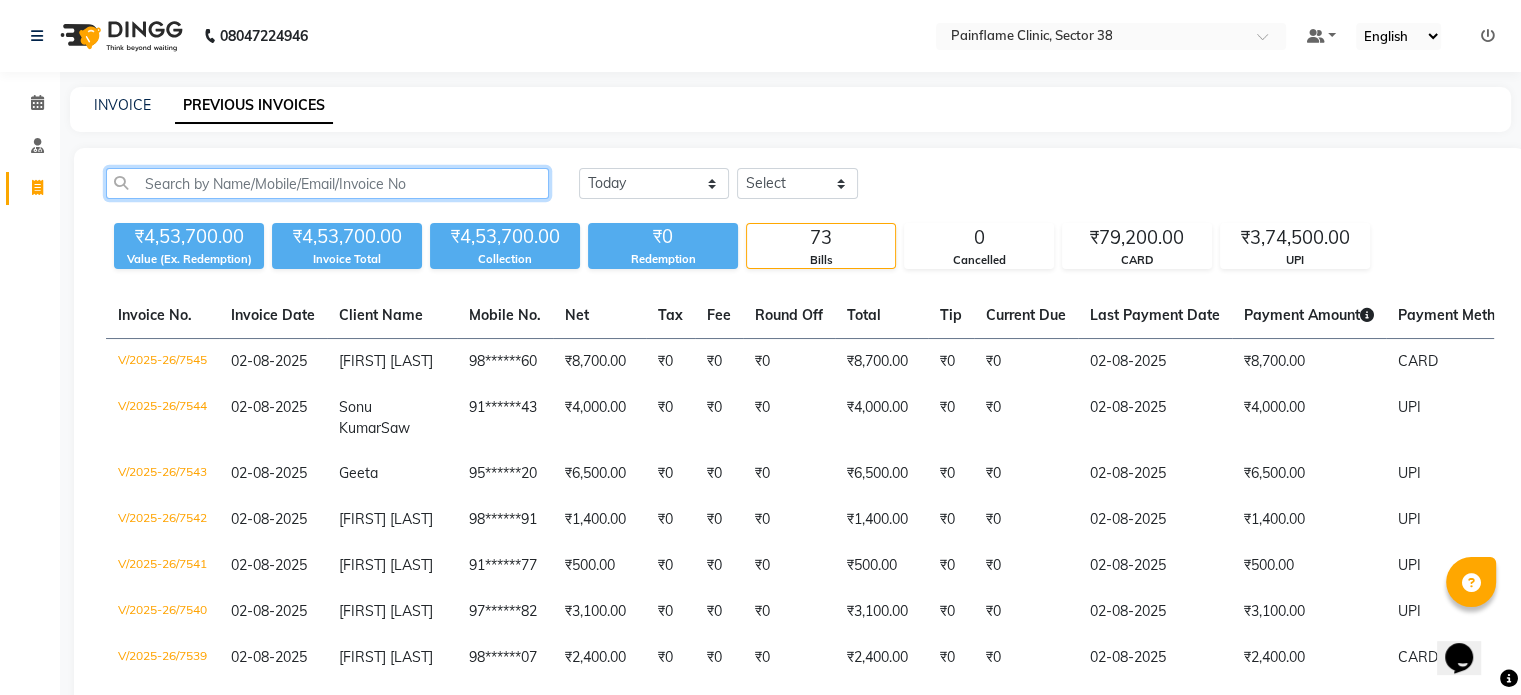 click 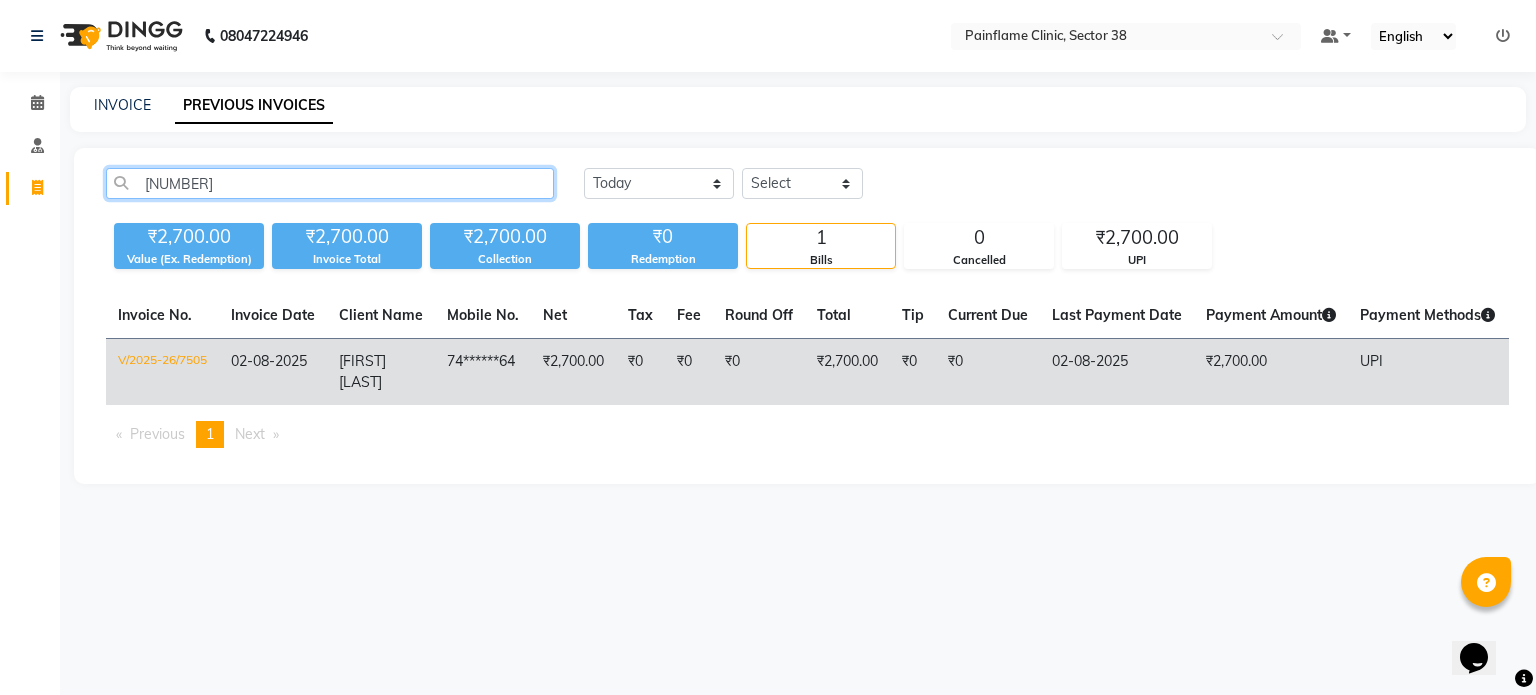 type on "[NUMBER]" 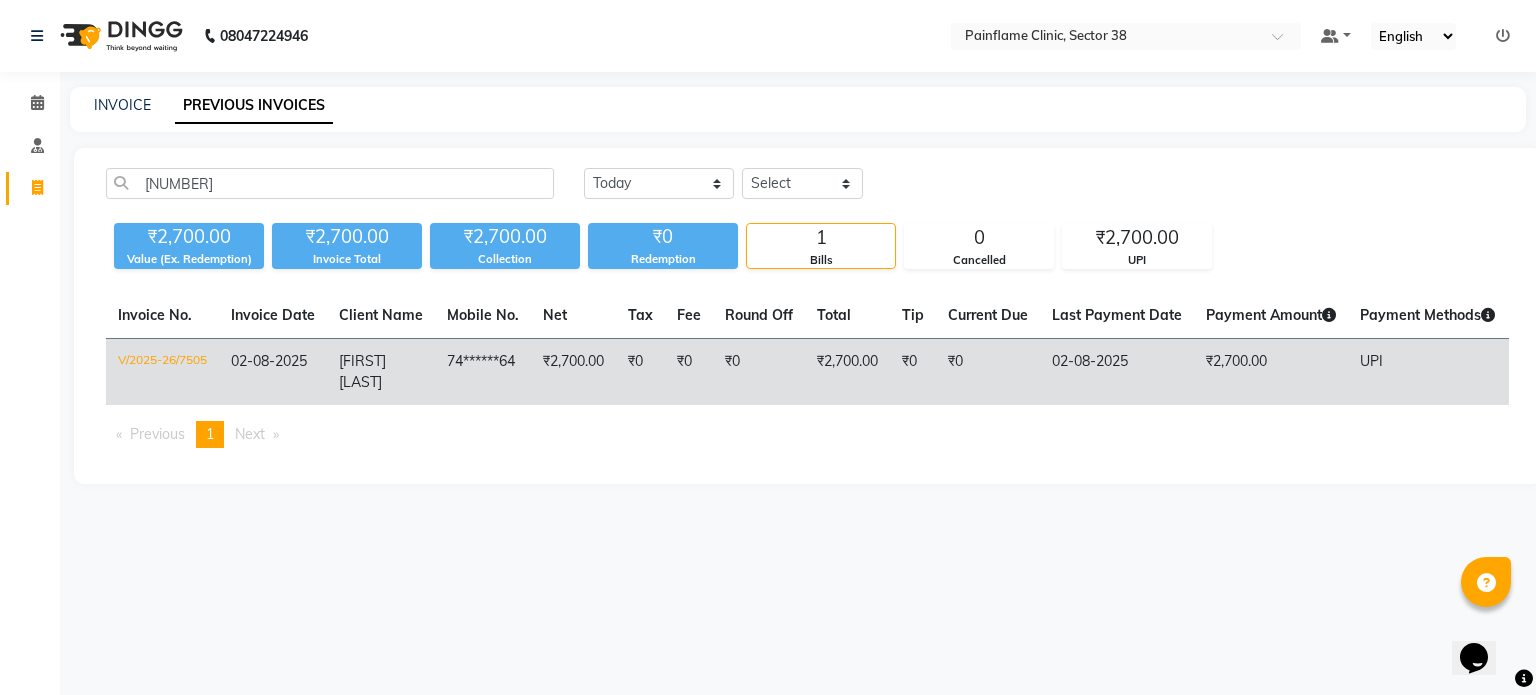 click on "₹2,700.00" 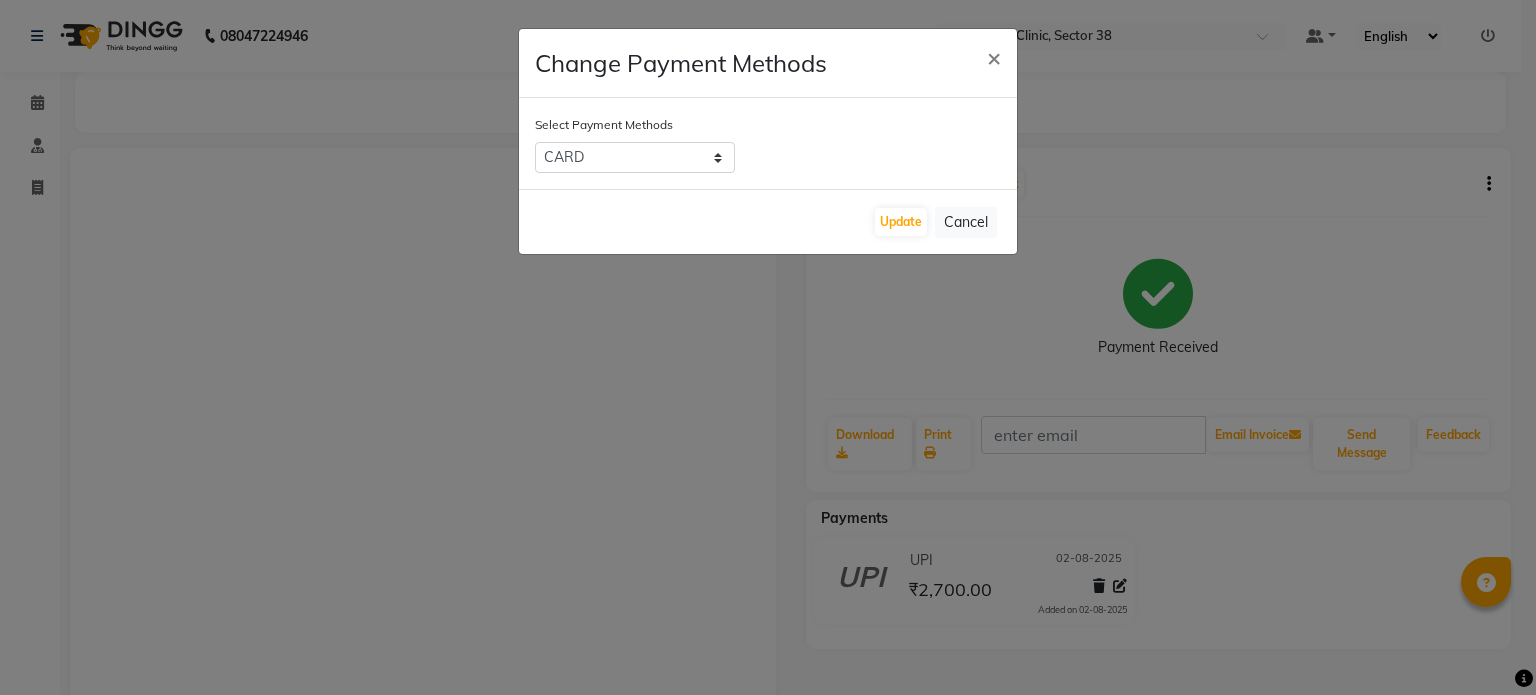 select on "2" 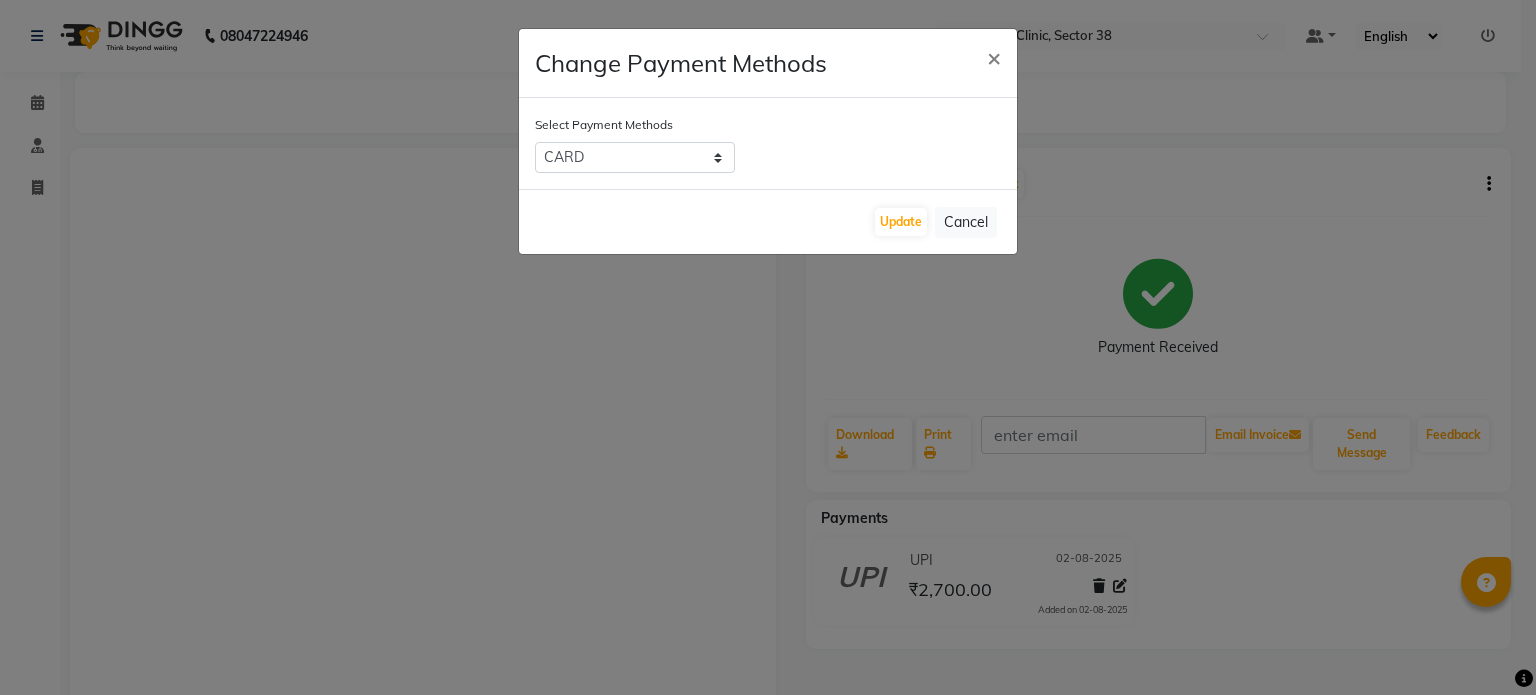 scroll, scrollTop: 0, scrollLeft: 0, axis: both 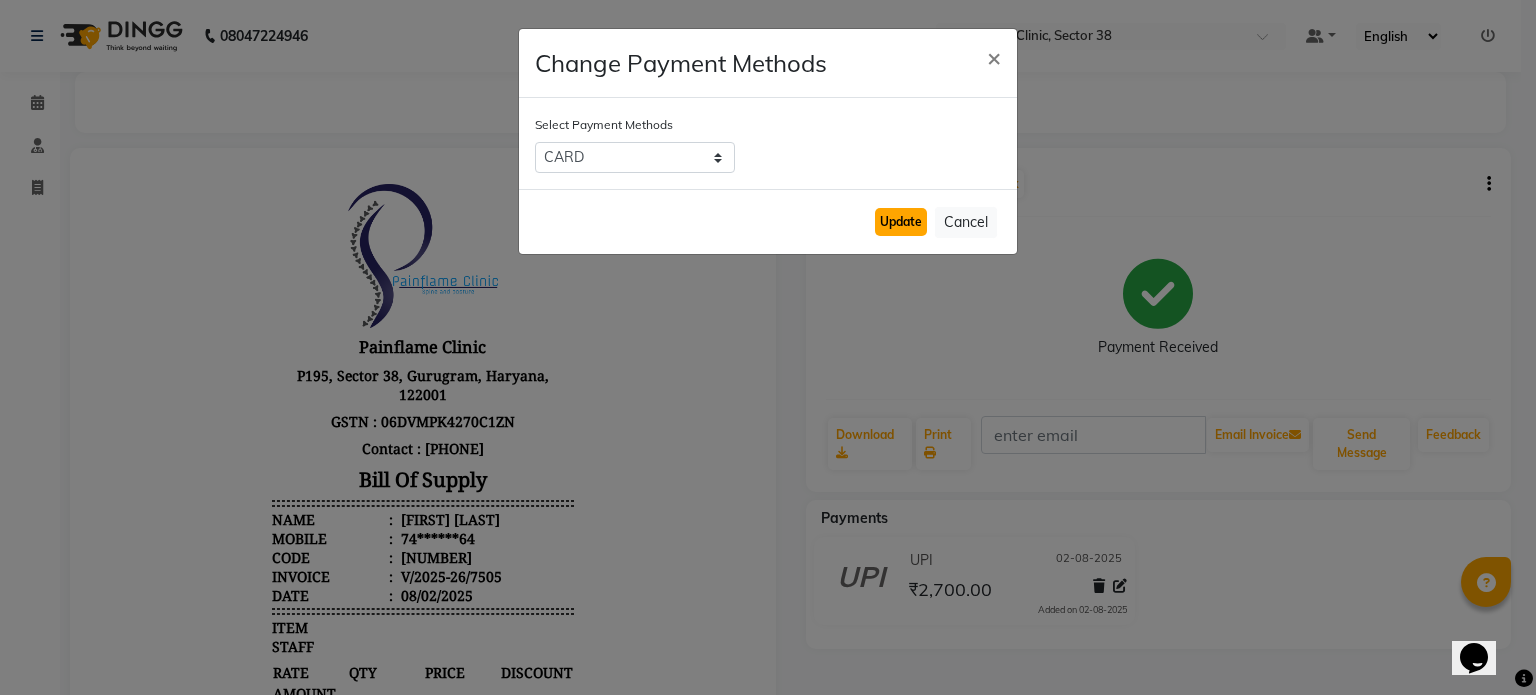 click on "Update" 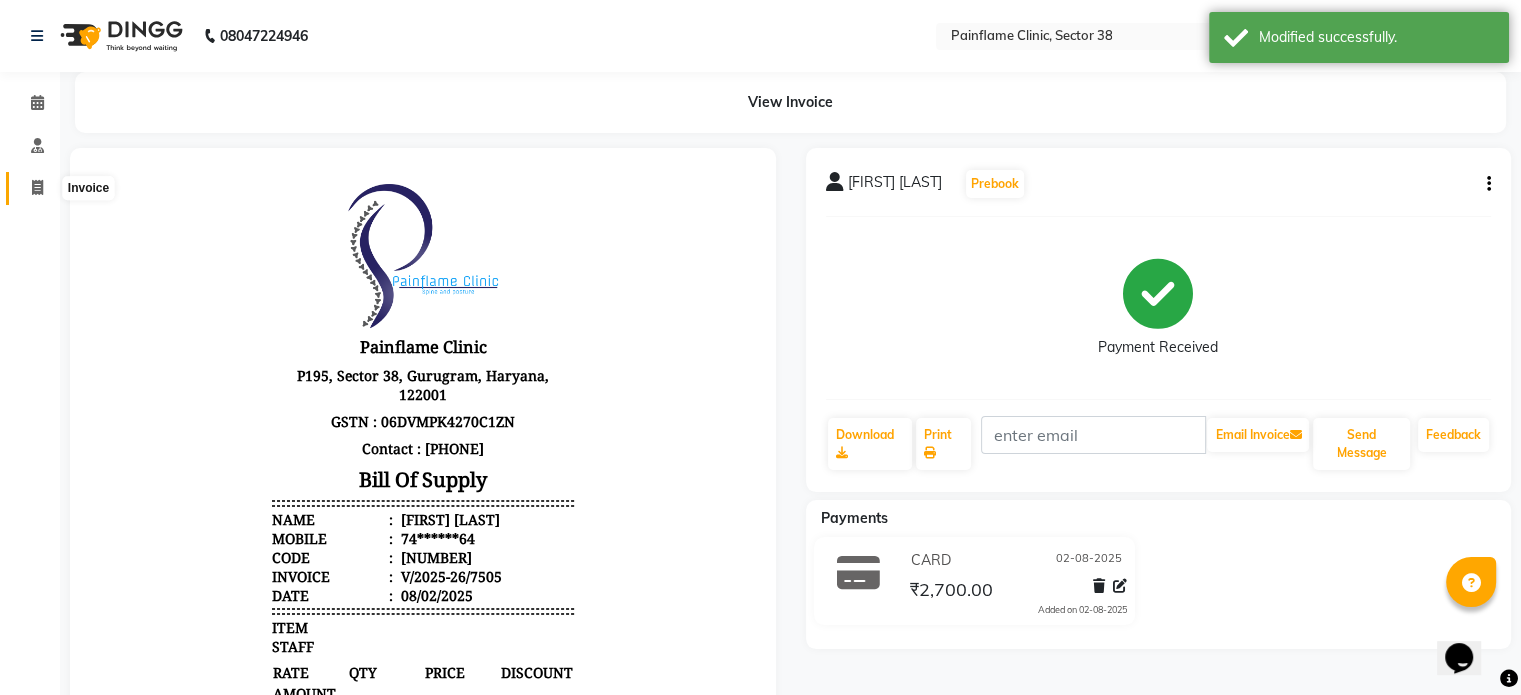 click 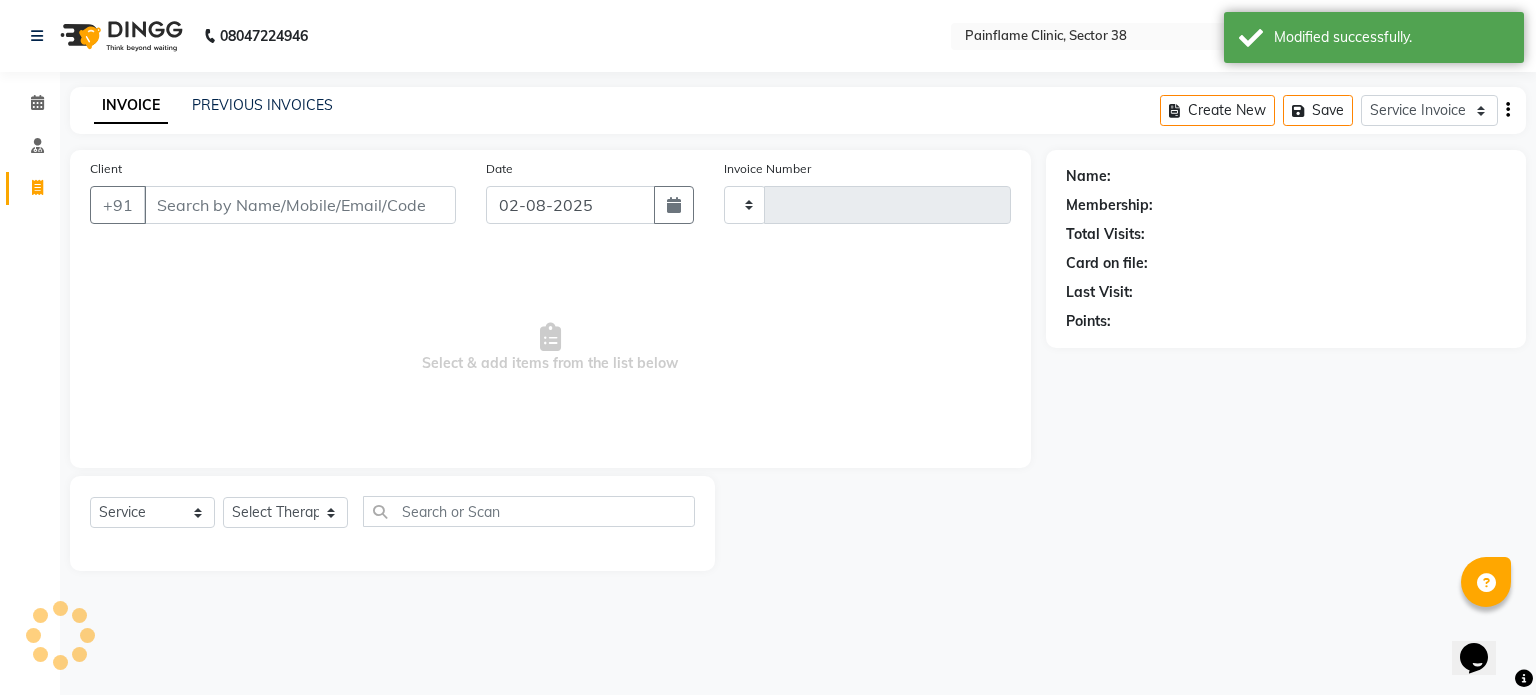 type on "7547" 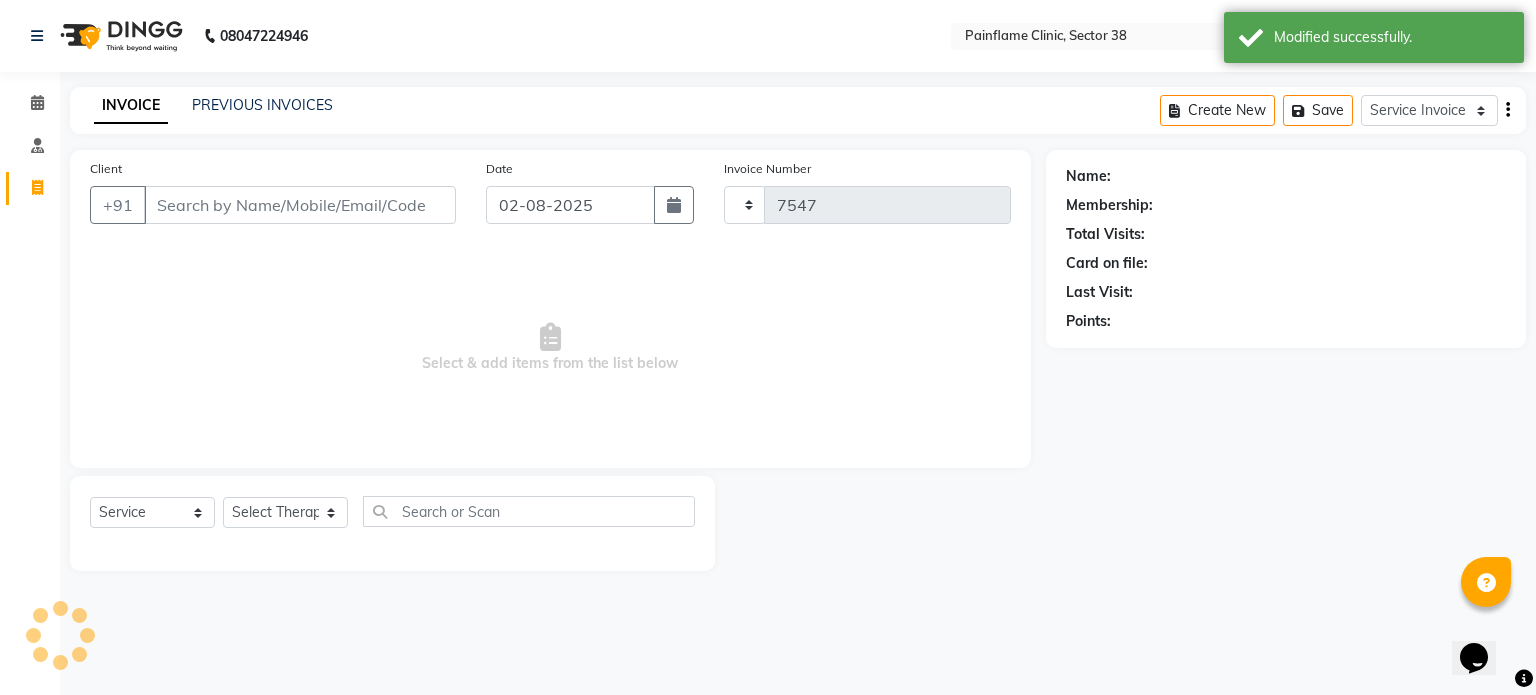 select on "3964" 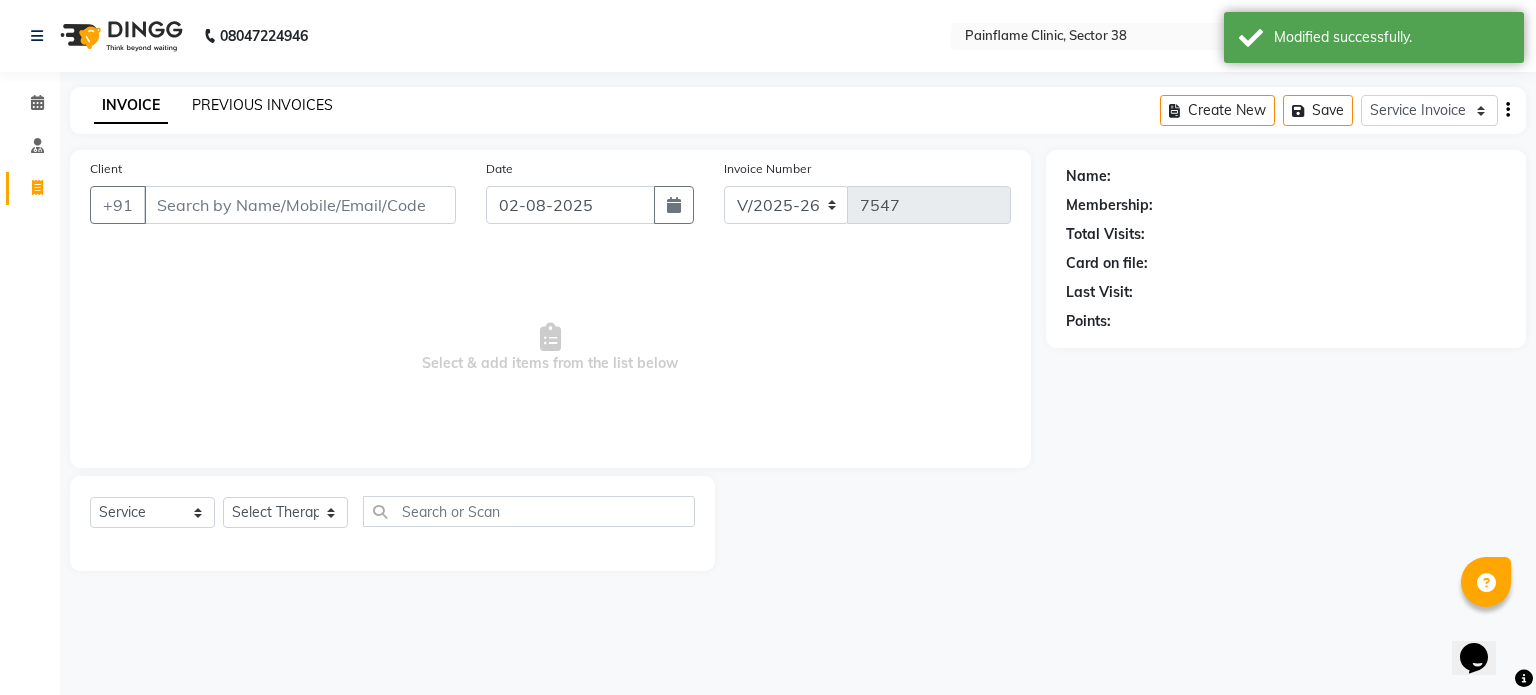 click on "PREVIOUS INVOICES" 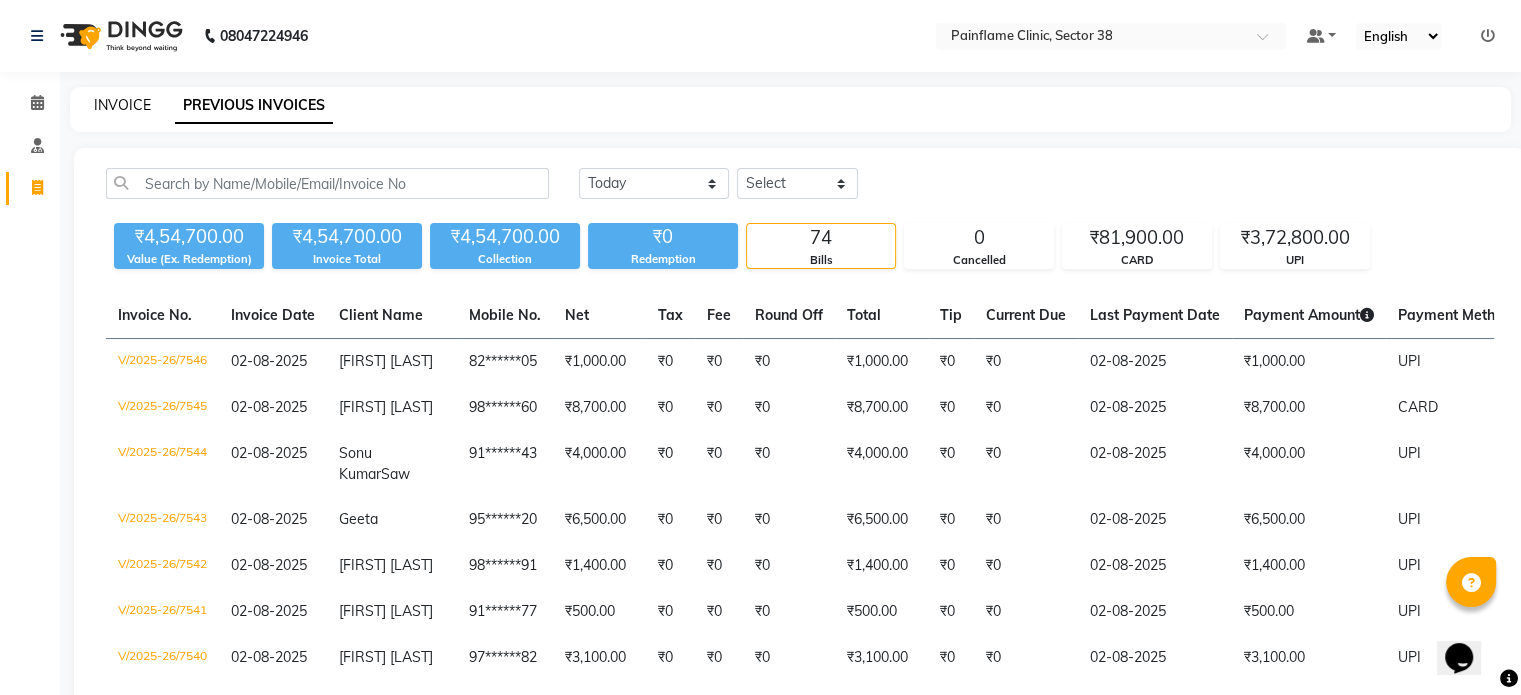 click on "INVOICE" 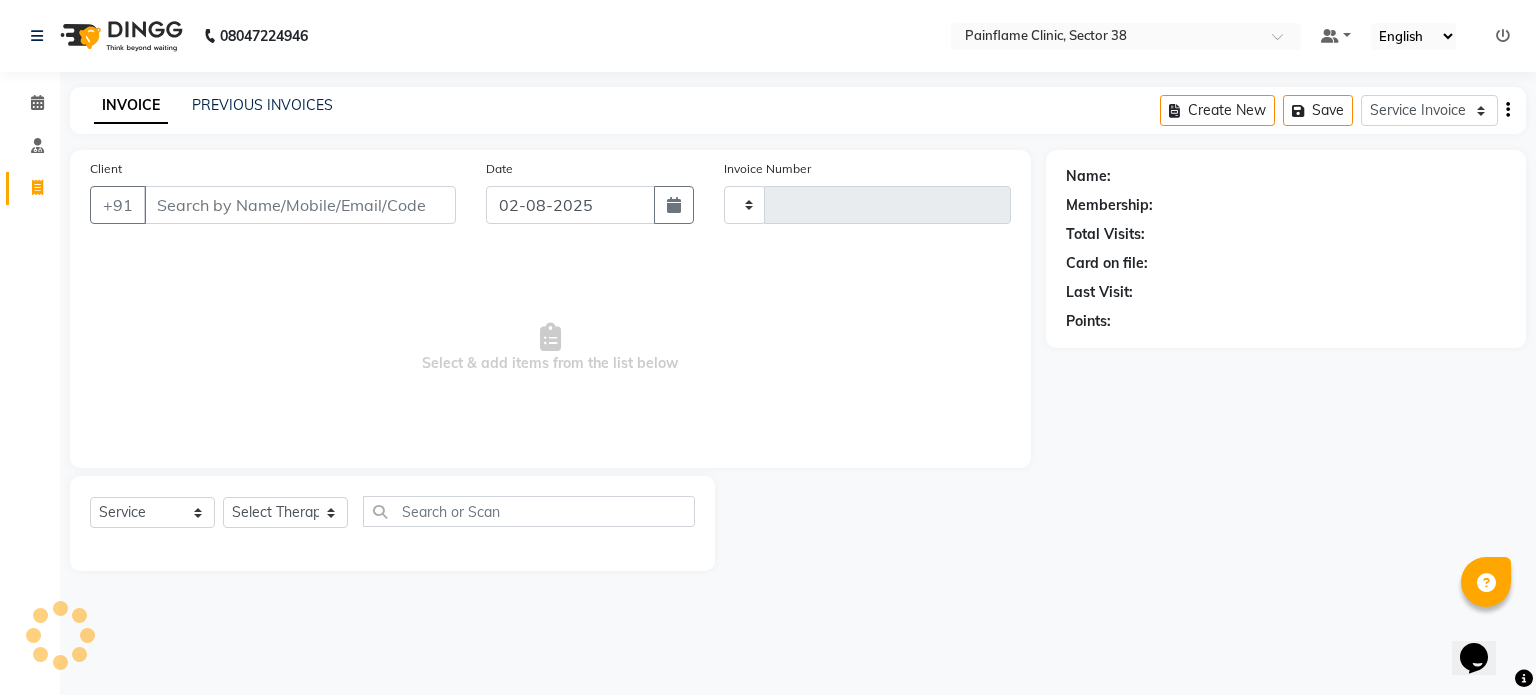 type on "7547" 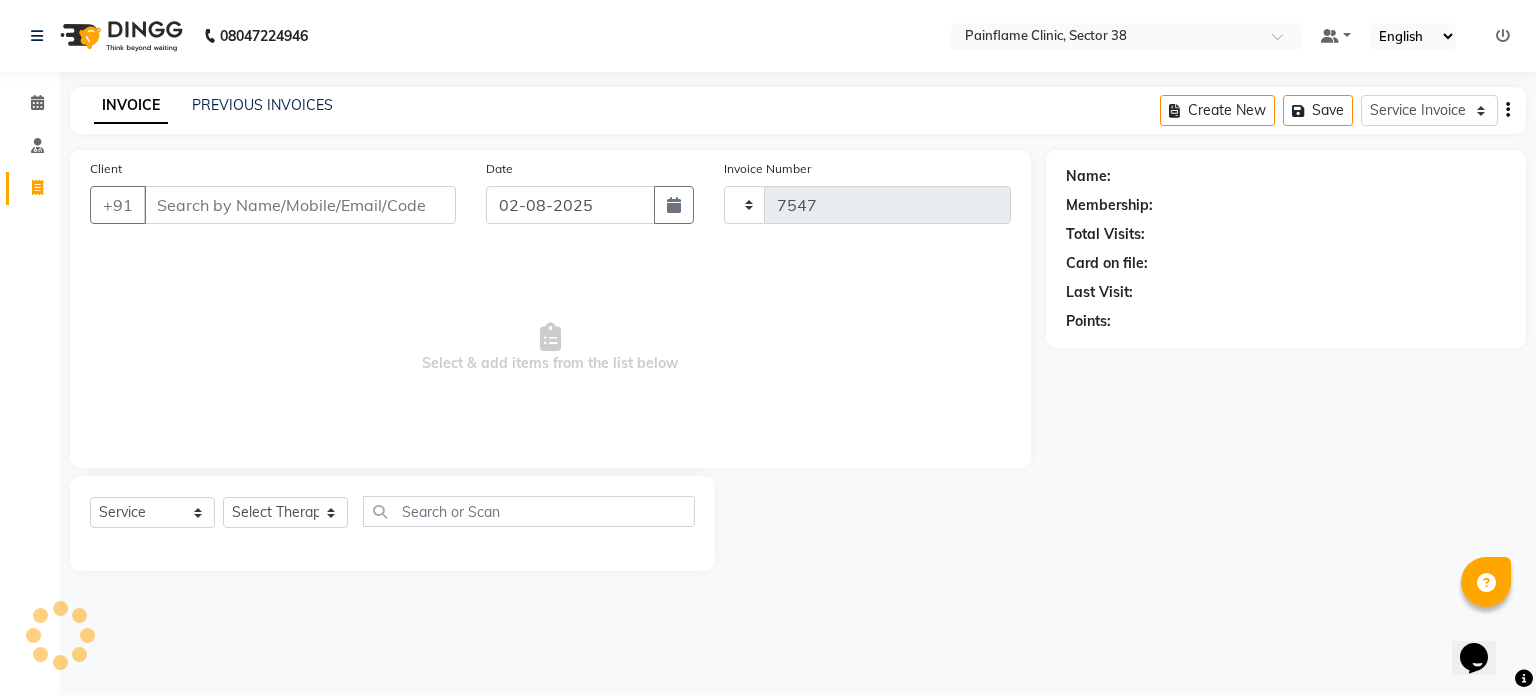 select on "3964" 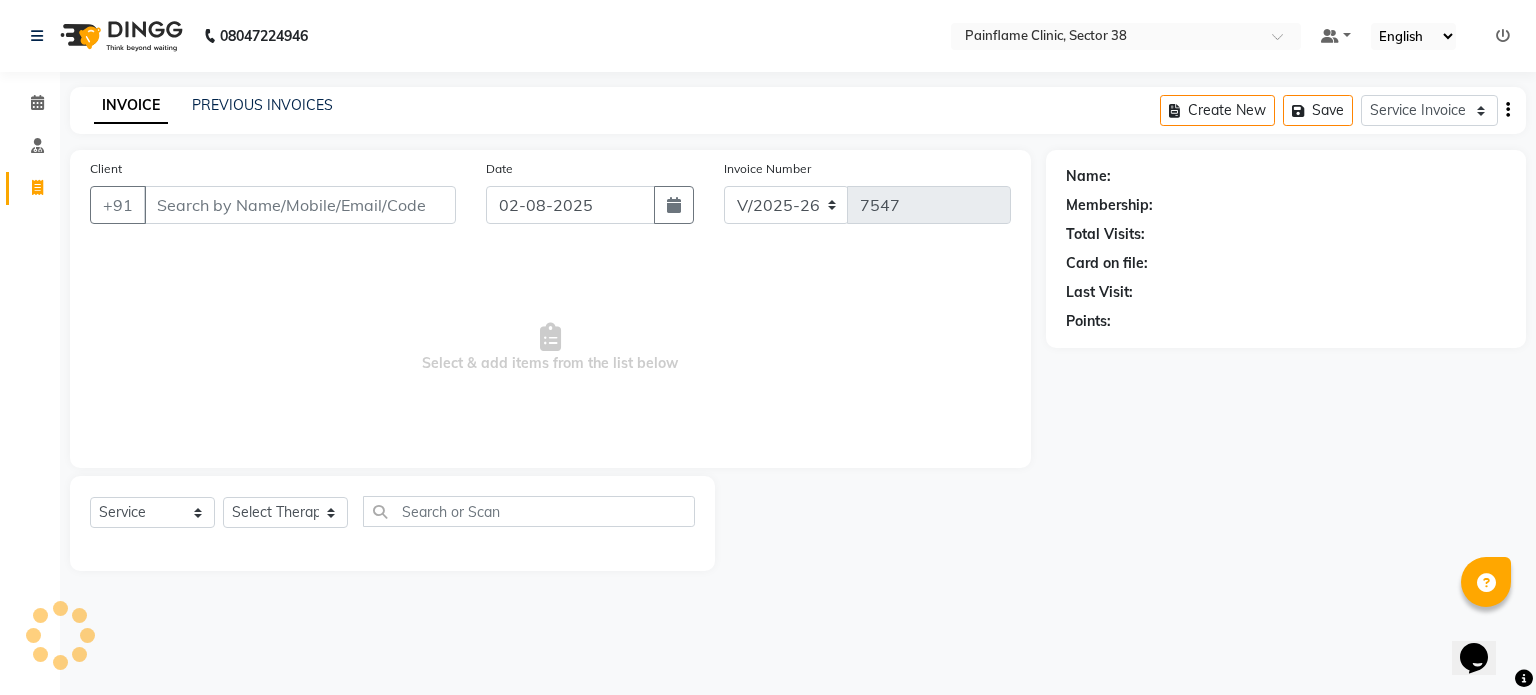 click on "Client" at bounding box center (300, 205) 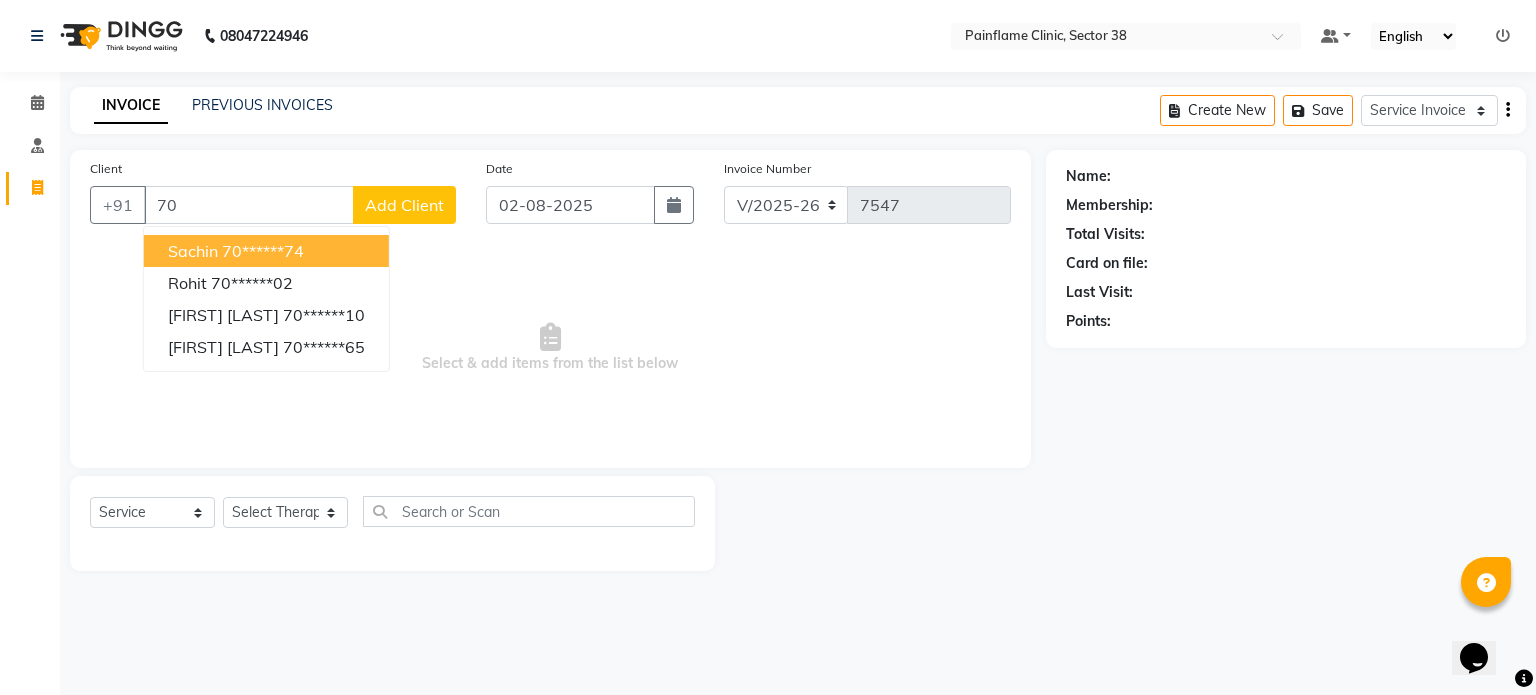 type on "7" 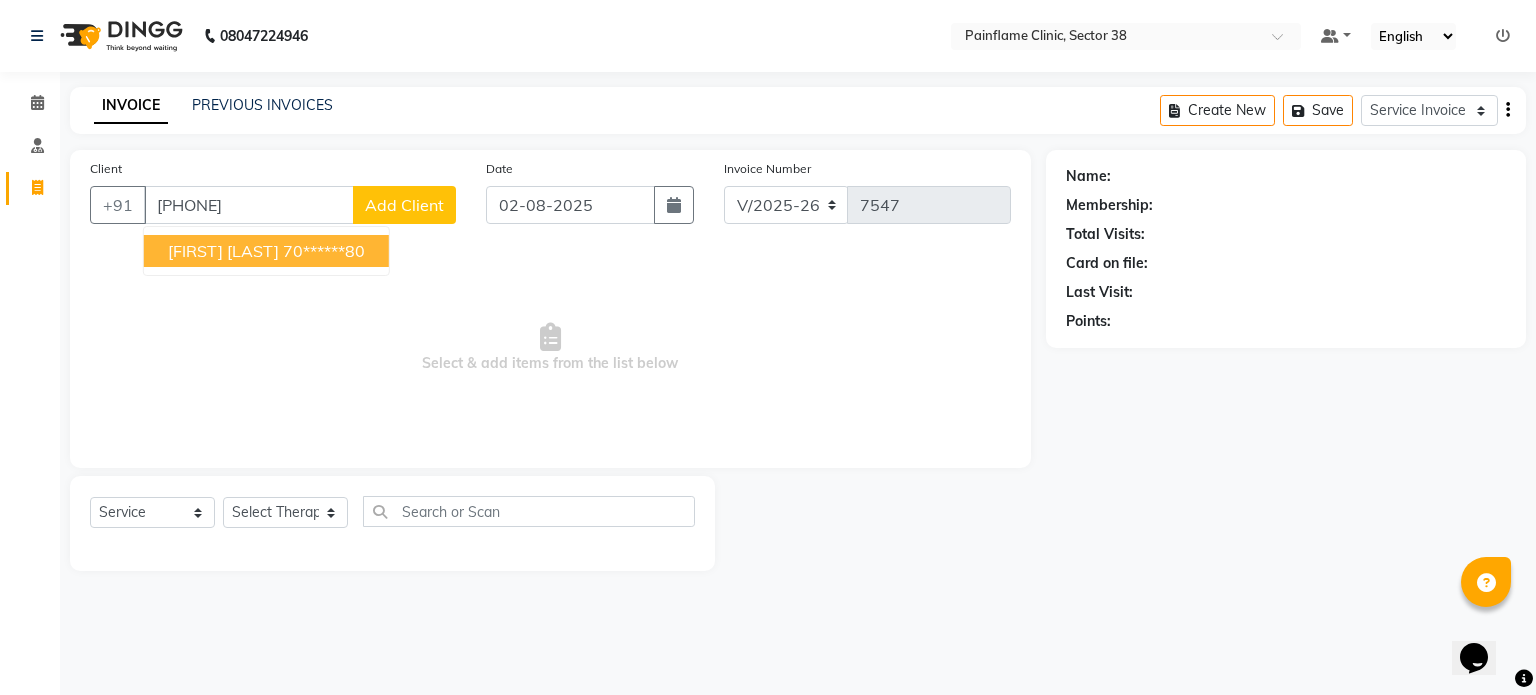 click on "[FIRST] [LAST] [PHONE]" at bounding box center (266, 251) 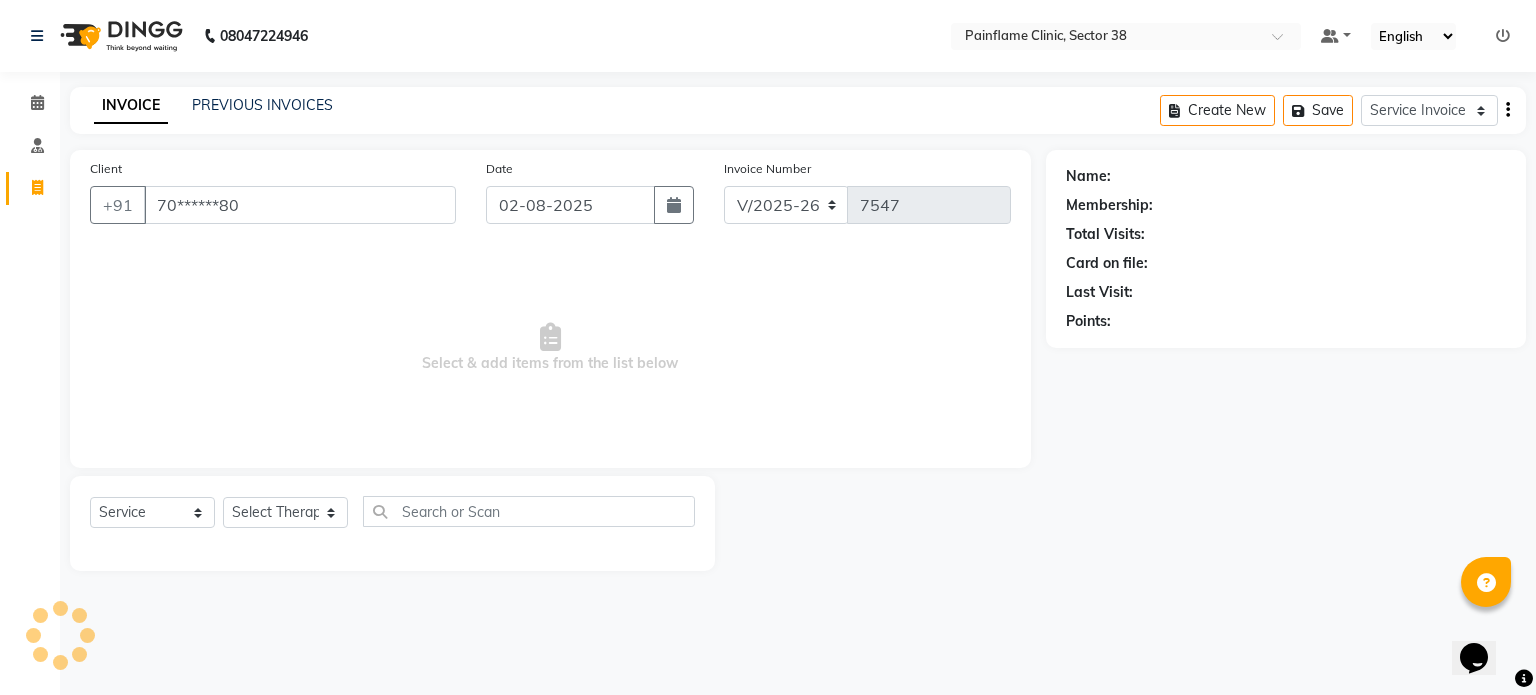 type on "70******80" 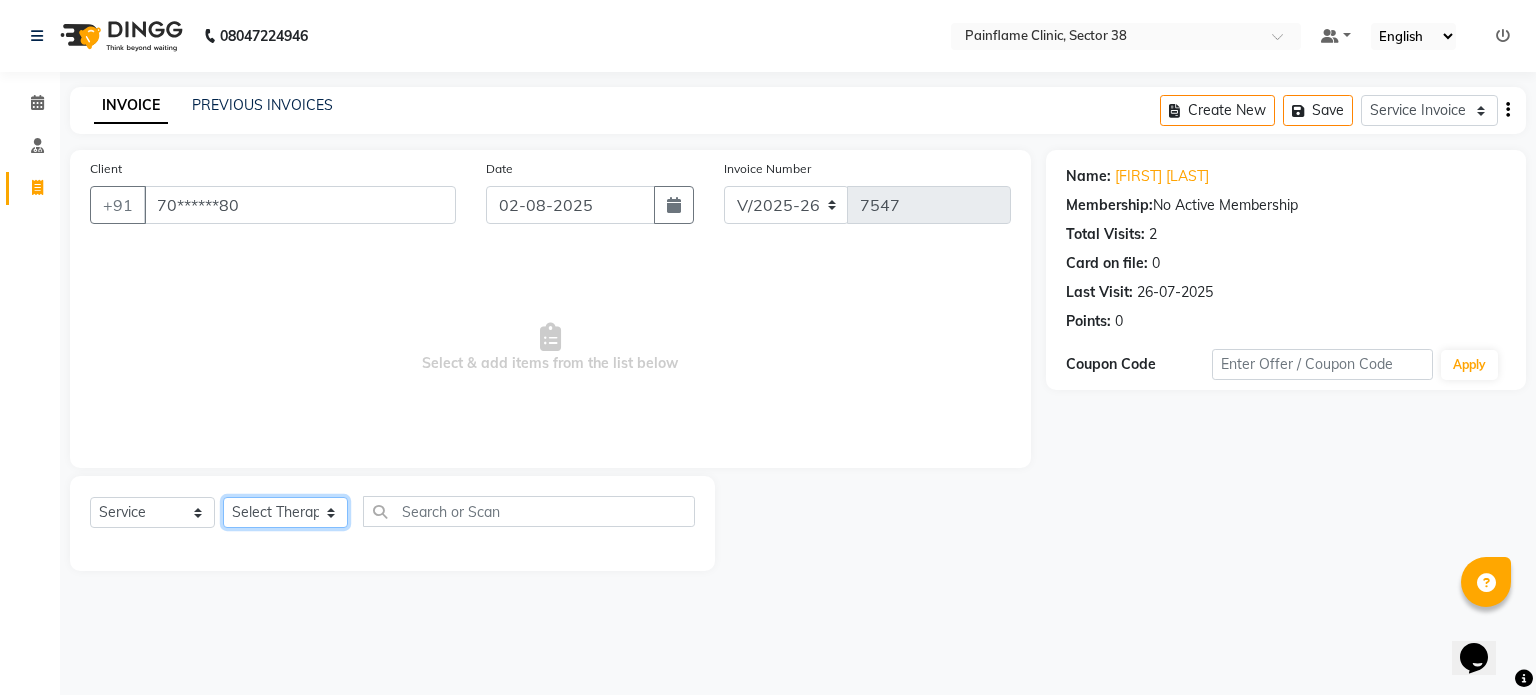 click on "Select Therapist Dr Durgesh Dr Harish Dr Ranjana Dr Saurabh Dr. Suraj Dr. Tejpal Mehlawat KUSHAL MOHIT SEMWAL Nancy Singhai Reception 1  Reception 2 Reception 3" 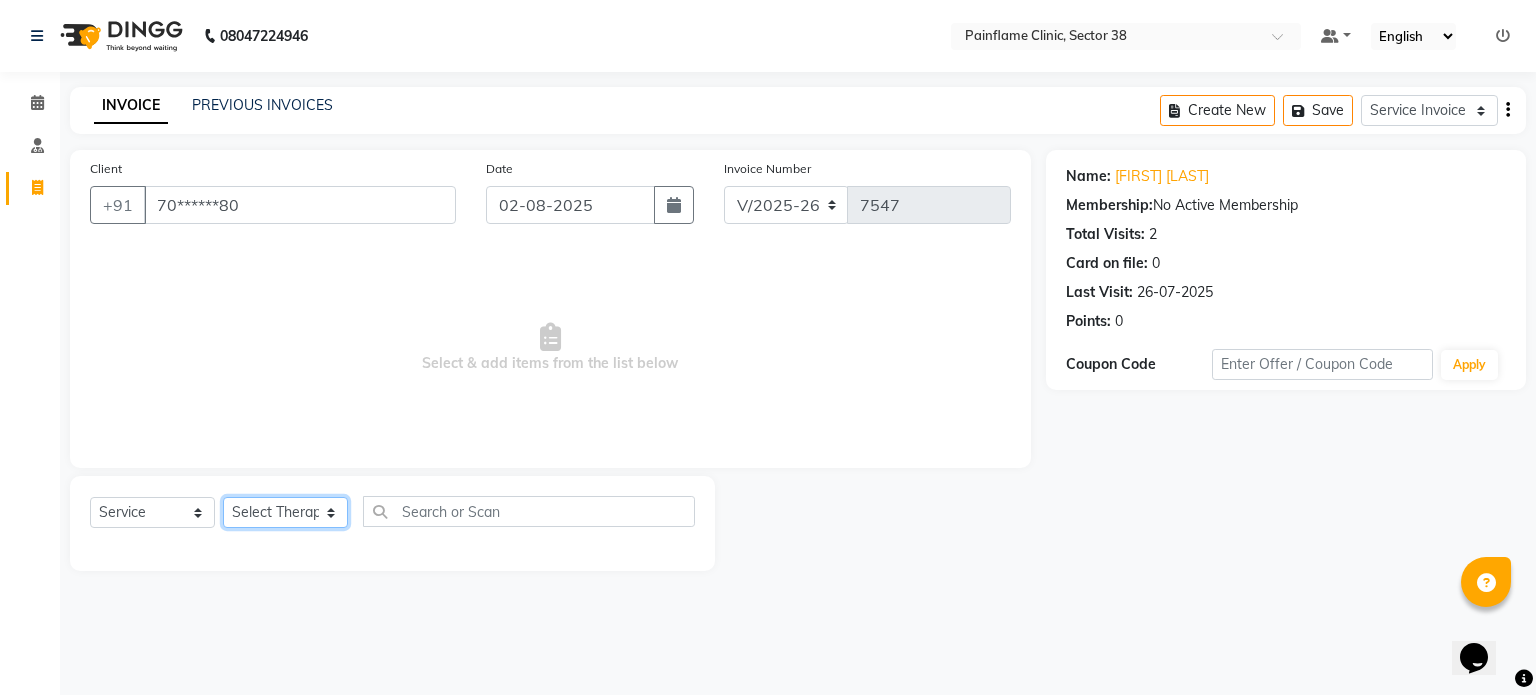 select on "20212" 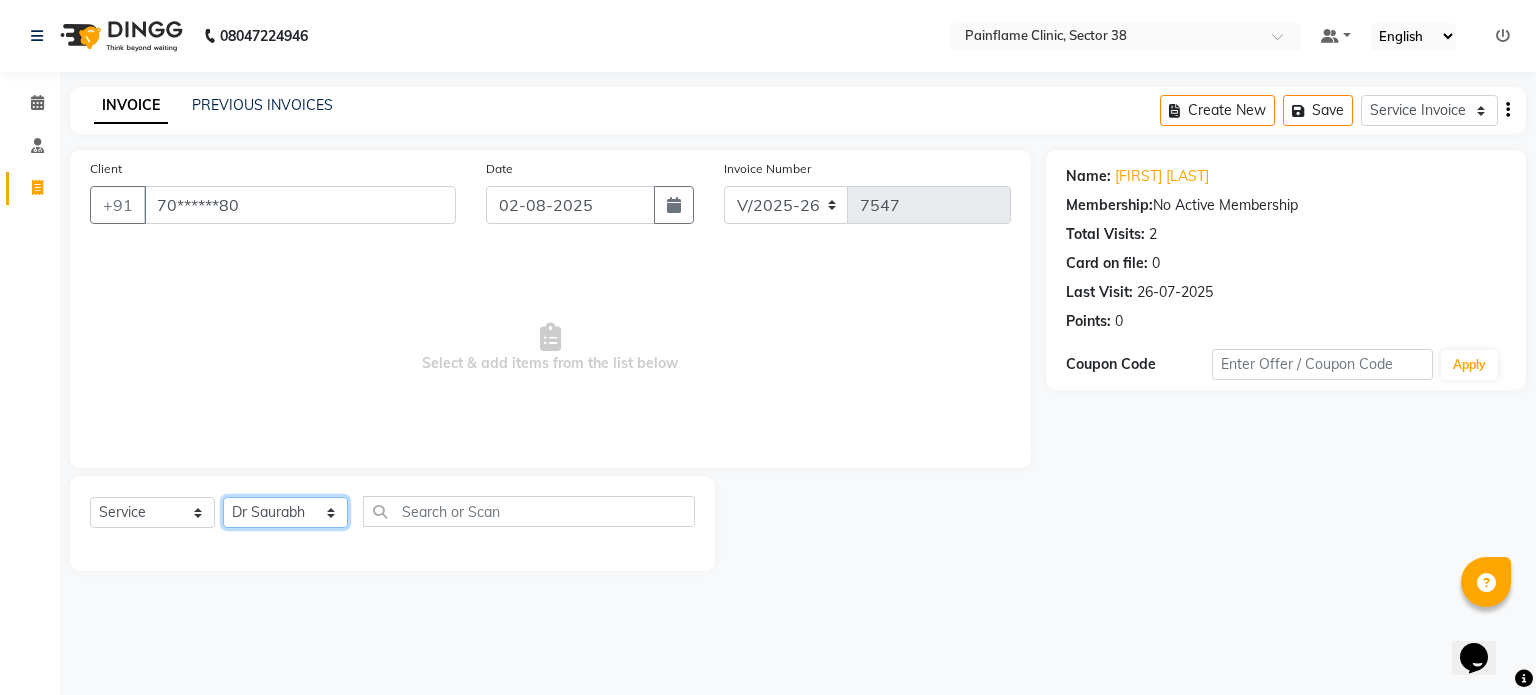 click on "Select Therapist Dr Durgesh Dr Harish Dr Ranjana Dr Saurabh Dr. Suraj Dr. Tejpal Mehlawat KUSHAL MOHIT SEMWAL Nancy Singhai Reception 1  Reception 2 Reception 3" 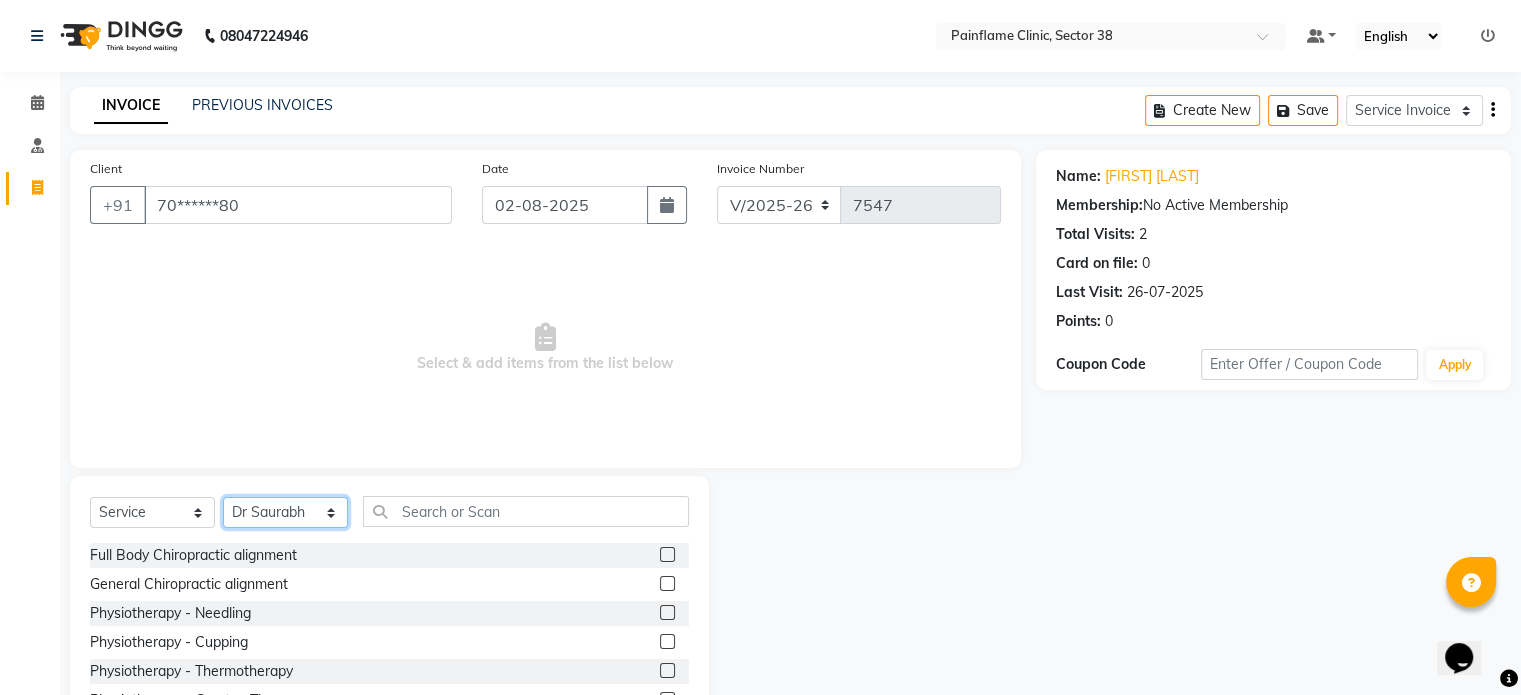 scroll, scrollTop: 119, scrollLeft: 0, axis: vertical 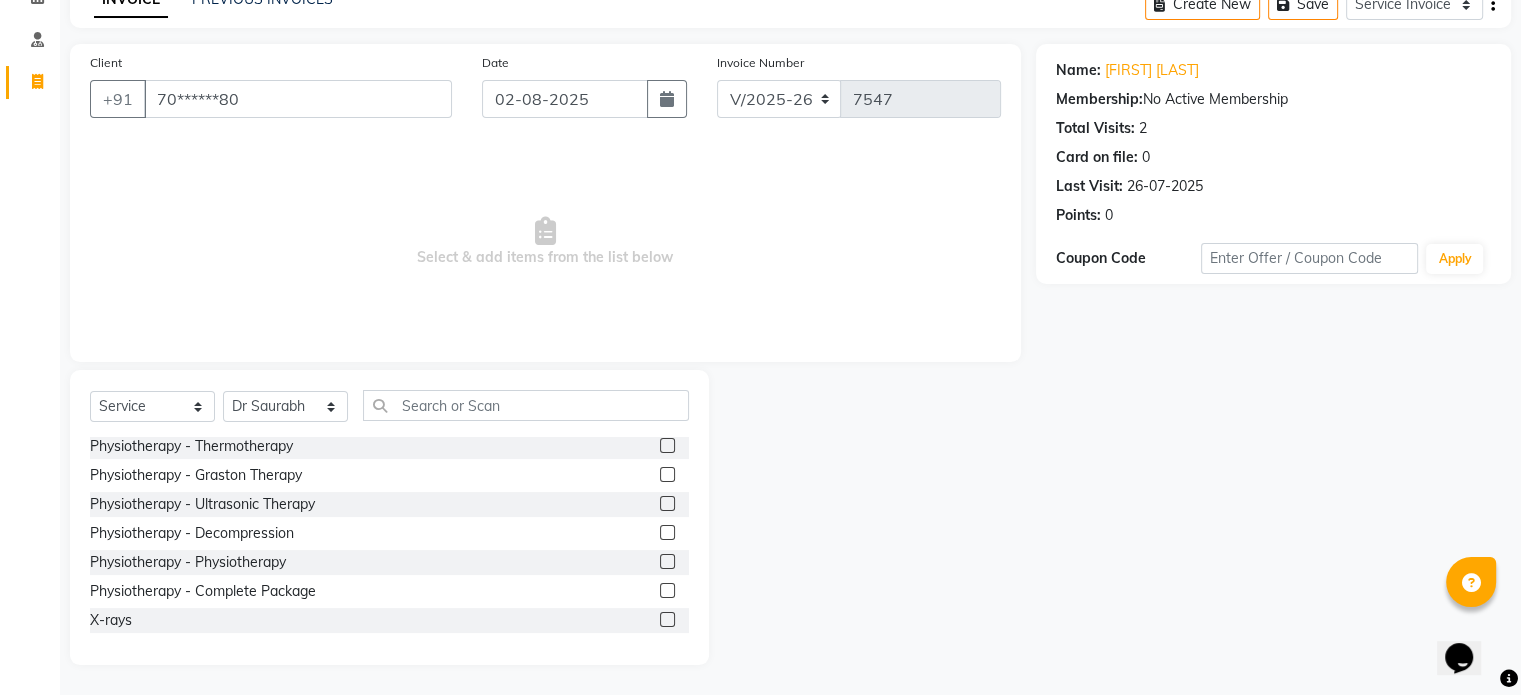 click 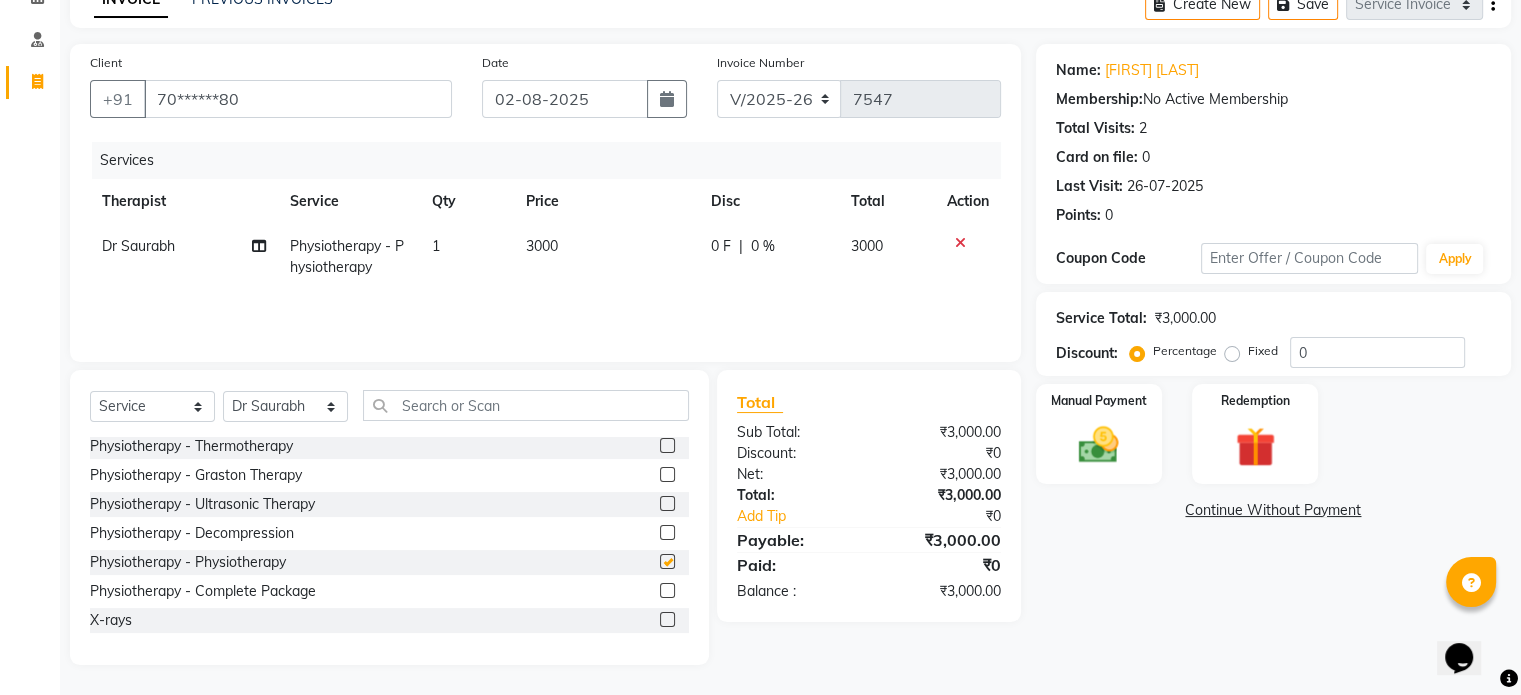 checkbox on "false" 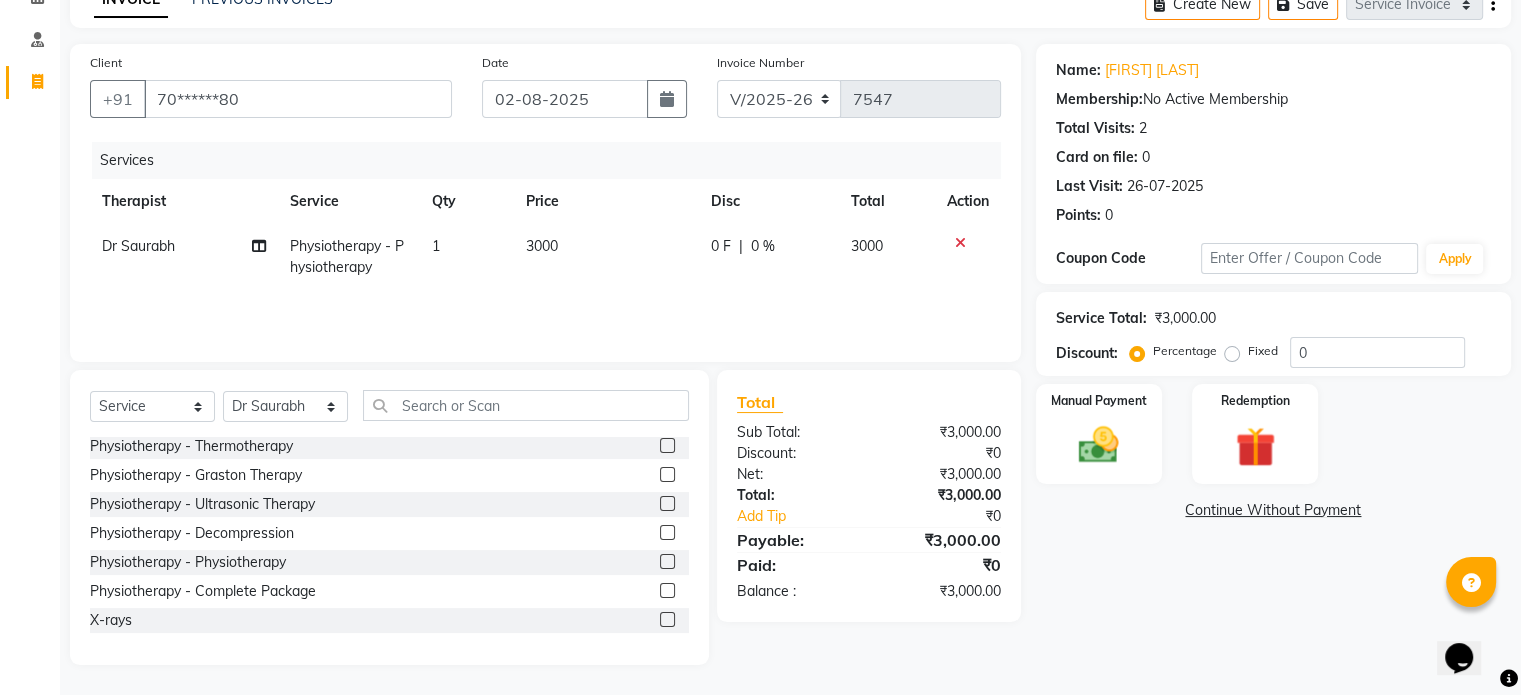 click on "3000" 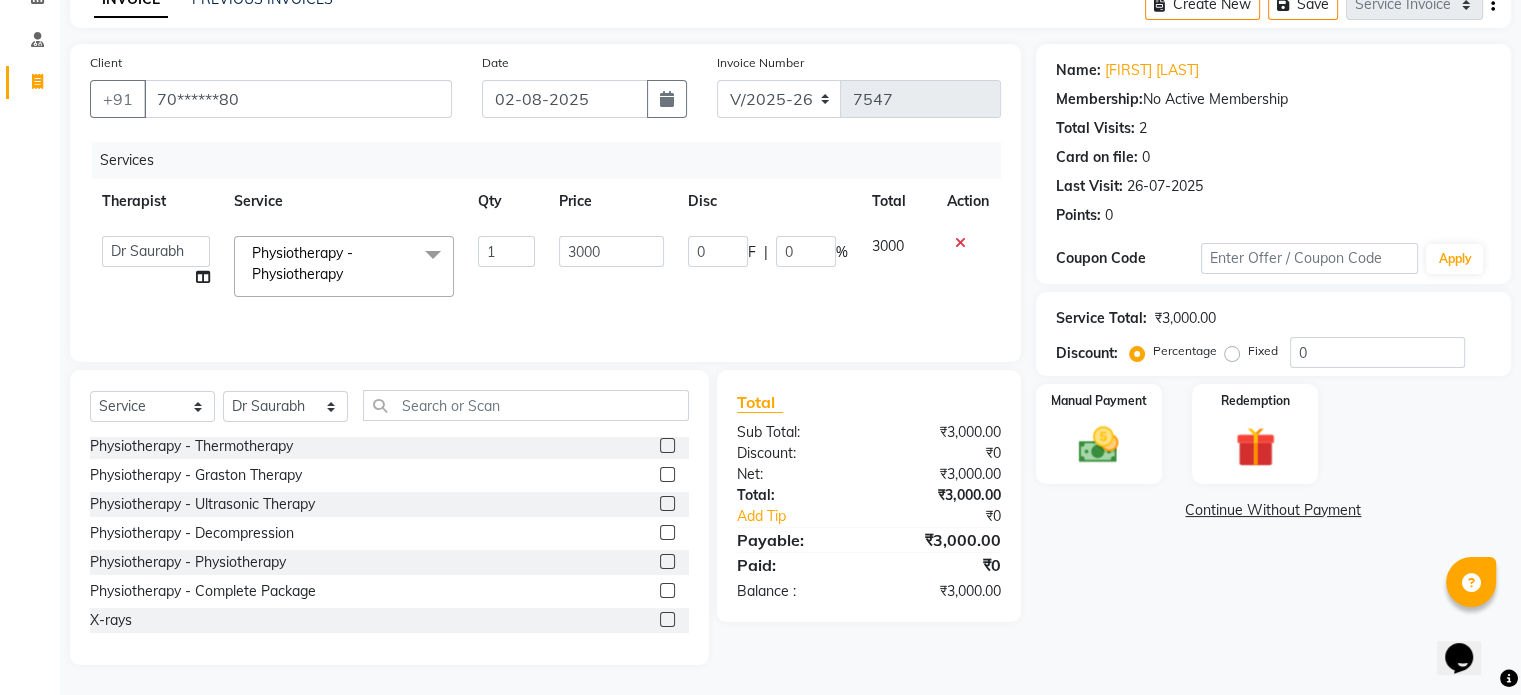 click on "3000" 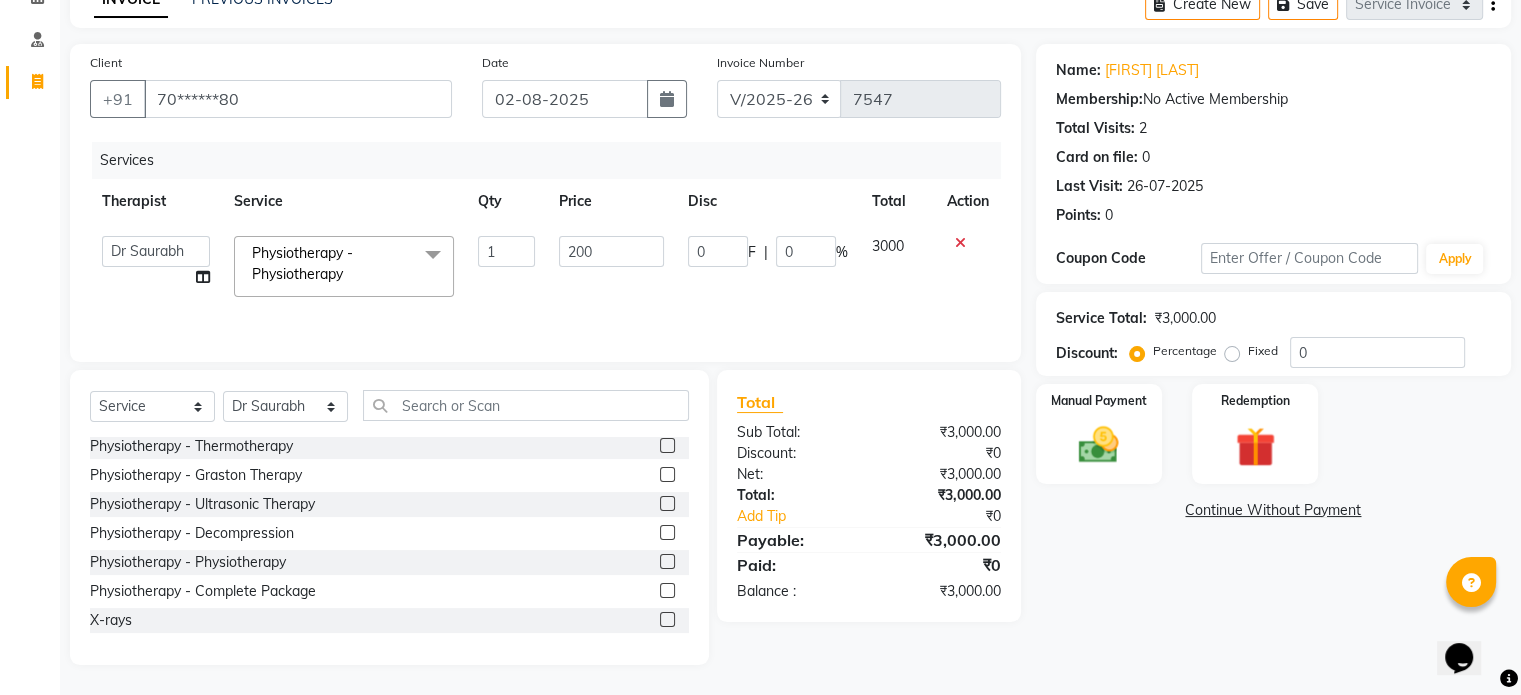 type on "2000" 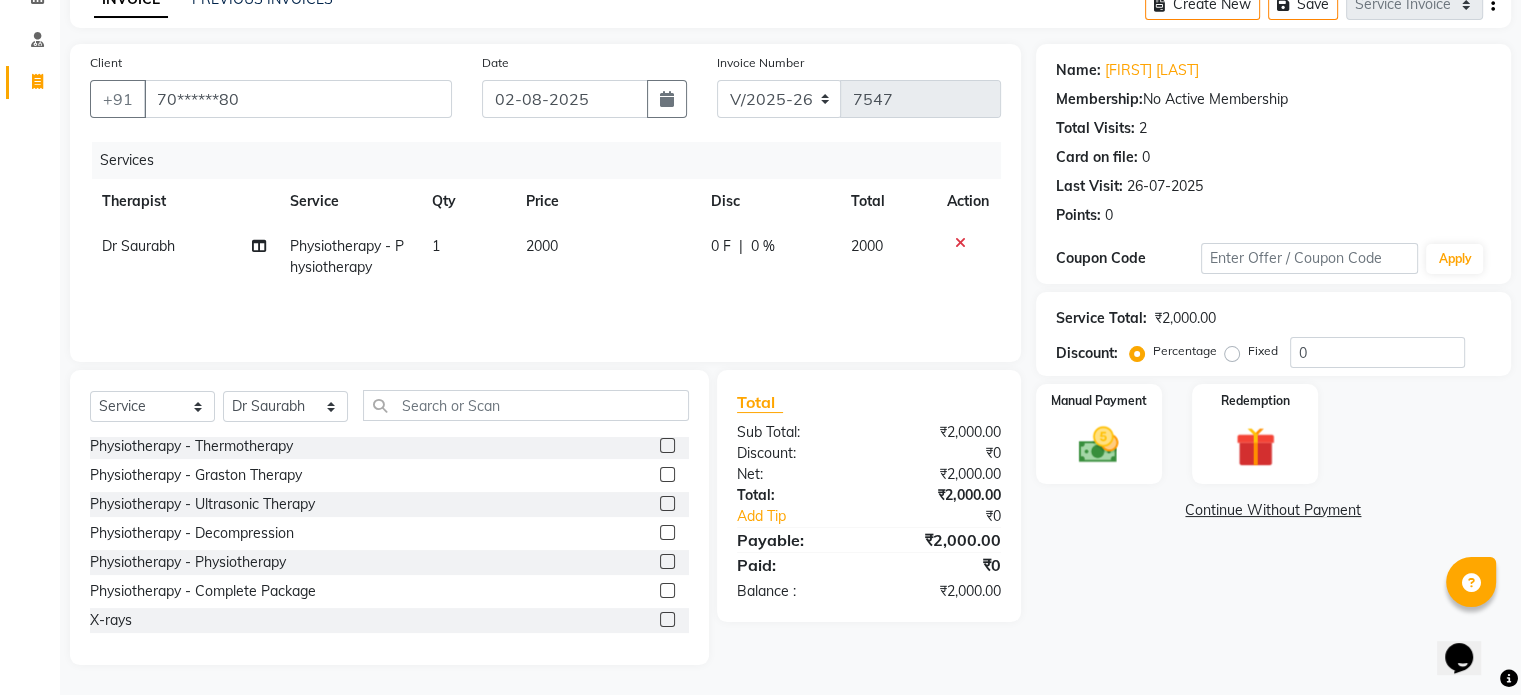 click on "Name: [FIRST] [LAST] Membership: No Active Membership Total Visits: 2 Card on file: 0 Last Visit: [DATE] Points: 0 Coupon Code Apply Service Total: ₹2,000.00 Discount: Percentage Fixed 0 Manual Payment Redemption Continue Without Payment" 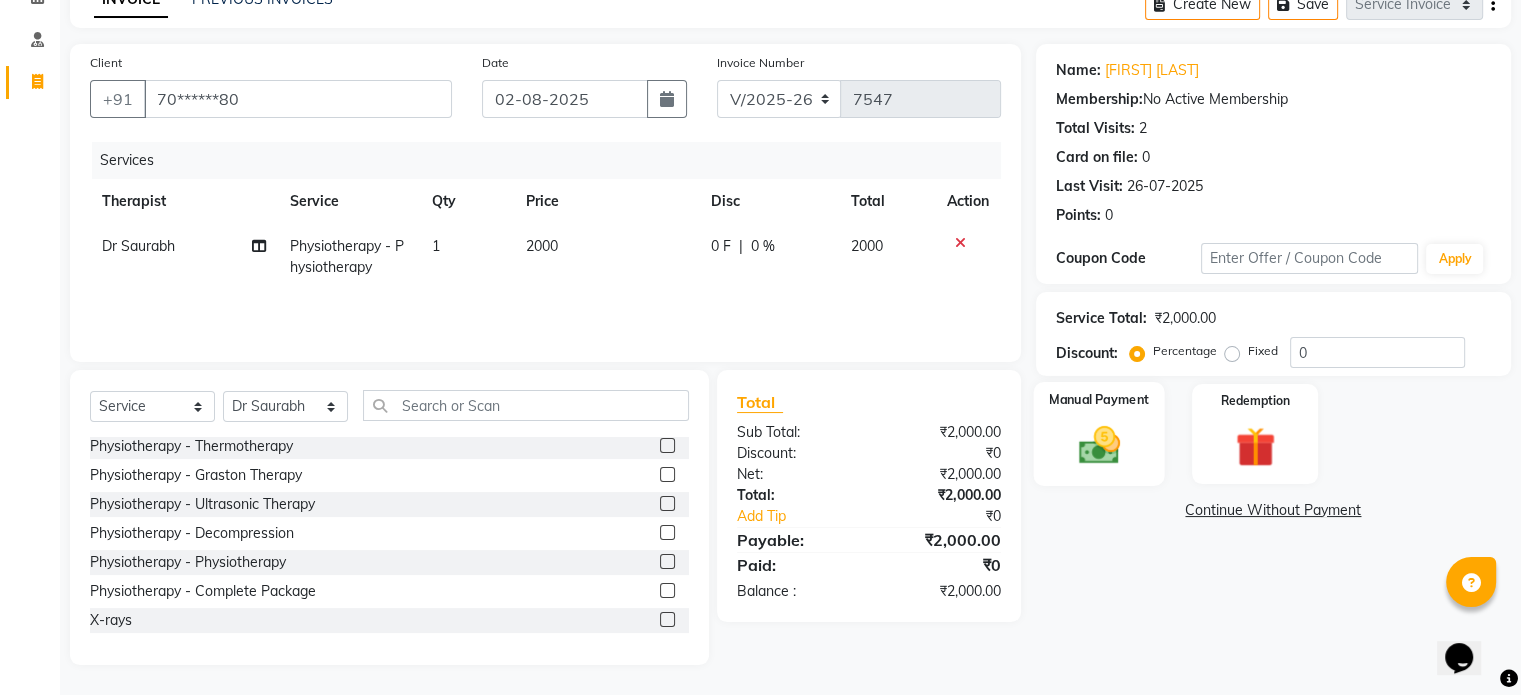 click on "Manual Payment" 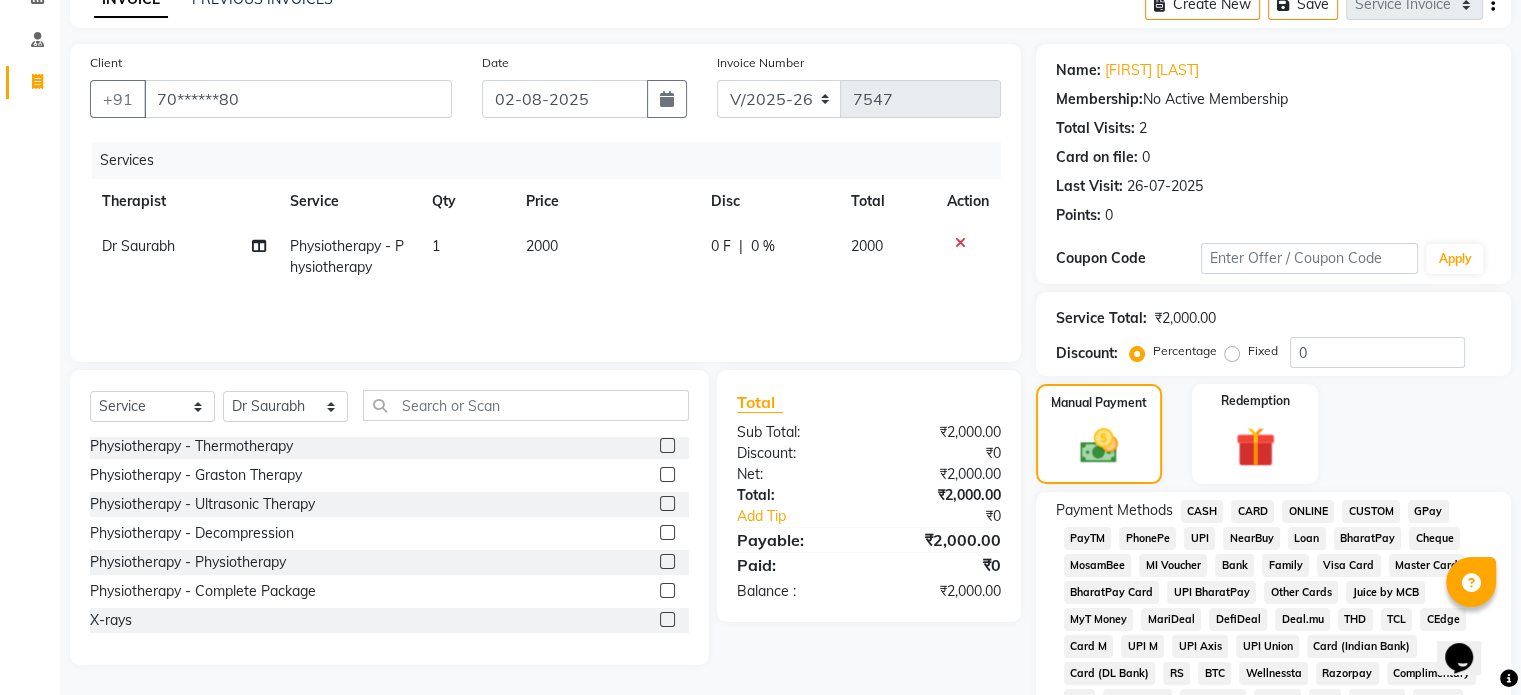 click on "UPI" 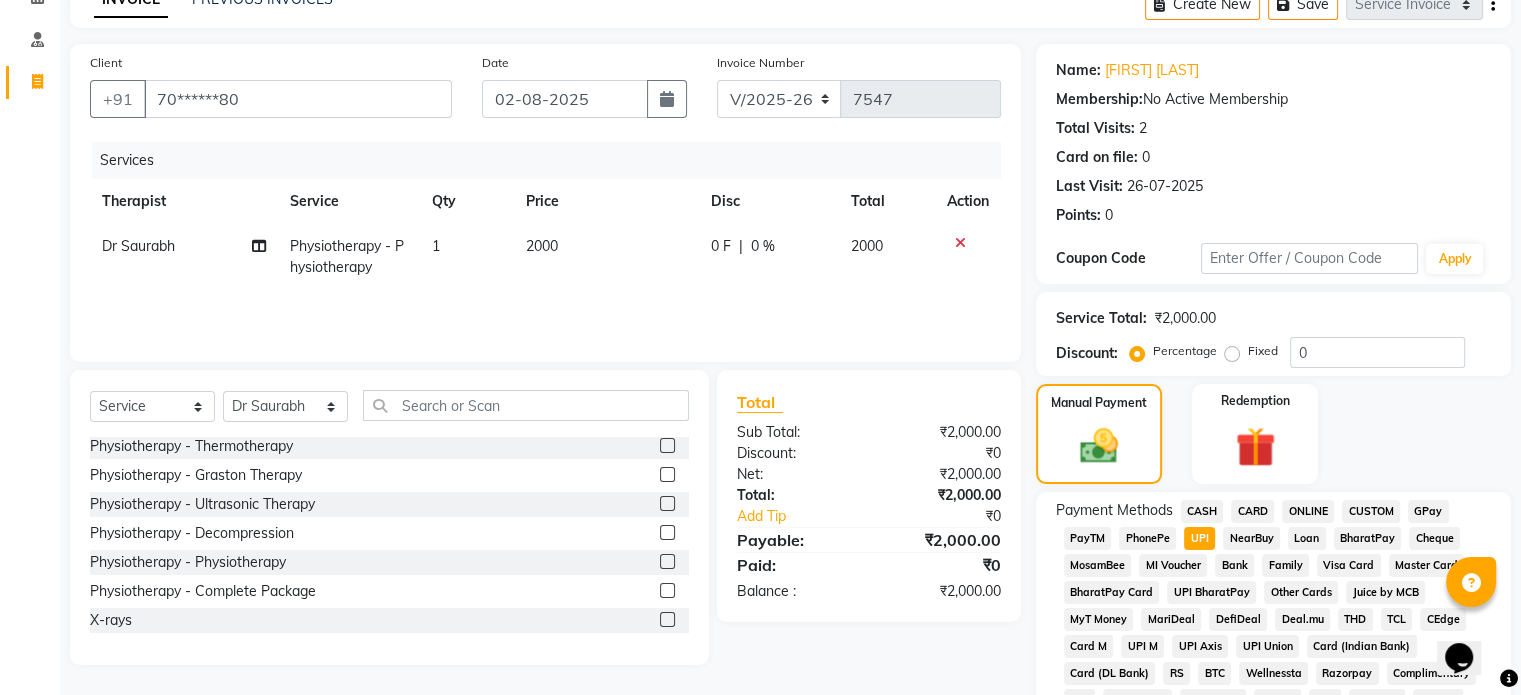 scroll, scrollTop: 606, scrollLeft: 0, axis: vertical 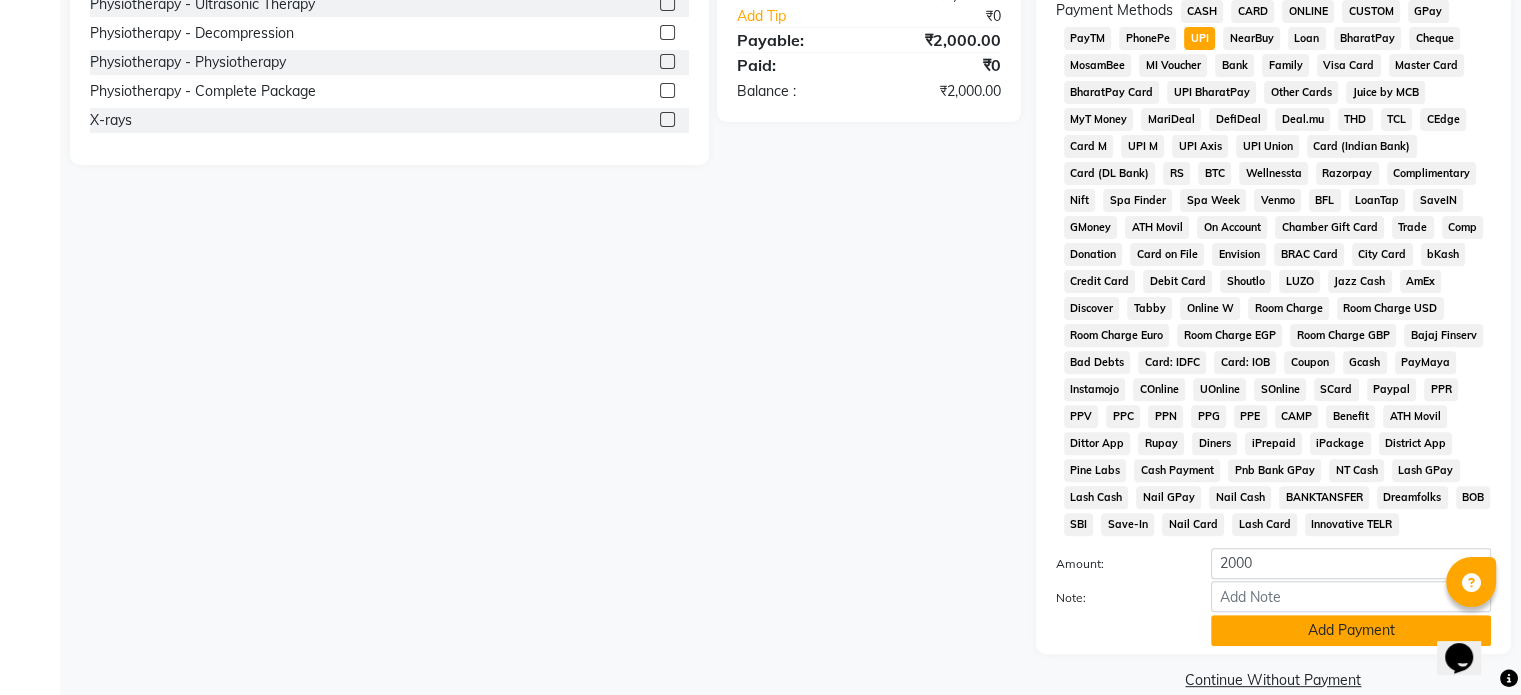 click on "Add Payment" 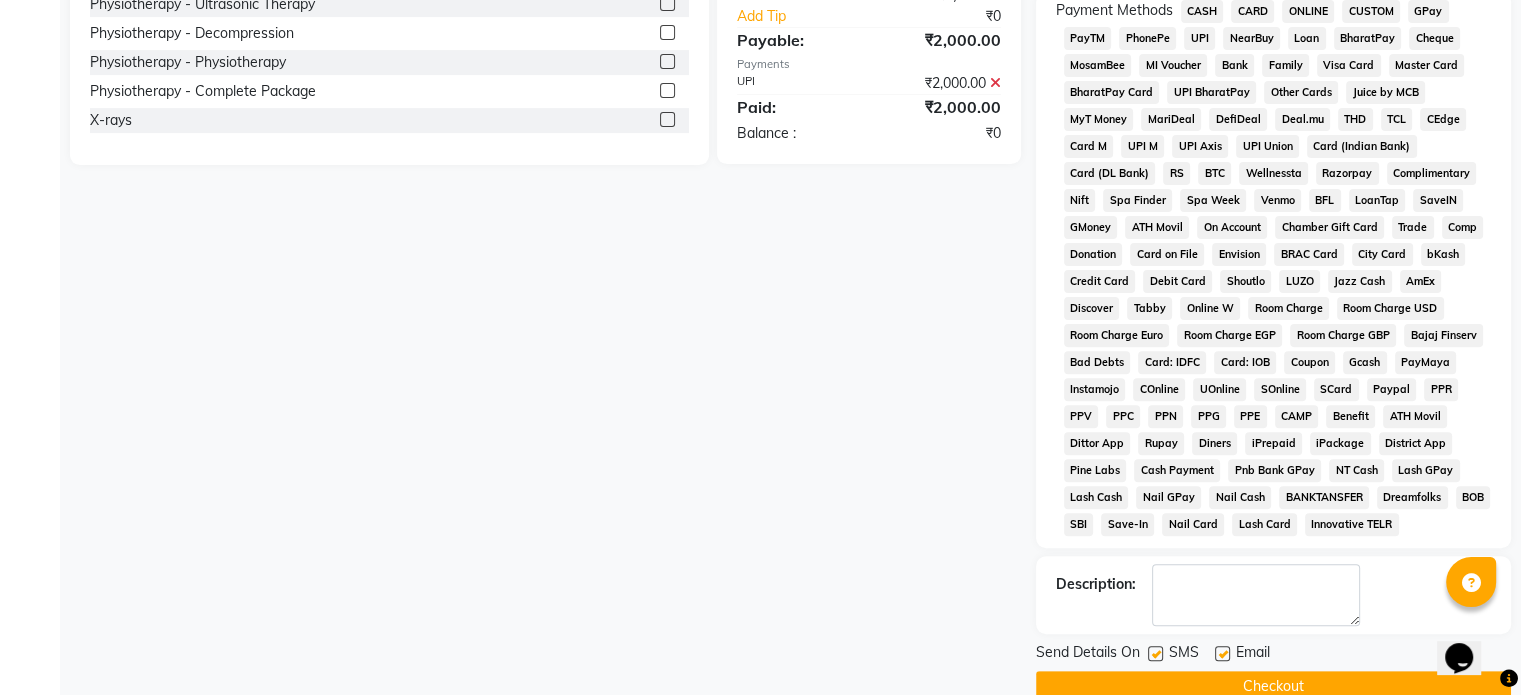 click 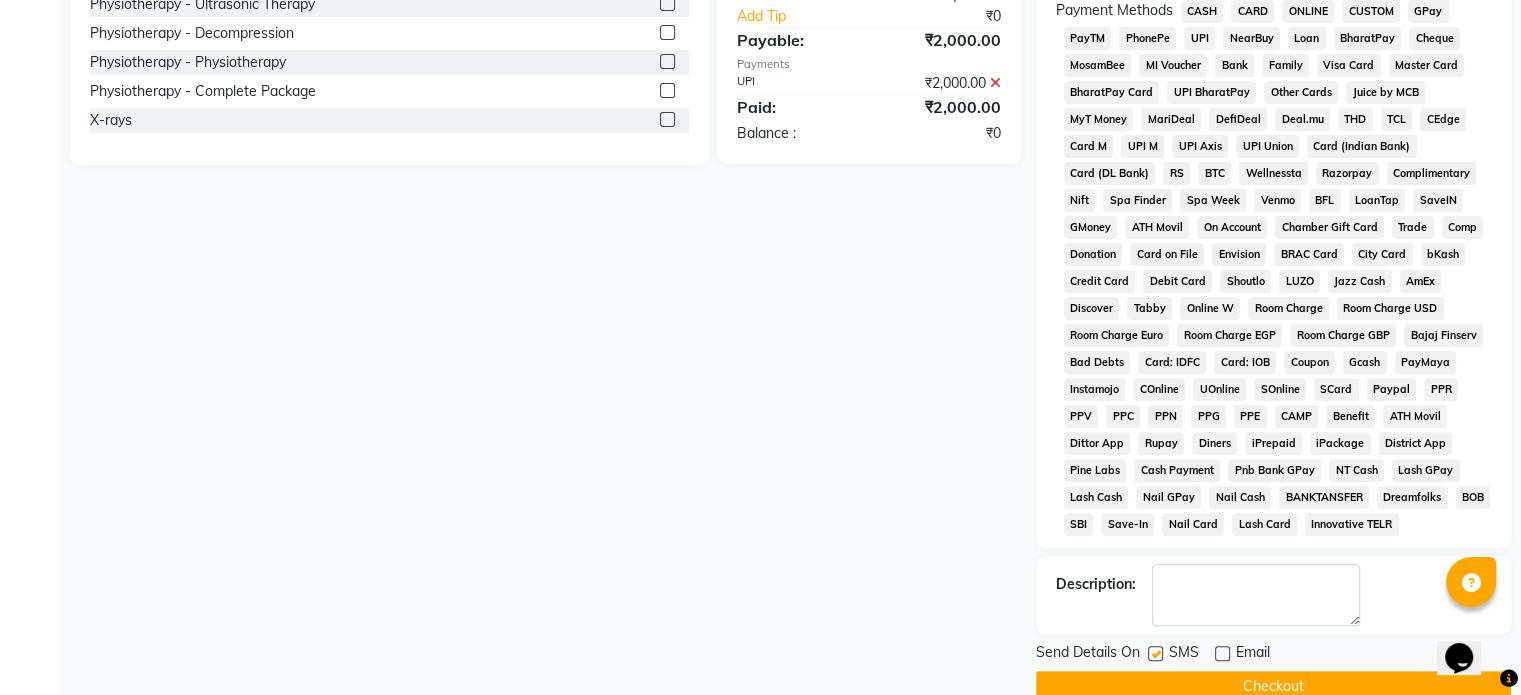 click 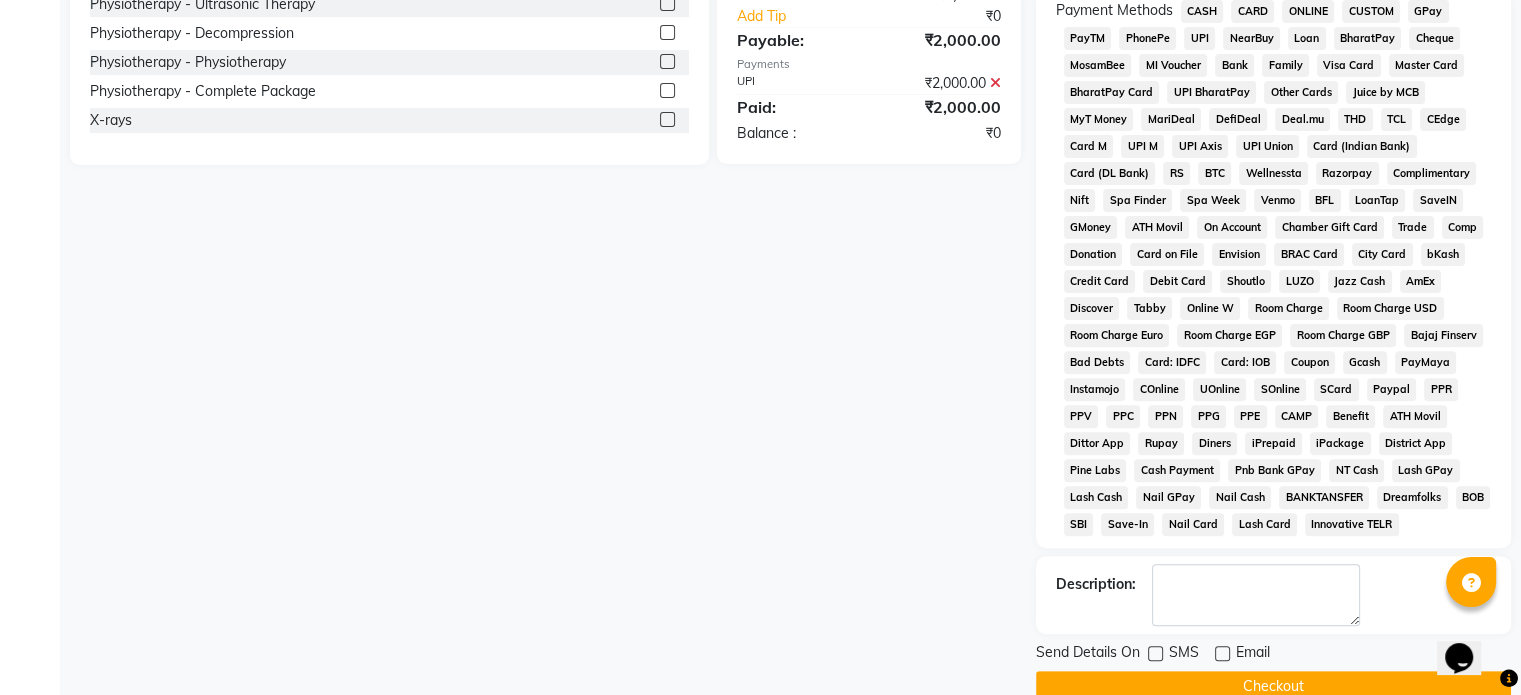 scroll, scrollTop: 657, scrollLeft: 0, axis: vertical 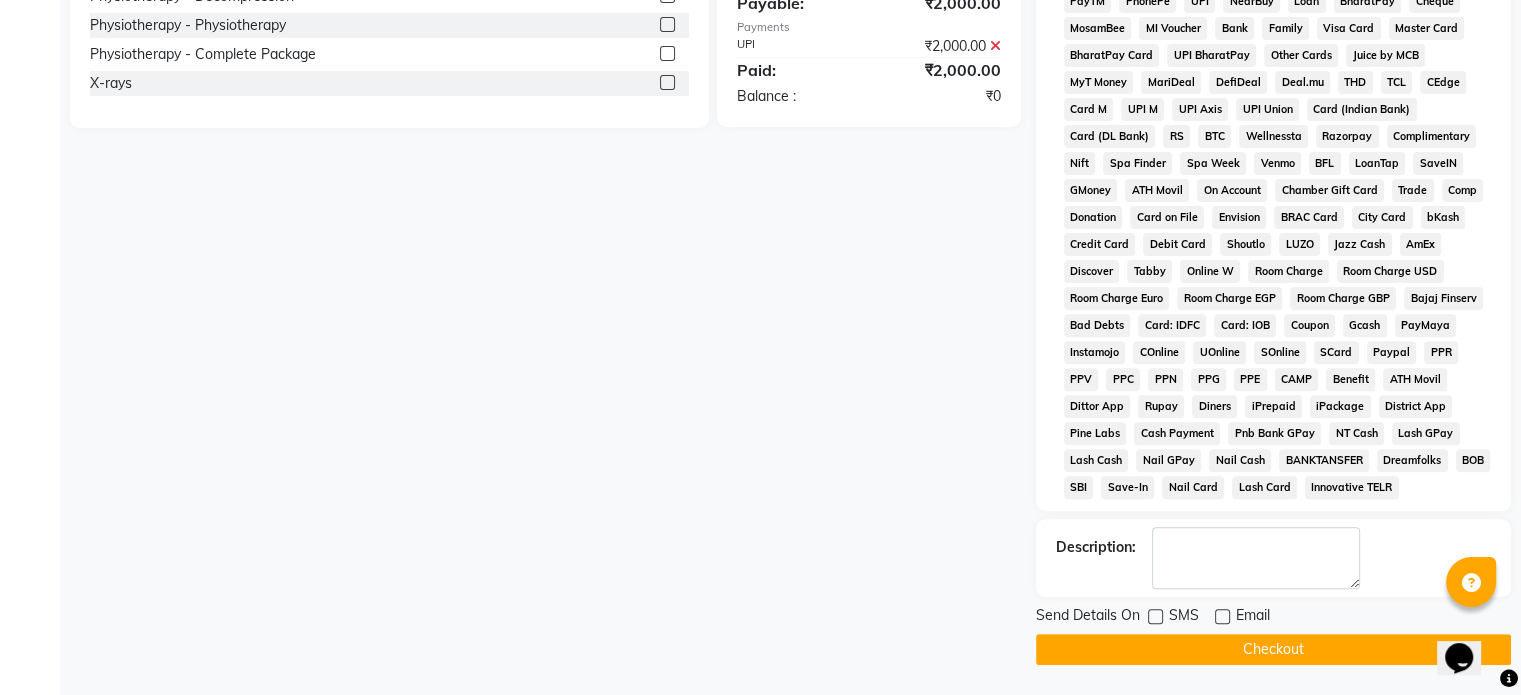 click on "Checkout" 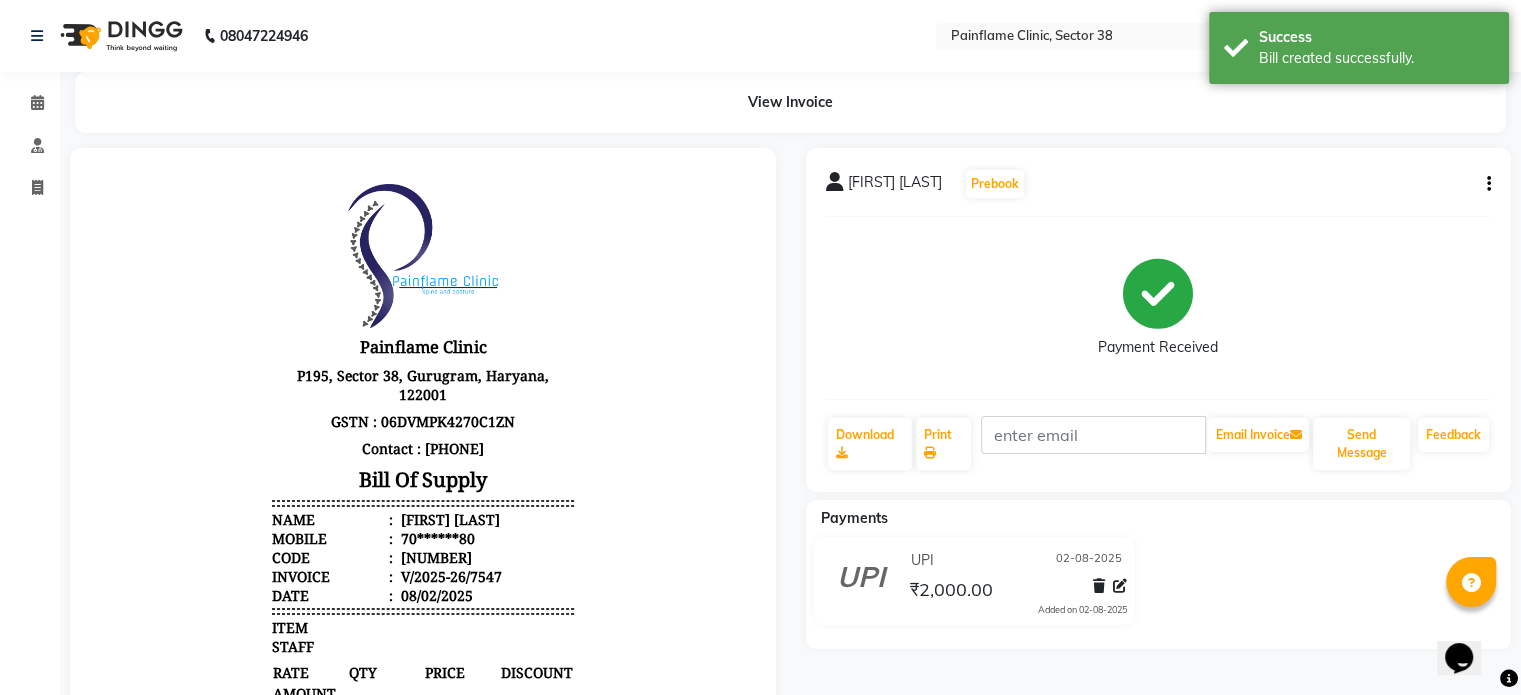scroll, scrollTop: 0, scrollLeft: 0, axis: both 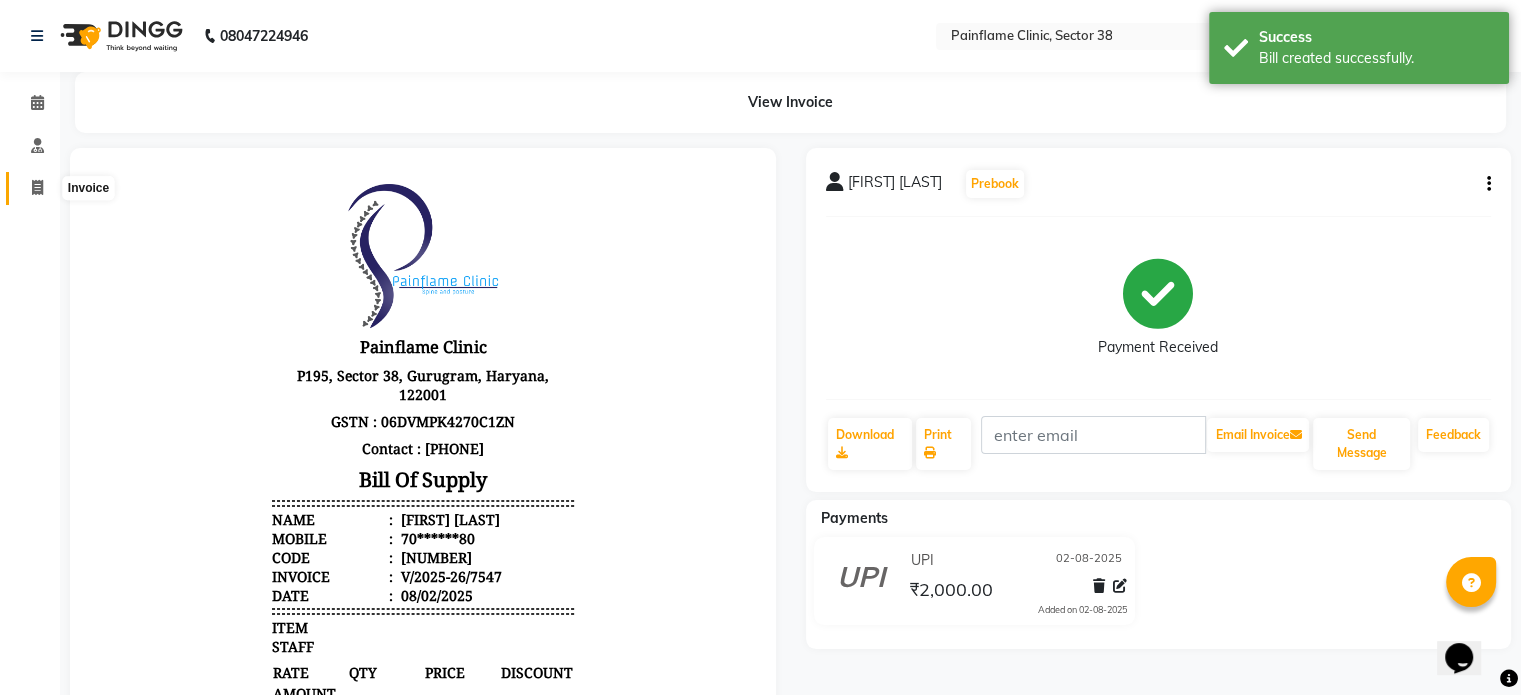 click 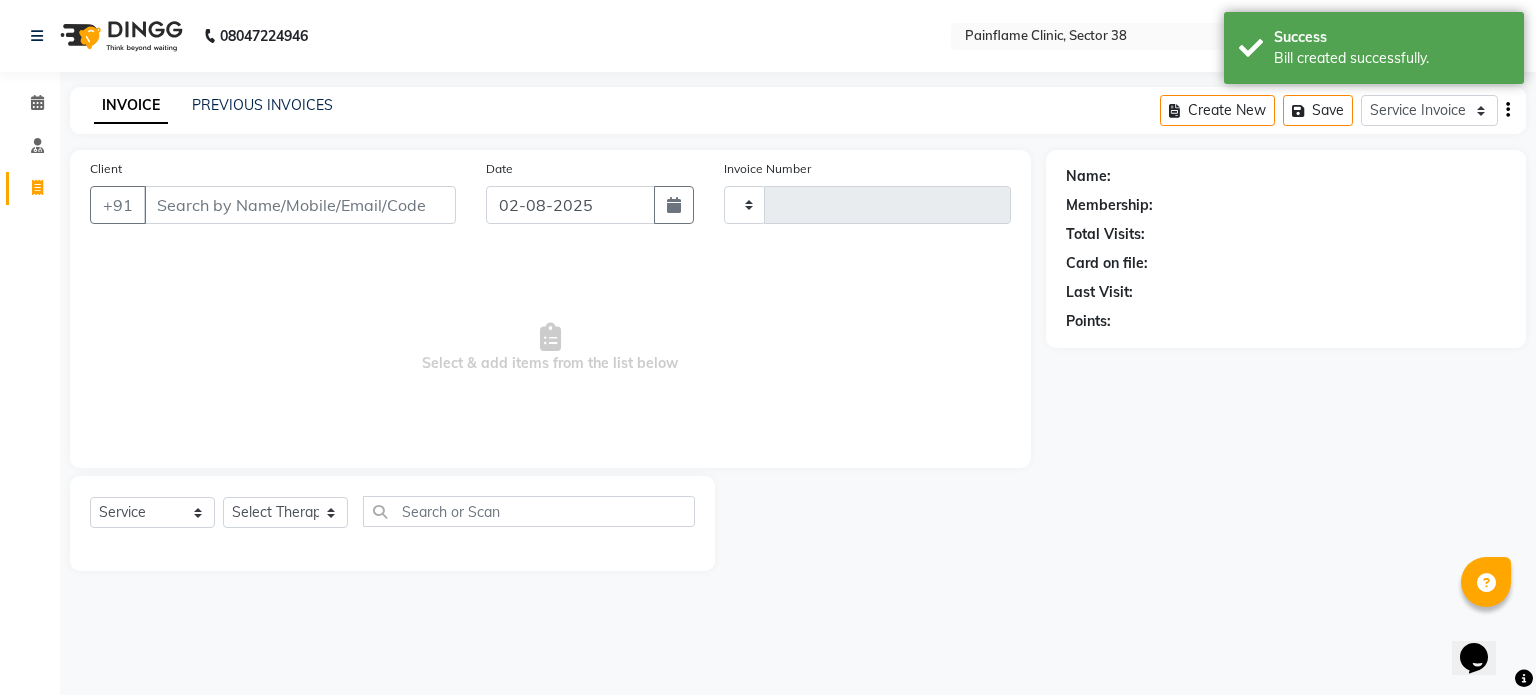 type on "7548" 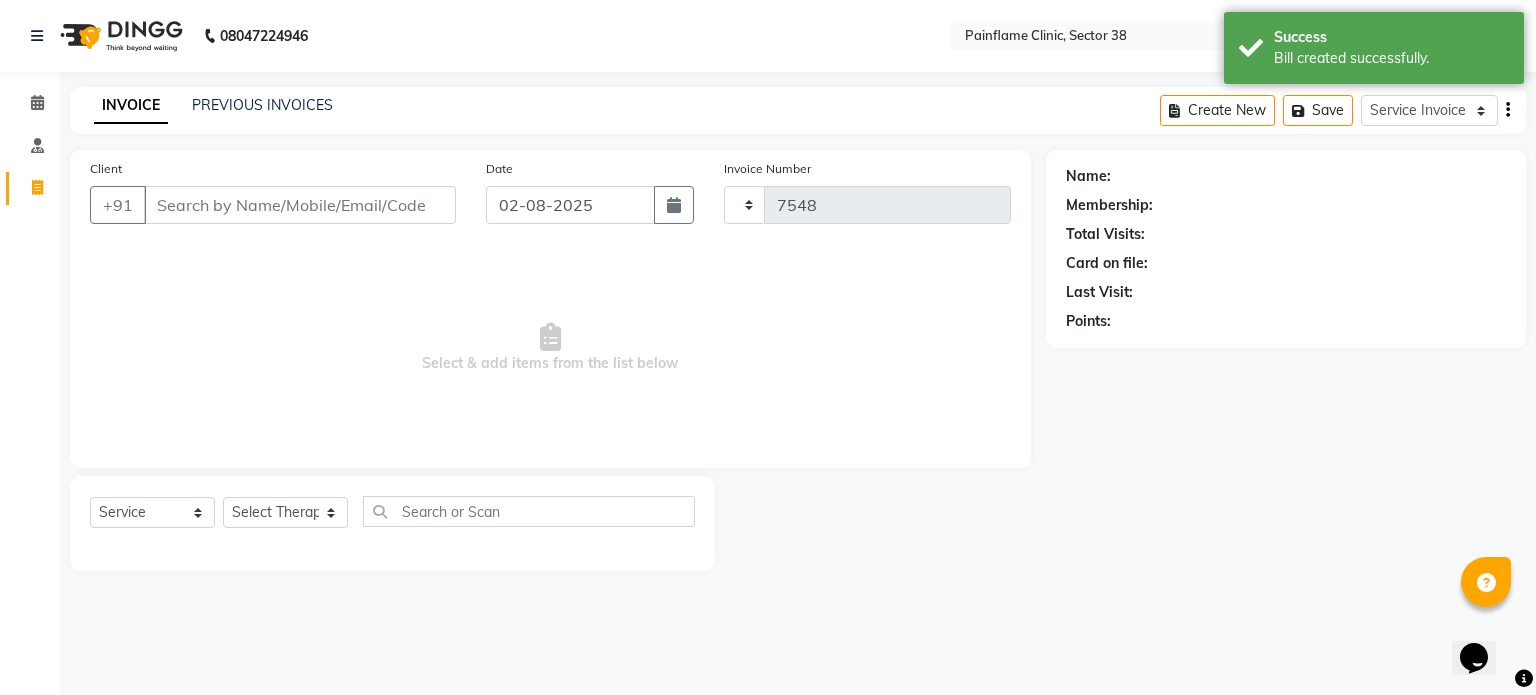 select on "3964" 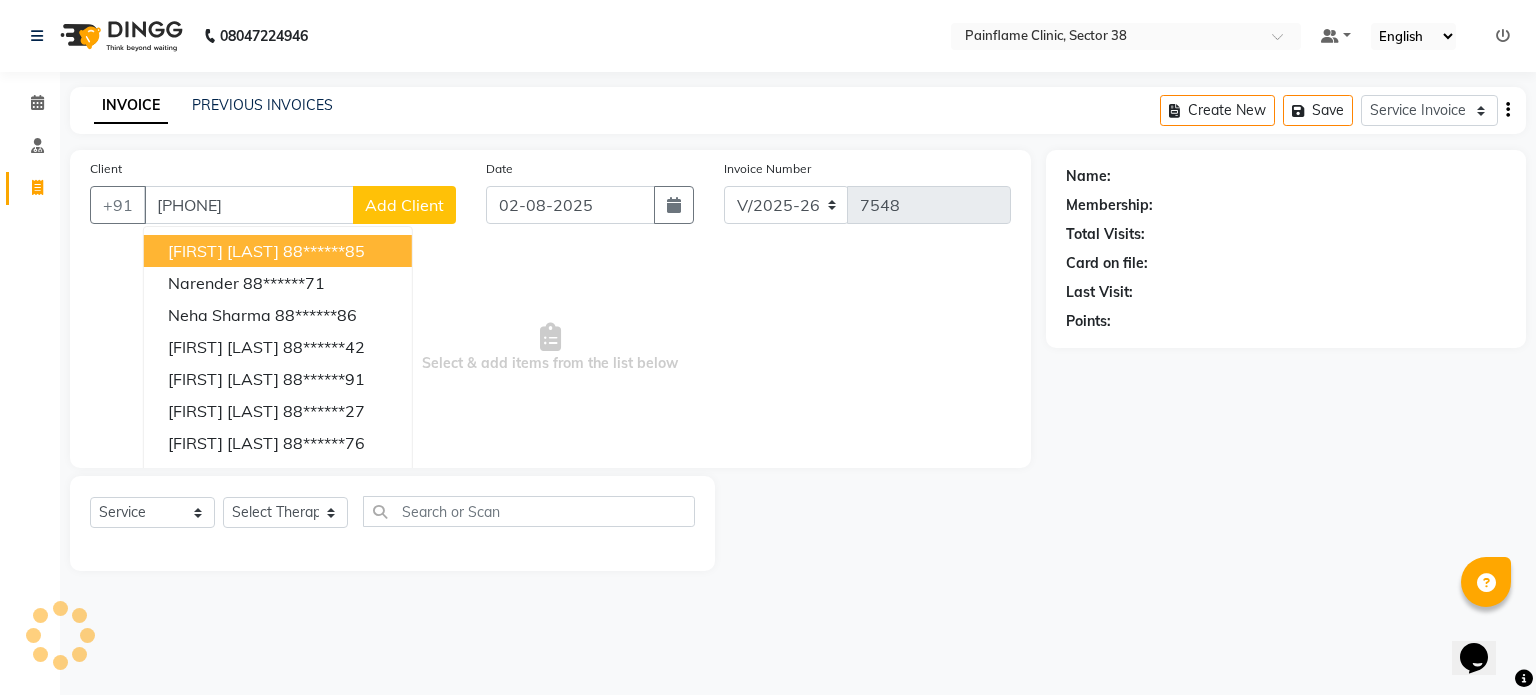 type on "[PHONE]" 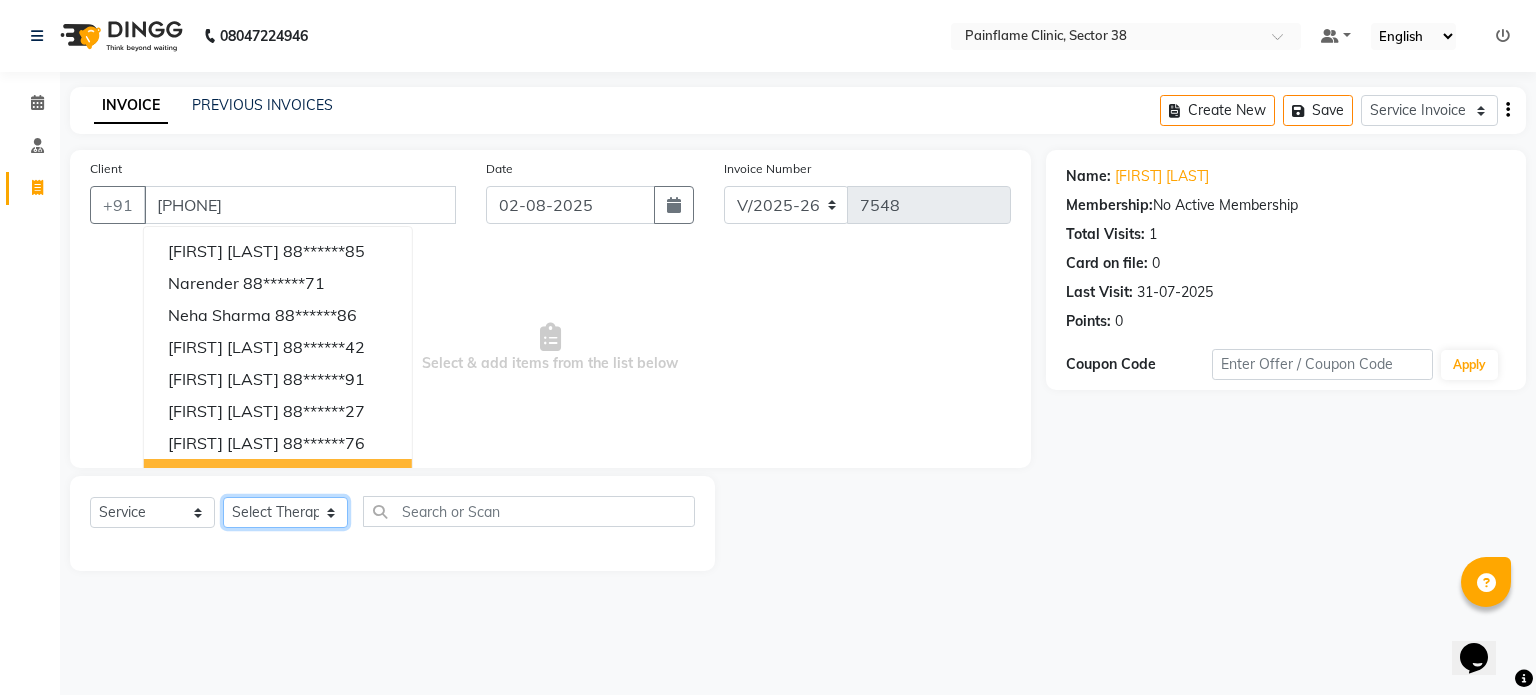 click on "Select Therapist Dr Durgesh Dr Harish Dr Ranjana Dr Saurabh Dr. Suraj Dr. Tejpal Mehlawat KUSHAL MOHIT SEMWAL Nancy Singhai Reception 1  Reception 2 Reception 3" 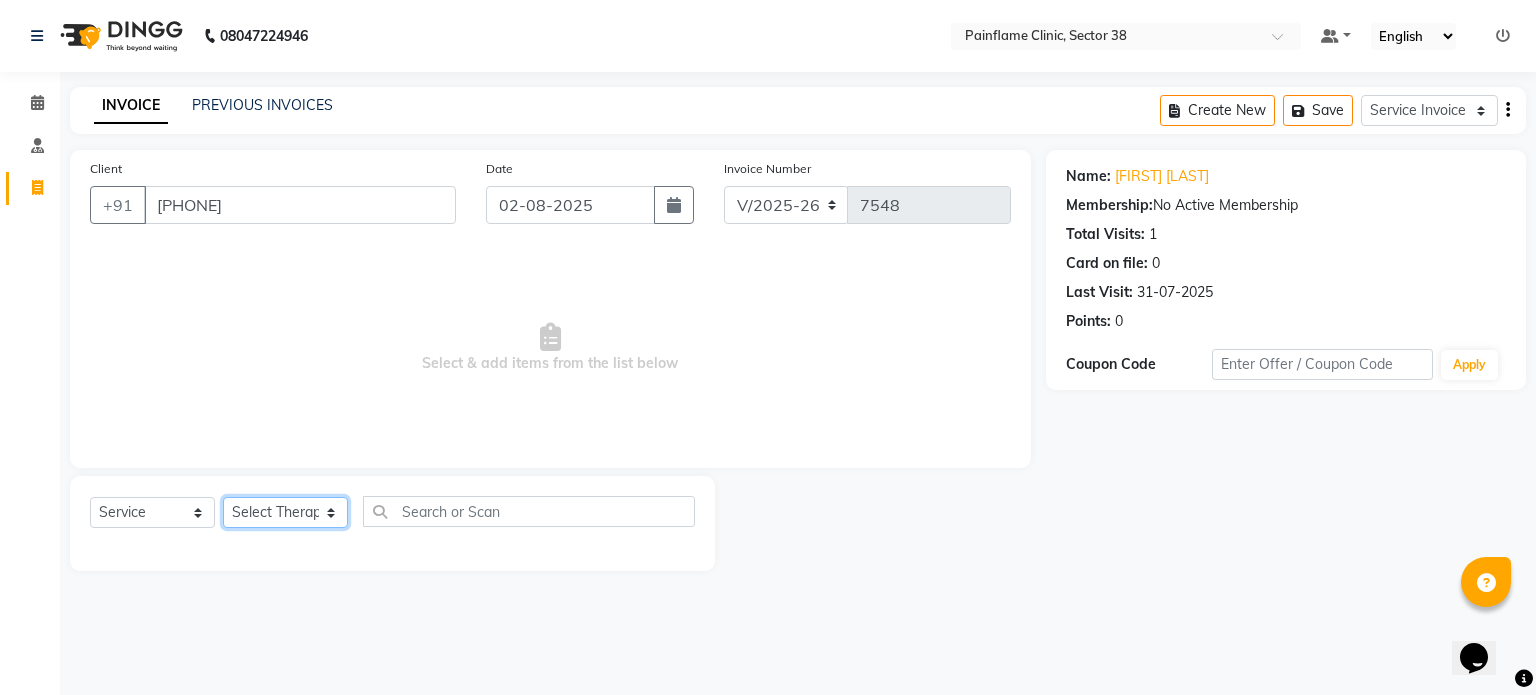 select on "20216" 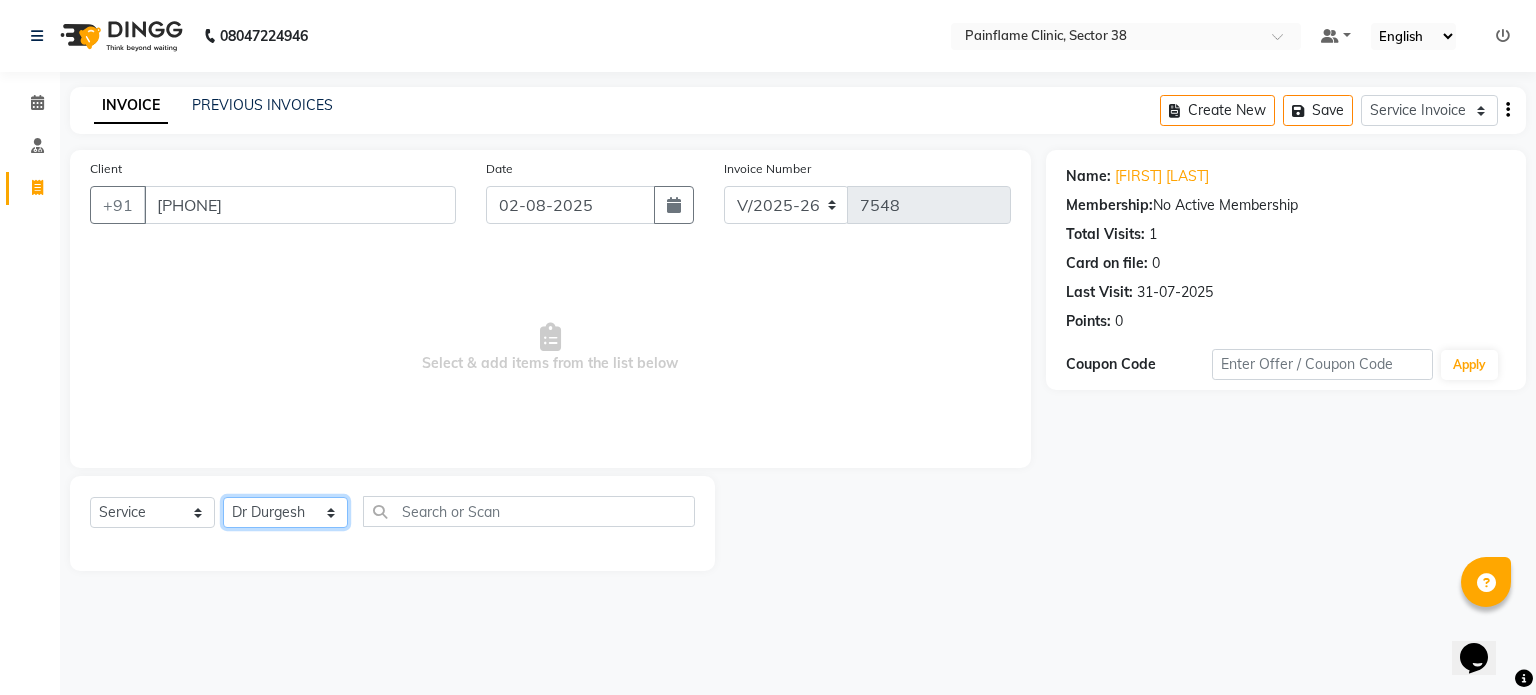click on "Select Therapist Dr Durgesh Dr Harish Dr Ranjana Dr Saurabh Dr. Suraj Dr. Tejpal Mehlawat KUSHAL MOHIT SEMWAL Nancy Singhai Reception 1  Reception 2 Reception 3" 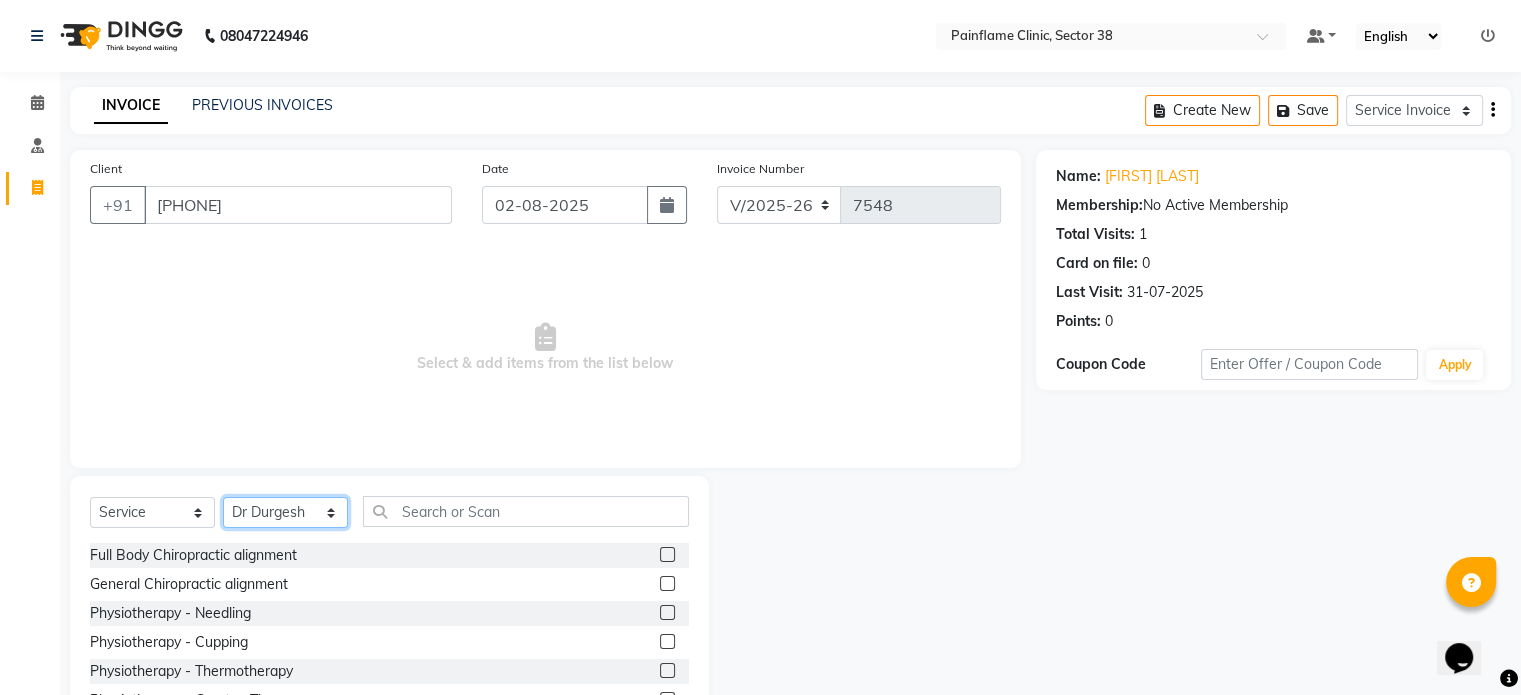 scroll, scrollTop: 119, scrollLeft: 0, axis: vertical 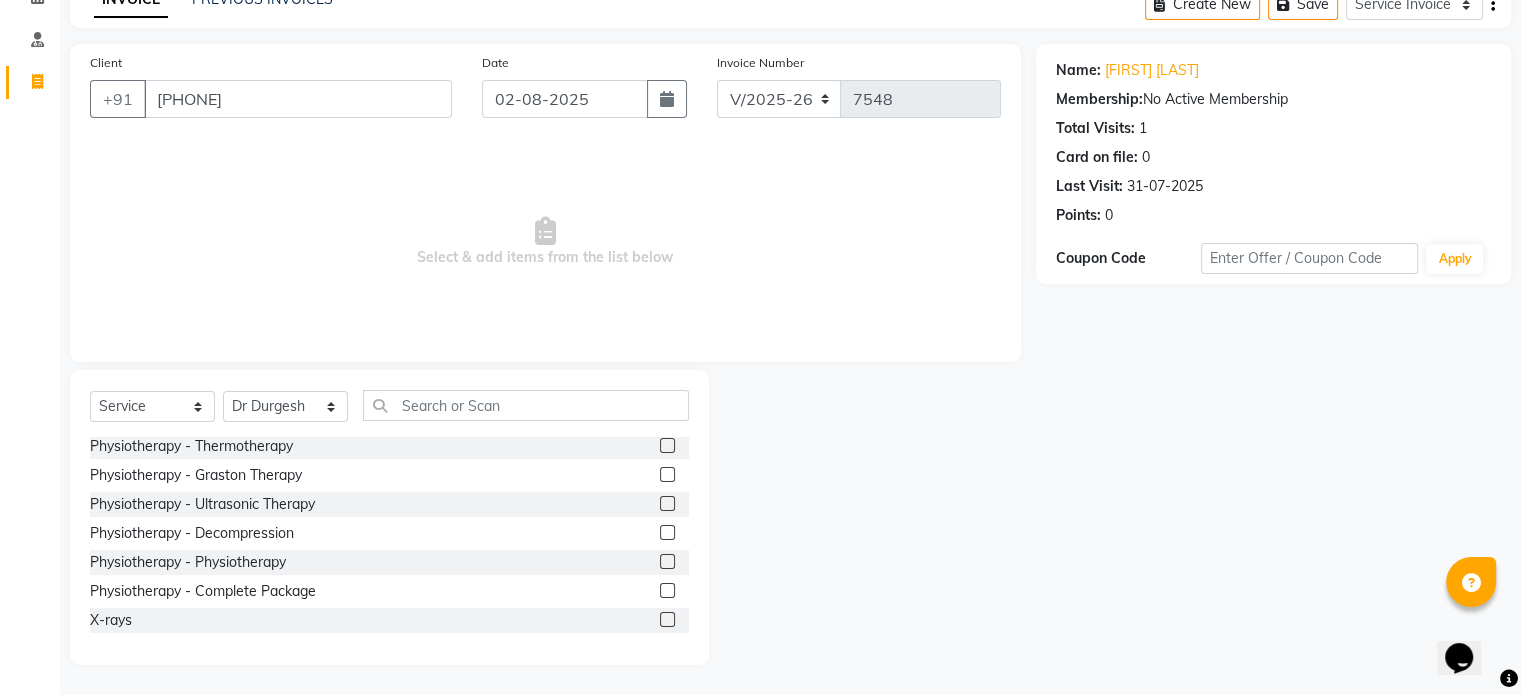 click 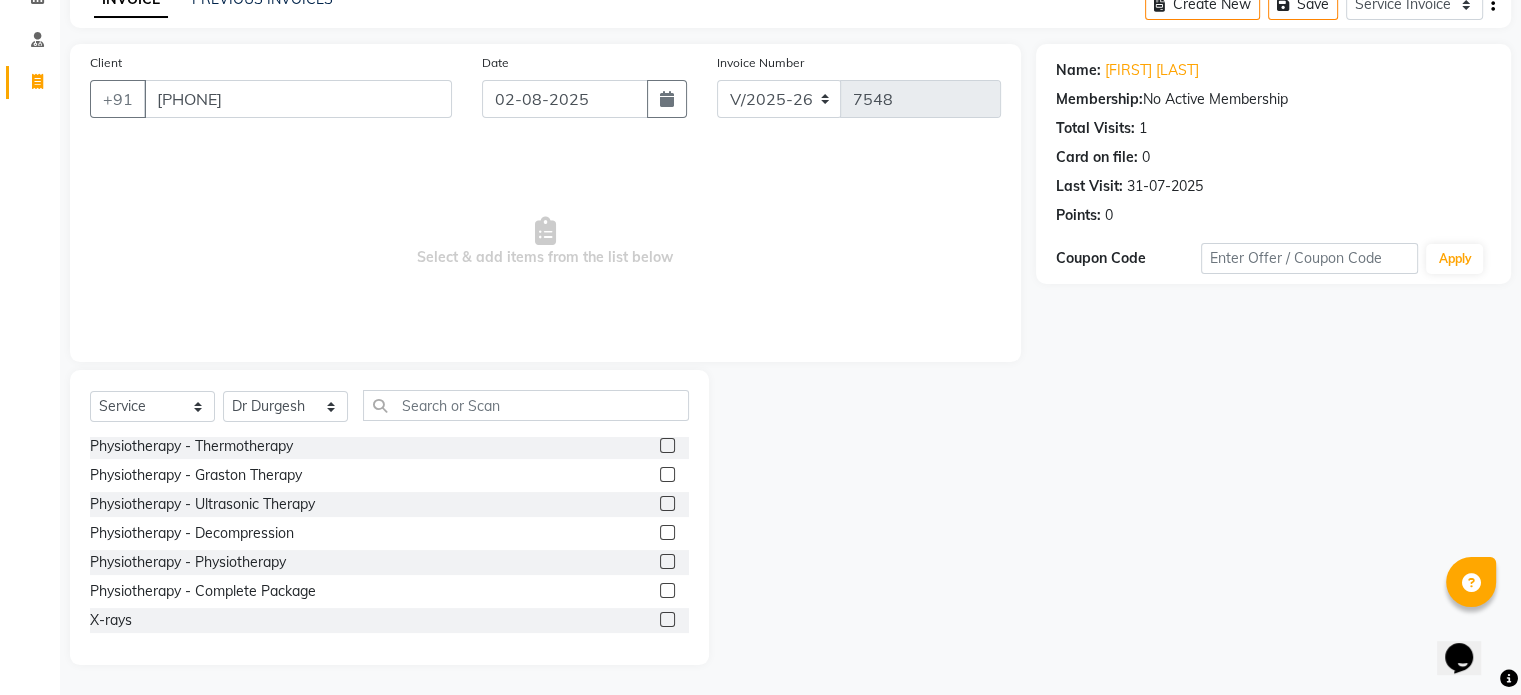 click at bounding box center (666, 591) 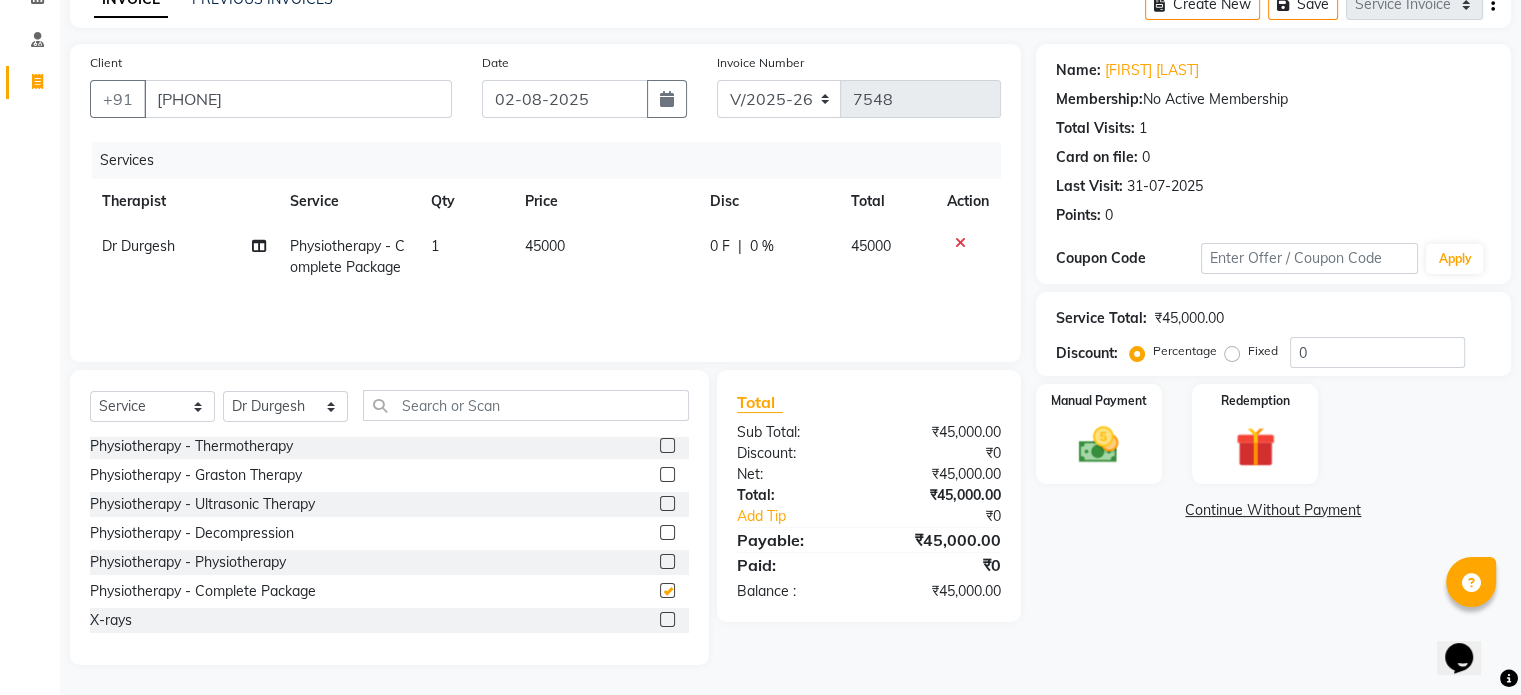 checkbox on "false" 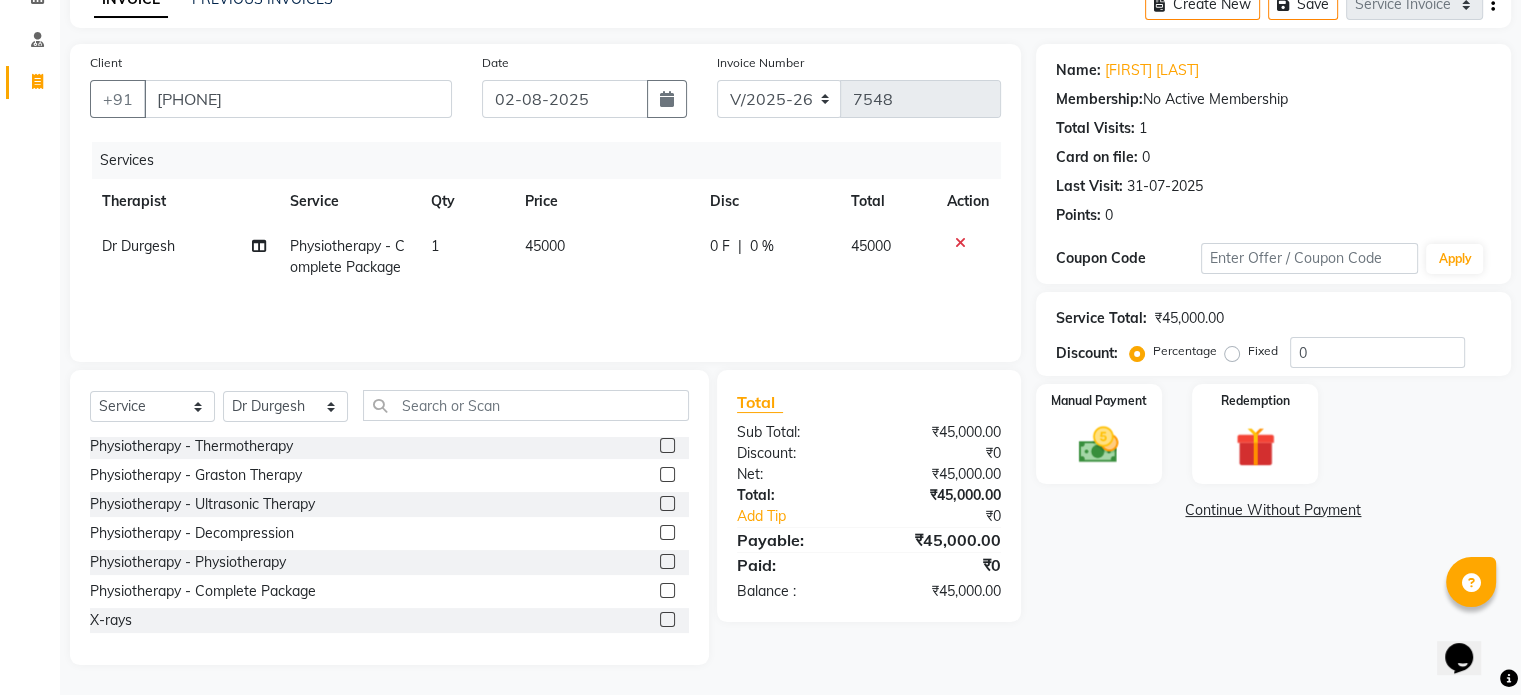click on "45000" 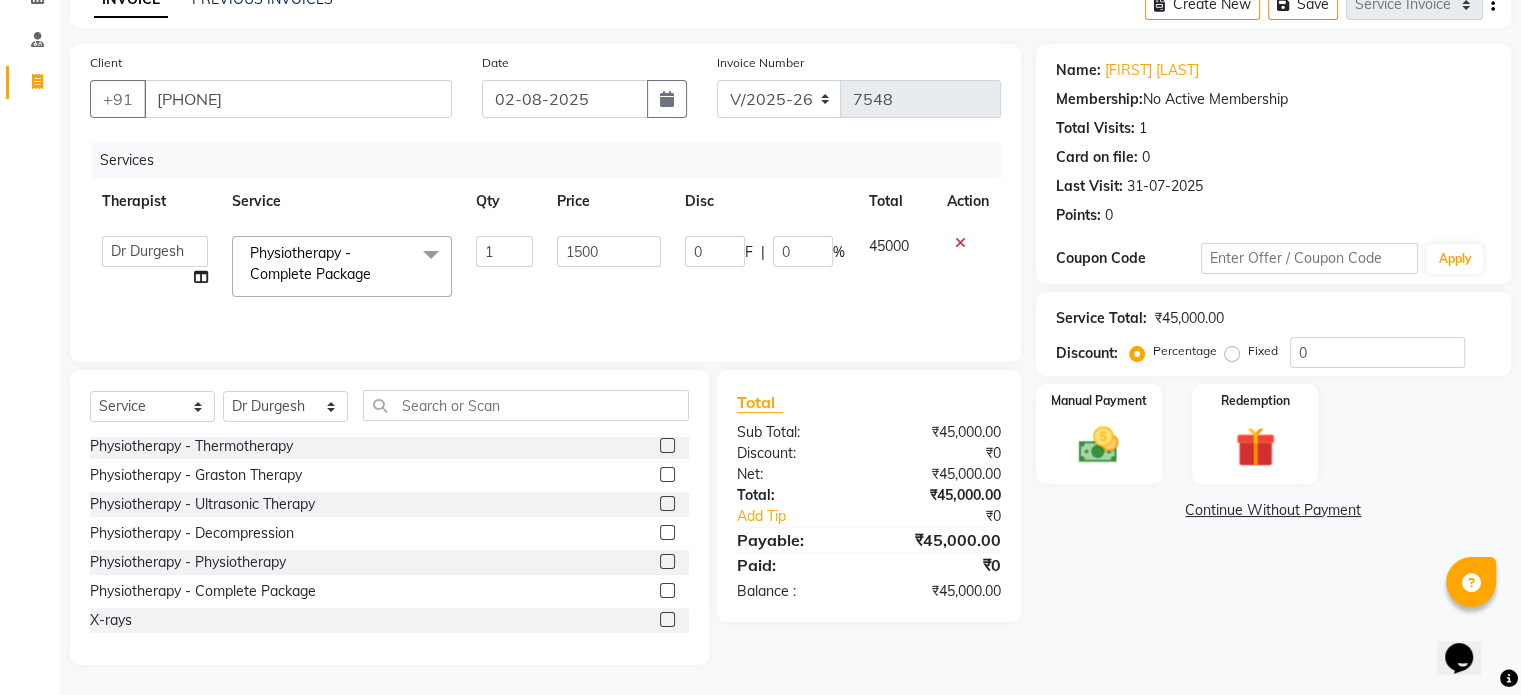 type on "15000" 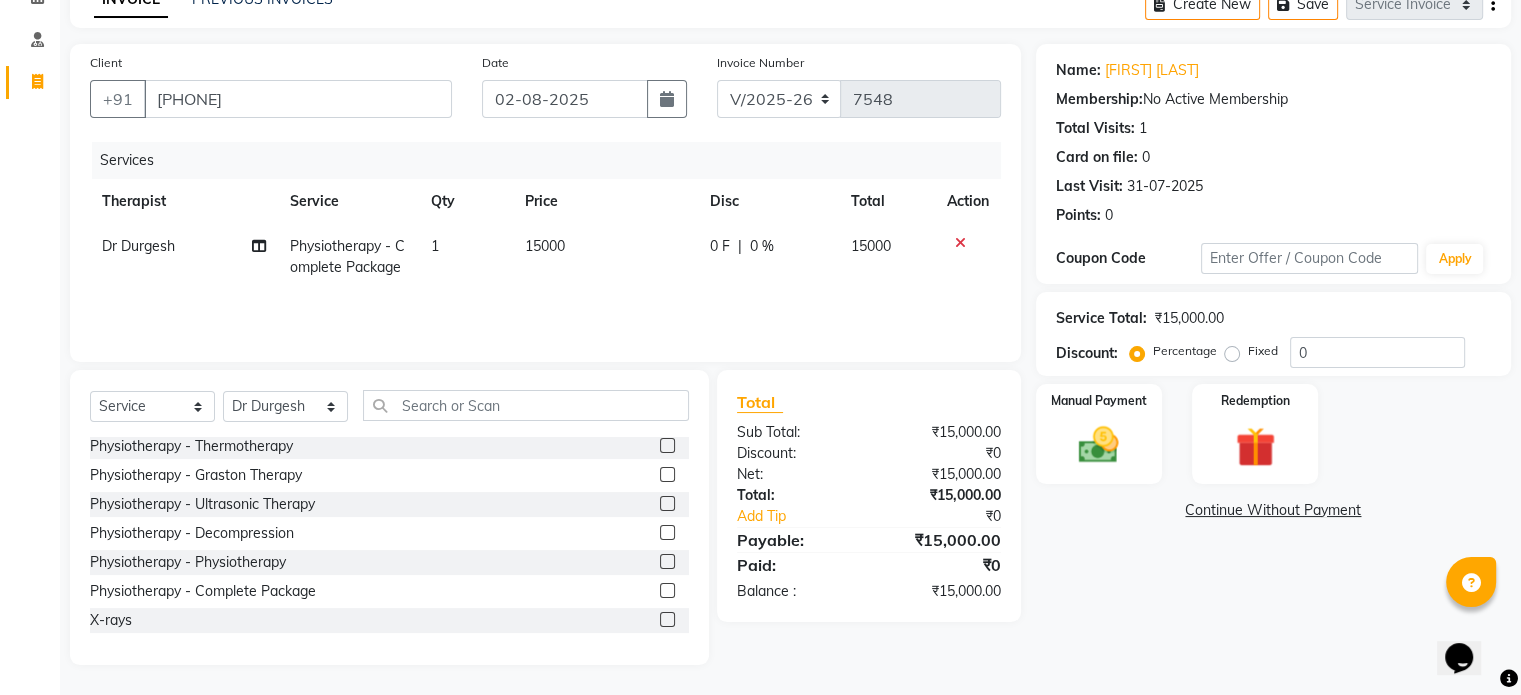 click on "Client +91 [PHONE] Date [DATE] Invoice Number [NUMBER] [NUMBER] [NUMBER] Services Therapist Service Qty Price Disc Total Action Dr Durgesh Physiotherapy - Complete Package 1 15000 0 F | 0 % 15000" 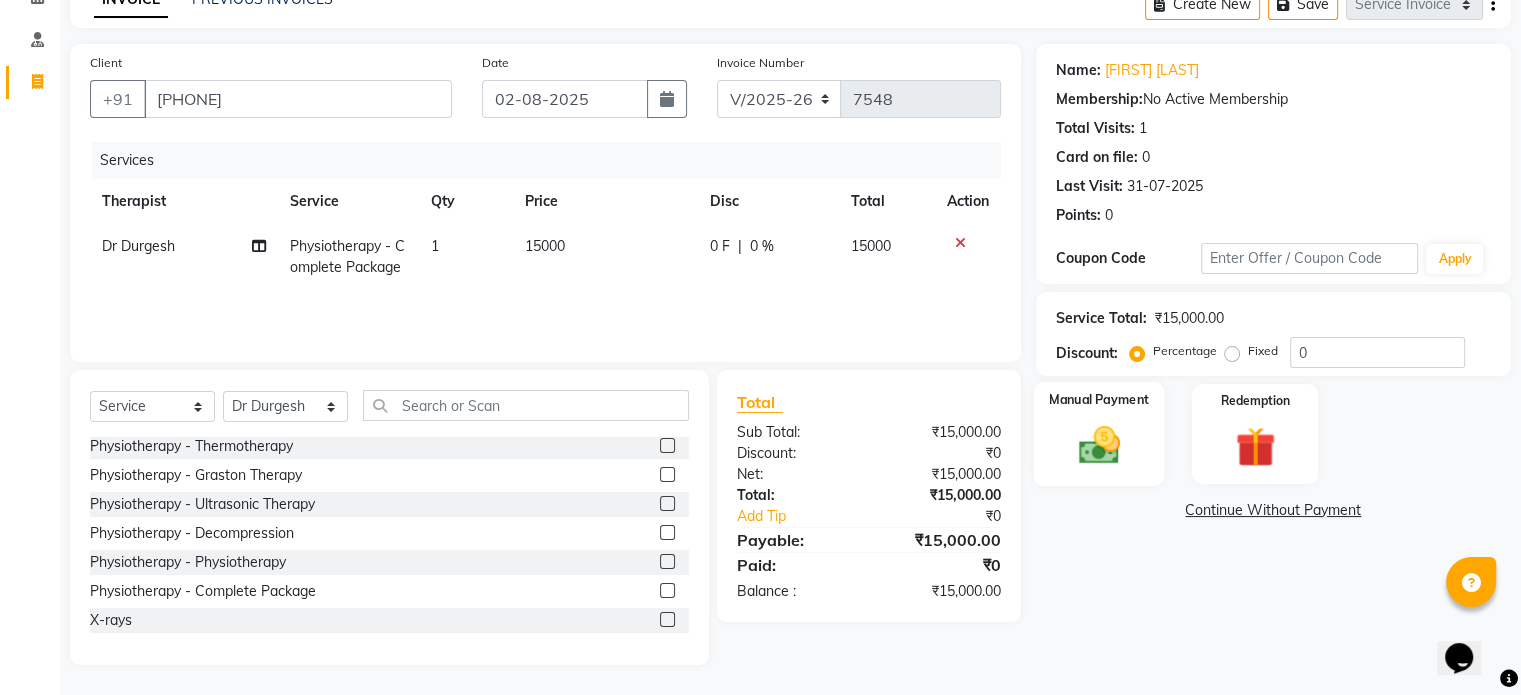 click 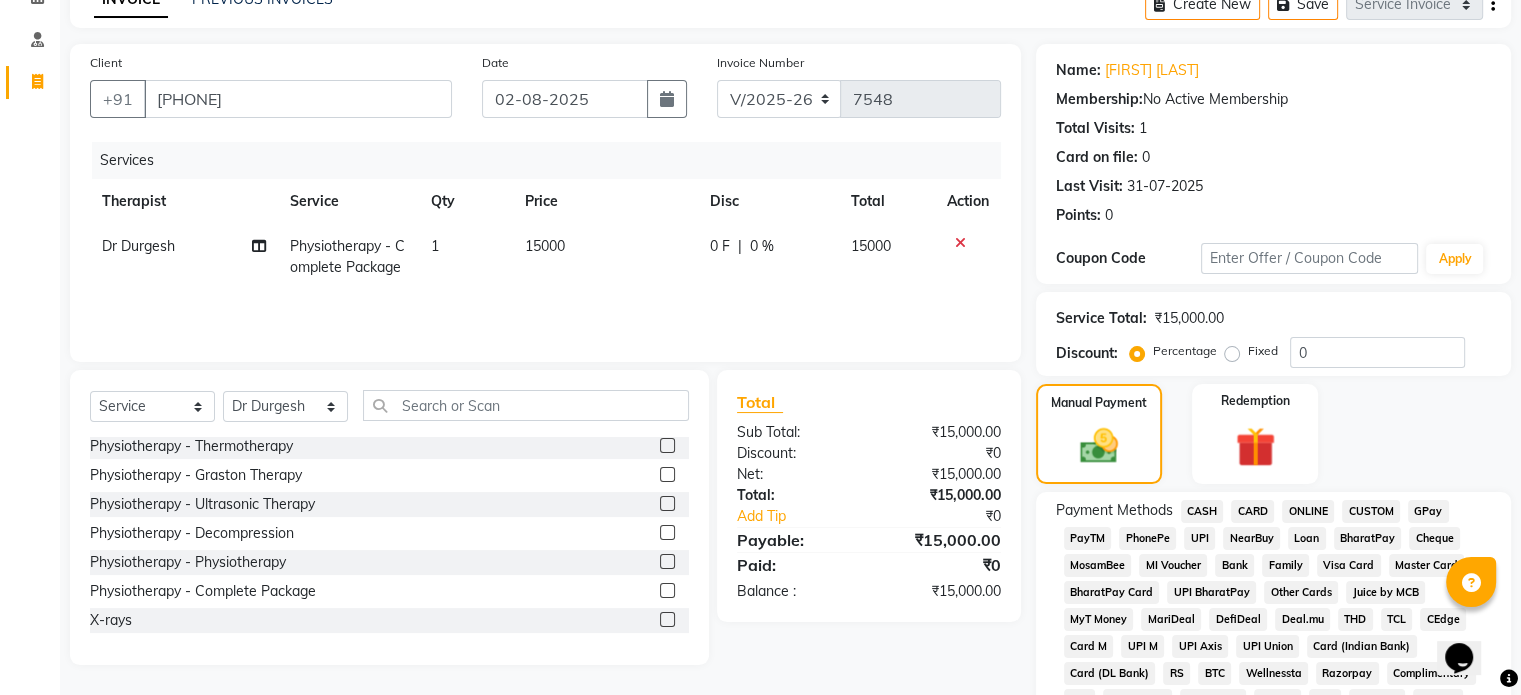 click on "CARD" 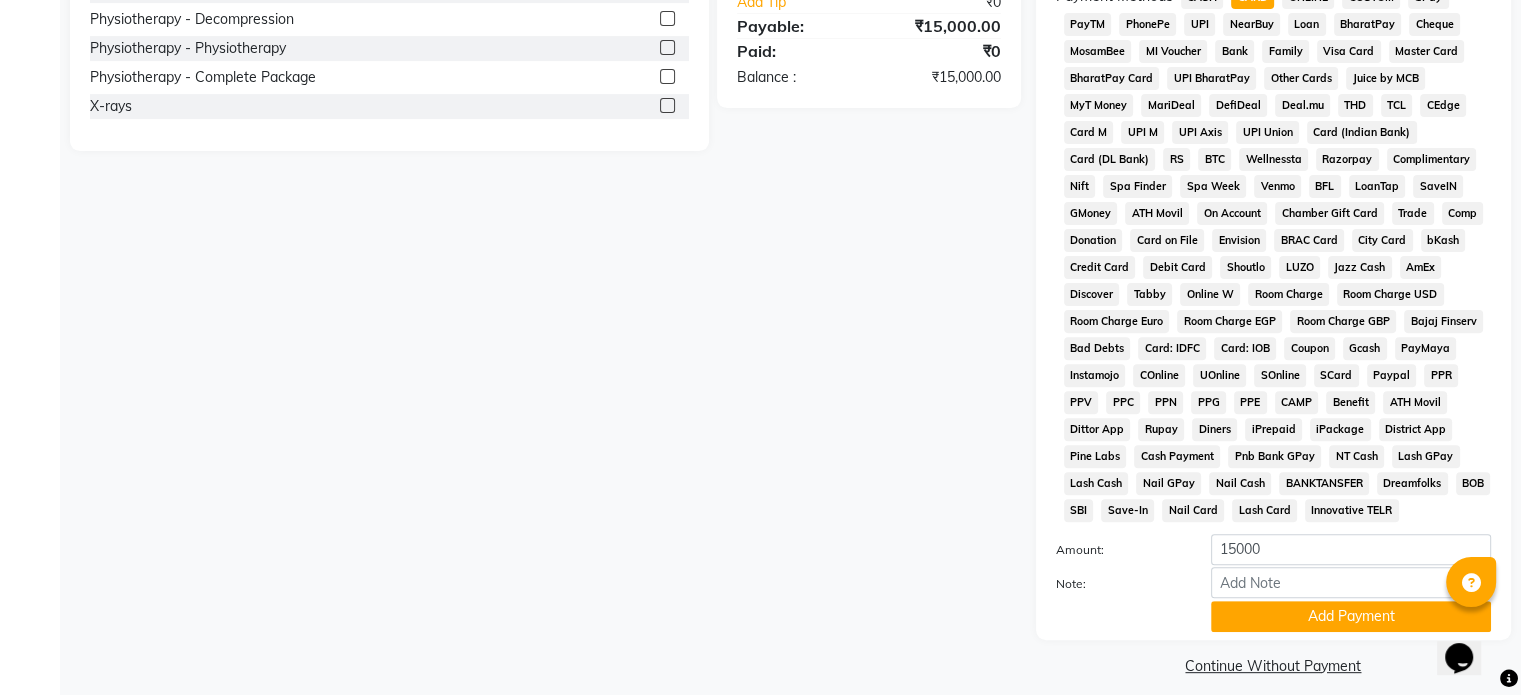 scroll, scrollTop: 652, scrollLeft: 0, axis: vertical 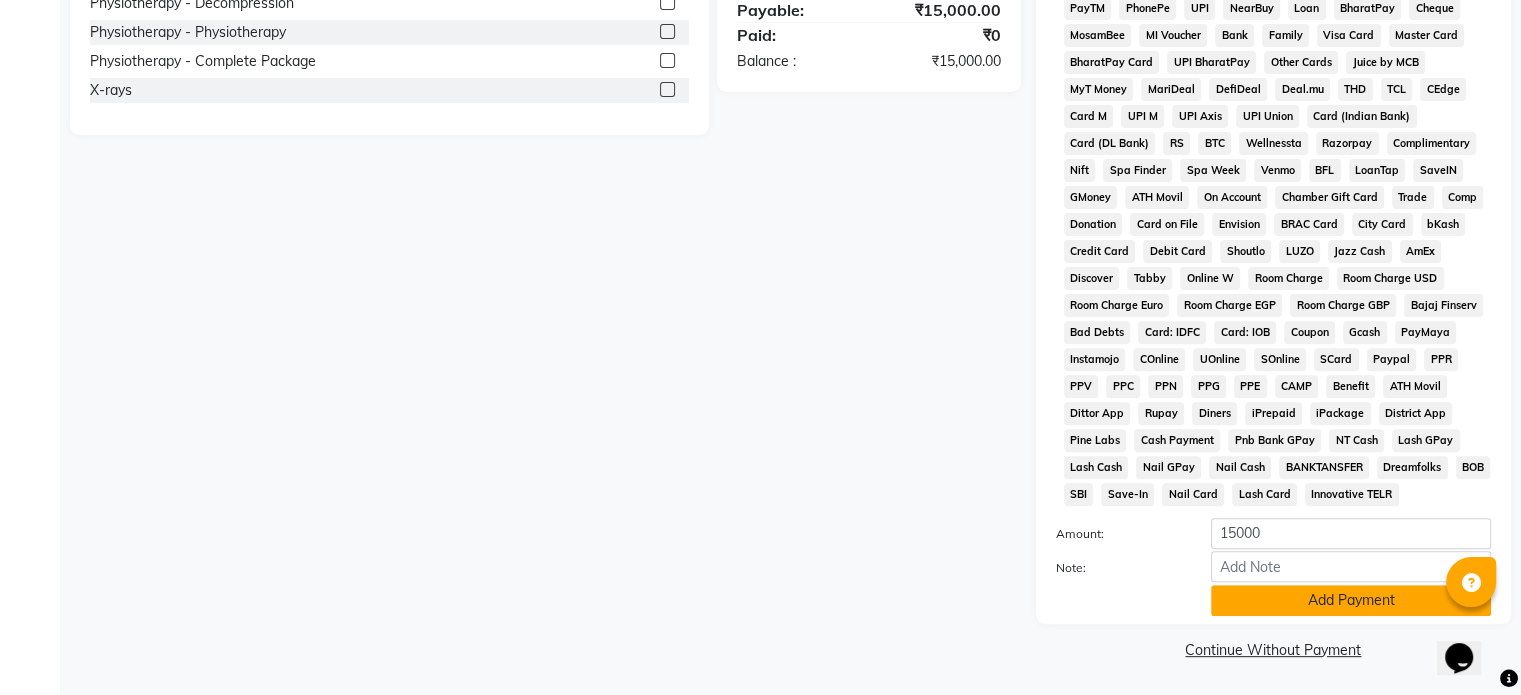 click on "Add Payment" 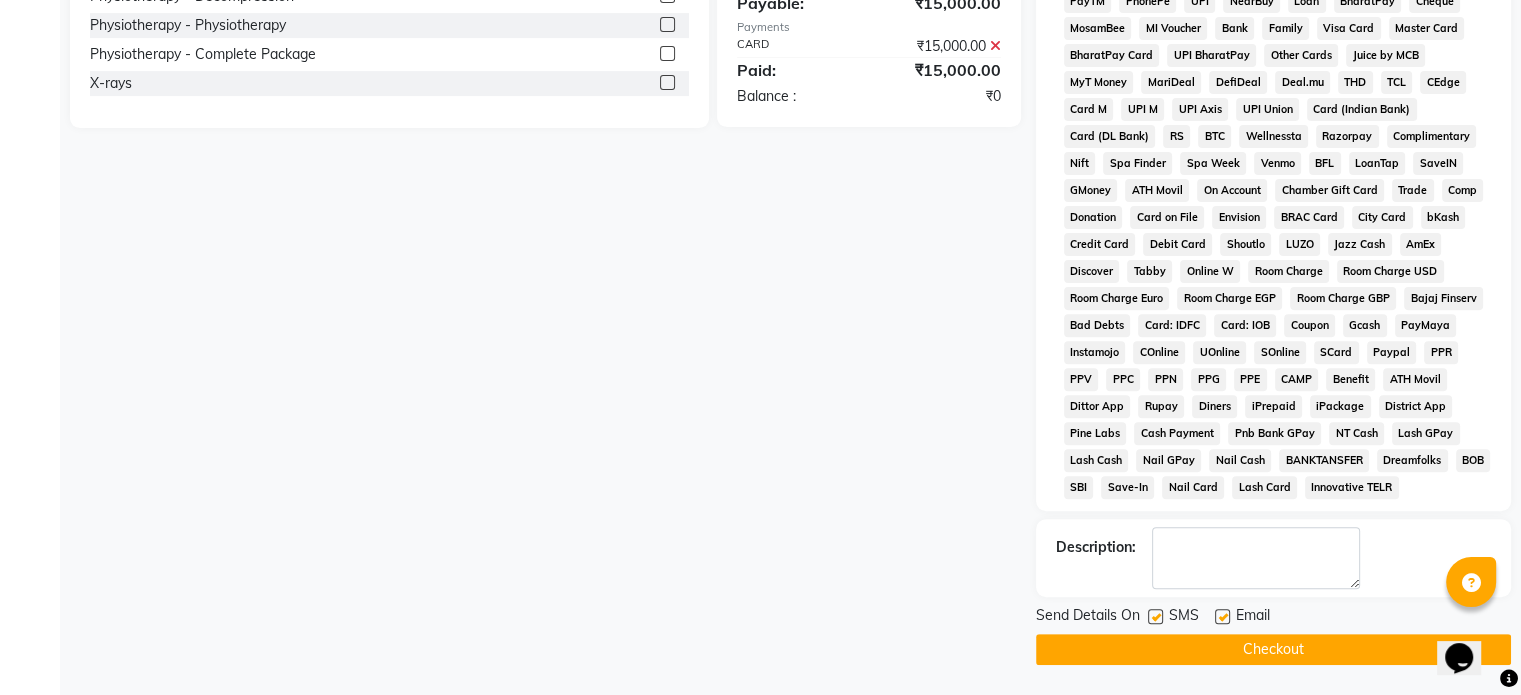 click on "Email" 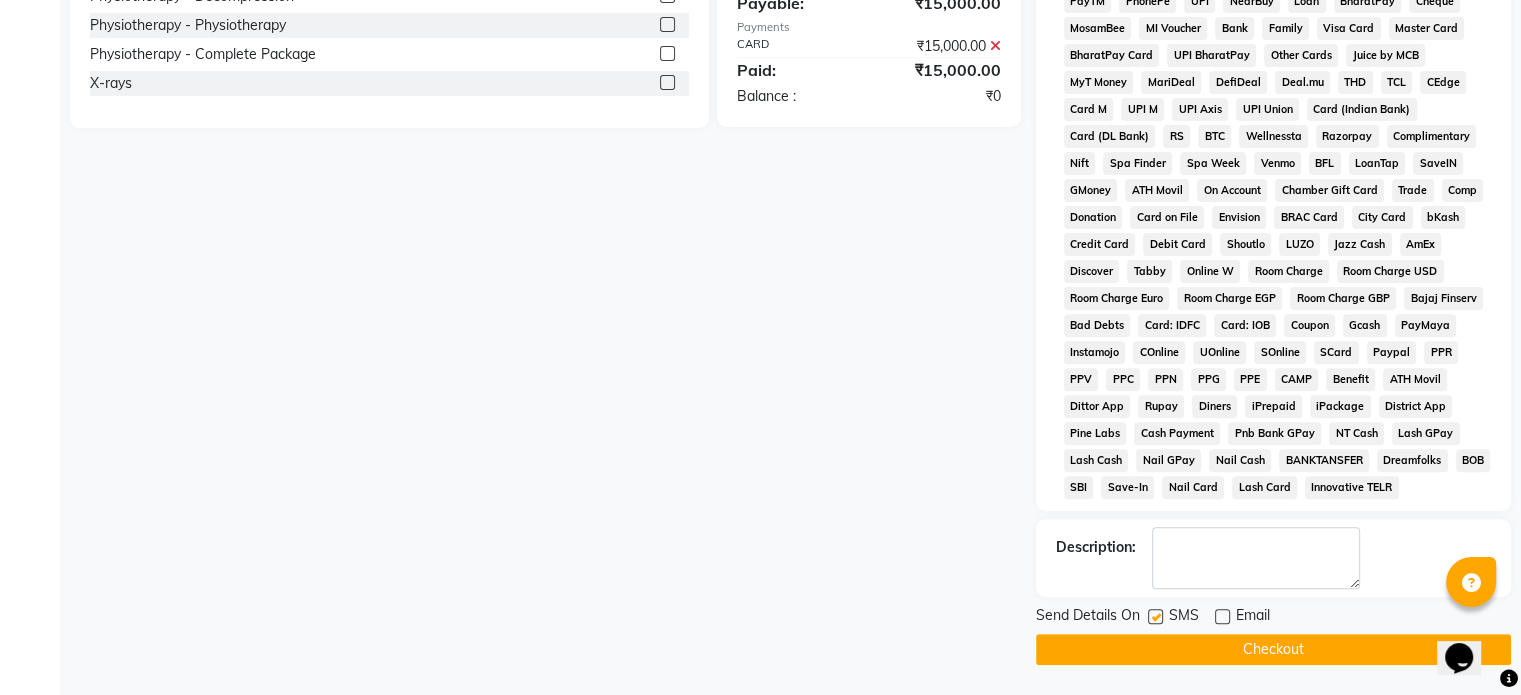 click 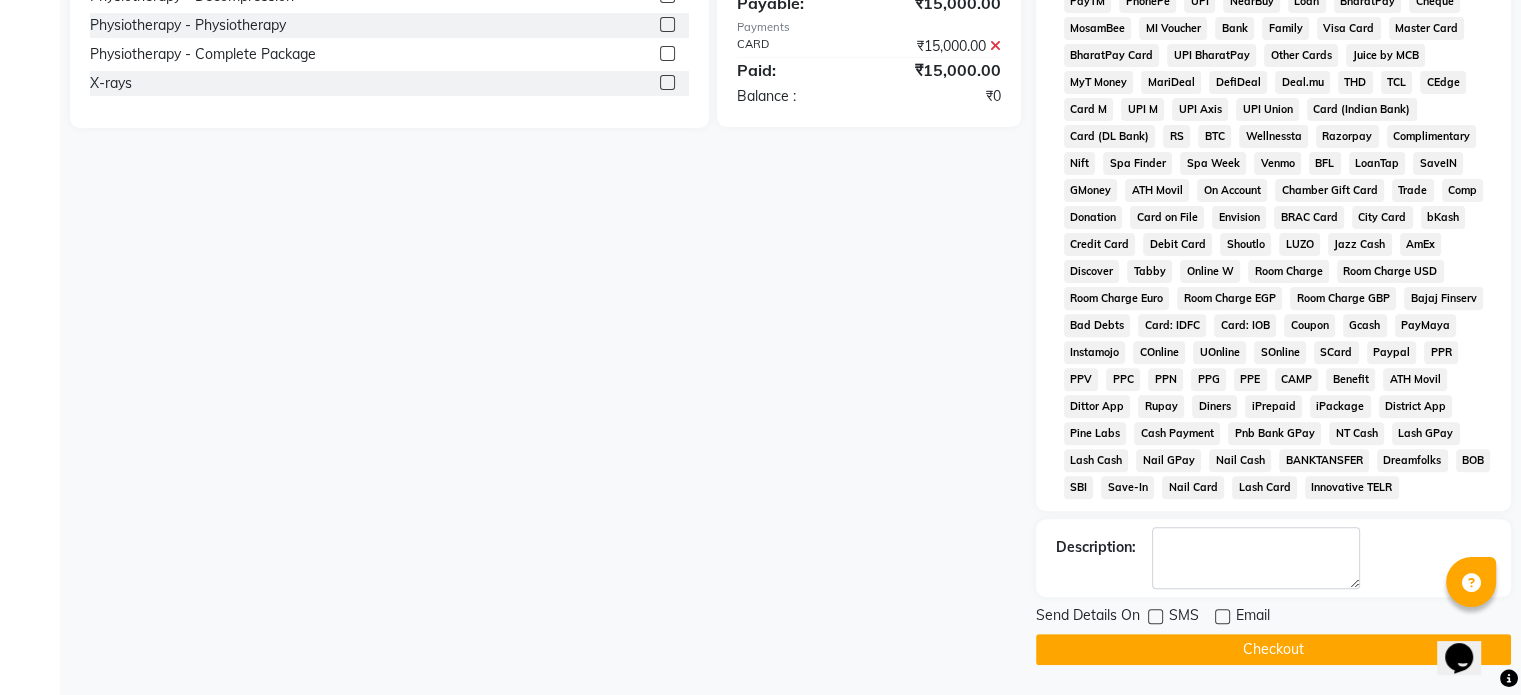 click on "Checkout" 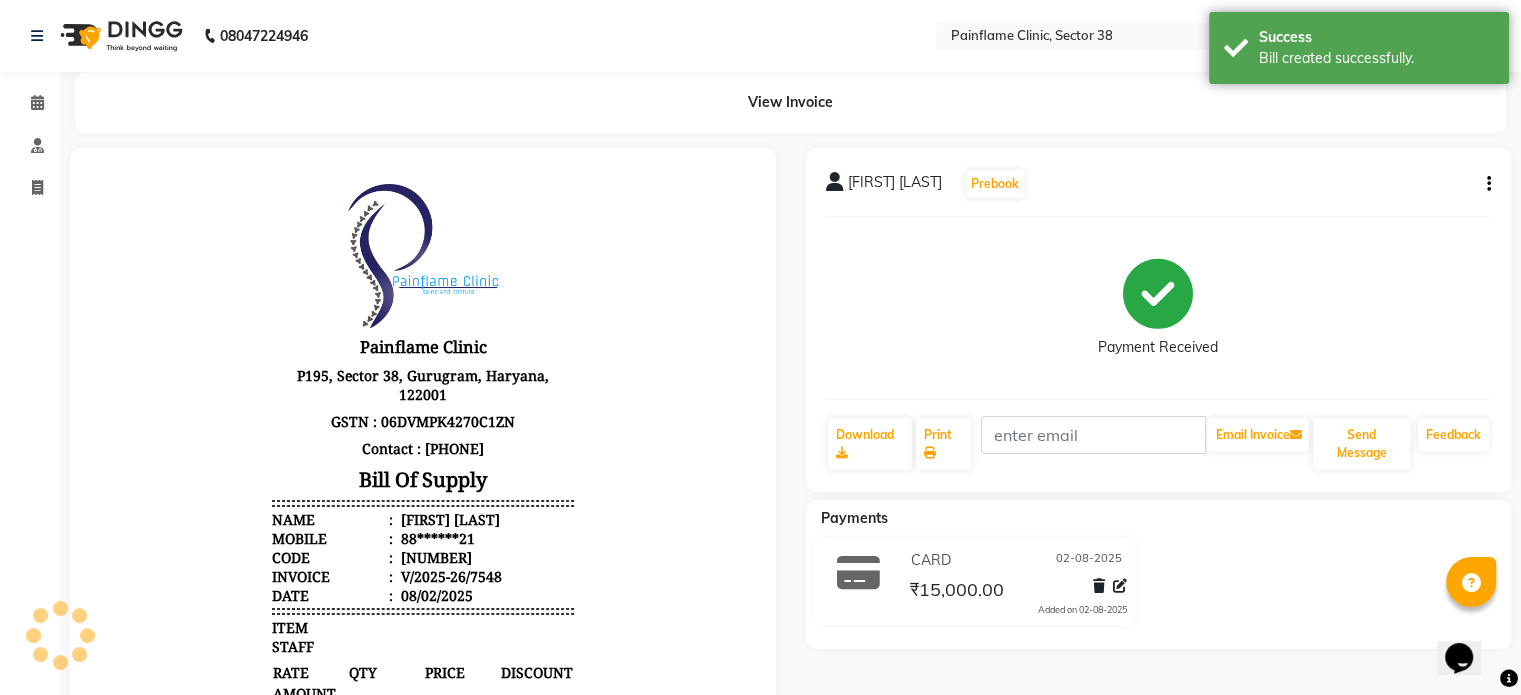 scroll, scrollTop: 0, scrollLeft: 0, axis: both 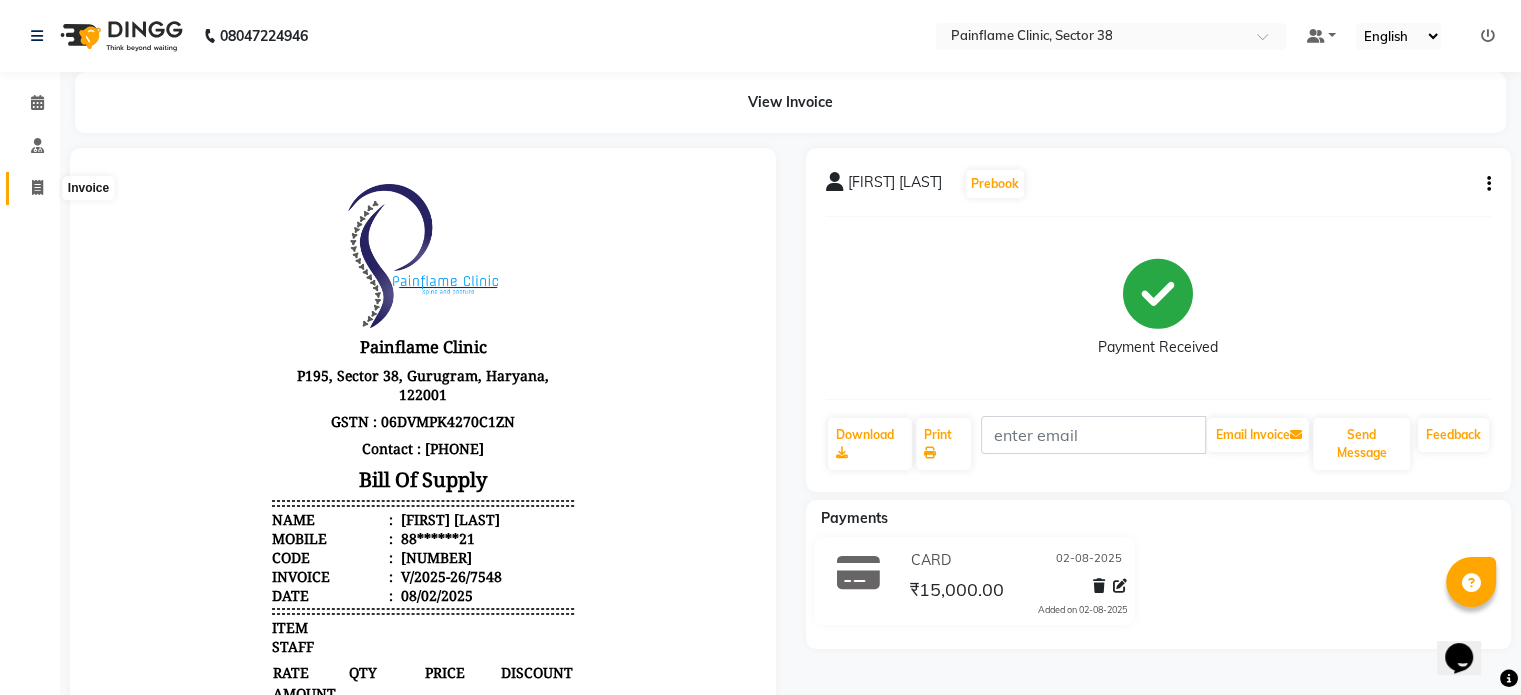 click 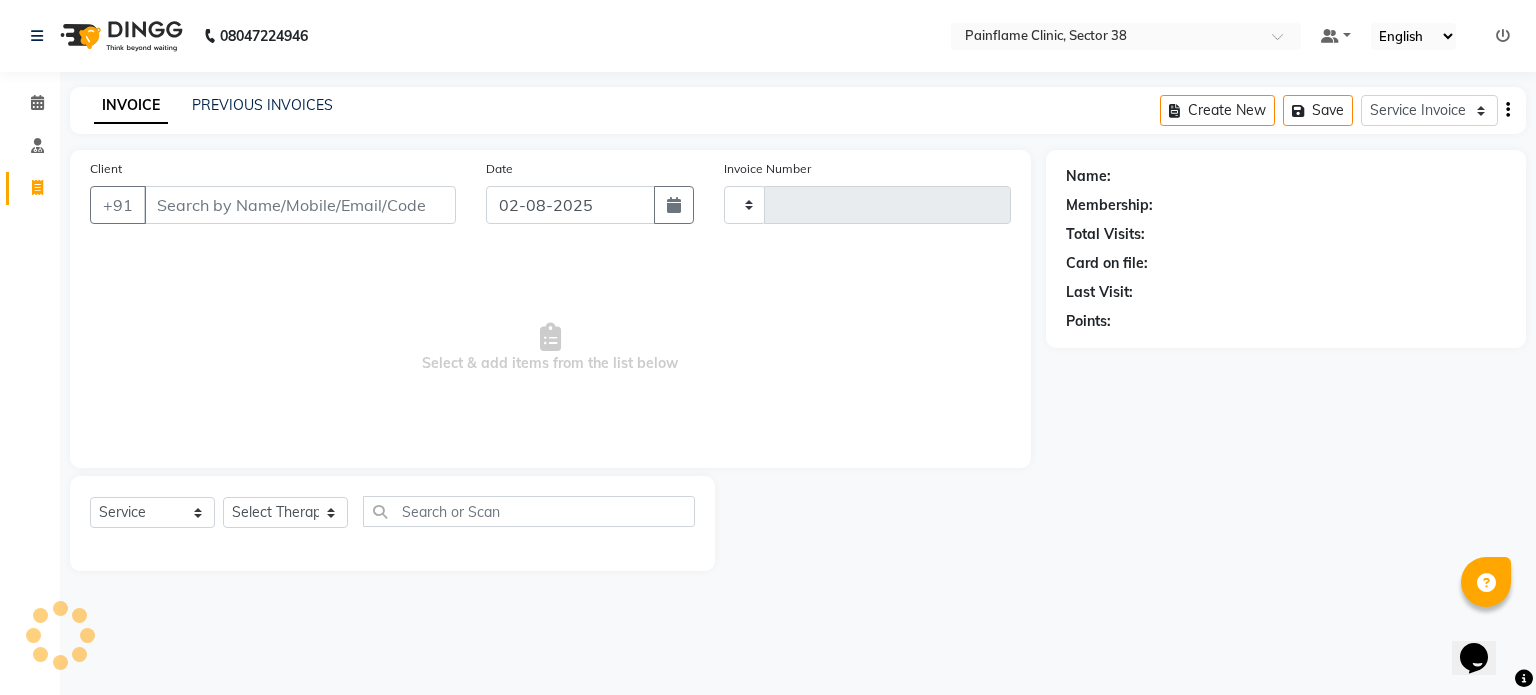 type on "7549" 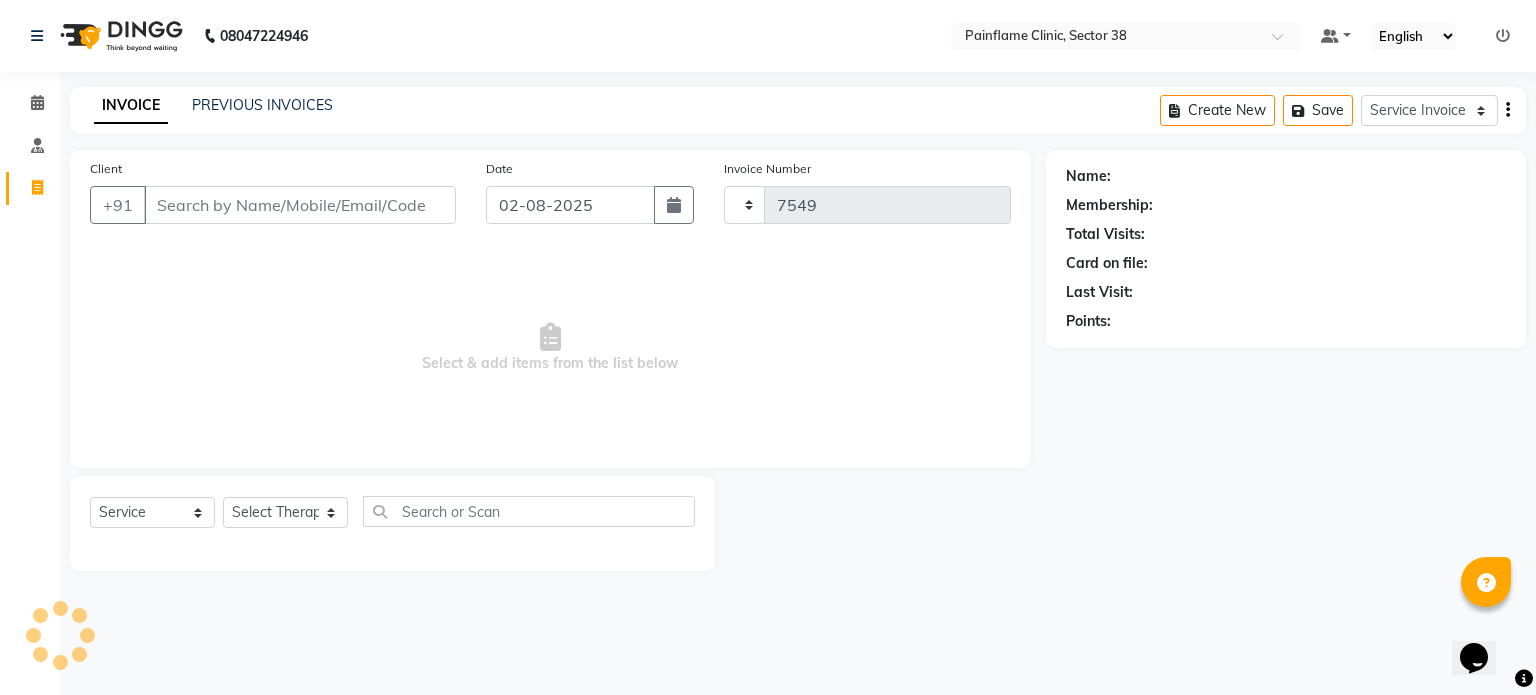 select on "3964" 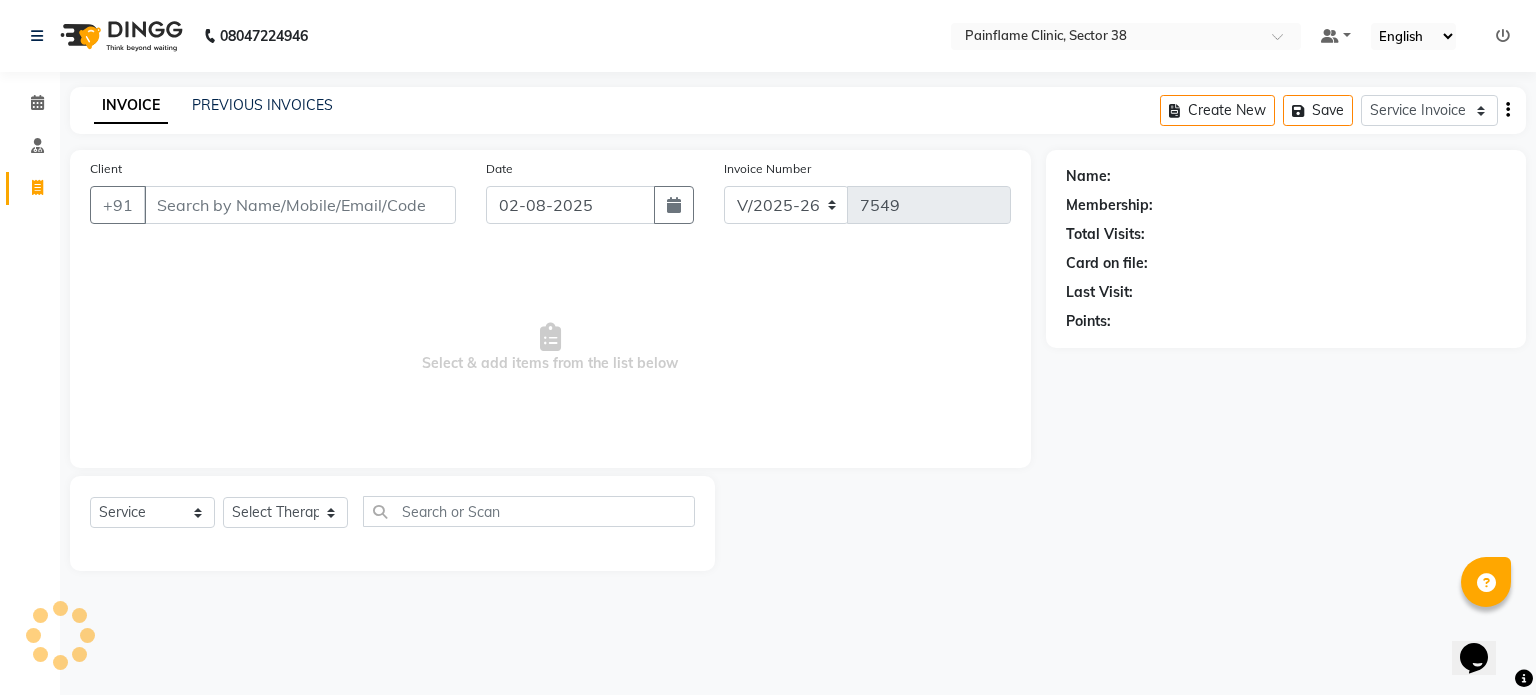 click on "Client" at bounding box center [300, 205] 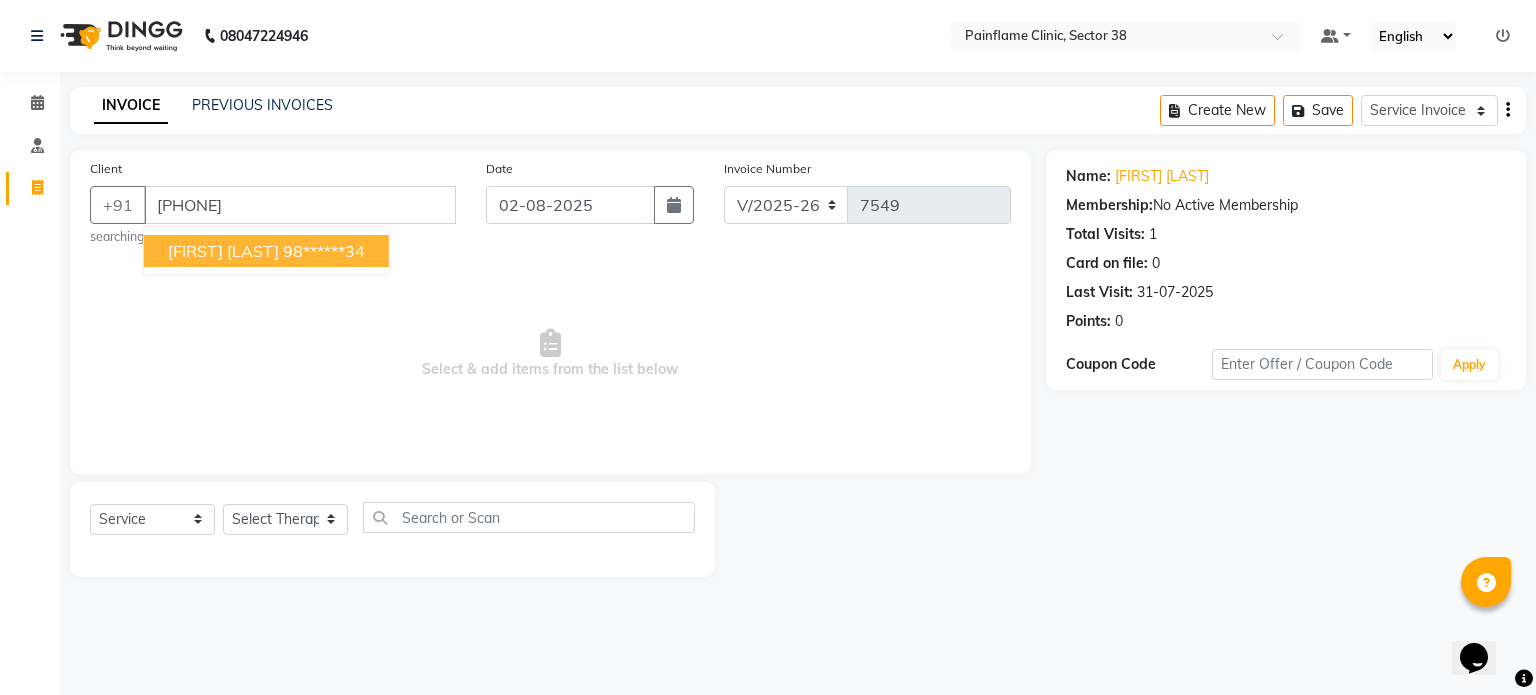 click on "[FIRST] [LAST] [PHONE]" at bounding box center (266, 251) 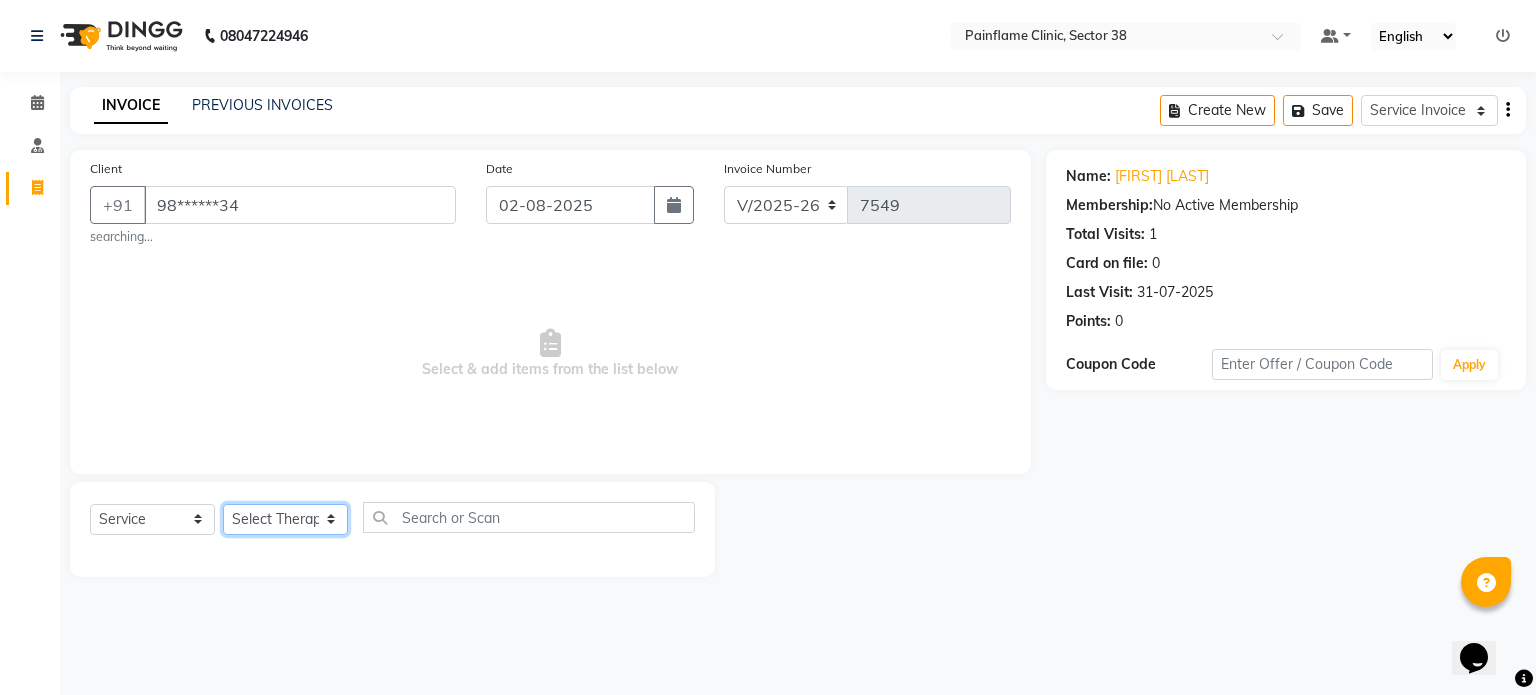 click on "Select Therapist Dr Durgesh Dr Harish Dr Ranjana Dr Saurabh Dr. Suraj Dr. Tejpal Mehlawat KUSHAL MOHIT SEMWAL Nancy Singhai Reception 1  Reception 2 Reception 3" 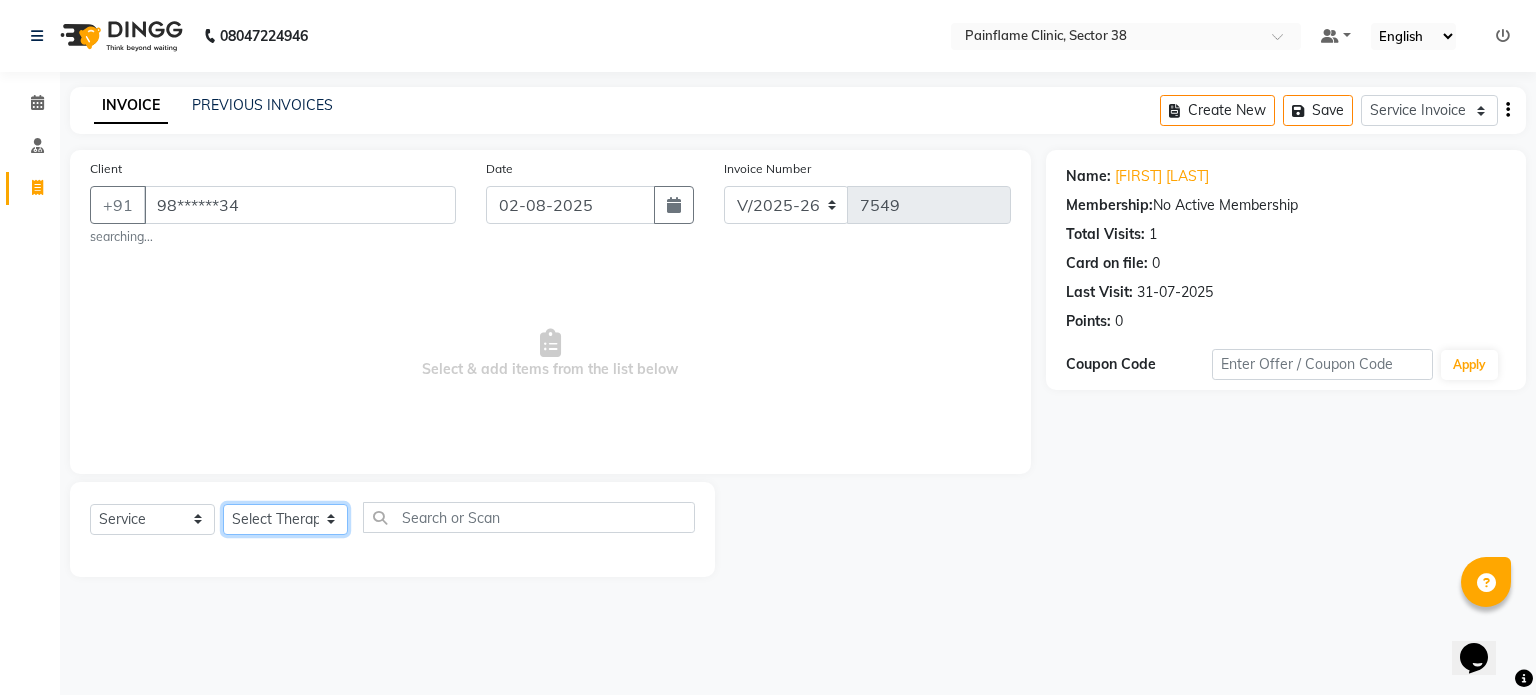 select on "20212" 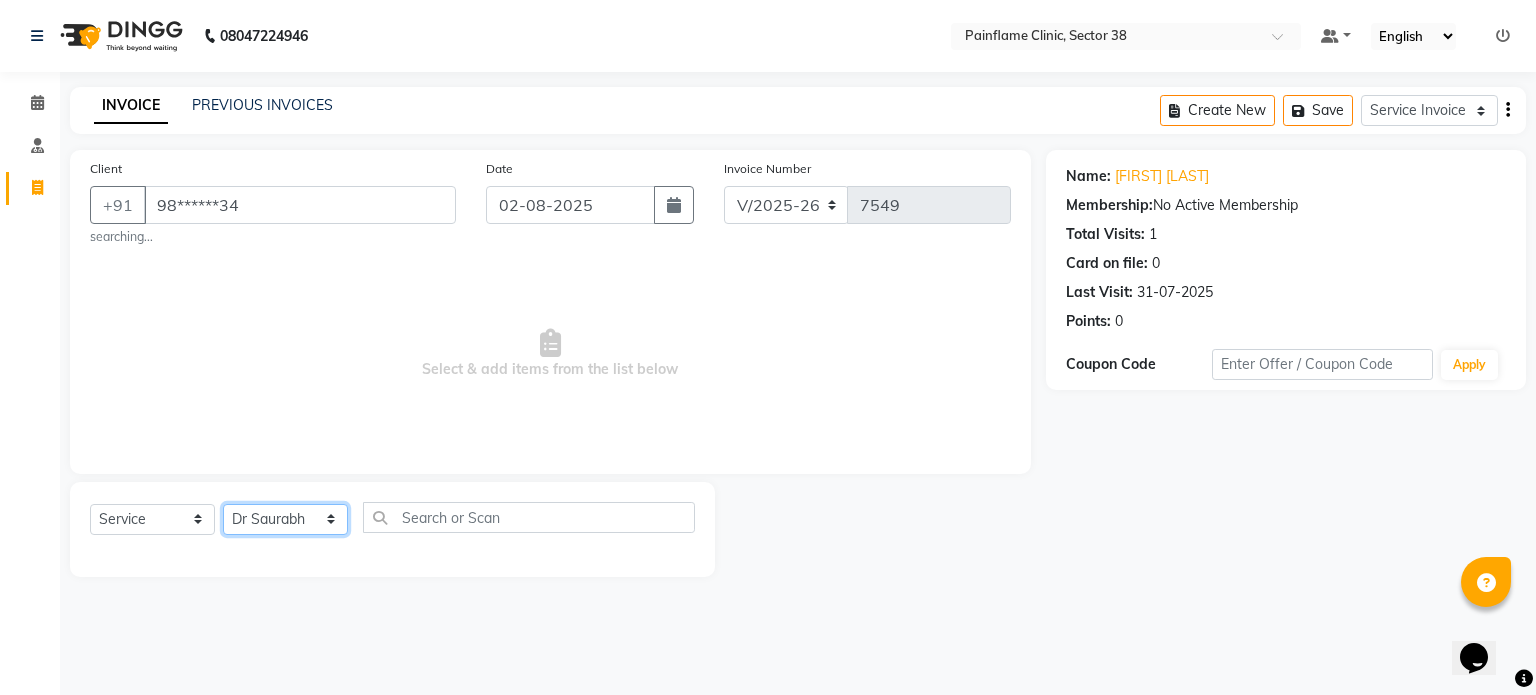 click on "Select Therapist Dr Durgesh Dr Harish Dr Ranjana Dr Saurabh Dr. Suraj Dr. Tejpal Mehlawat KUSHAL MOHIT SEMWAL Nancy Singhai Reception 1  Reception 2 Reception 3" 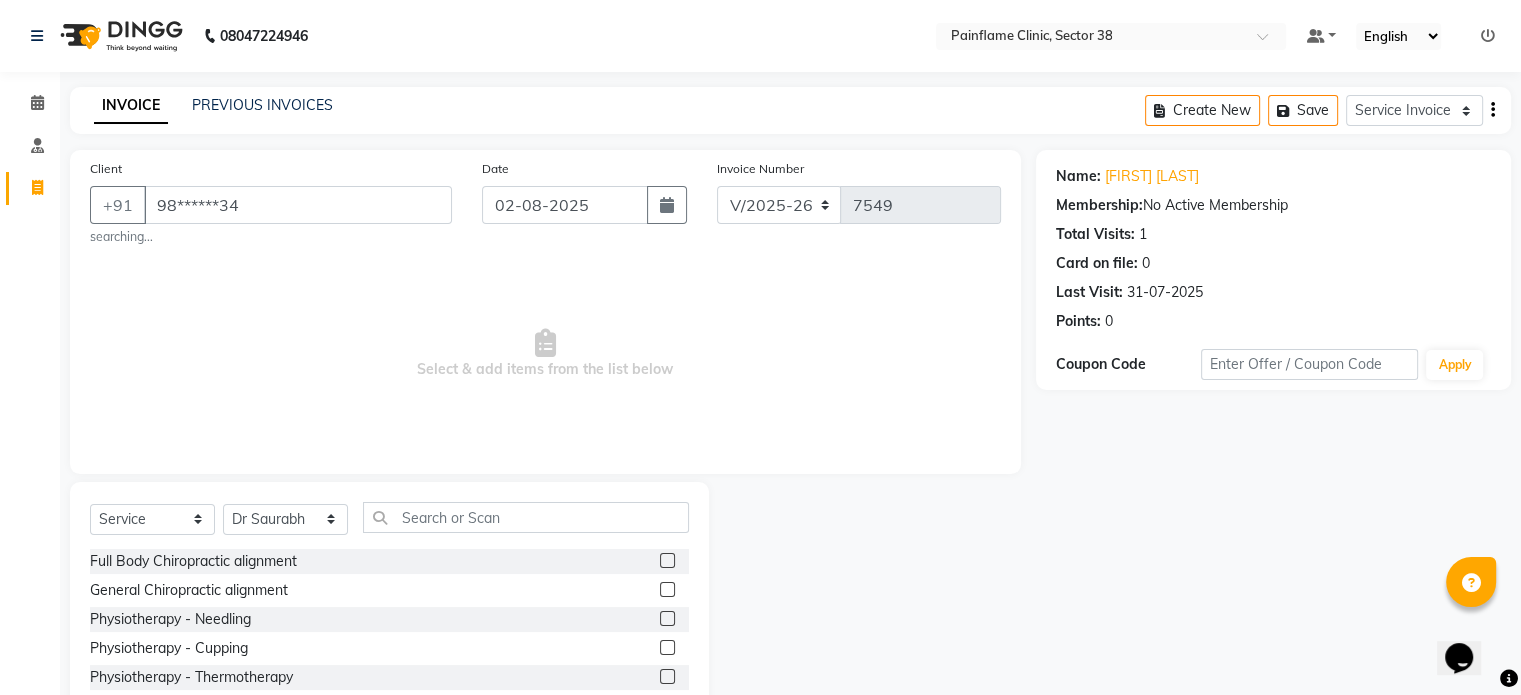 click 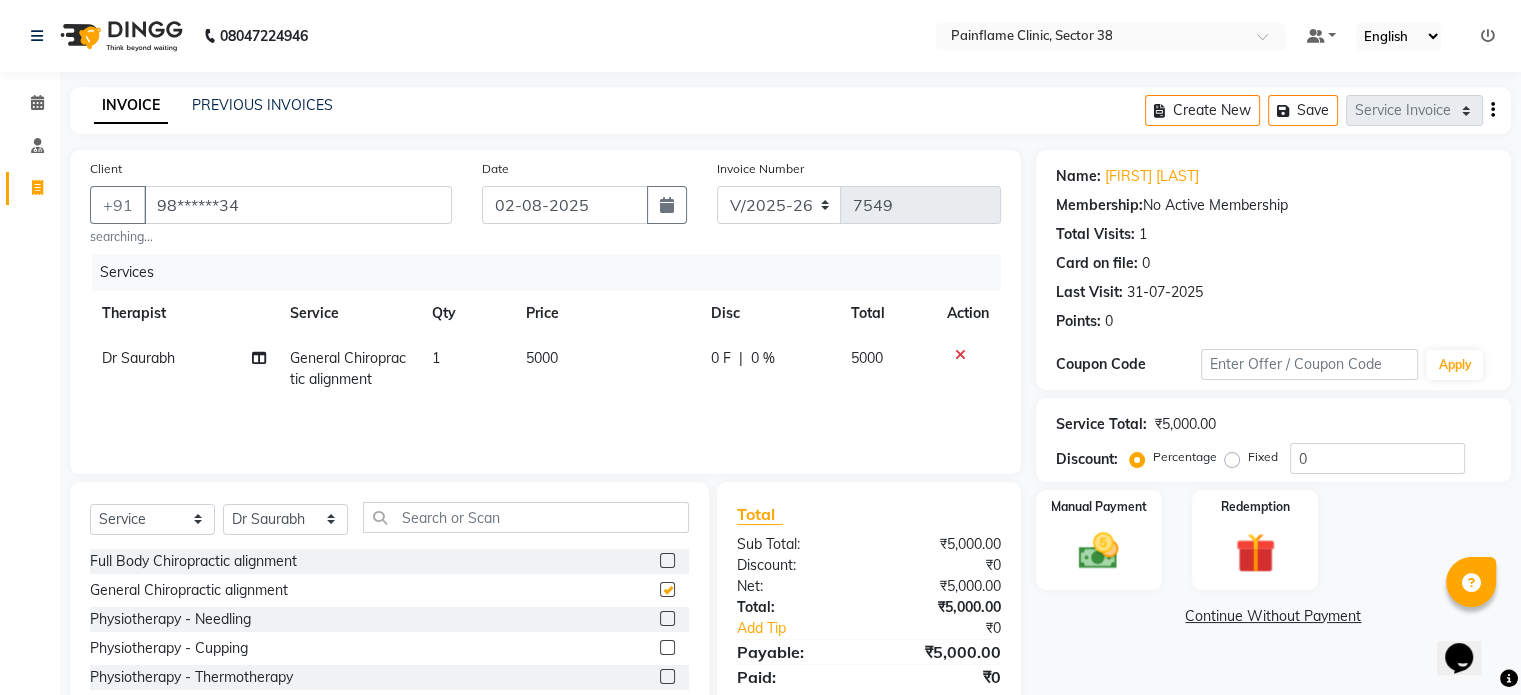 checkbox on "false" 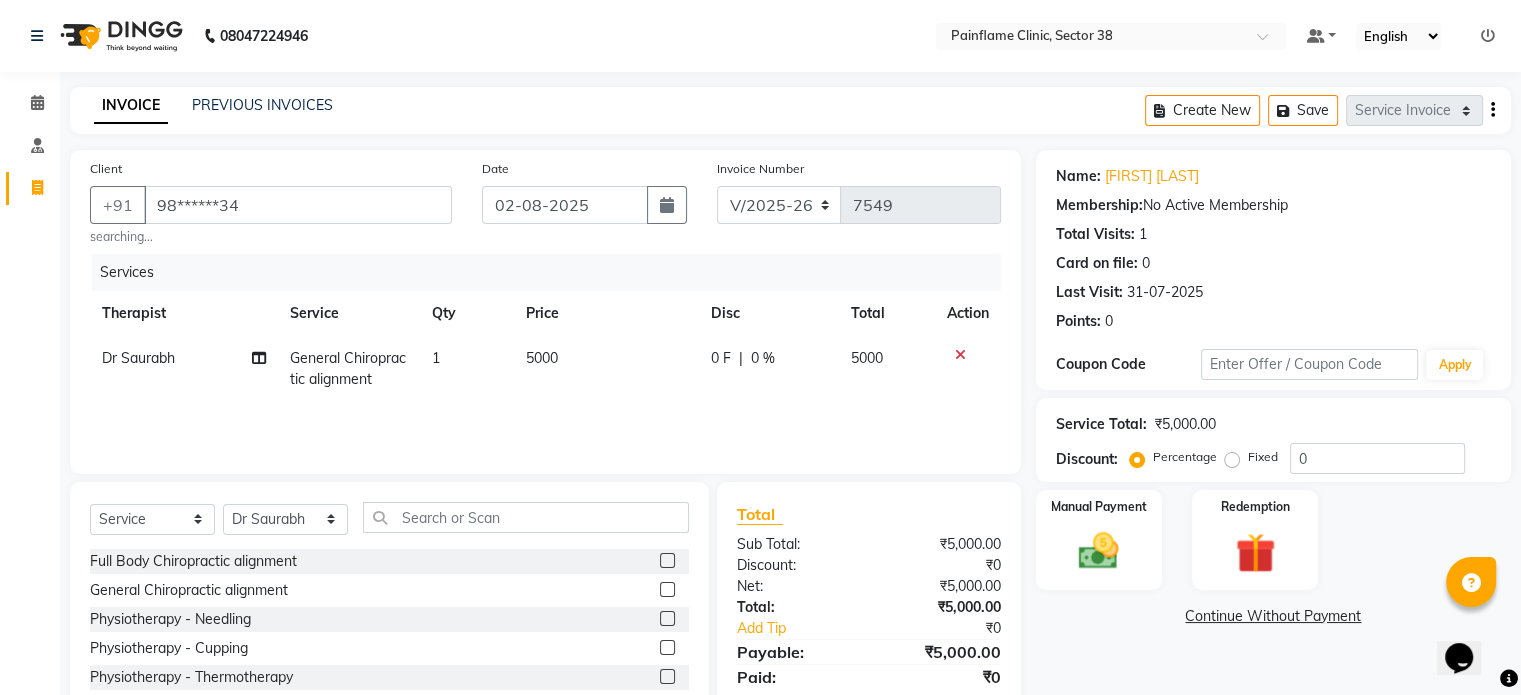 click on "General Chiropractic alignment" 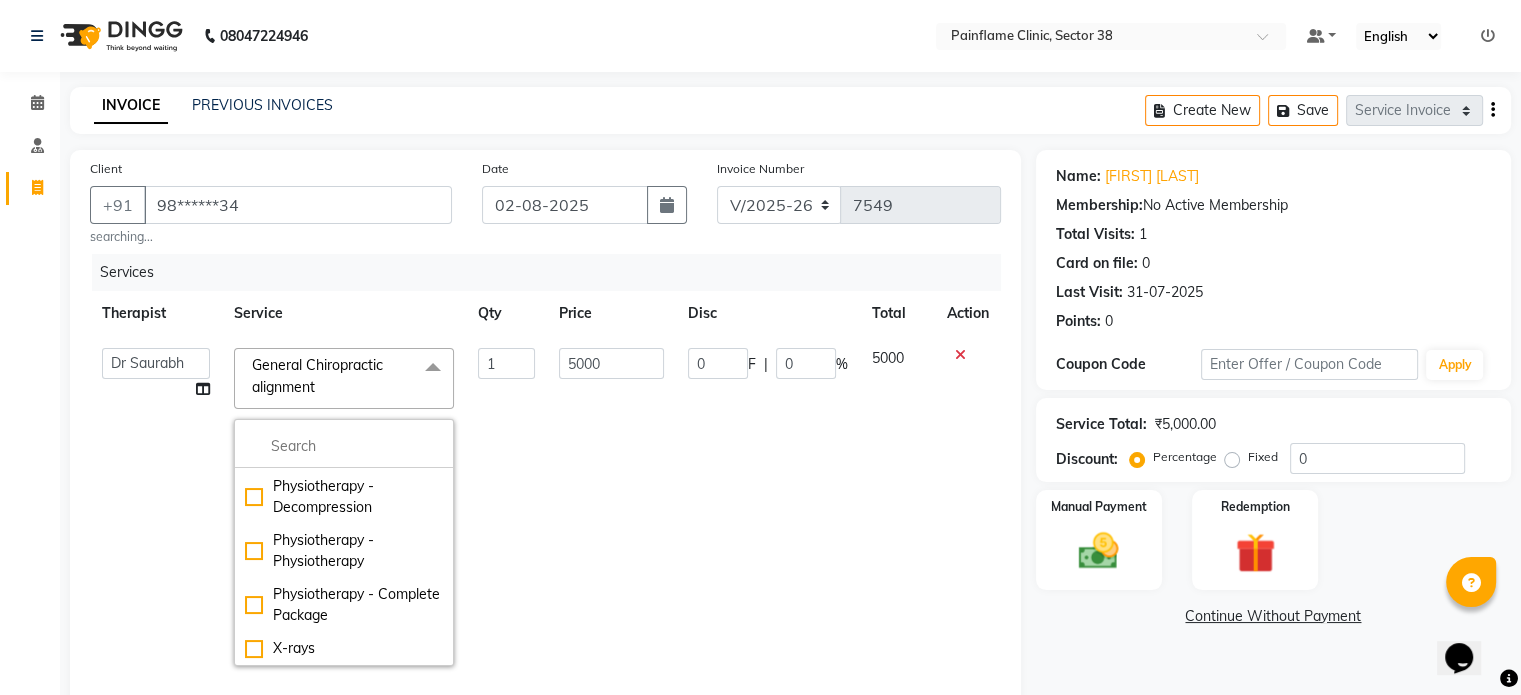 scroll, scrollTop: 376, scrollLeft: 0, axis: vertical 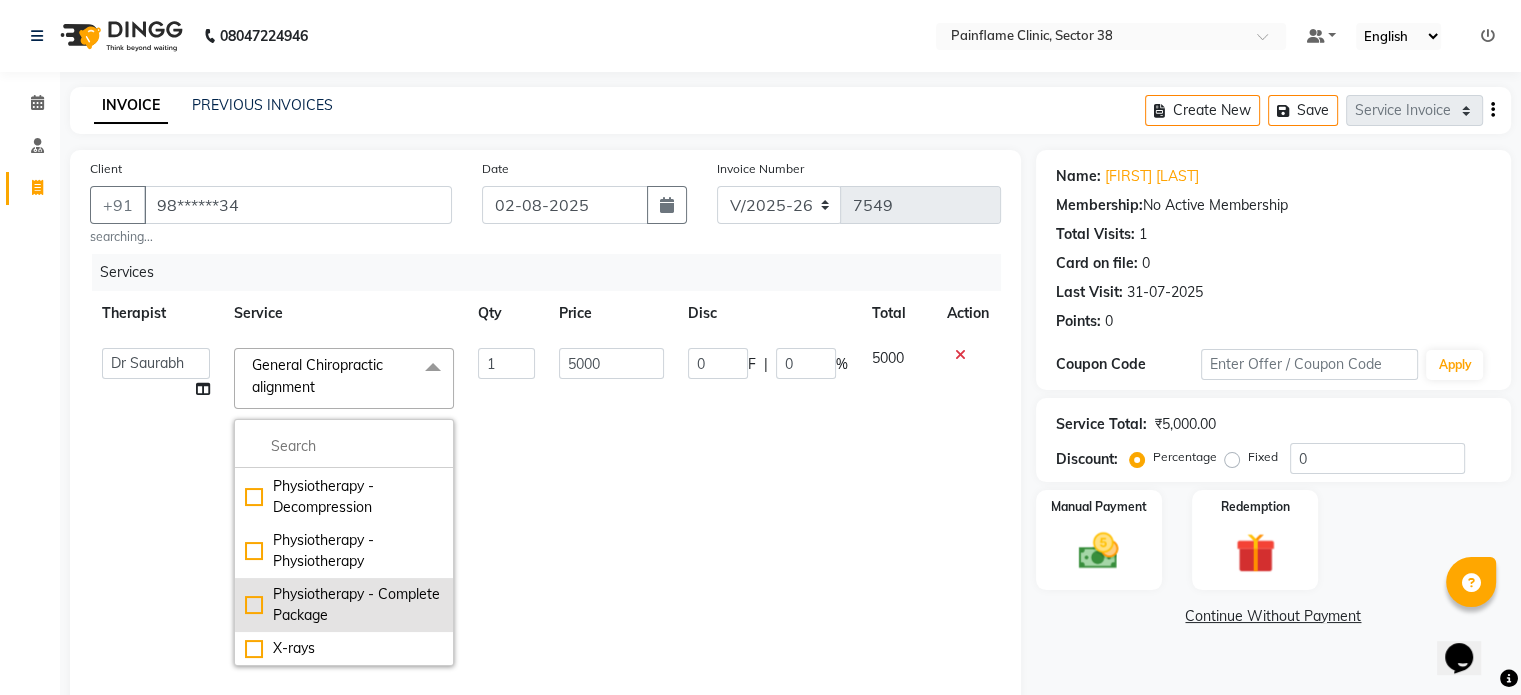 click on "Physiotherapy - Complete Package" 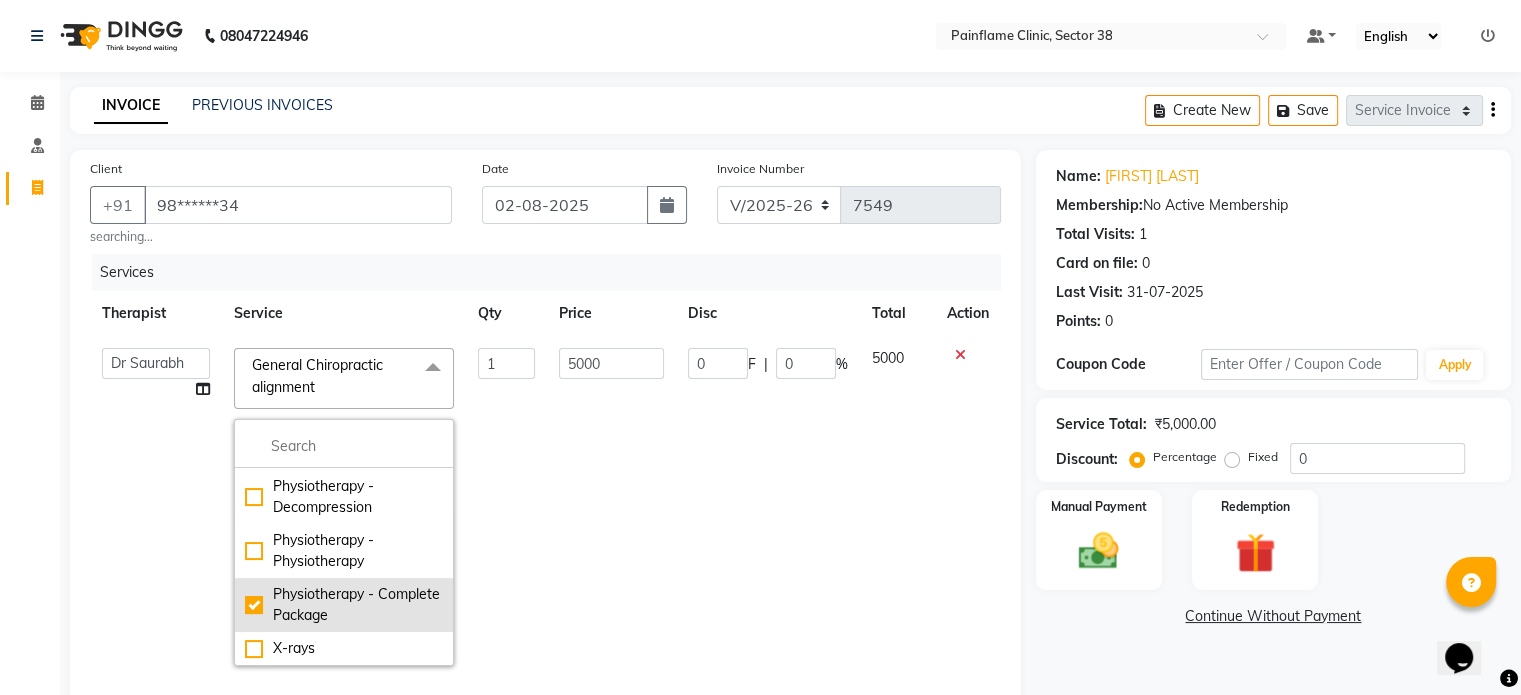 checkbox on "false" 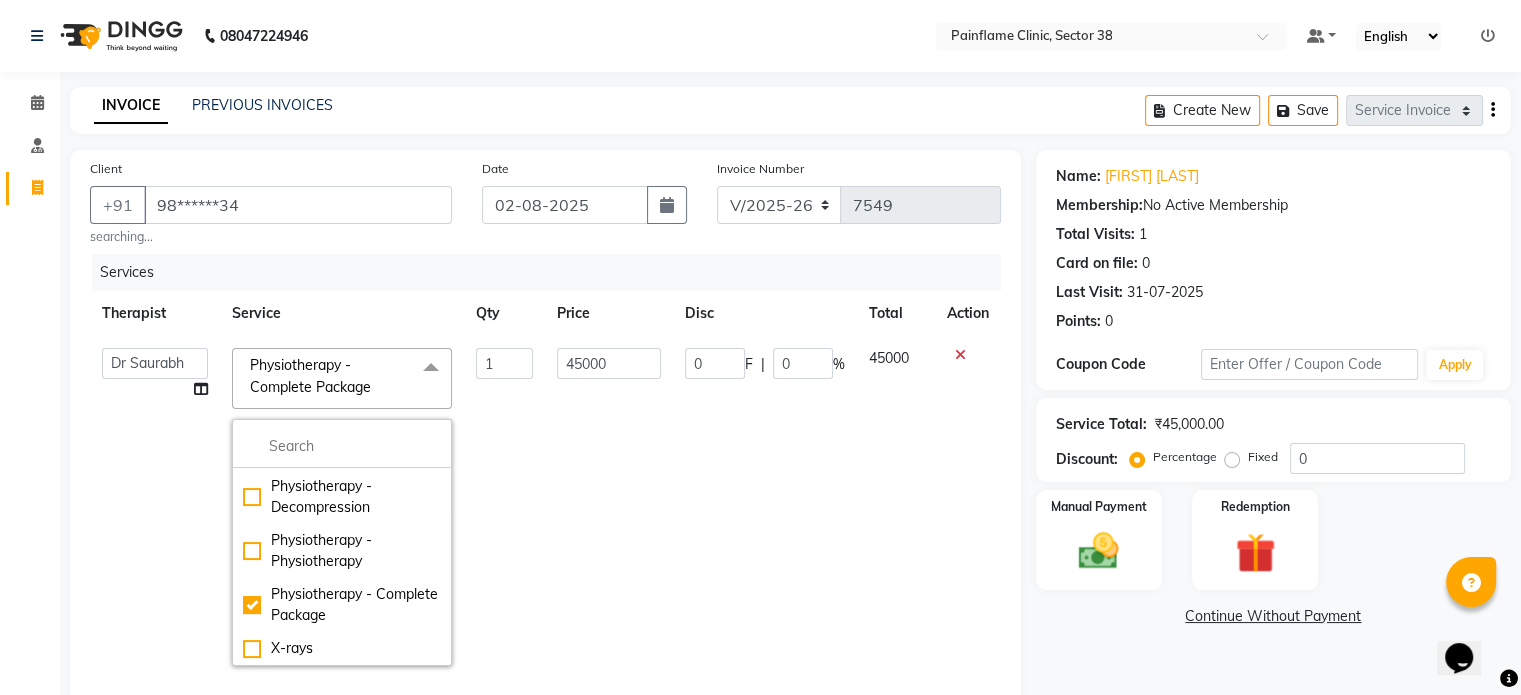 click on "45000" 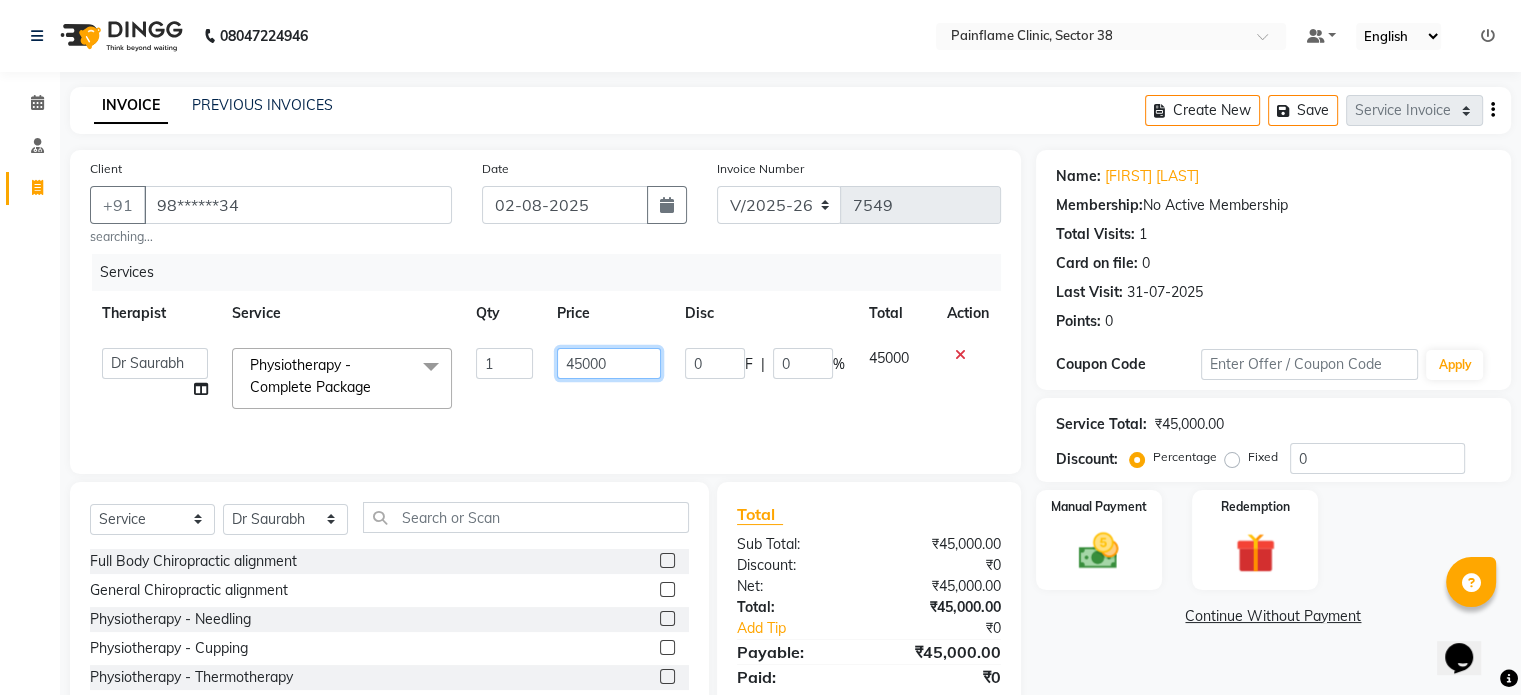 click on "45000" 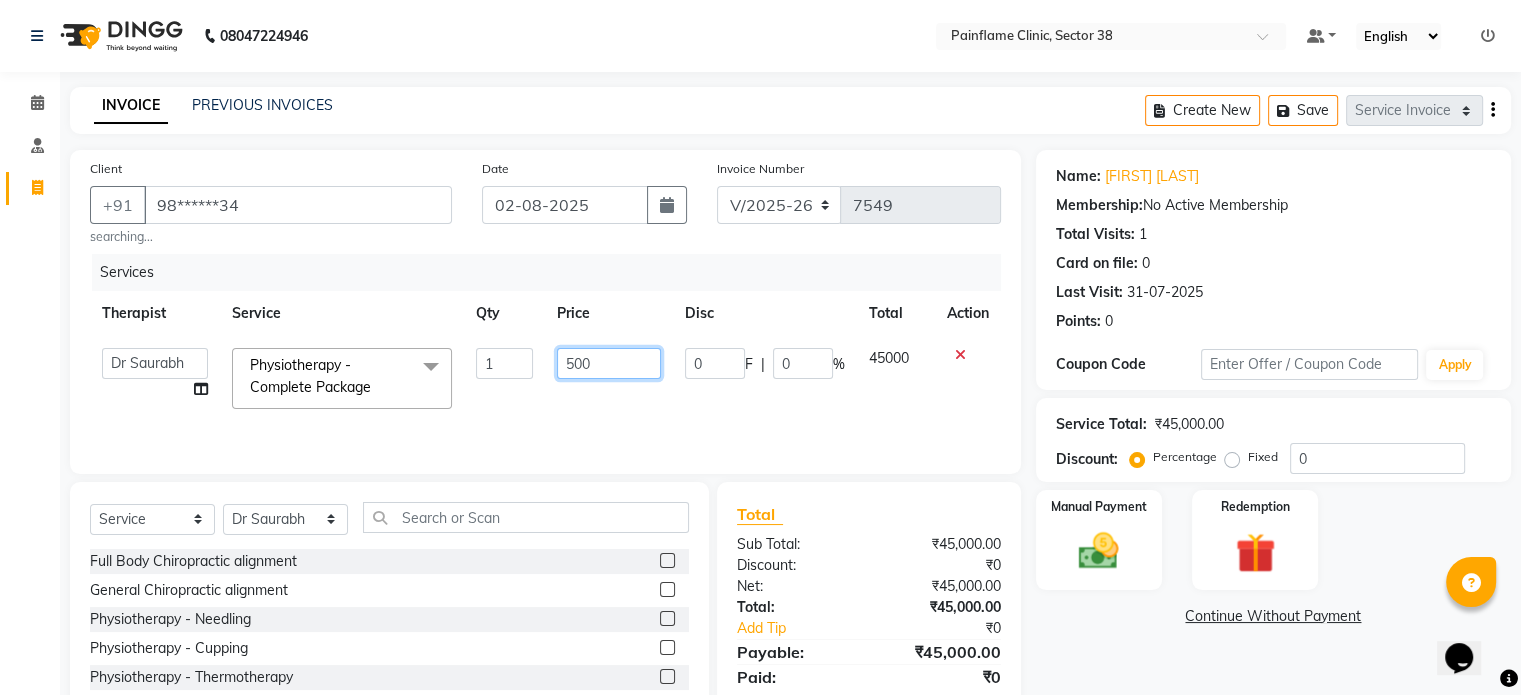 type on "5000" 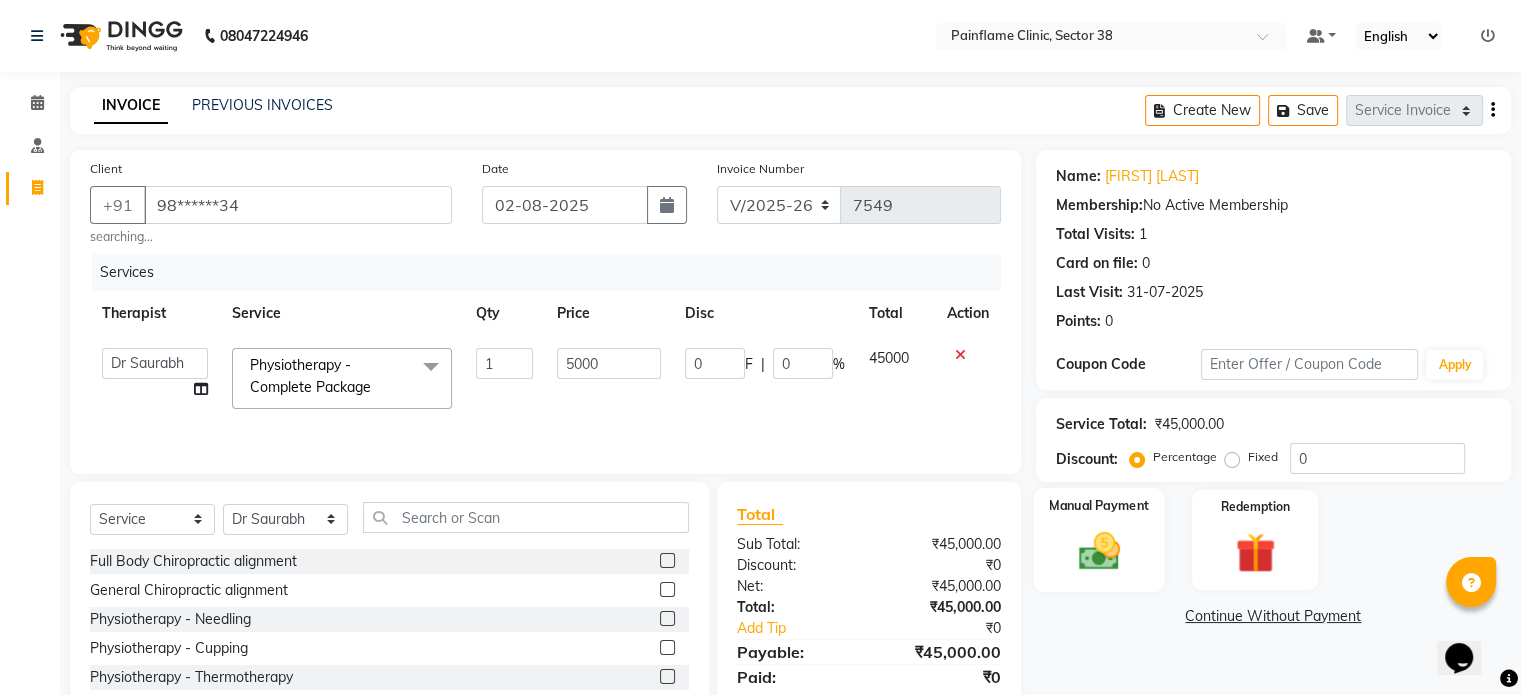 click 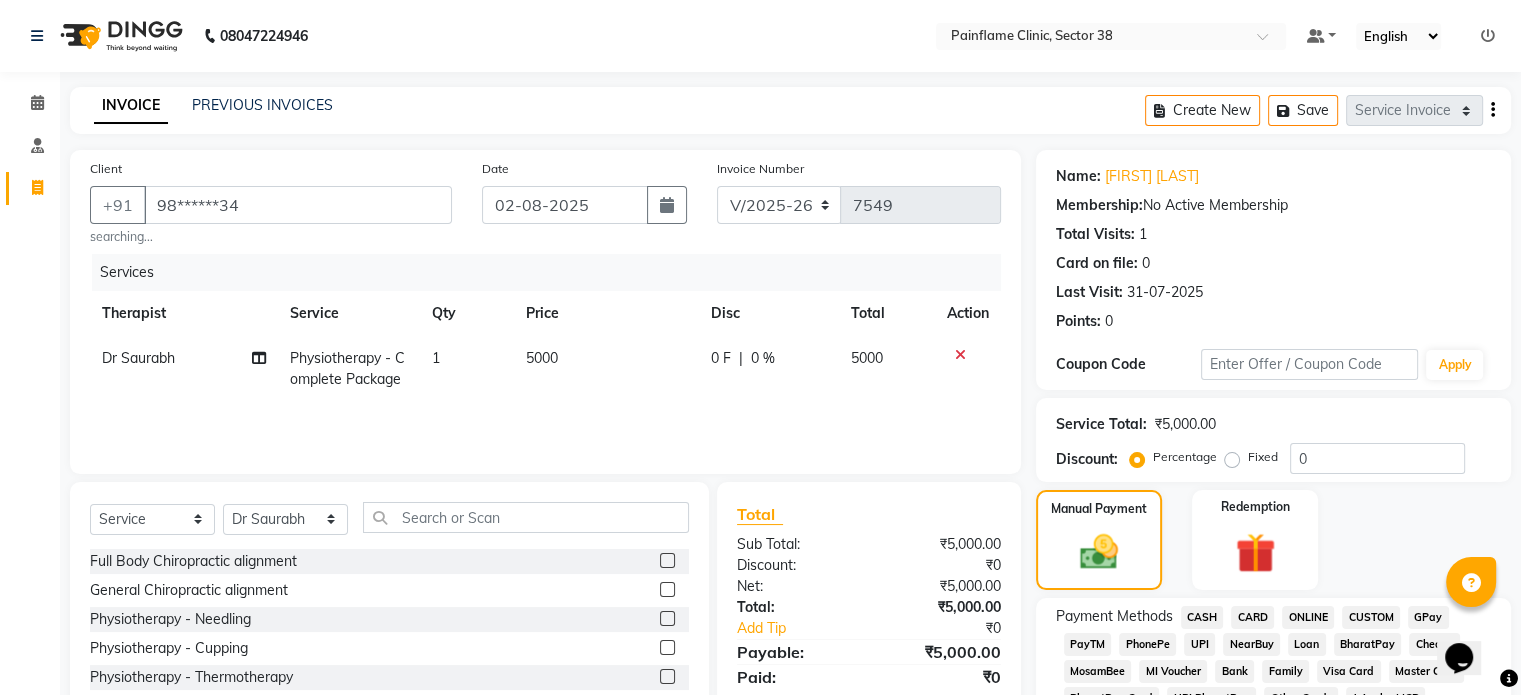 click on "UPI" 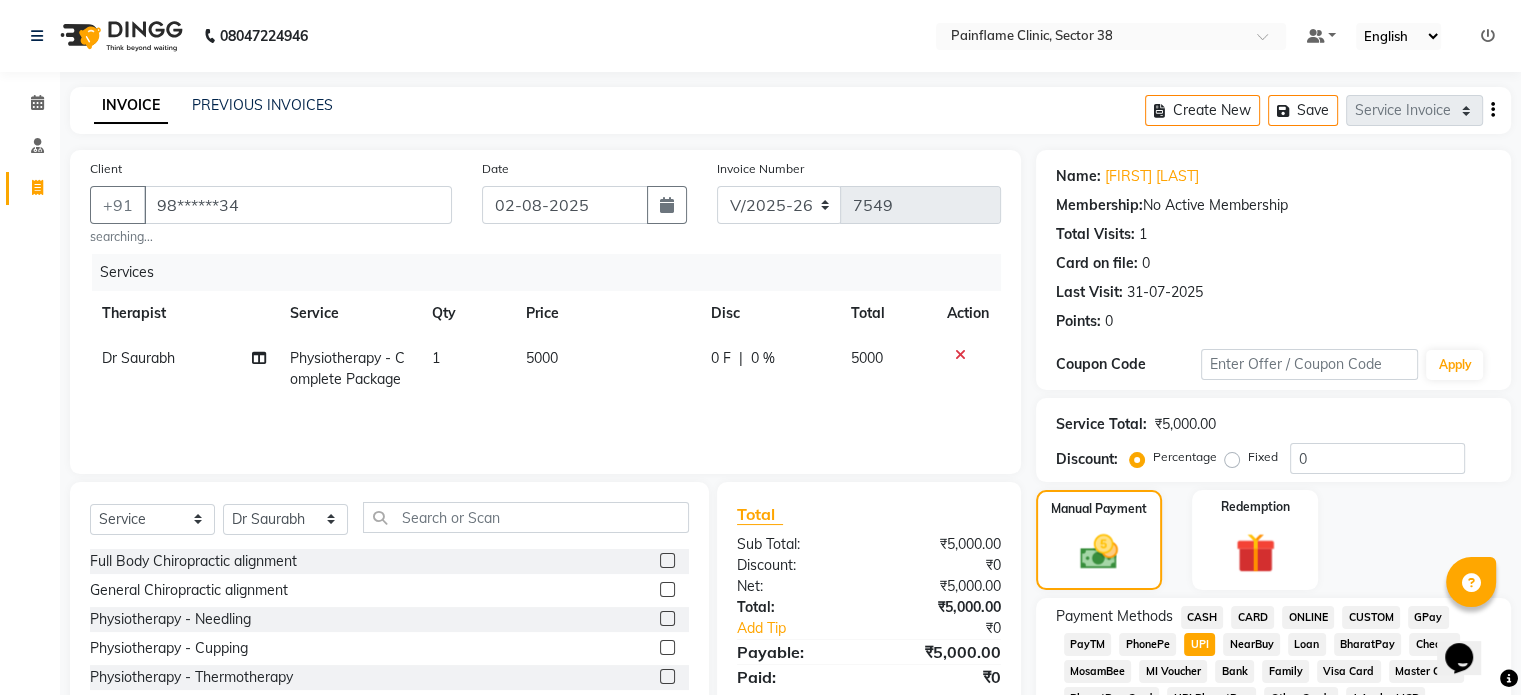 scroll, scrollTop: 652, scrollLeft: 0, axis: vertical 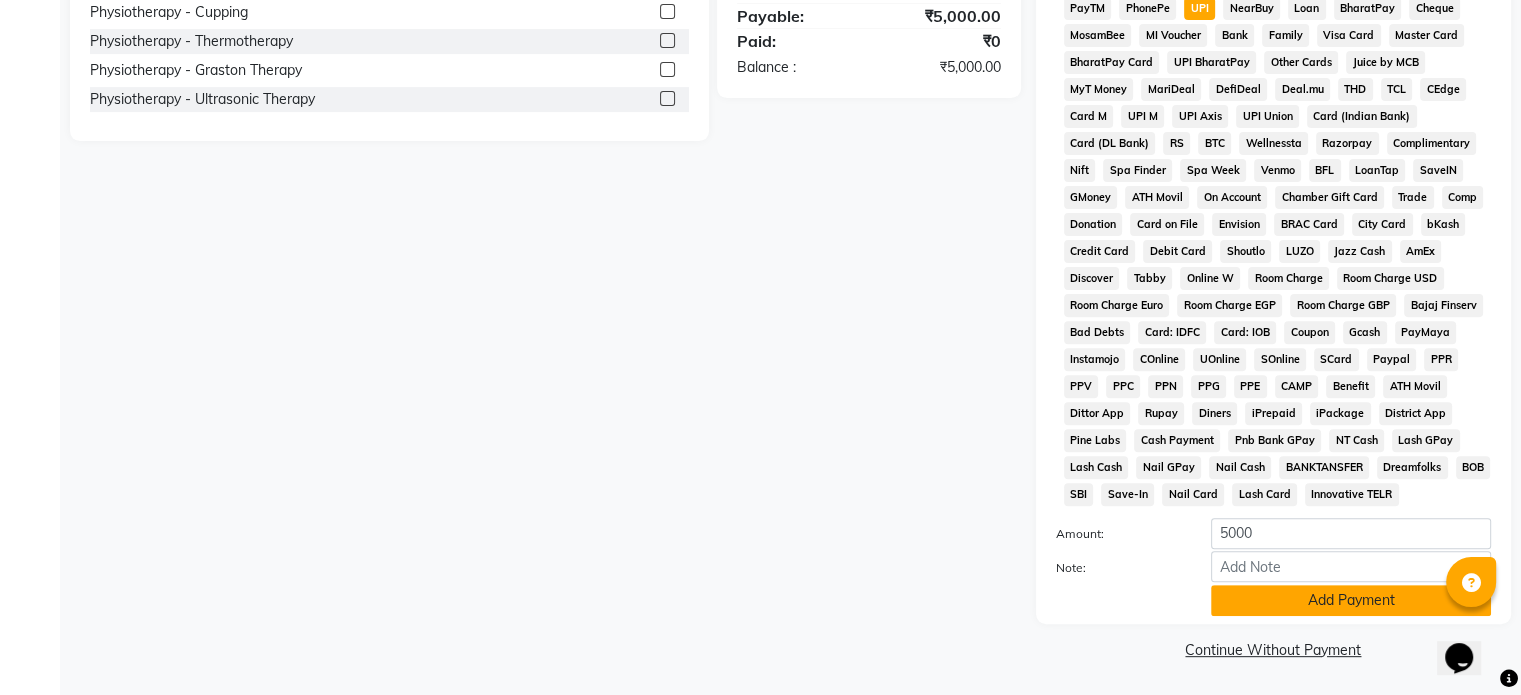 click on "Add Payment" 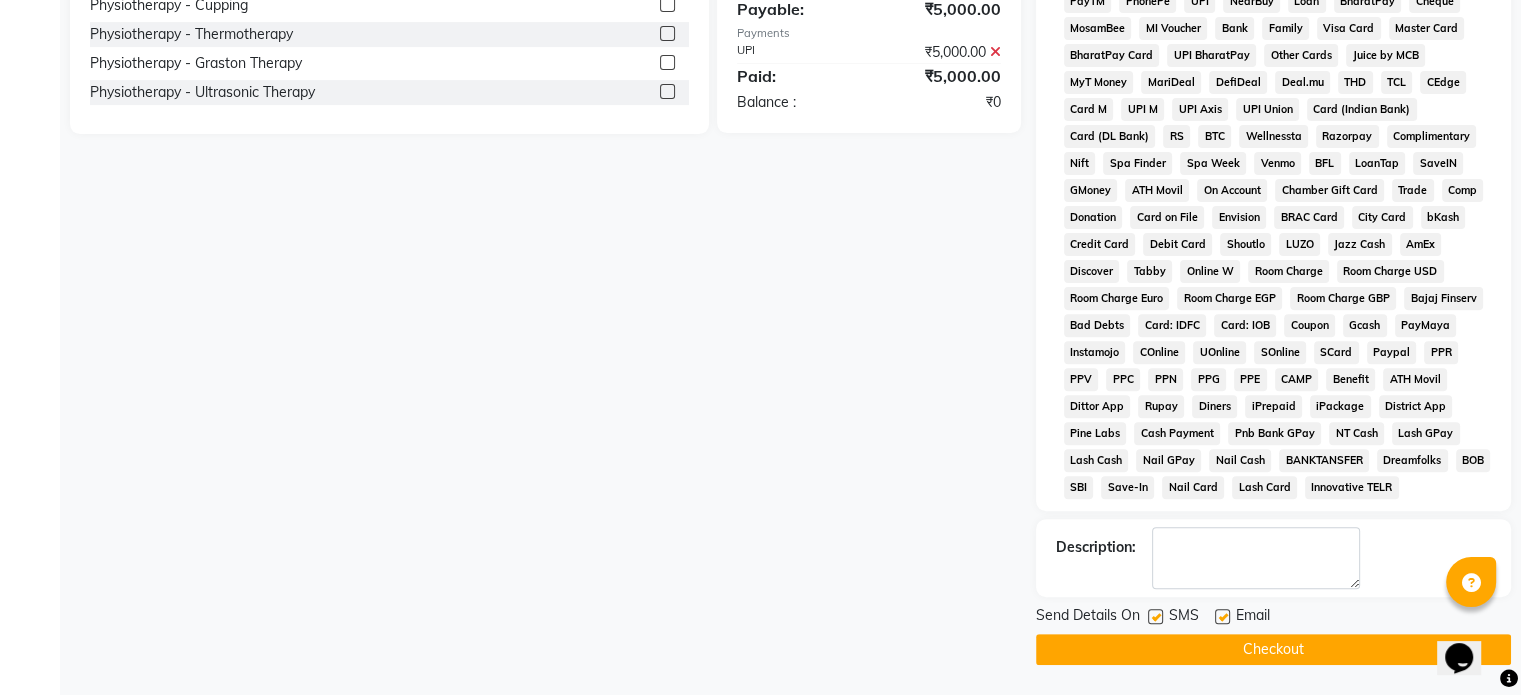 click 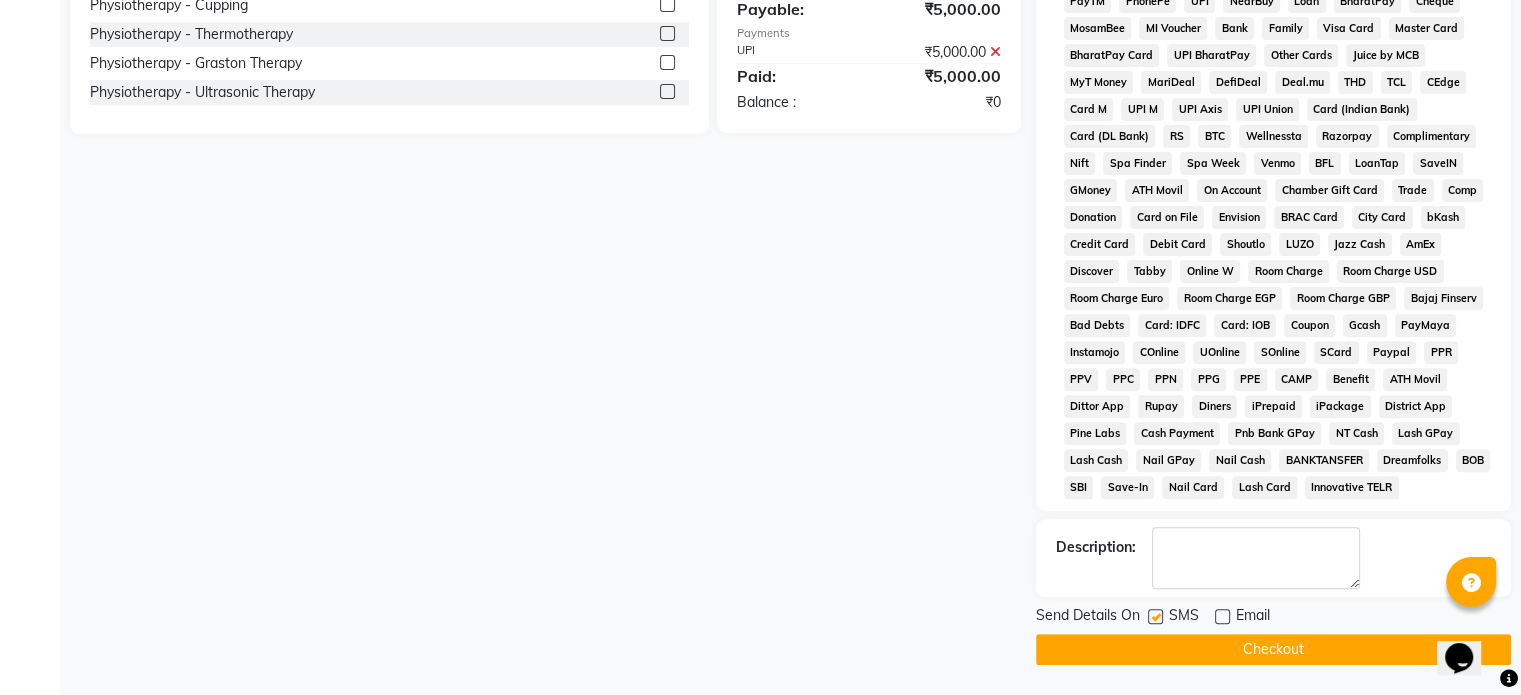 click 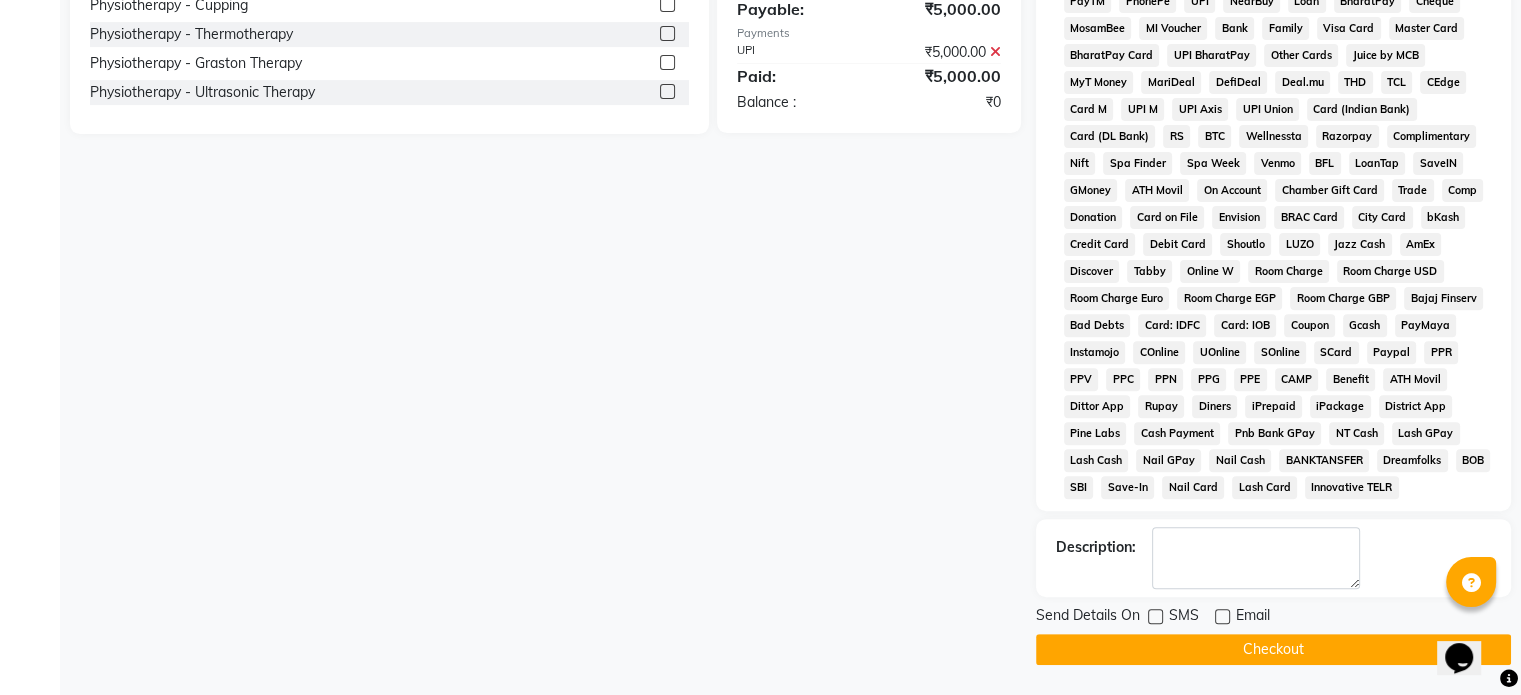 click on "Checkout" 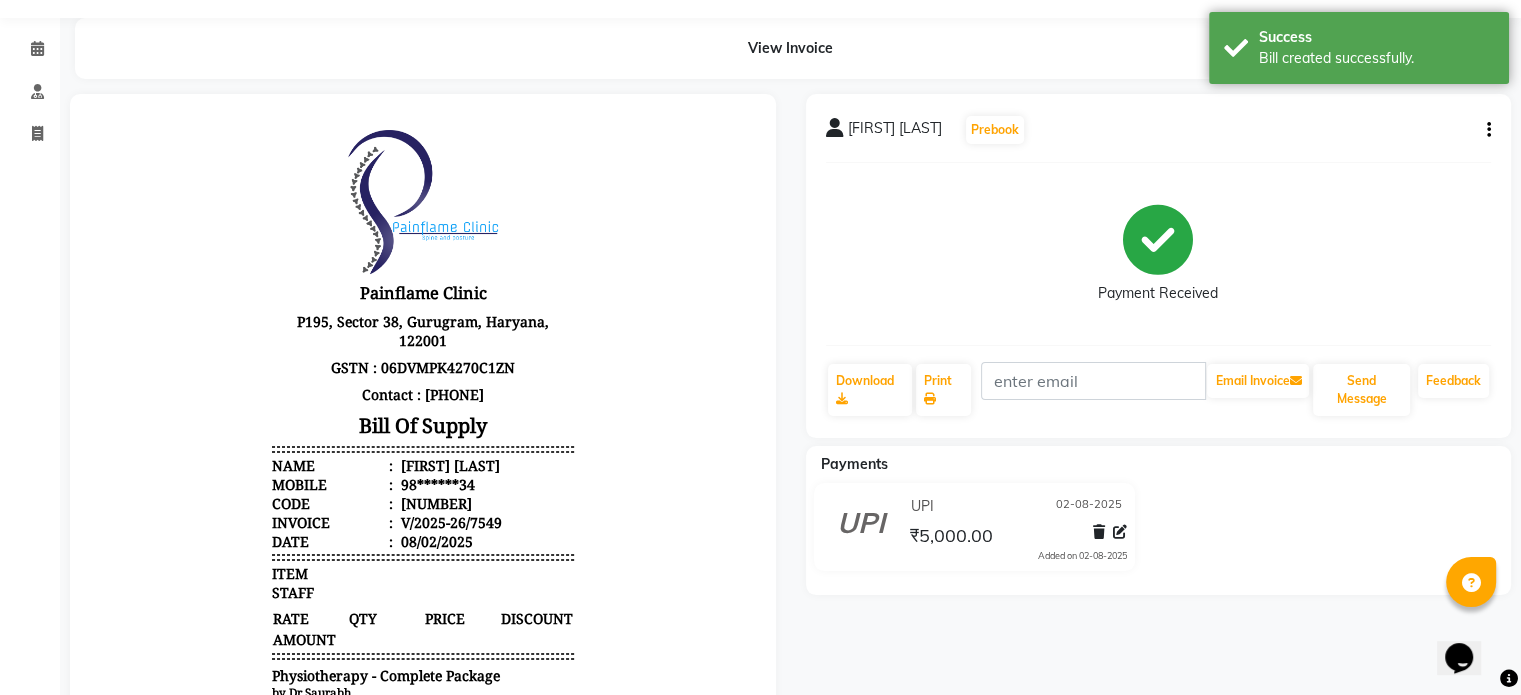 scroll, scrollTop: 64, scrollLeft: 0, axis: vertical 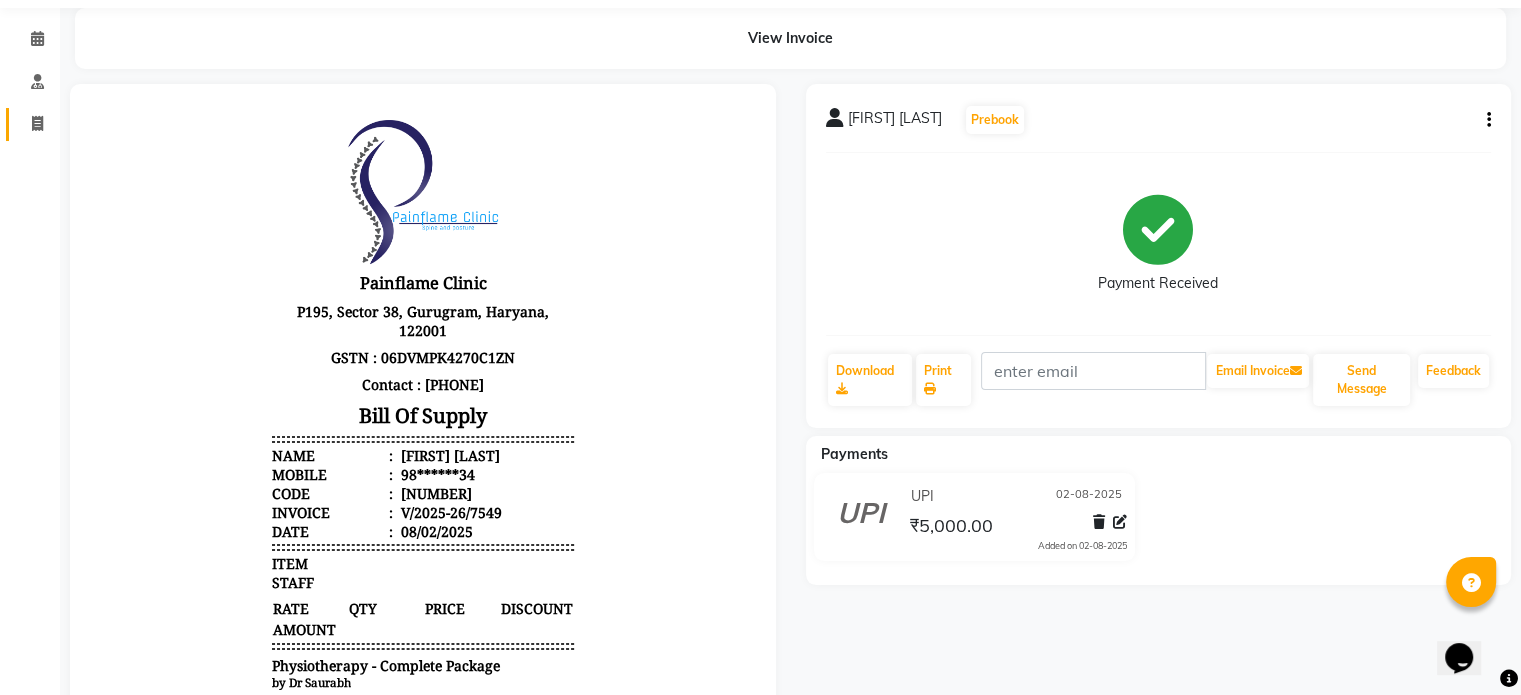 click on "Invoice" 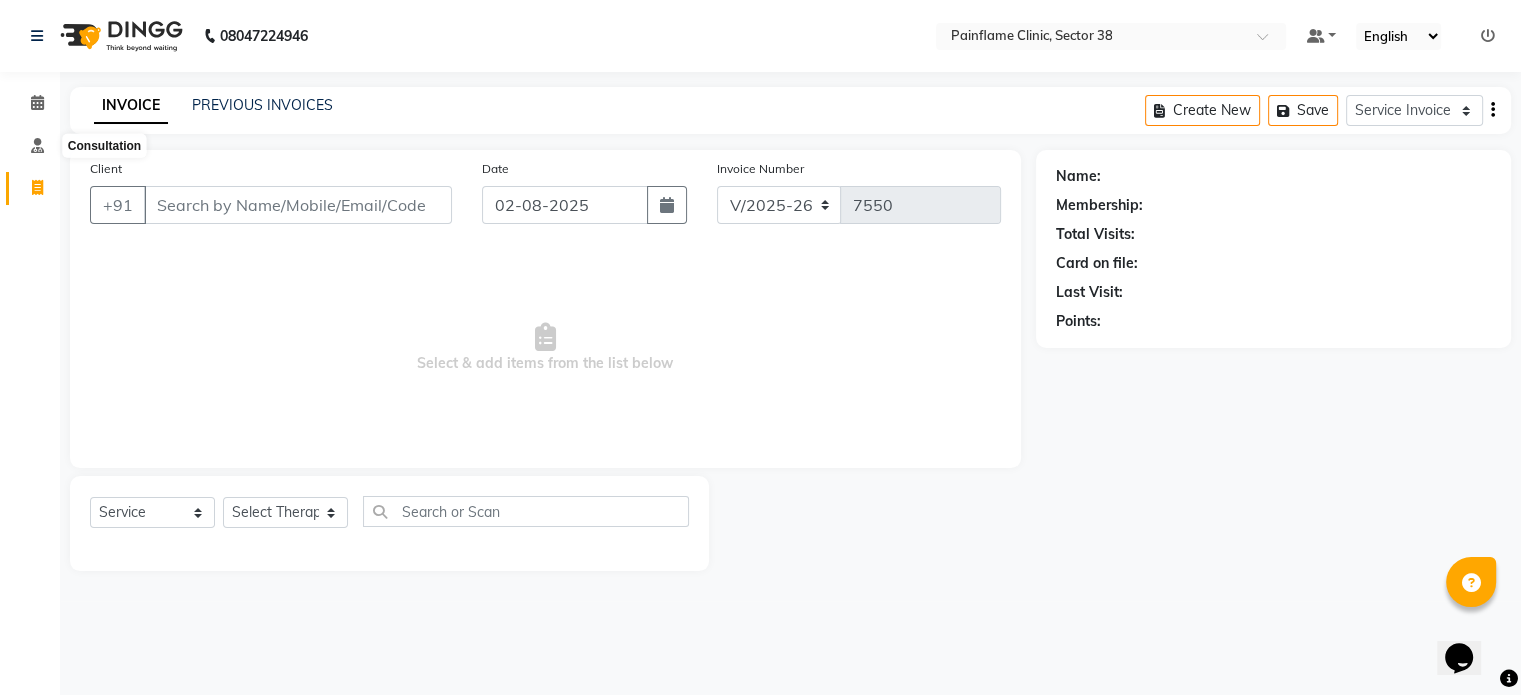 scroll, scrollTop: 0, scrollLeft: 0, axis: both 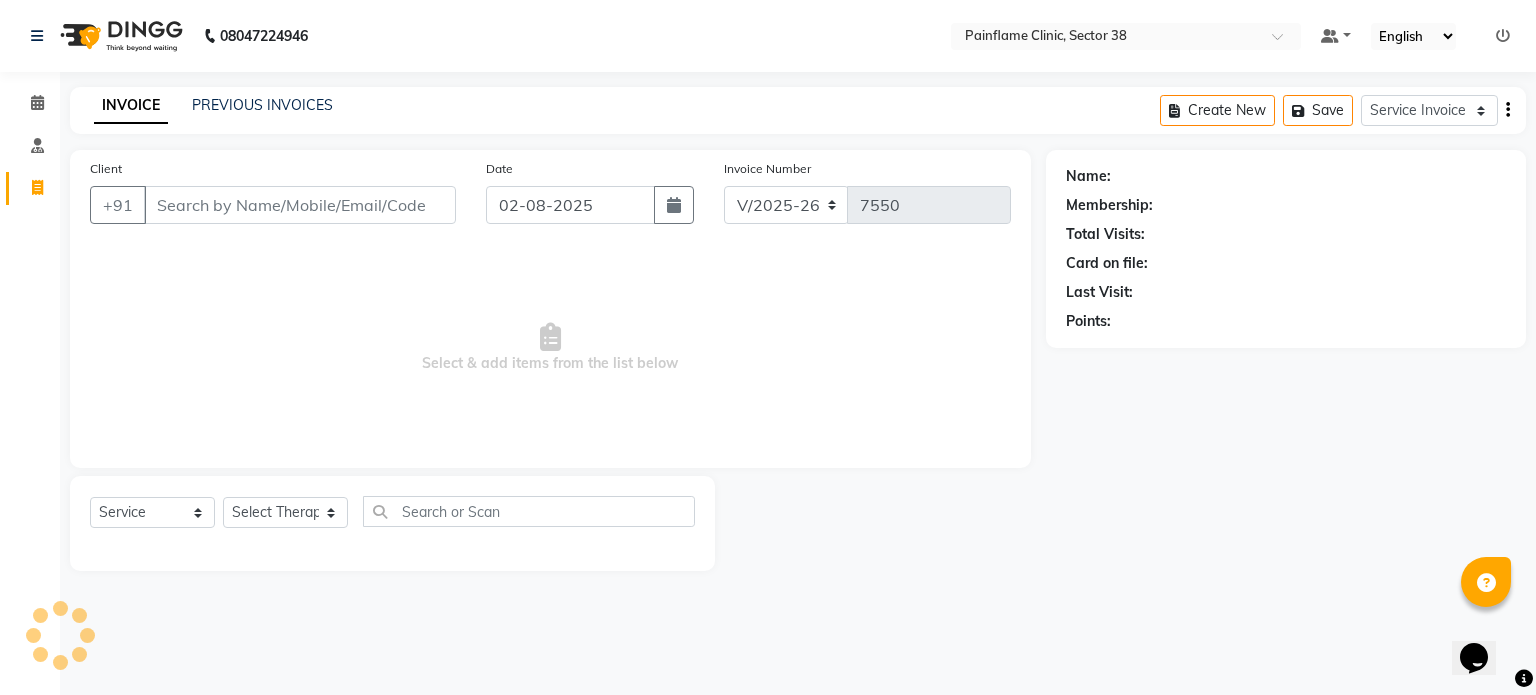 click on "Client" at bounding box center (300, 205) 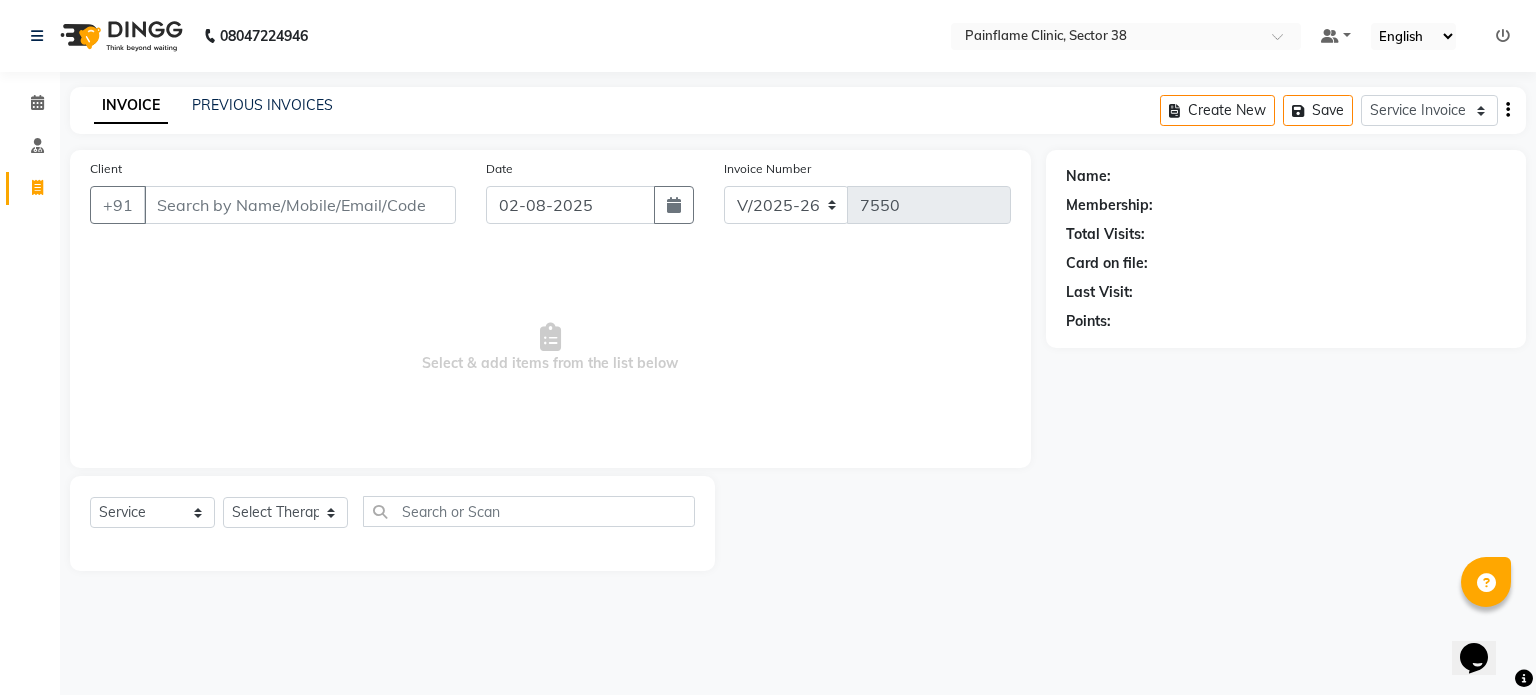 click on "PREVIOUS INVOICES" 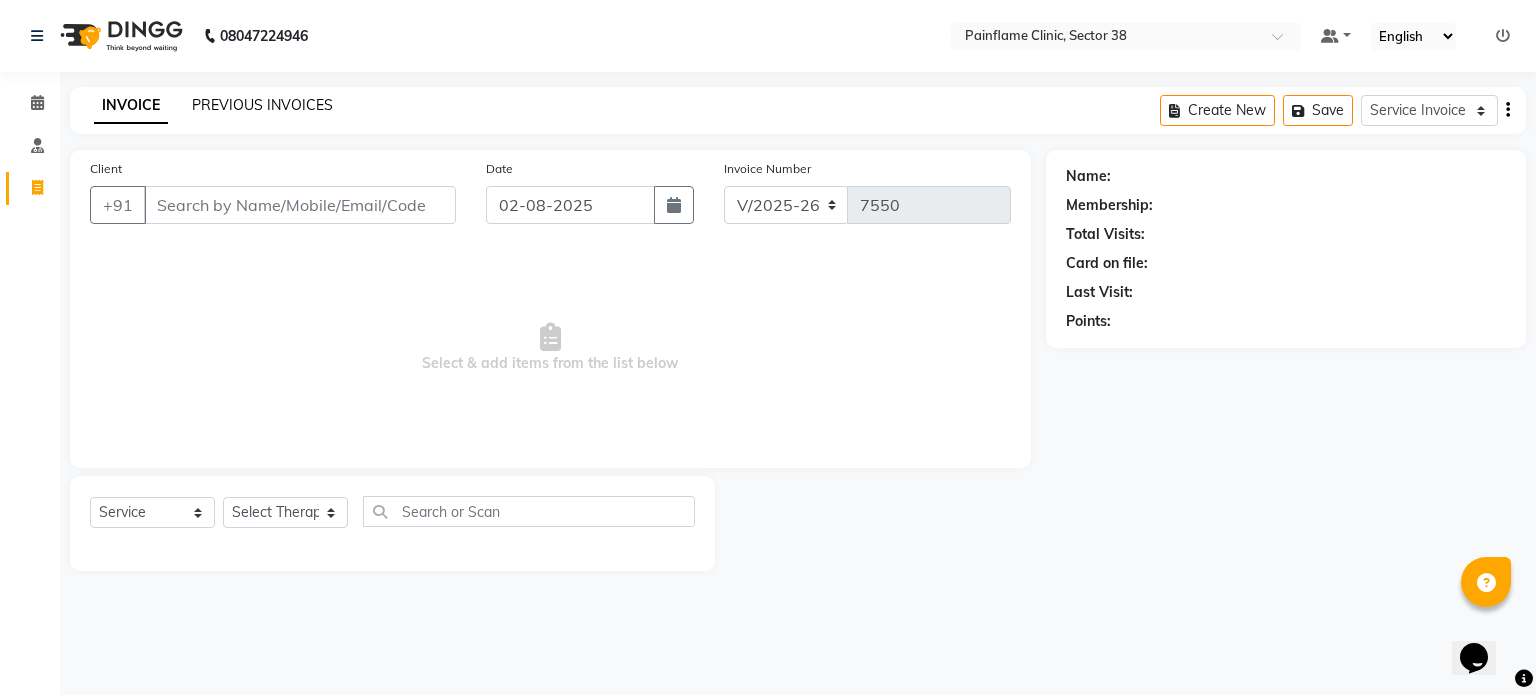 click on "PREVIOUS INVOICES" 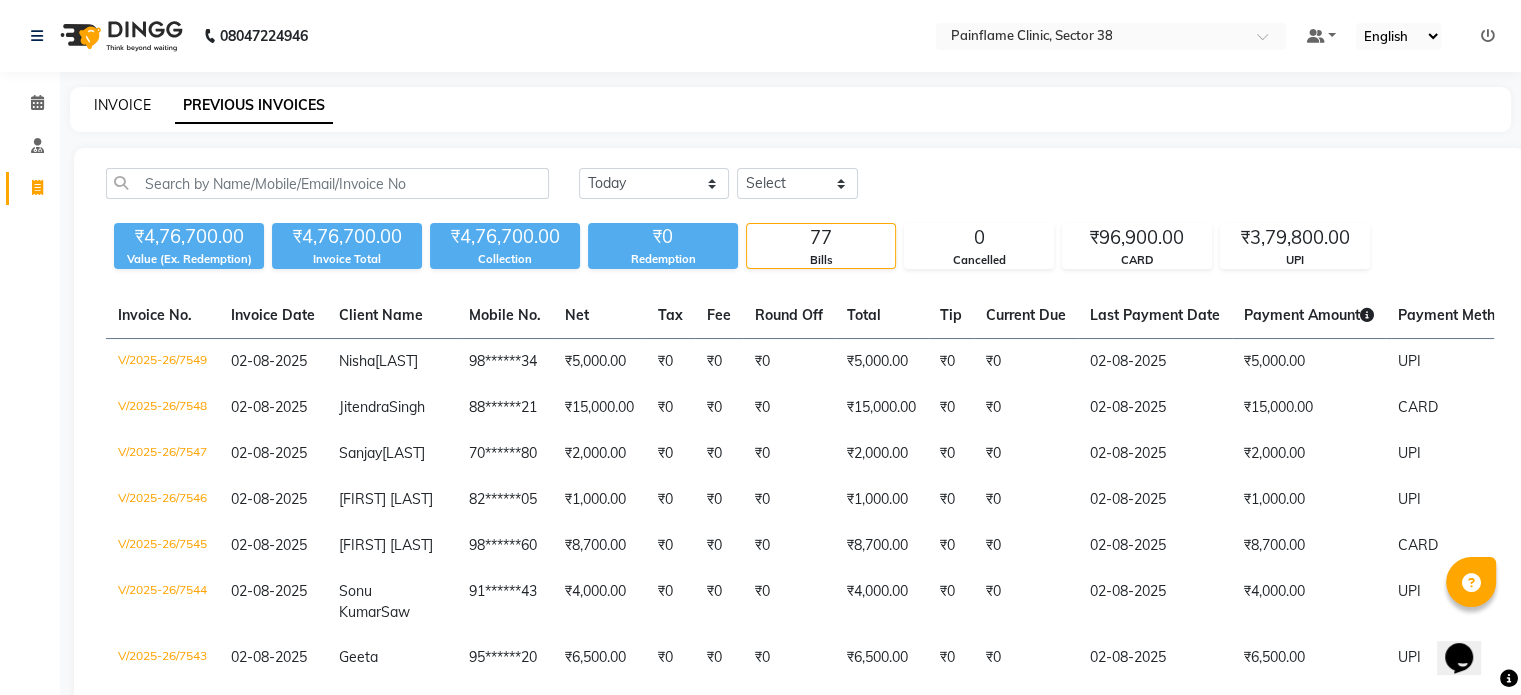 click on "INVOICE" 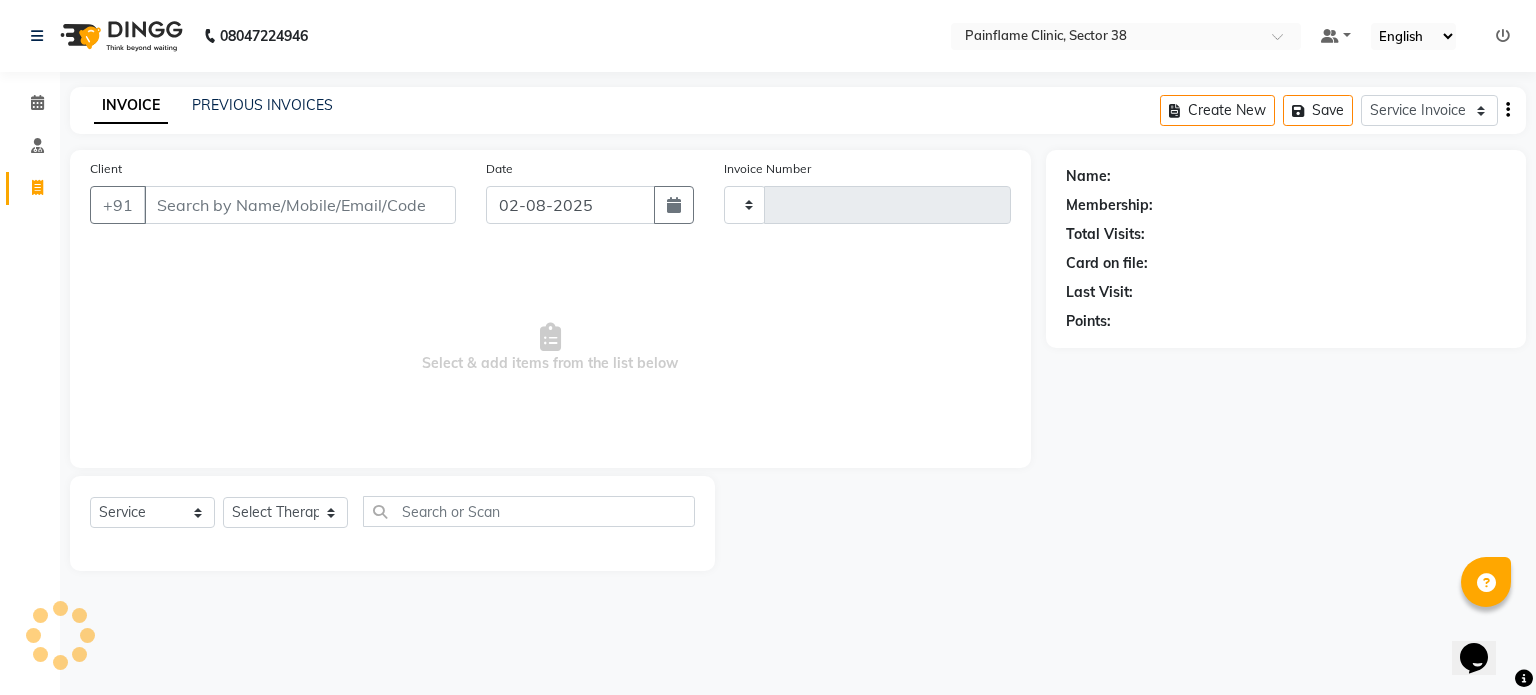type on "7550" 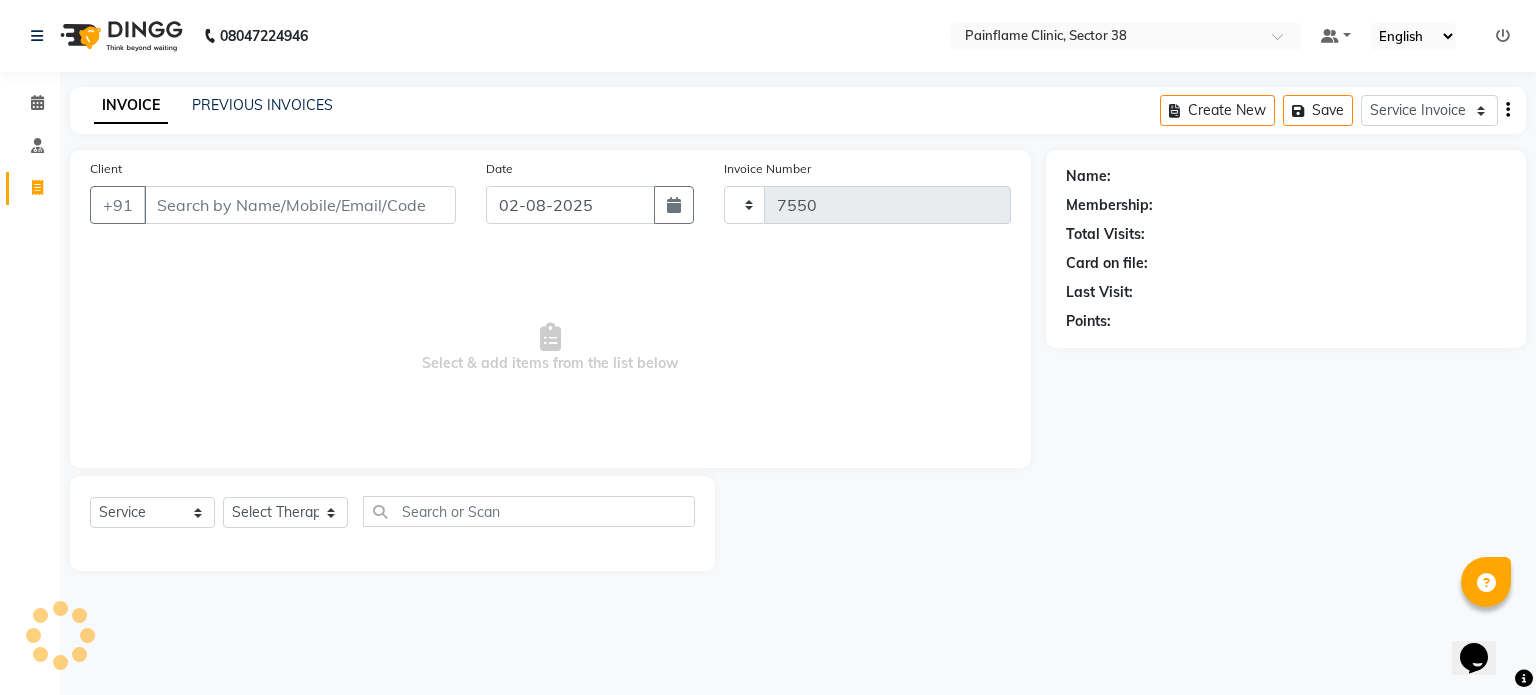 select on "3964" 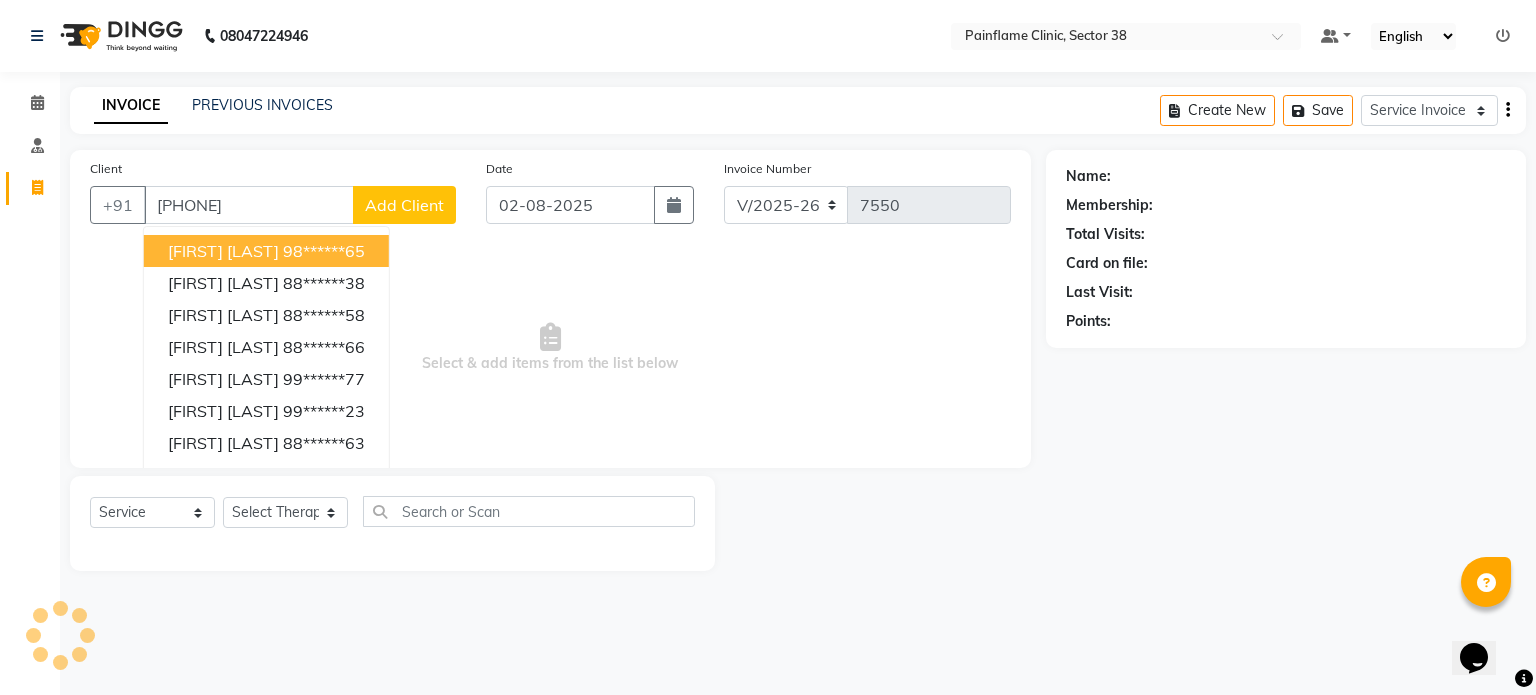 type on "[PHONE]" 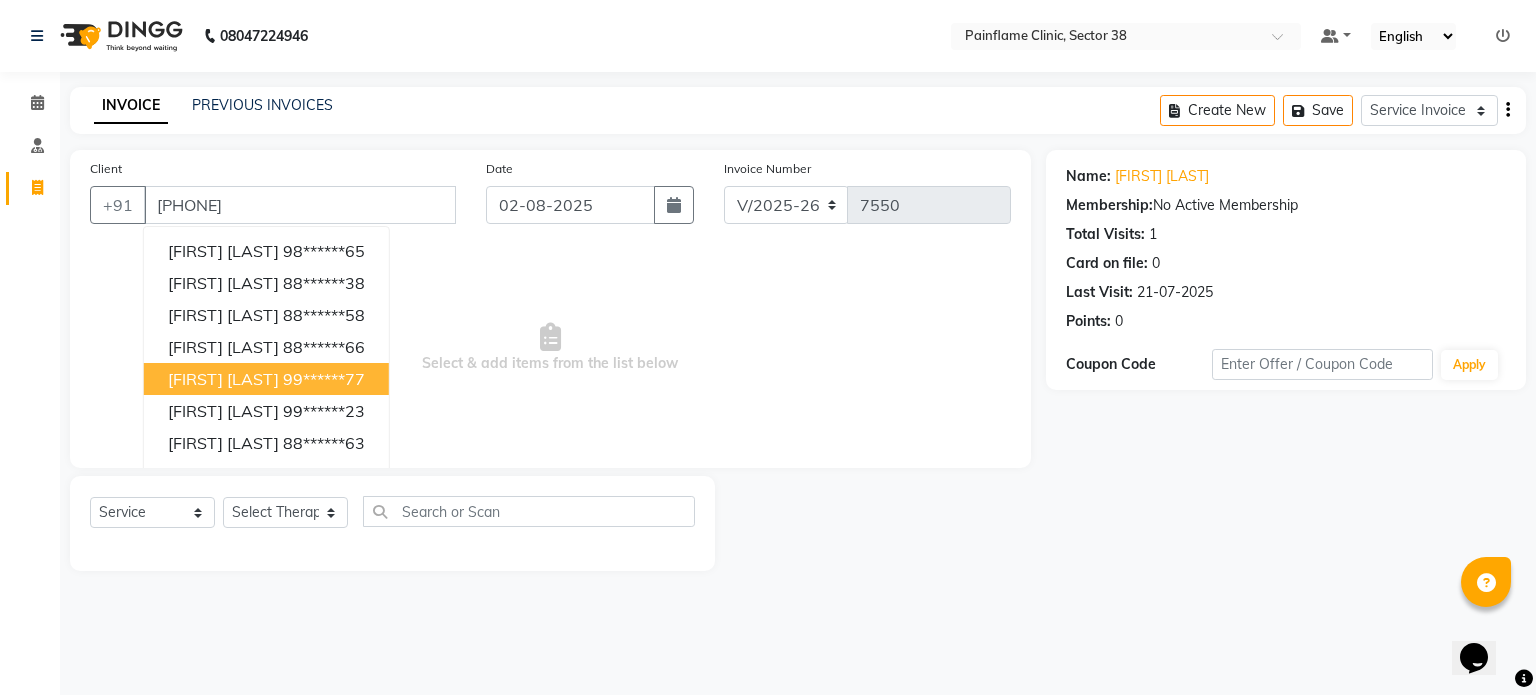 click on "Select & add items from the list below" at bounding box center [550, 348] 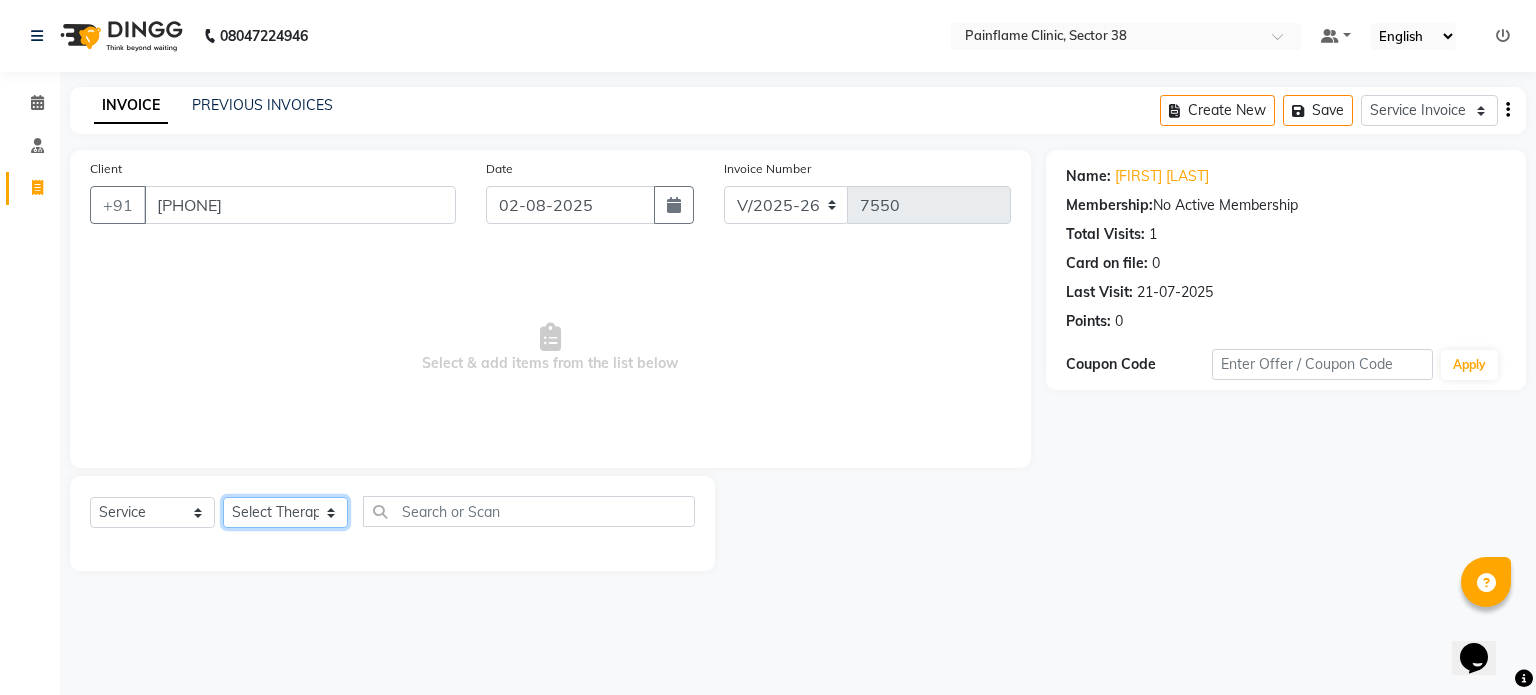 click on "Select Therapist Dr Durgesh Dr Harish Dr Ranjana Dr Saurabh Dr. Suraj Dr. Tejpal Mehlawat KUSHAL MOHIT SEMWAL Nancy Singhai Reception 1  Reception 2 Reception 3" 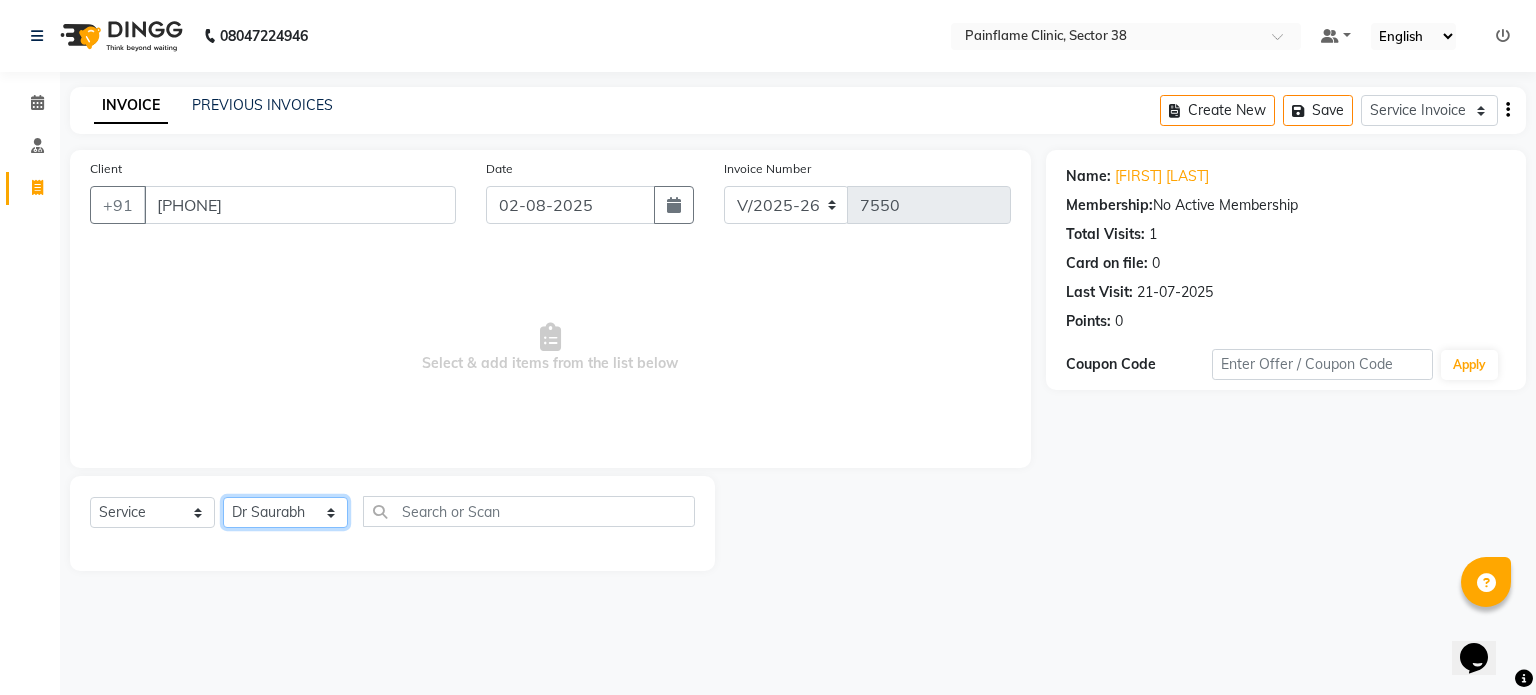 click on "Select Therapist Dr Durgesh Dr Harish Dr Ranjana Dr Saurabh Dr. Suraj Dr. Tejpal Mehlawat KUSHAL MOHIT SEMWAL Nancy Singhai Reception 1  Reception 2 Reception 3" 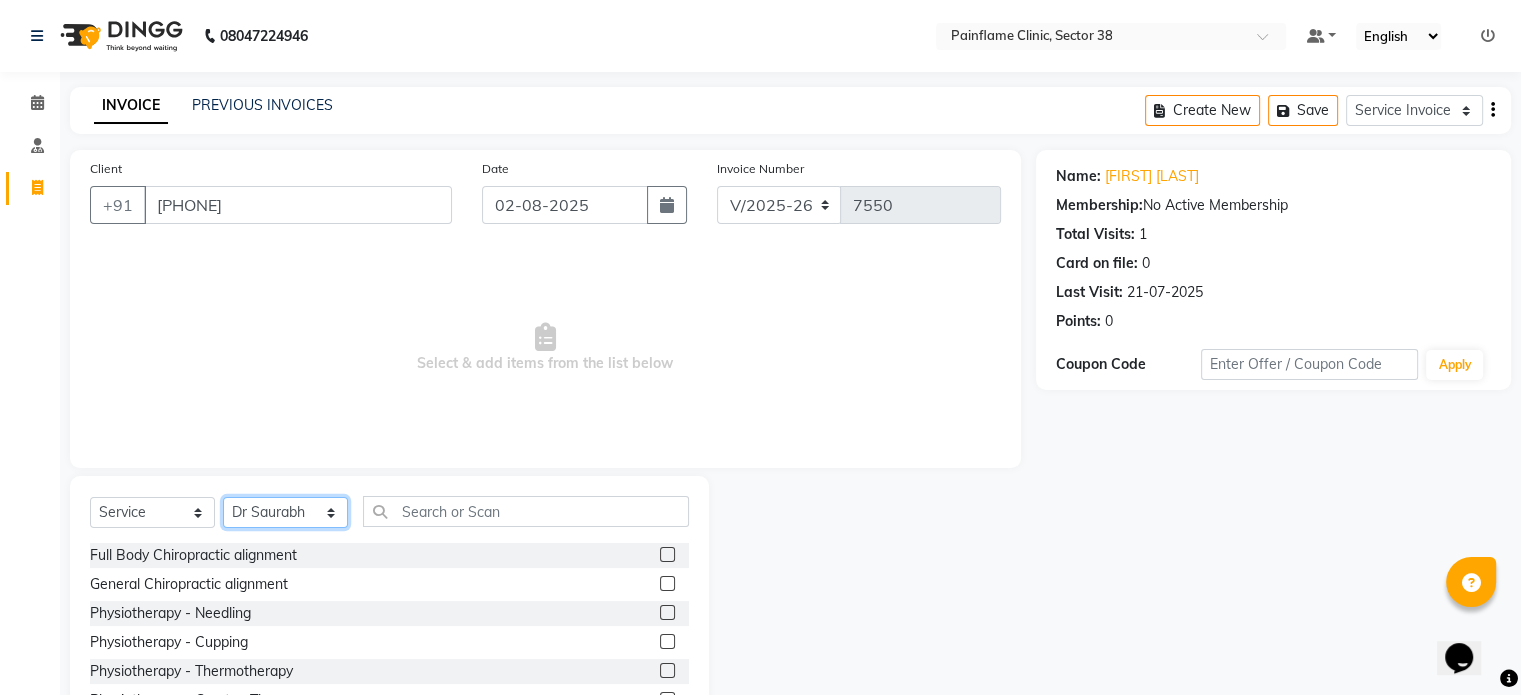 scroll, scrollTop: 119, scrollLeft: 0, axis: vertical 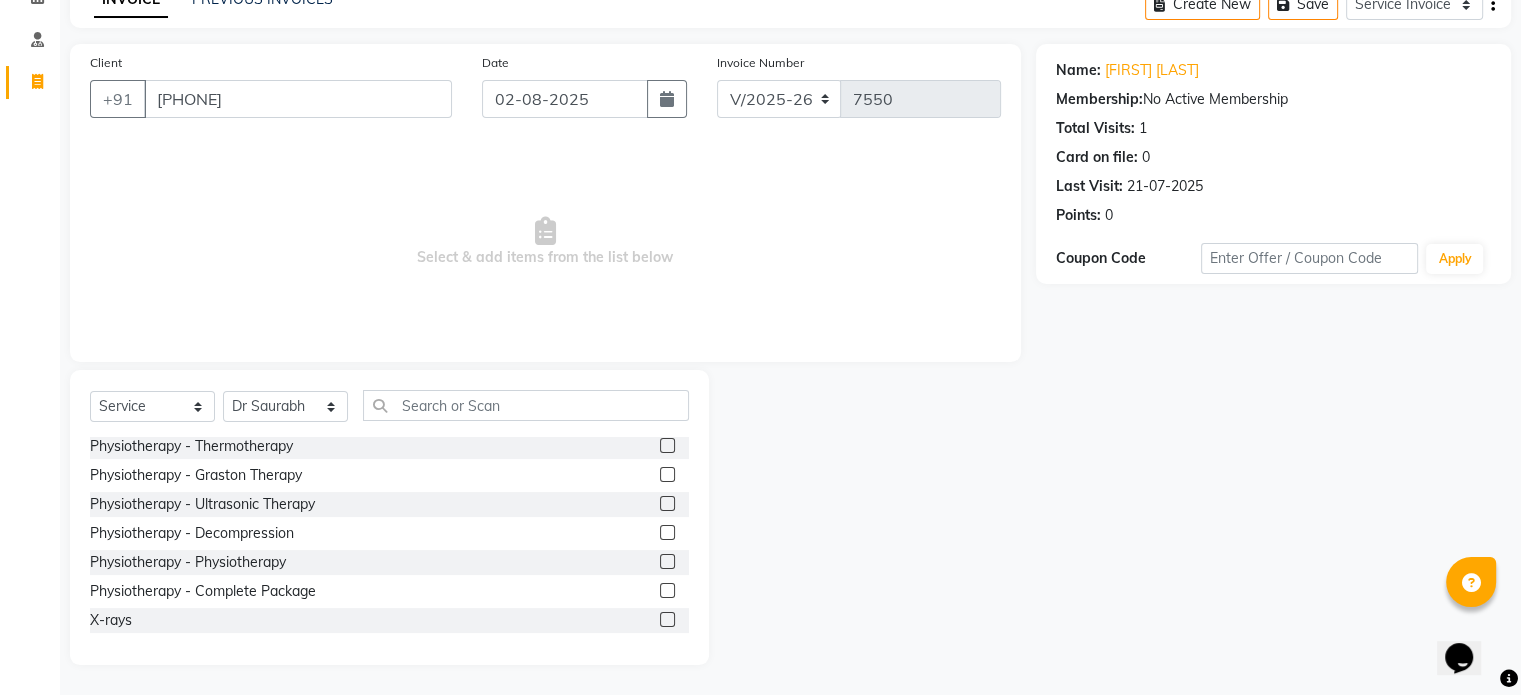 click 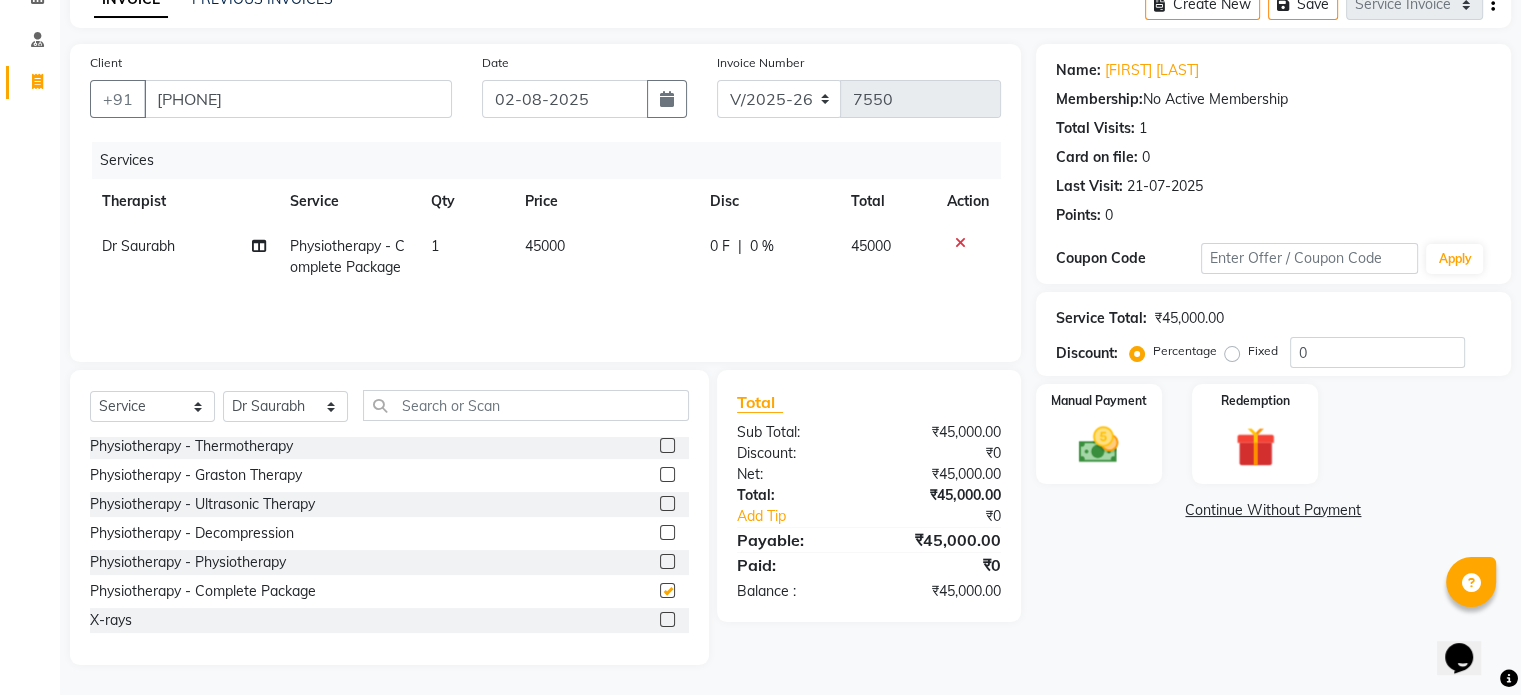 checkbox on "false" 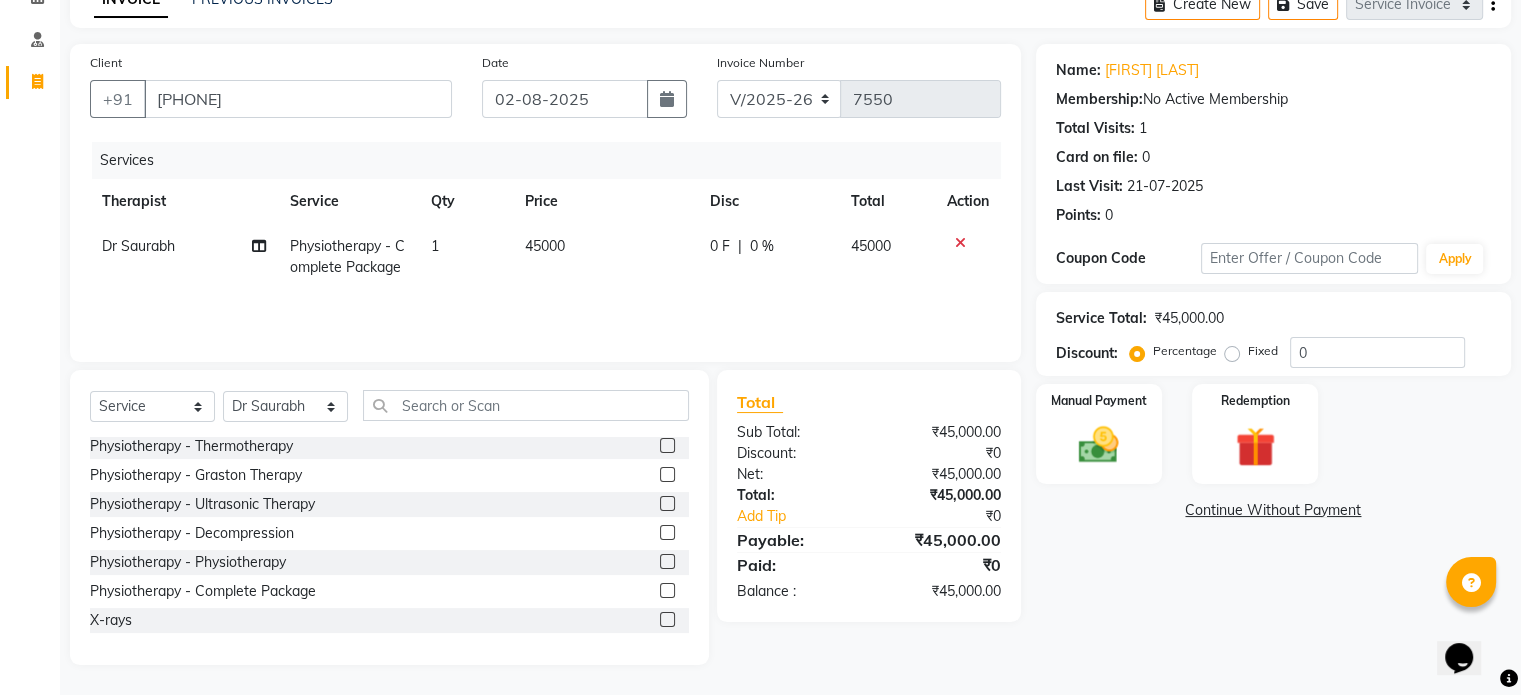 click on "45000" 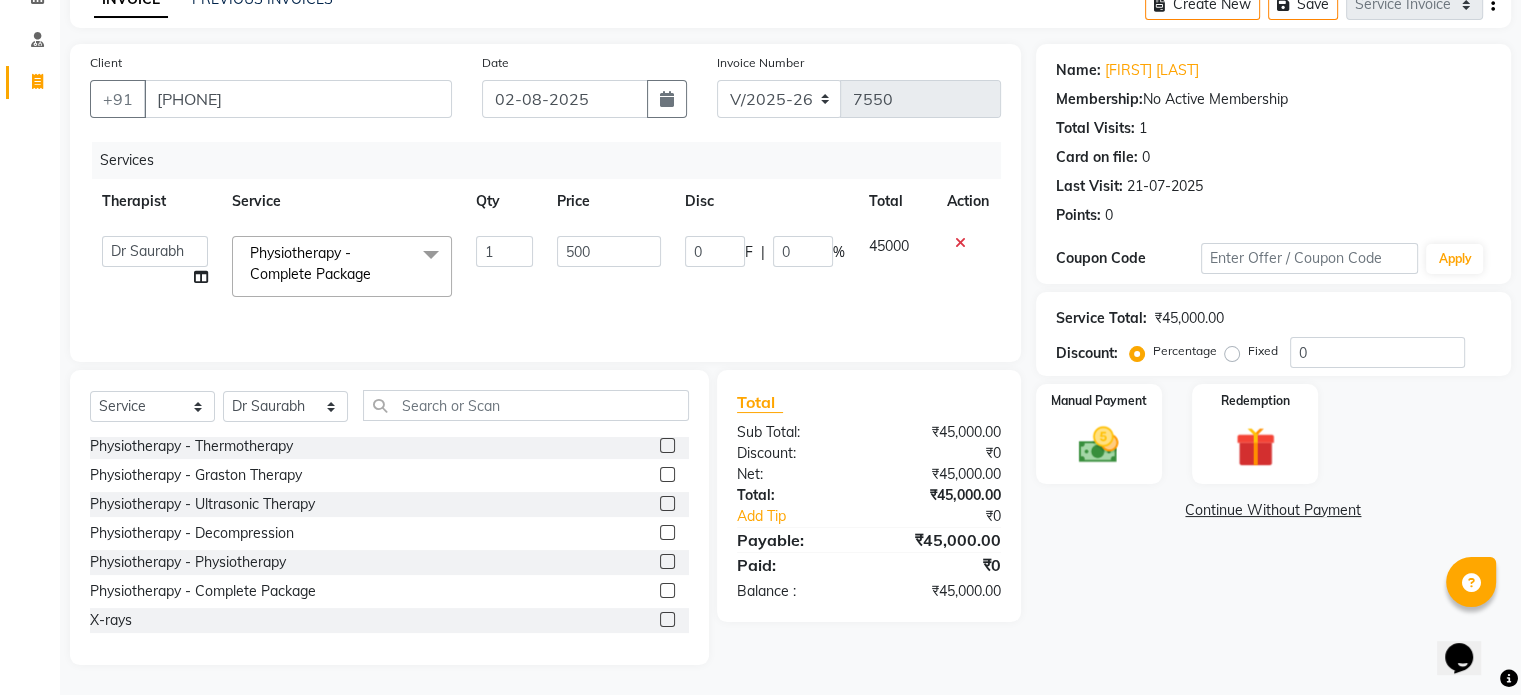 type on "5000" 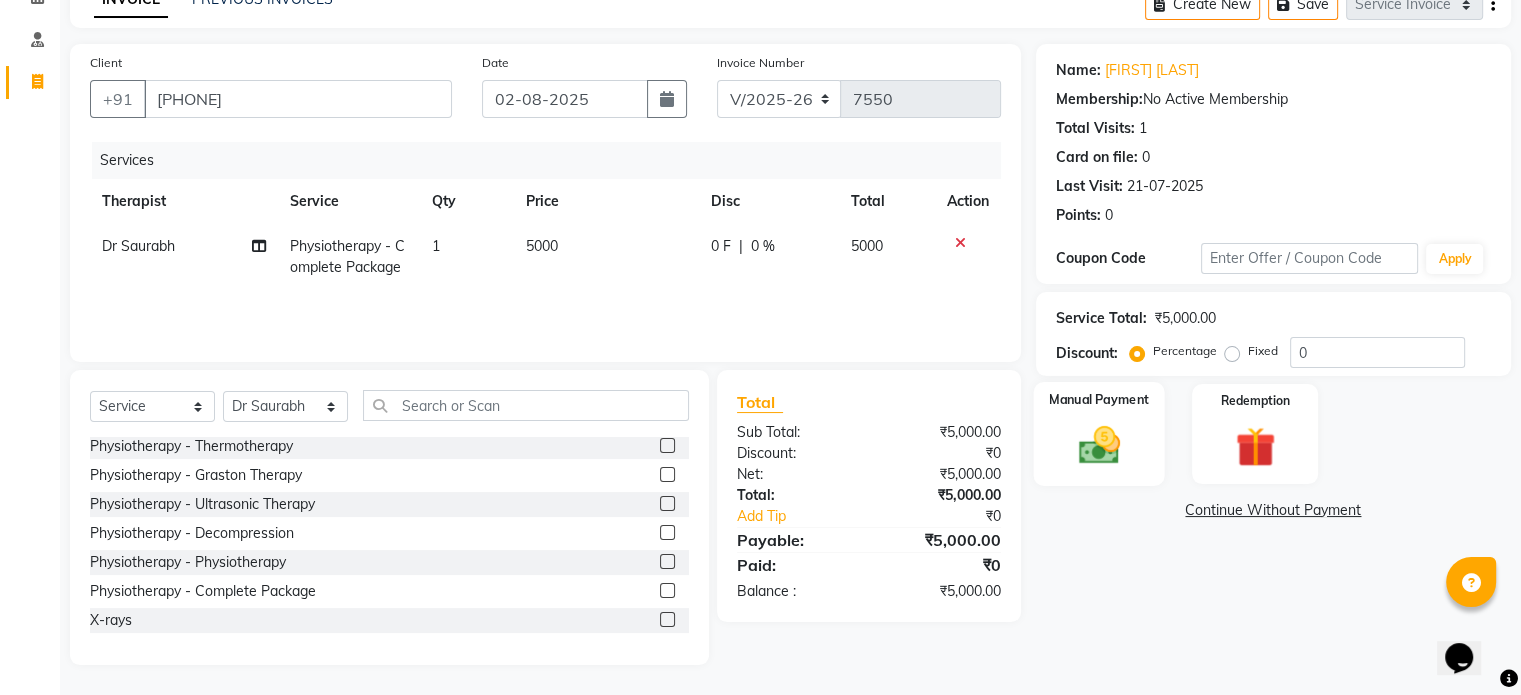 click on "Manual Payment" 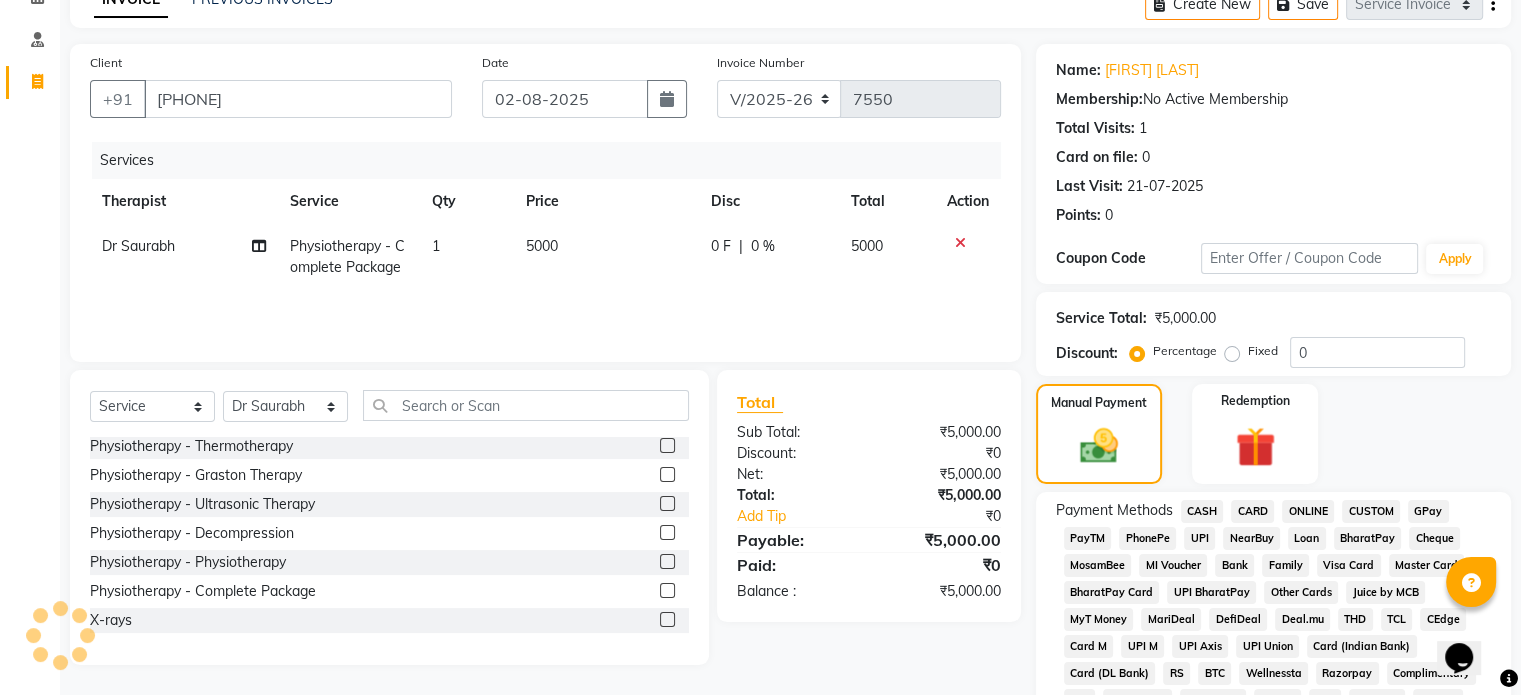 click on "UPI" 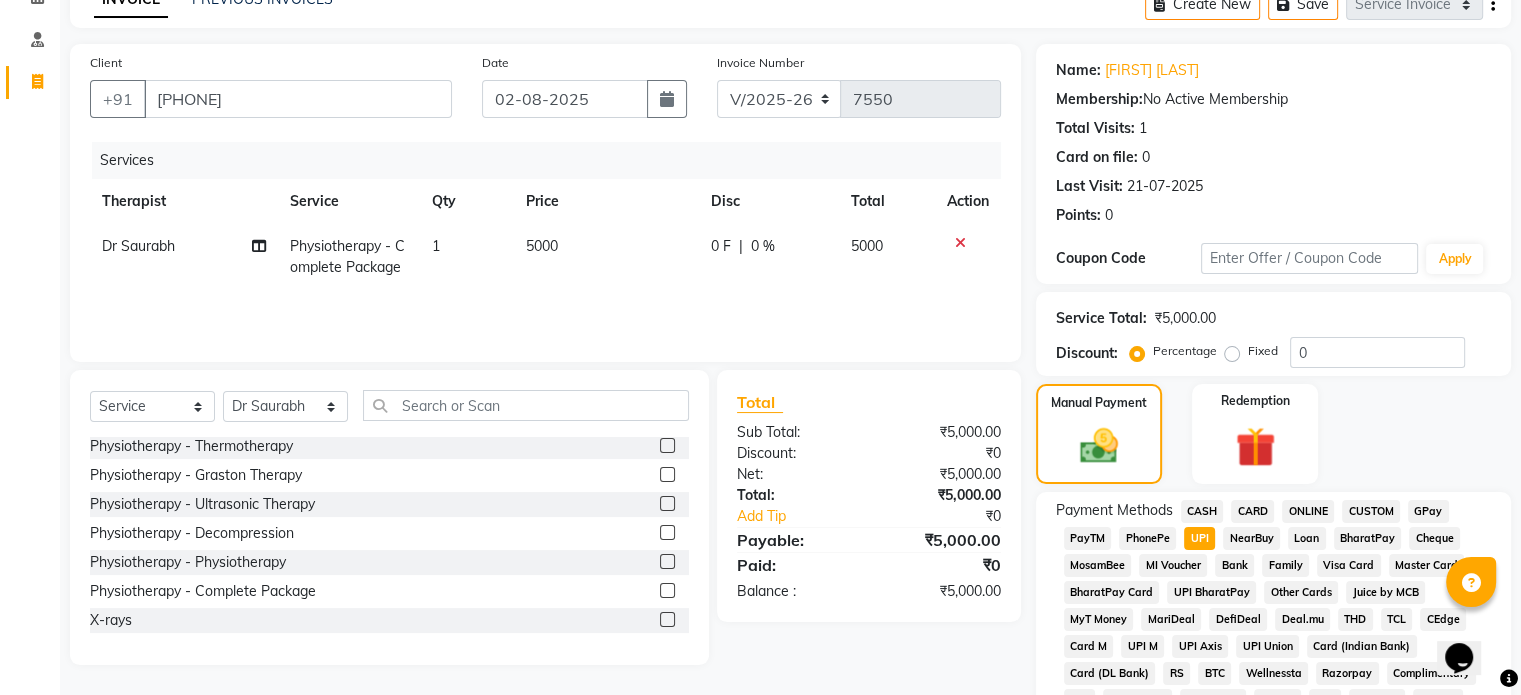 scroll, scrollTop: 652, scrollLeft: 0, axis: vertical 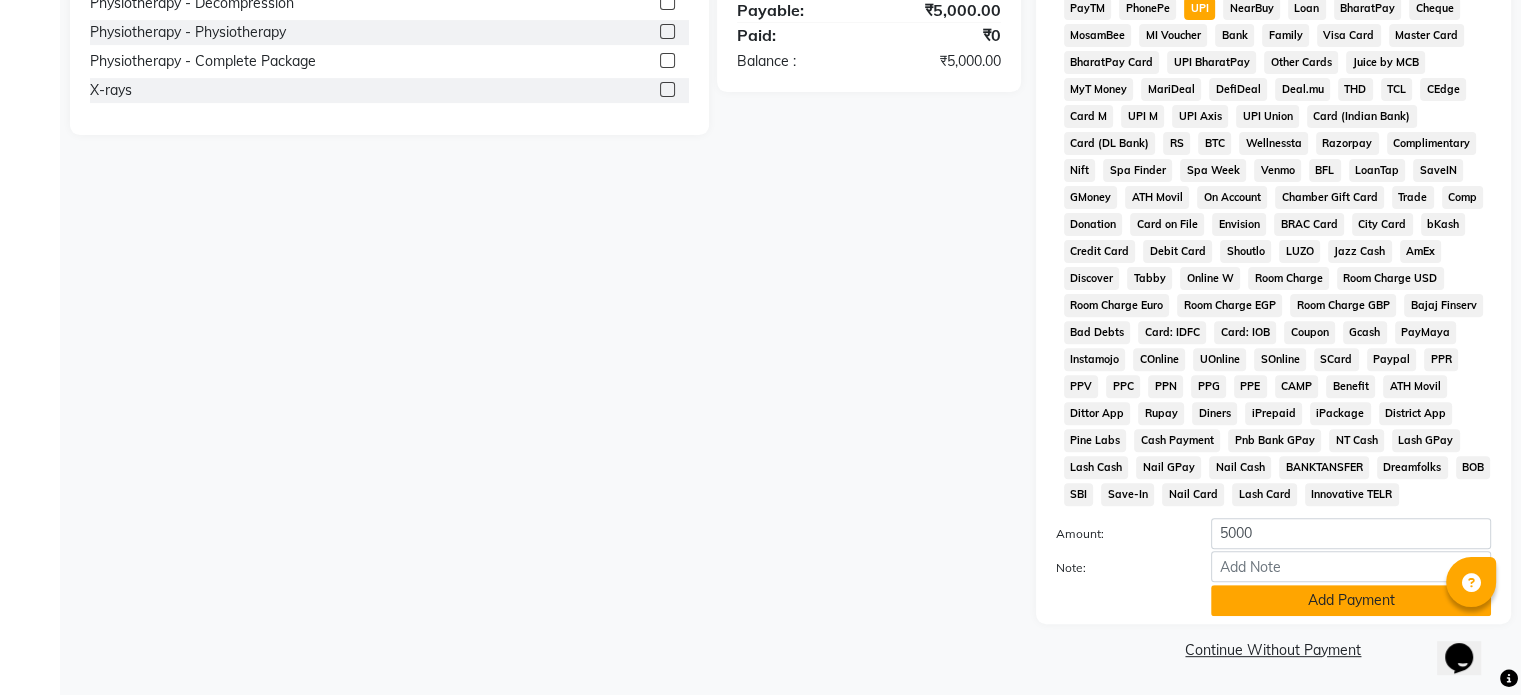 click on "Add Payment" 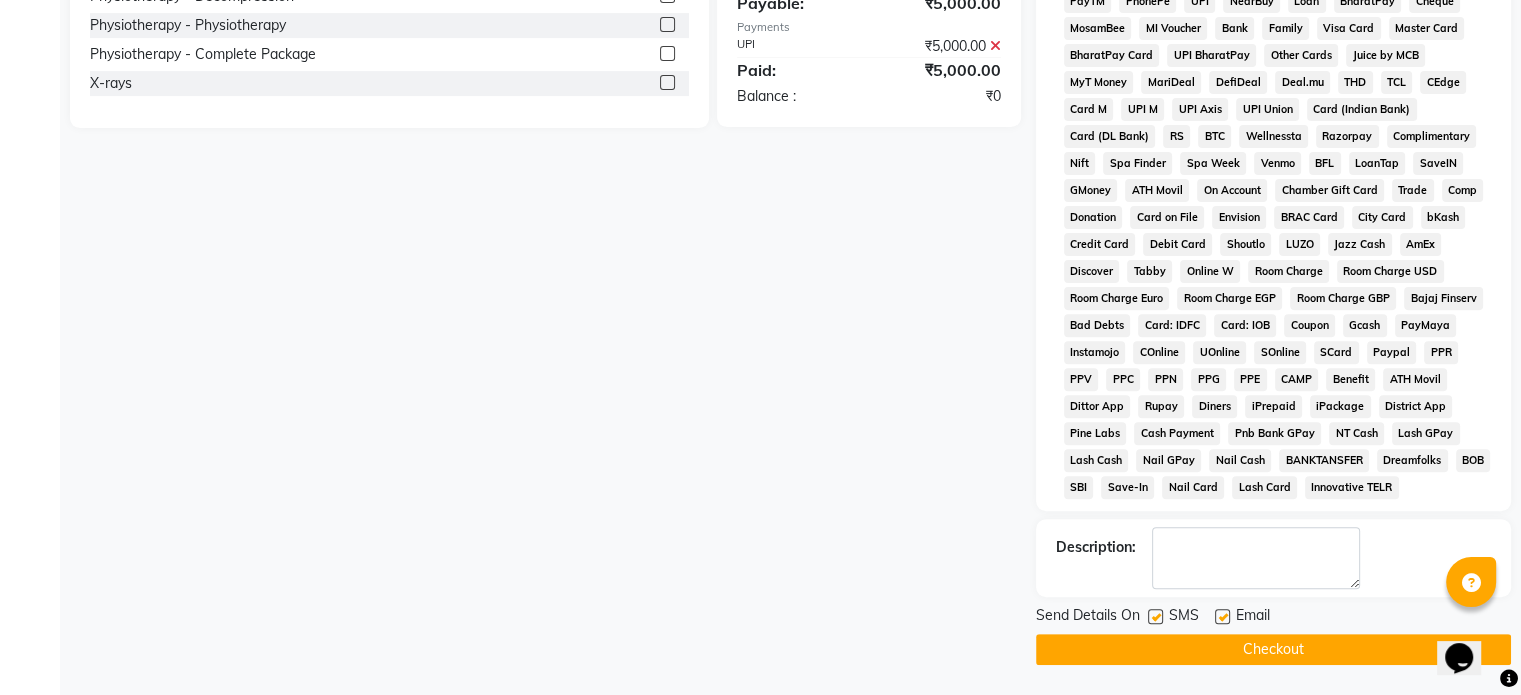 click 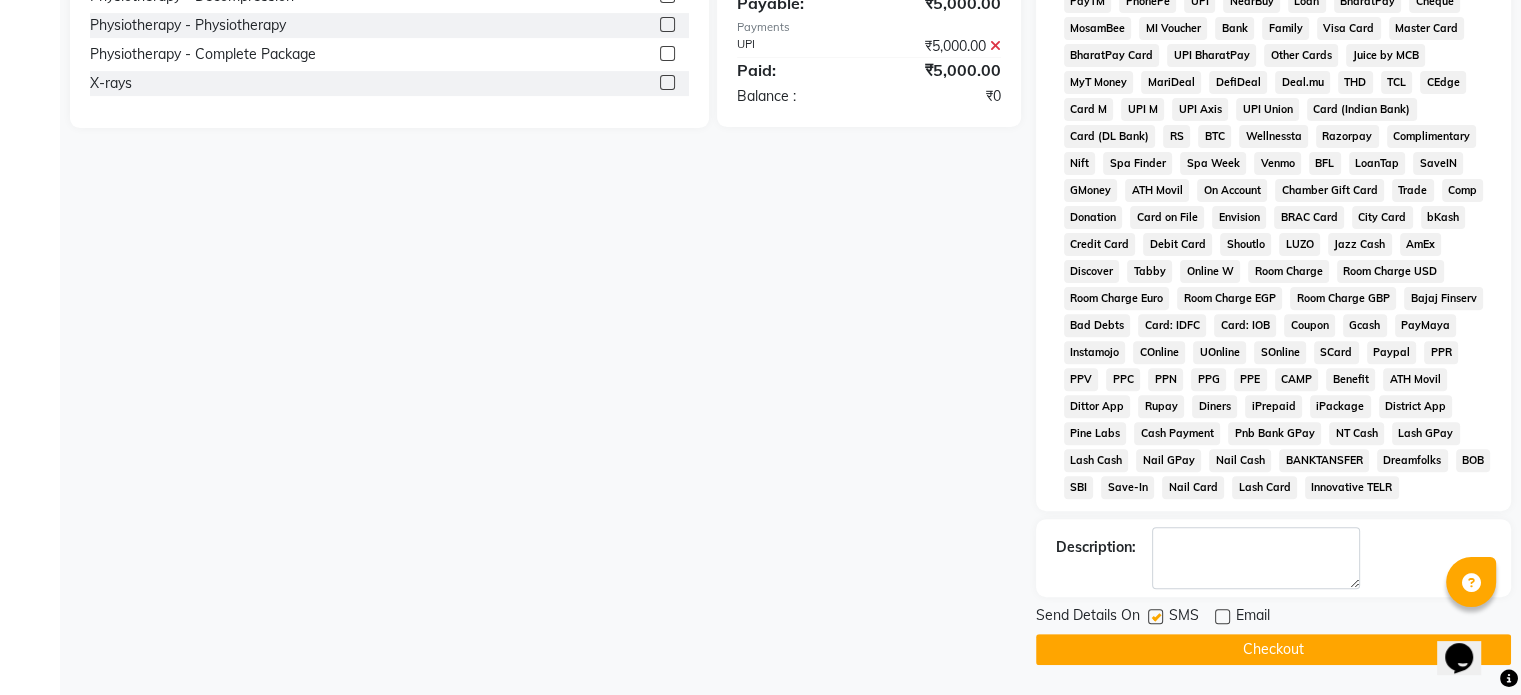 click 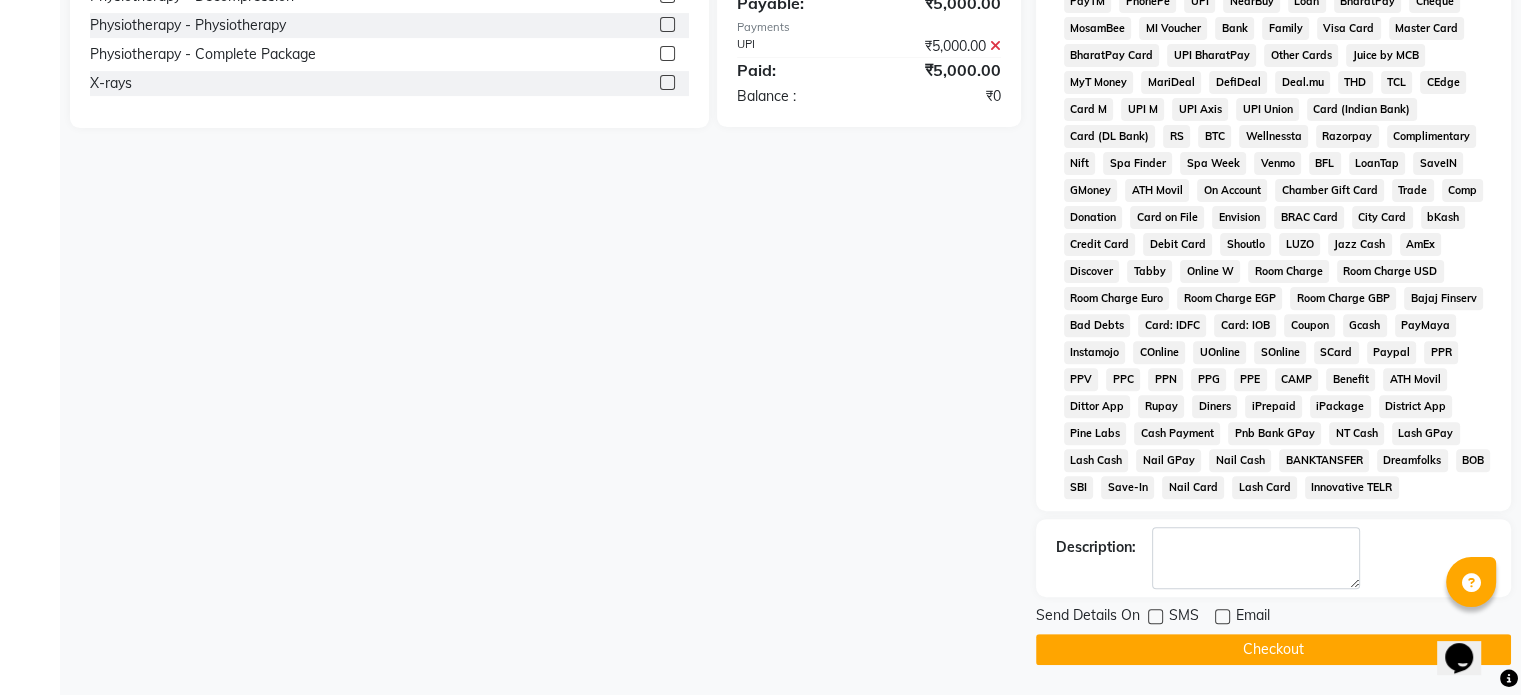 click on "Checkout" 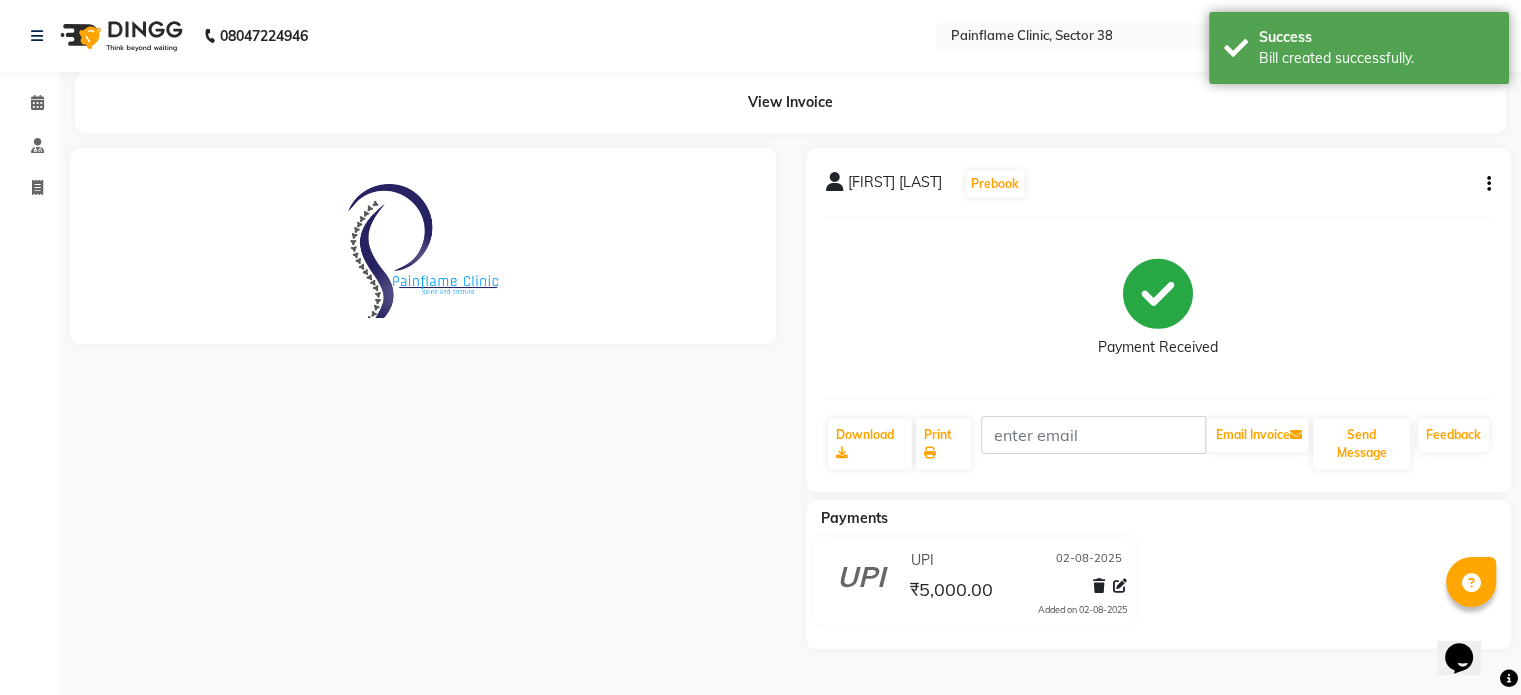 scroll, scrollTop: 0, scrollLeft: 0, axis: both 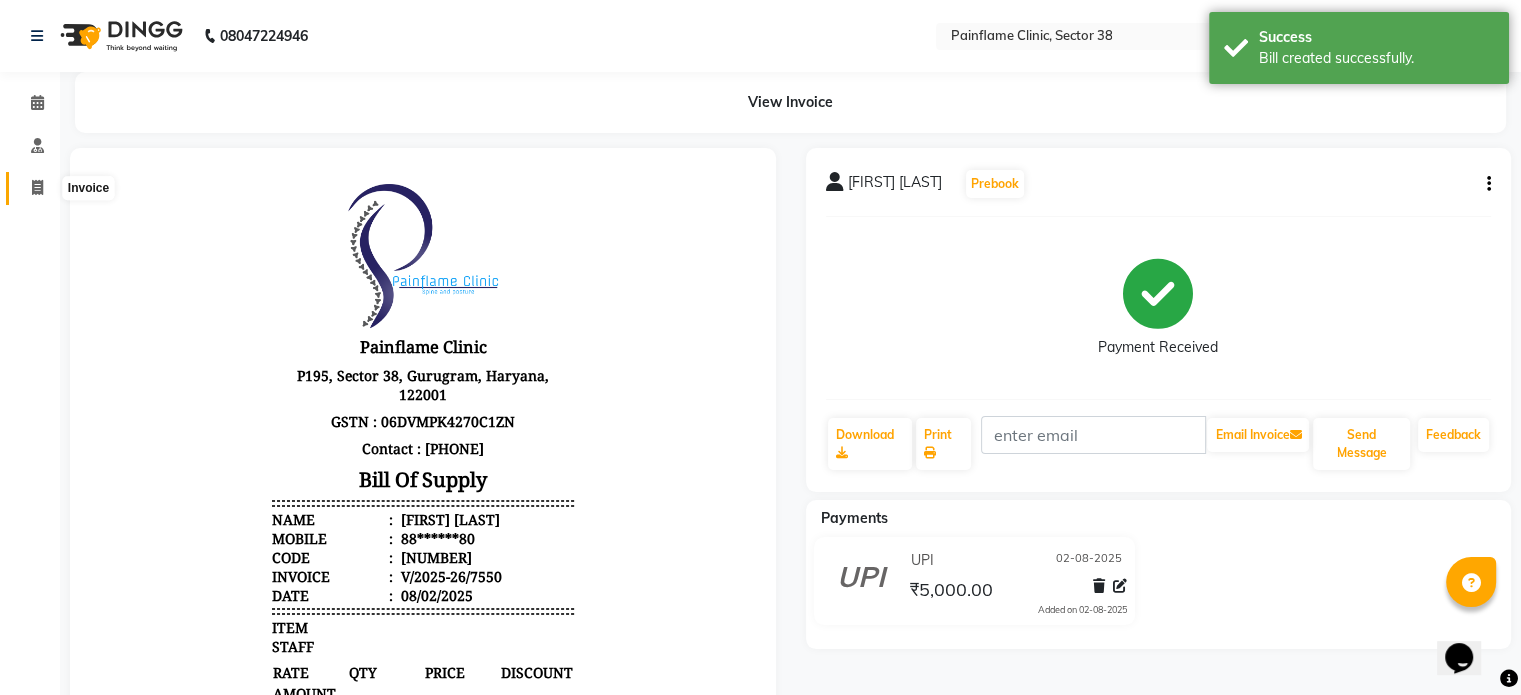 click 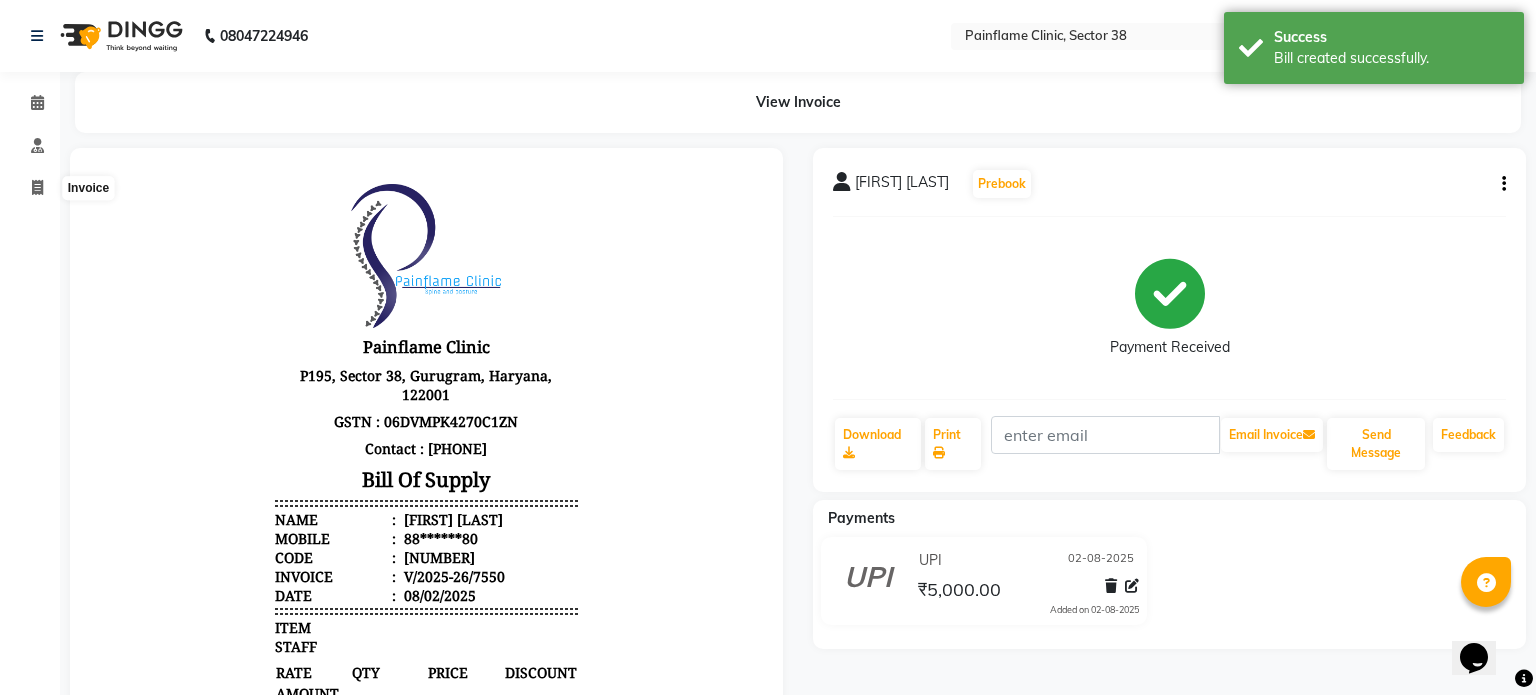 select on "3964" 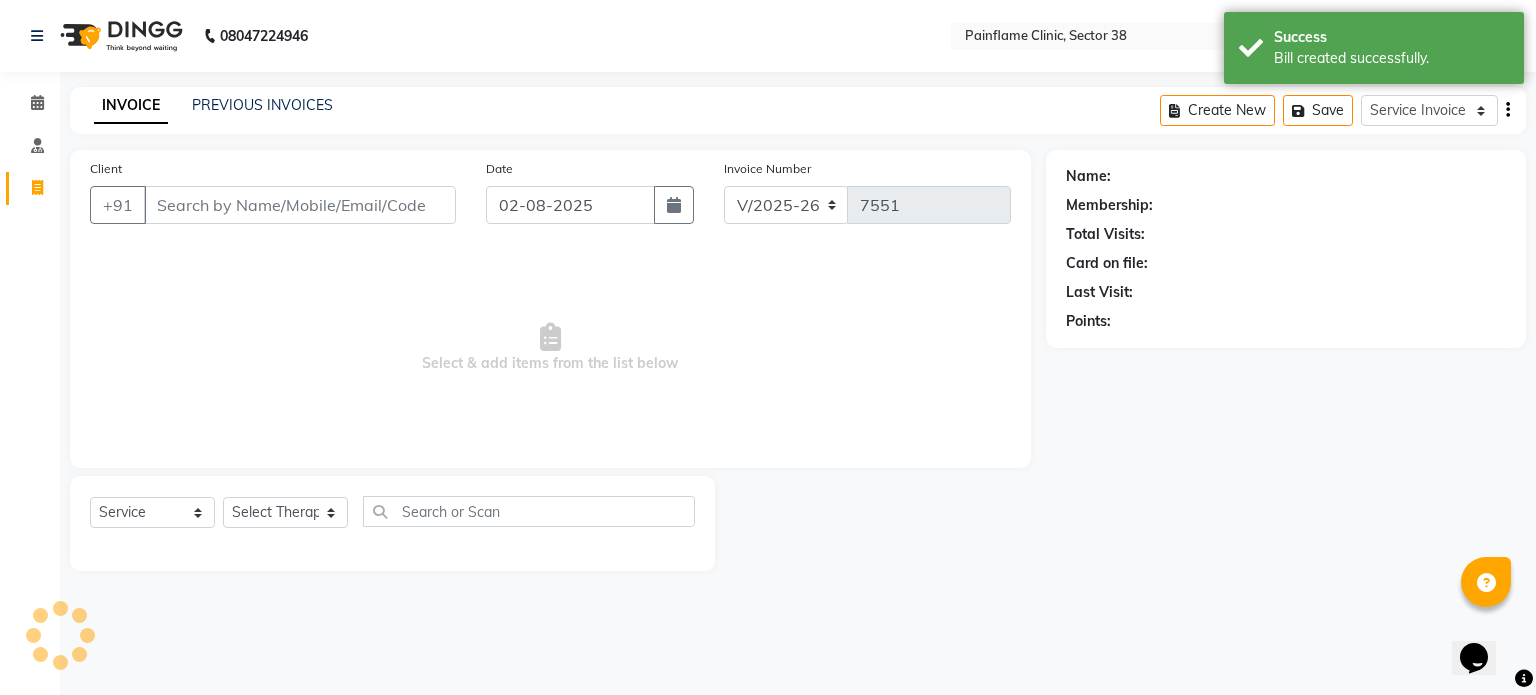 click on "Client" at bounding box center [300, 205] 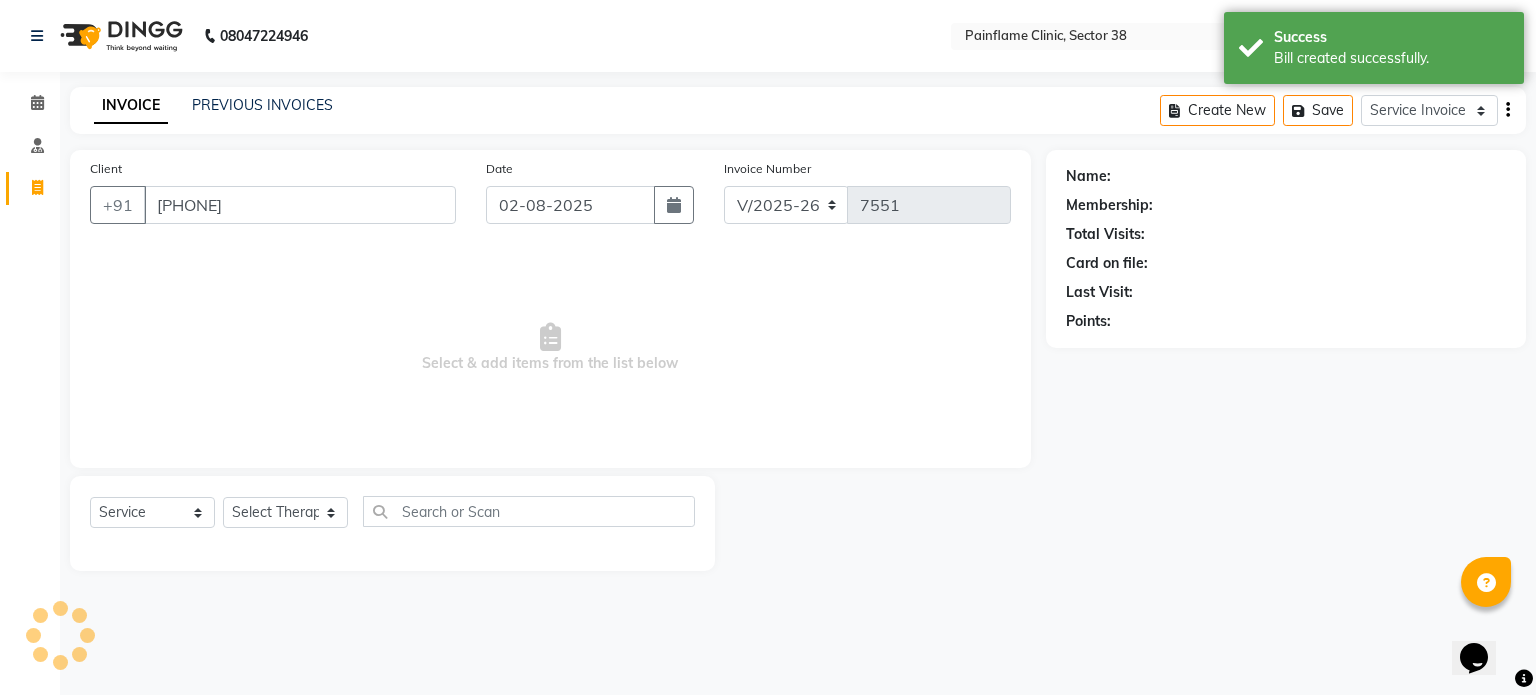type on "[PHONE]" 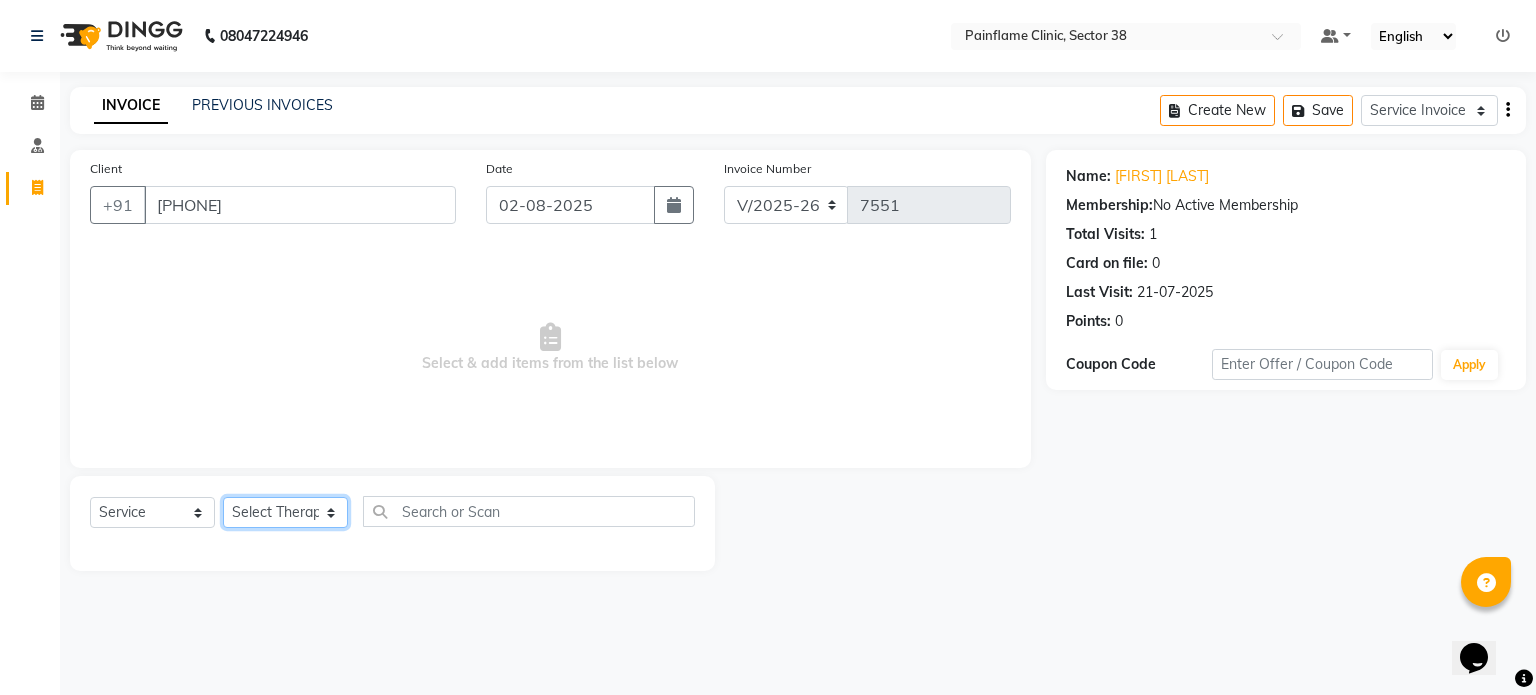 click on "Select Therapist Dr Durgesh Dr Harish Dr Ranjana Dr Saurabh Dr. Suraj Dr. Tejpal Mehlawat KUSHAL MOHIT SEMWAL Nancy Singhai Reception 1  Reception 2 Reception 3" 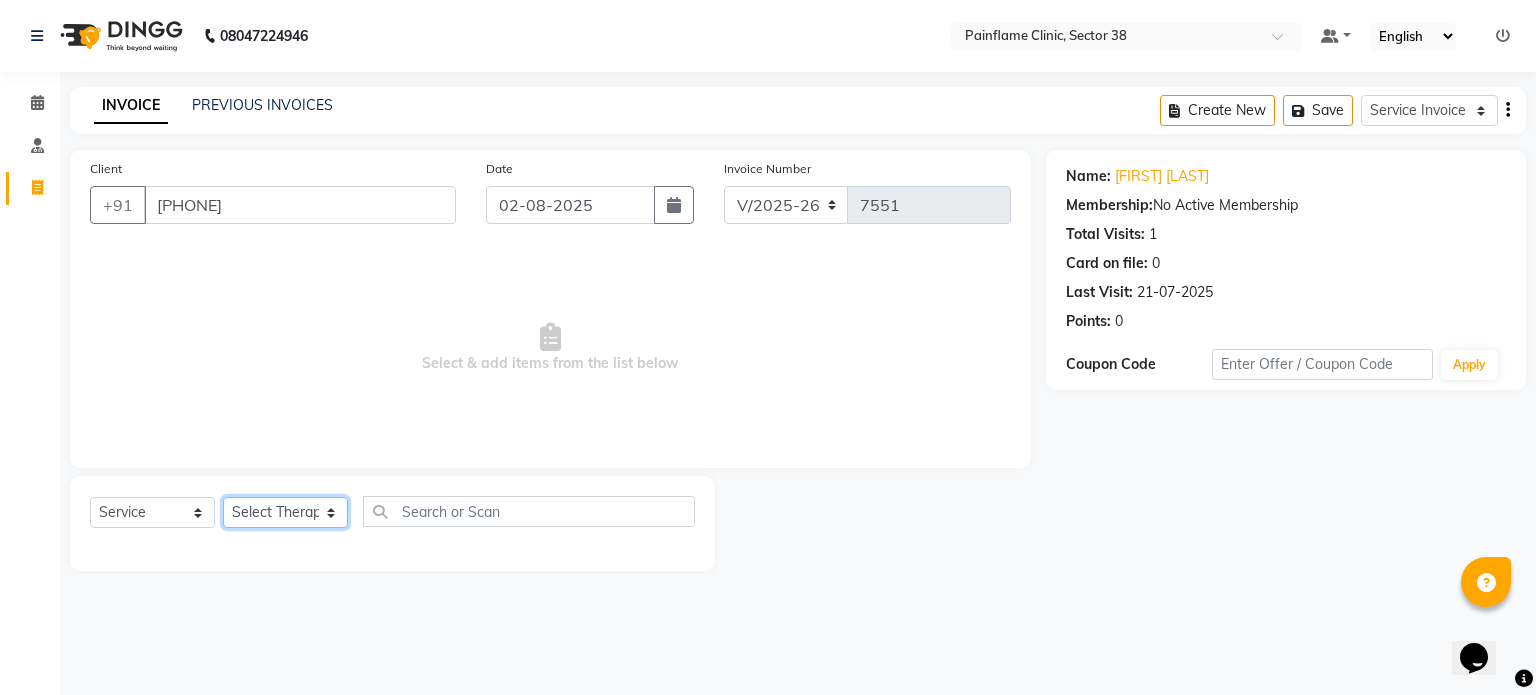 select on "20216" 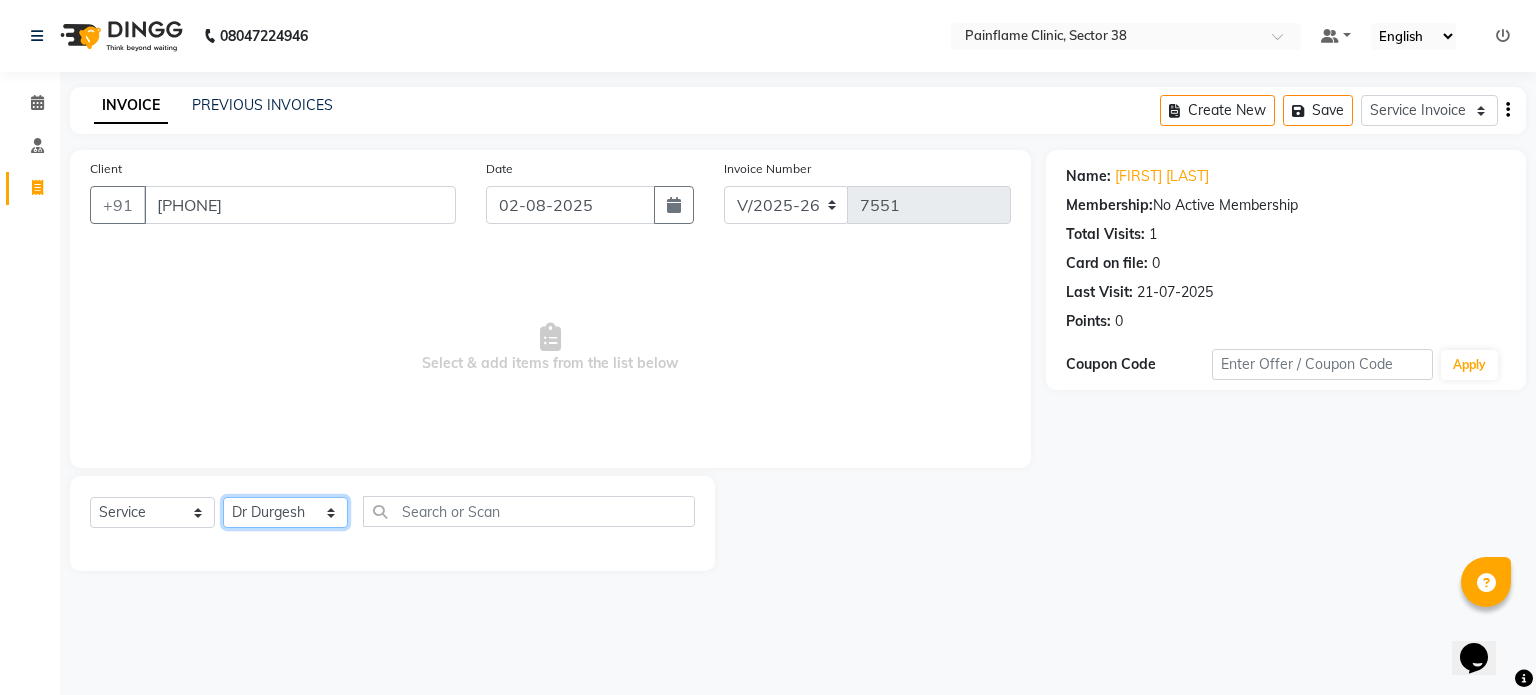 click on "Select Therapist Dr Durgesh Dr Harish Dr Ranjana Dr Saurabh Dr. Suraj Dr. Tejpal Mehlawat KUSHAL MOHIT SEMWAL Nancy Singhai Reception 1  Reception 2 Reception 3" 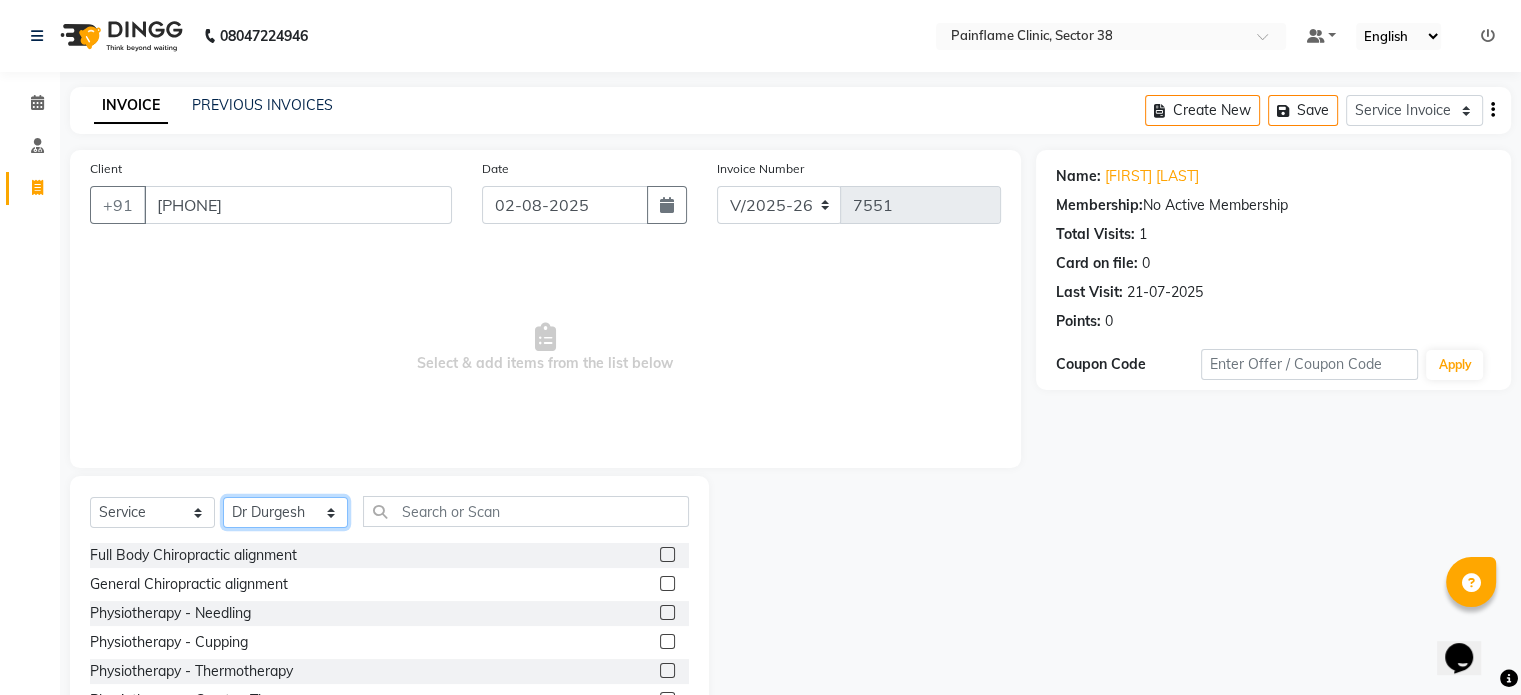 scroll, scrollTop: 119, scrollLeft: 0, axis: vertical 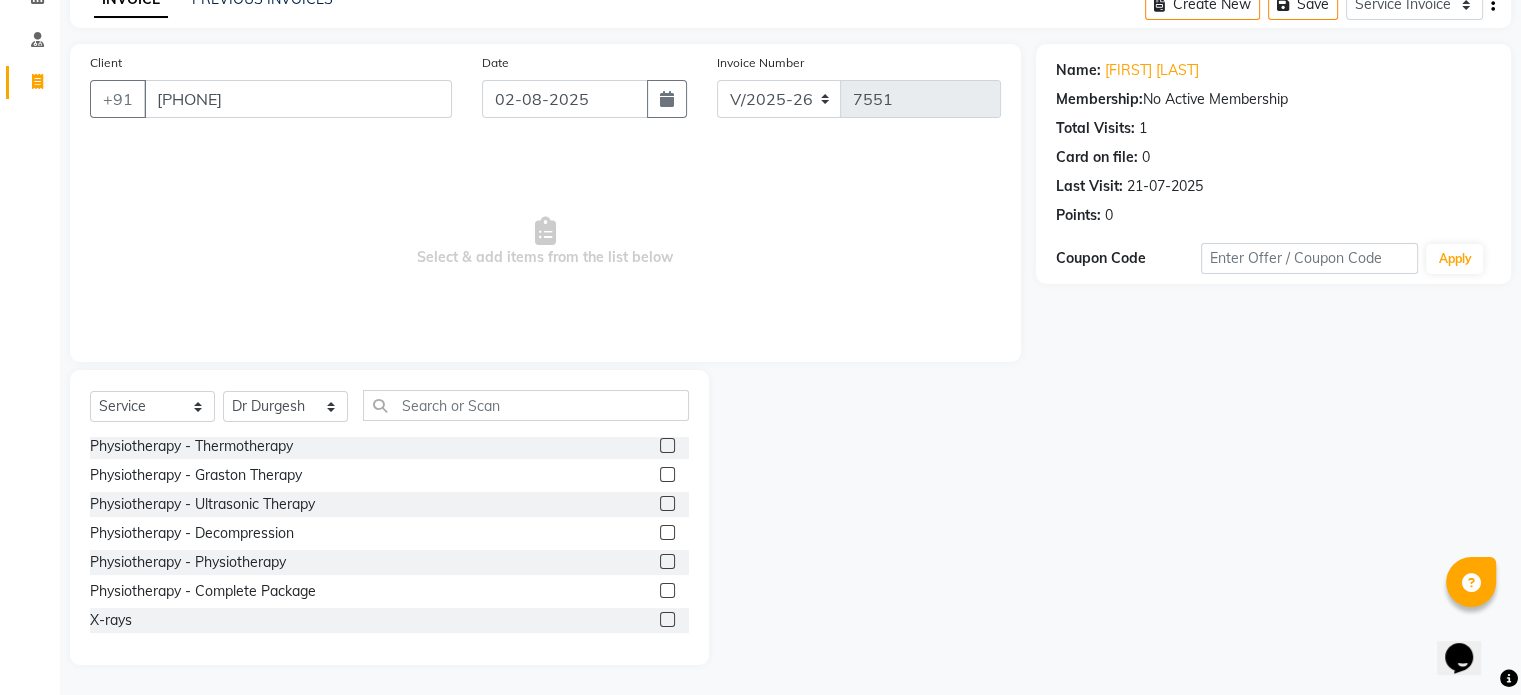 click 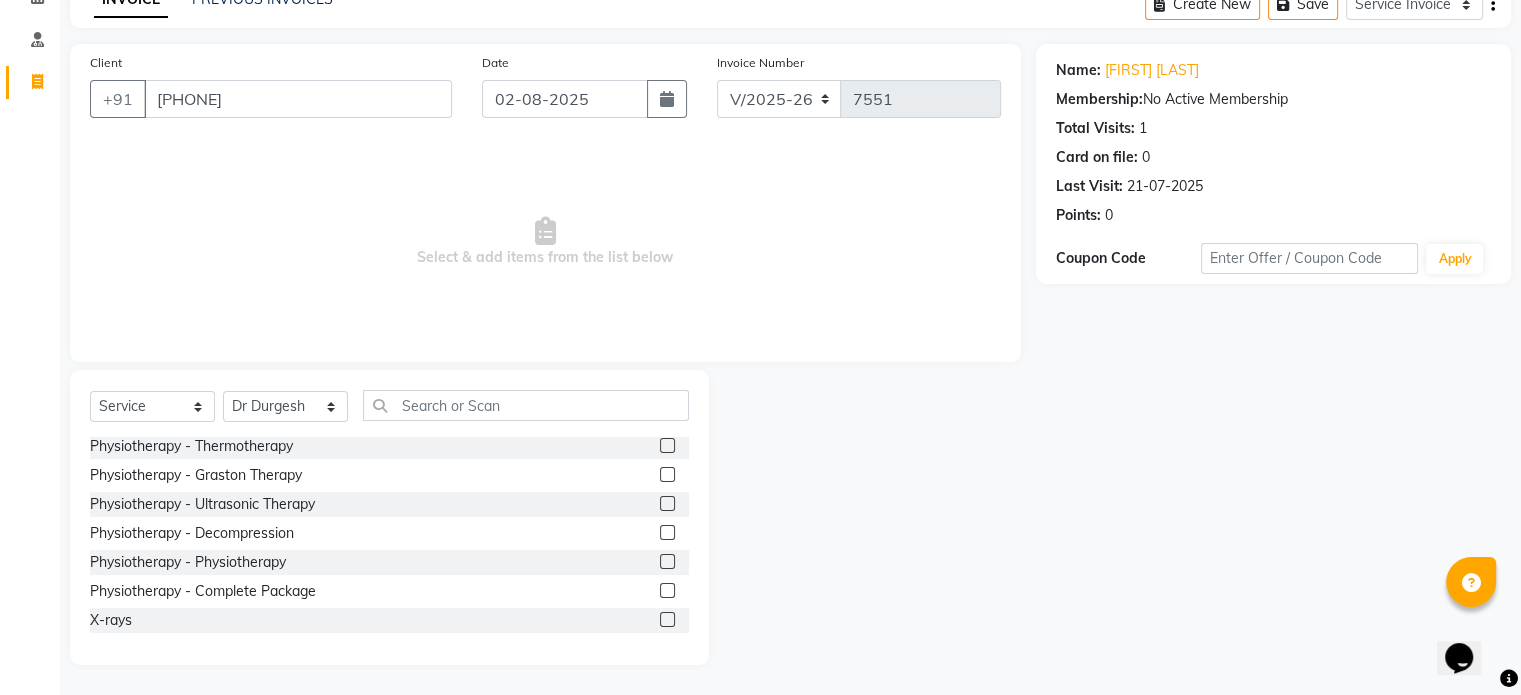 click at bounding box center (666, 591) 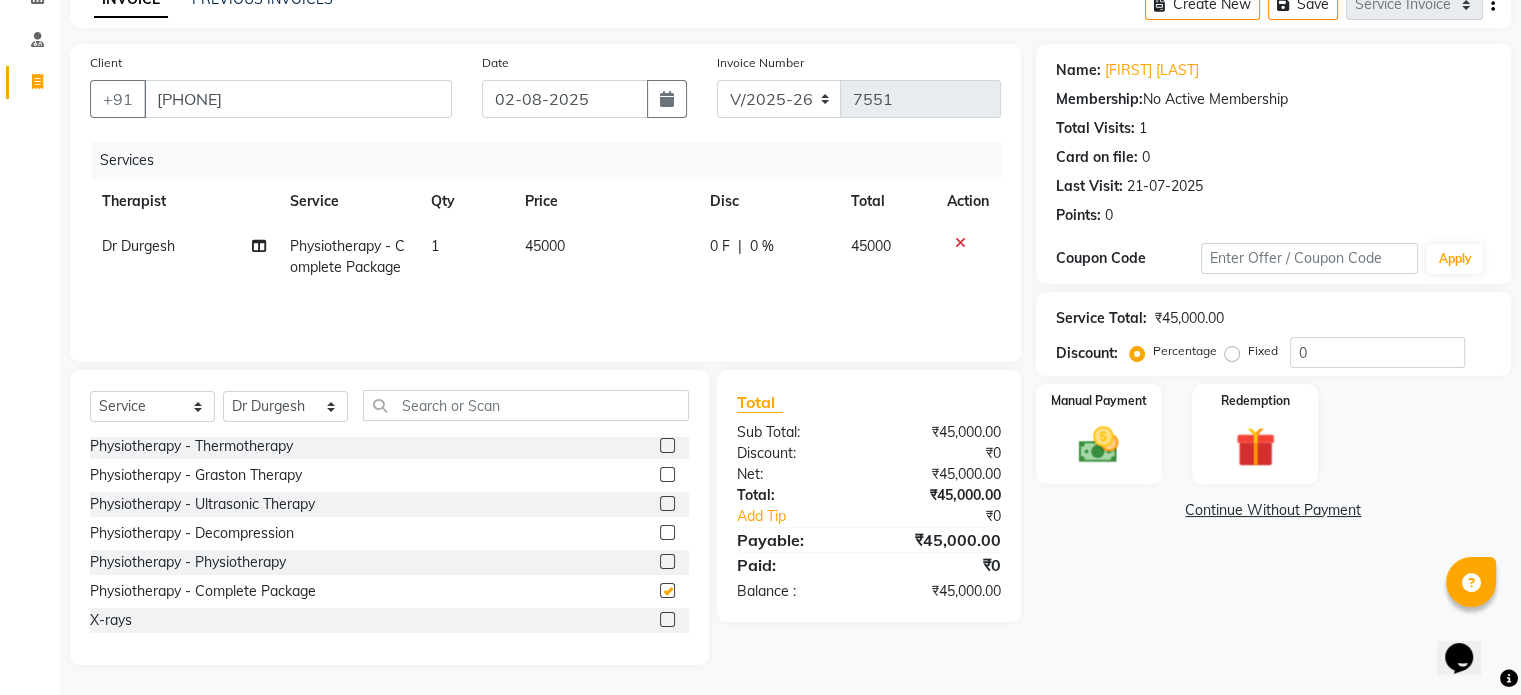 checkbox on "false" 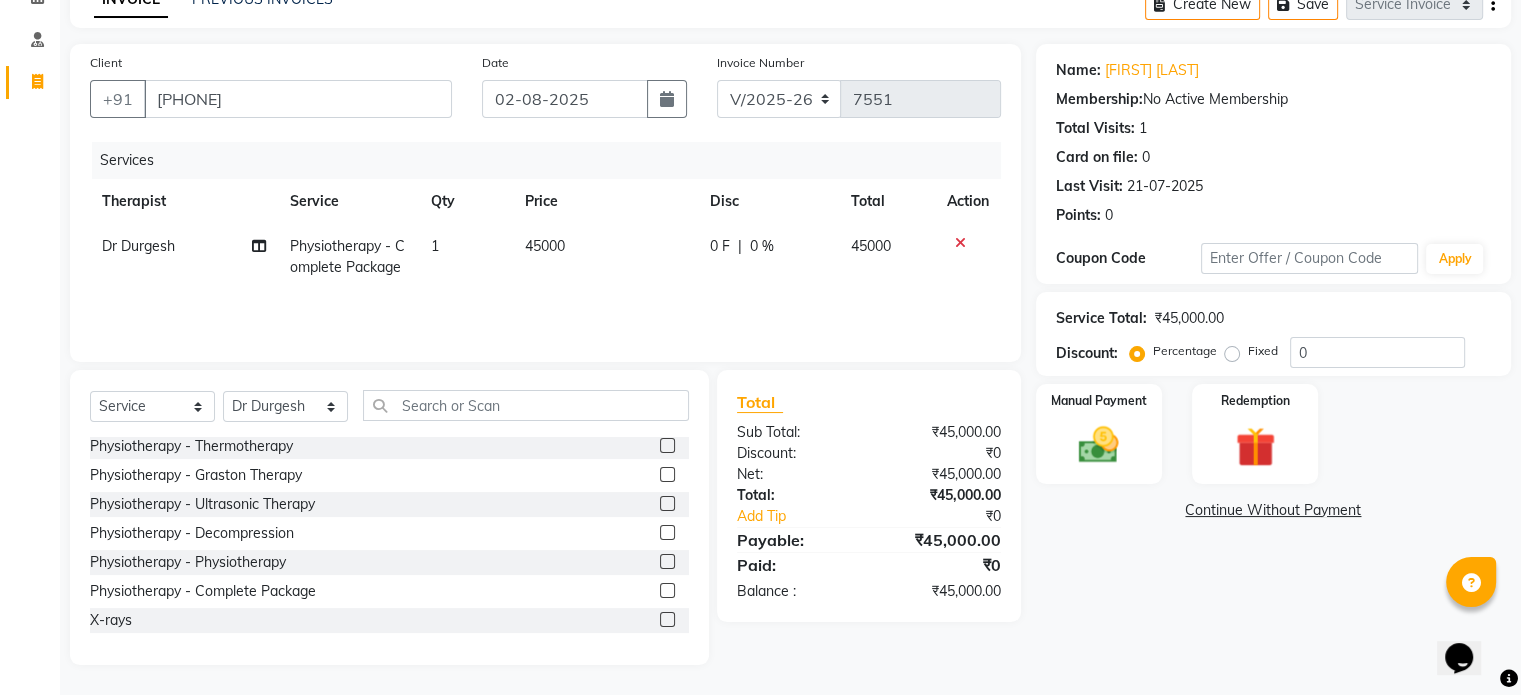 click on "45000" 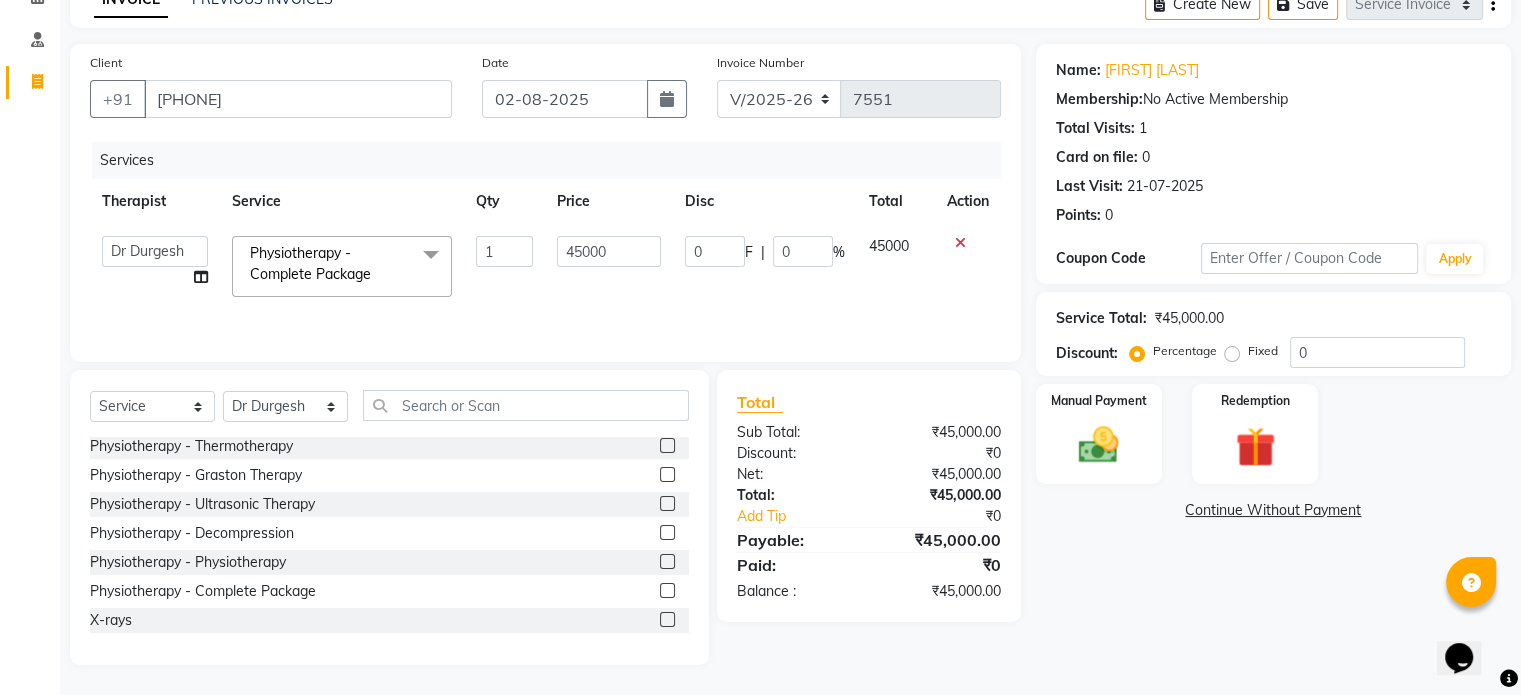 click on "45000" 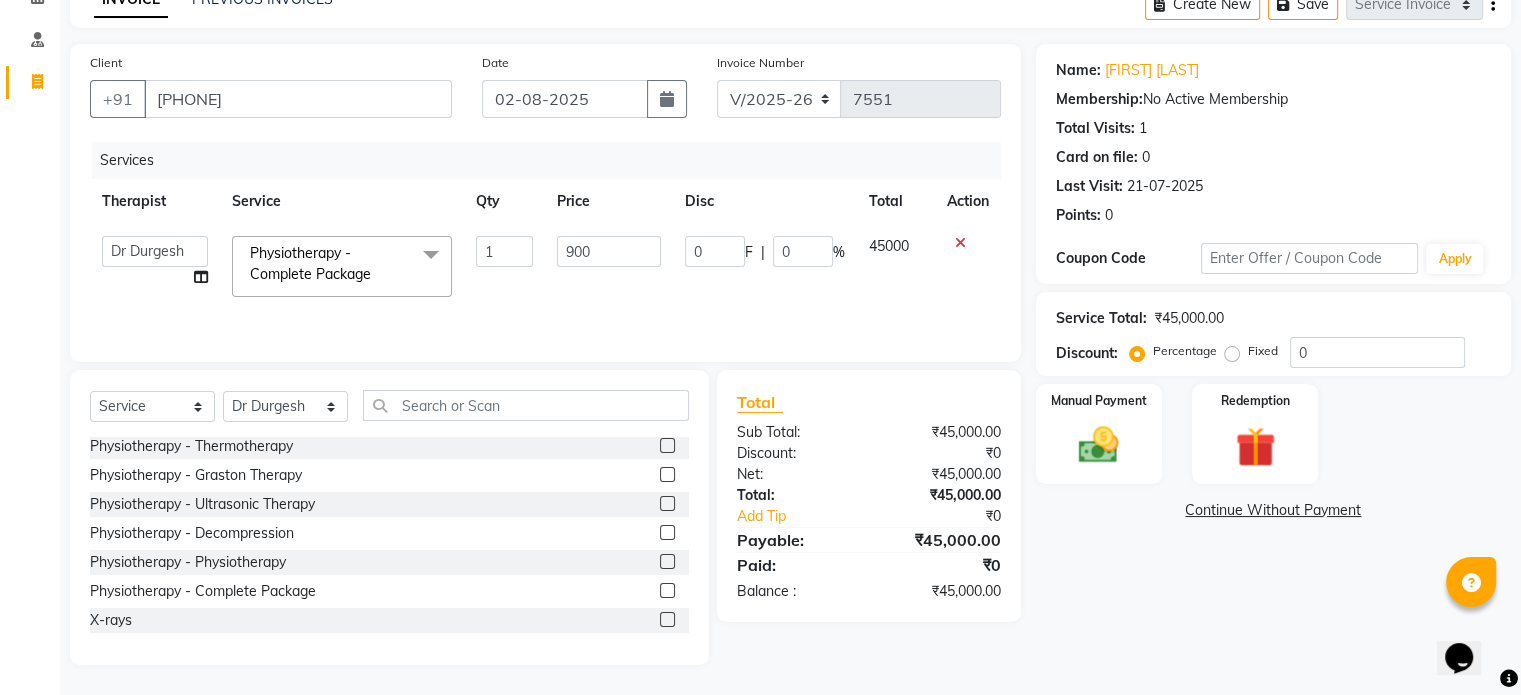 type on "9000" 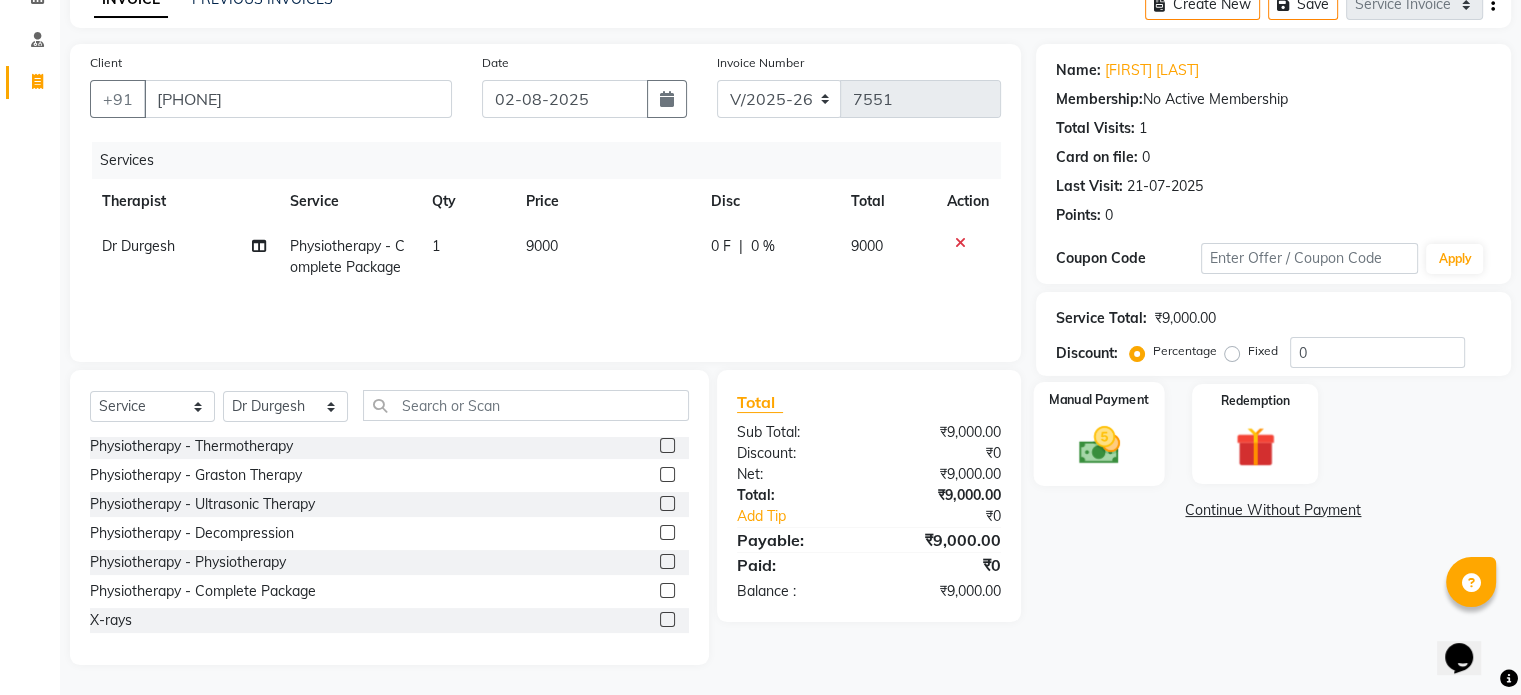click 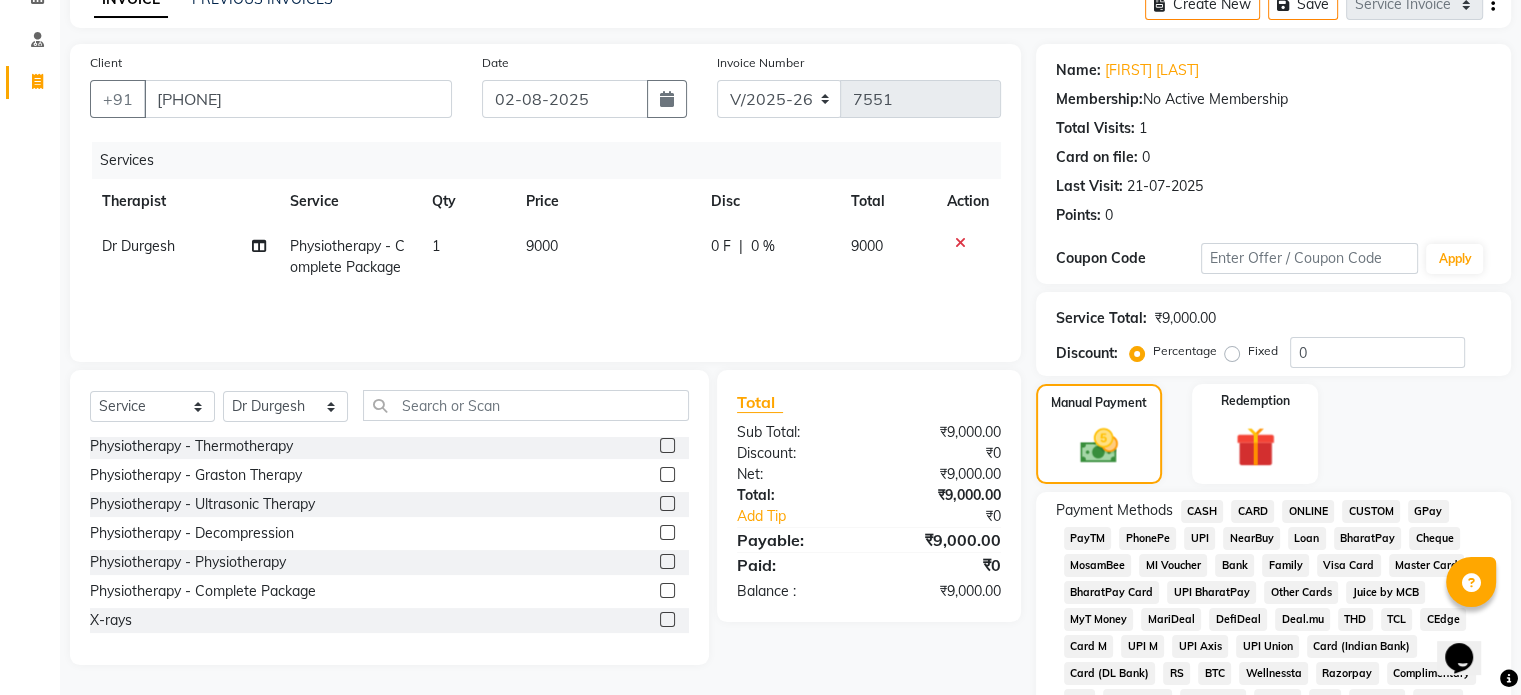 click on "UPI" 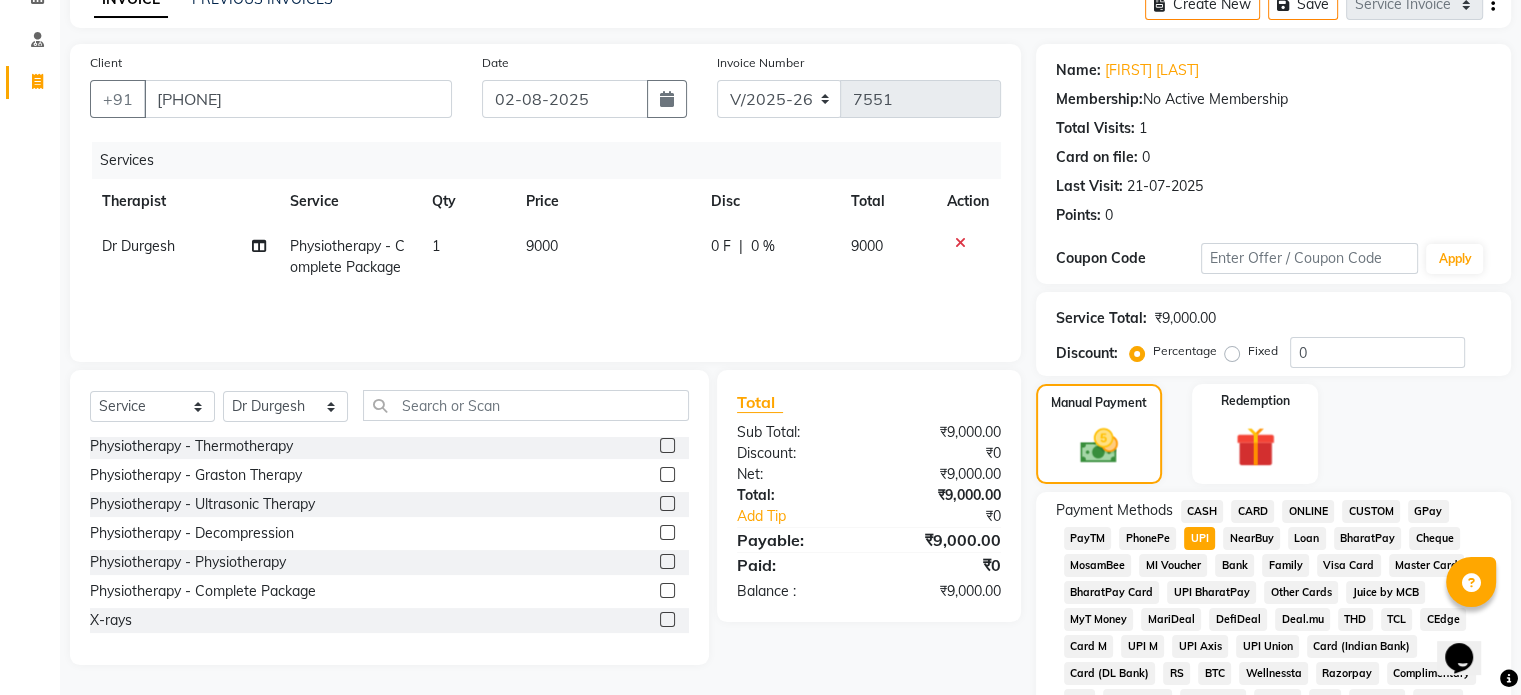 scroll, scrollTop: 652, scrollLeft: 0, axis: vertical 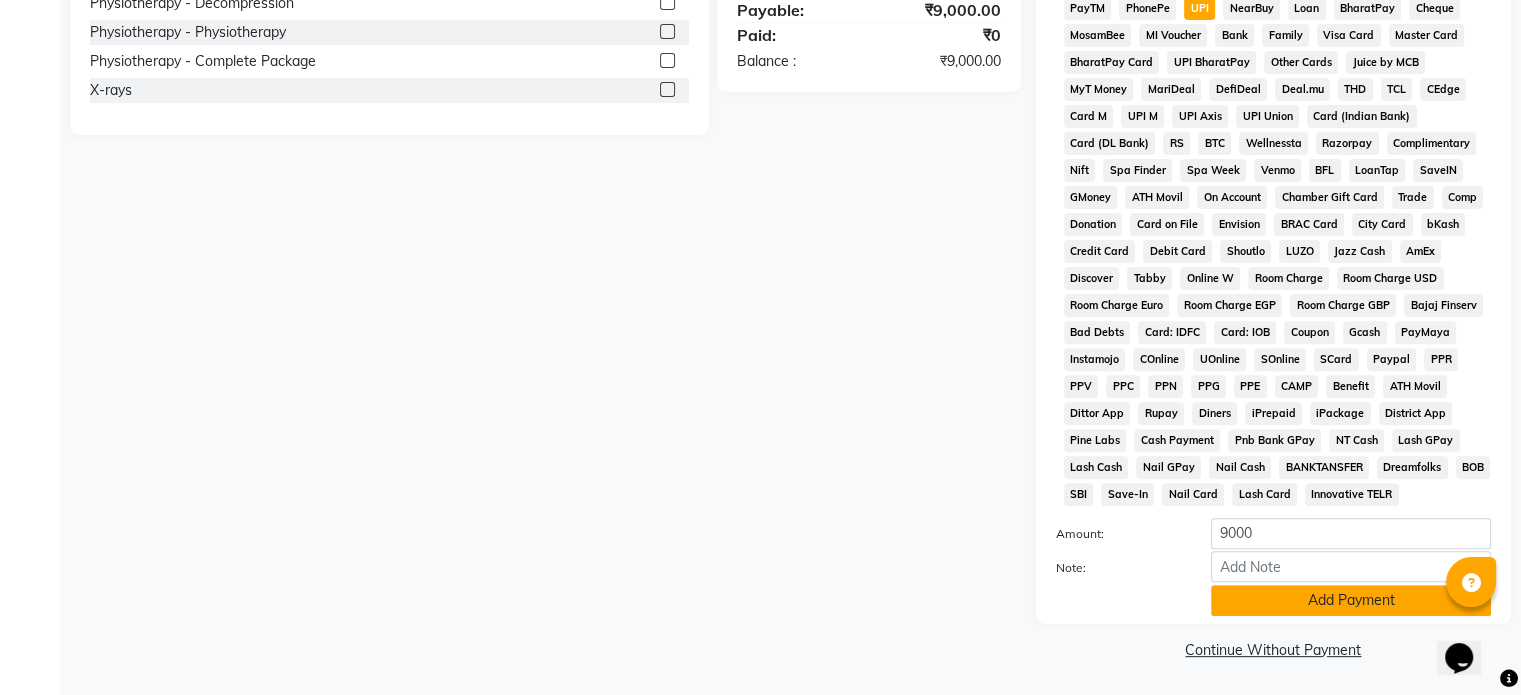 click on "Add Payment" 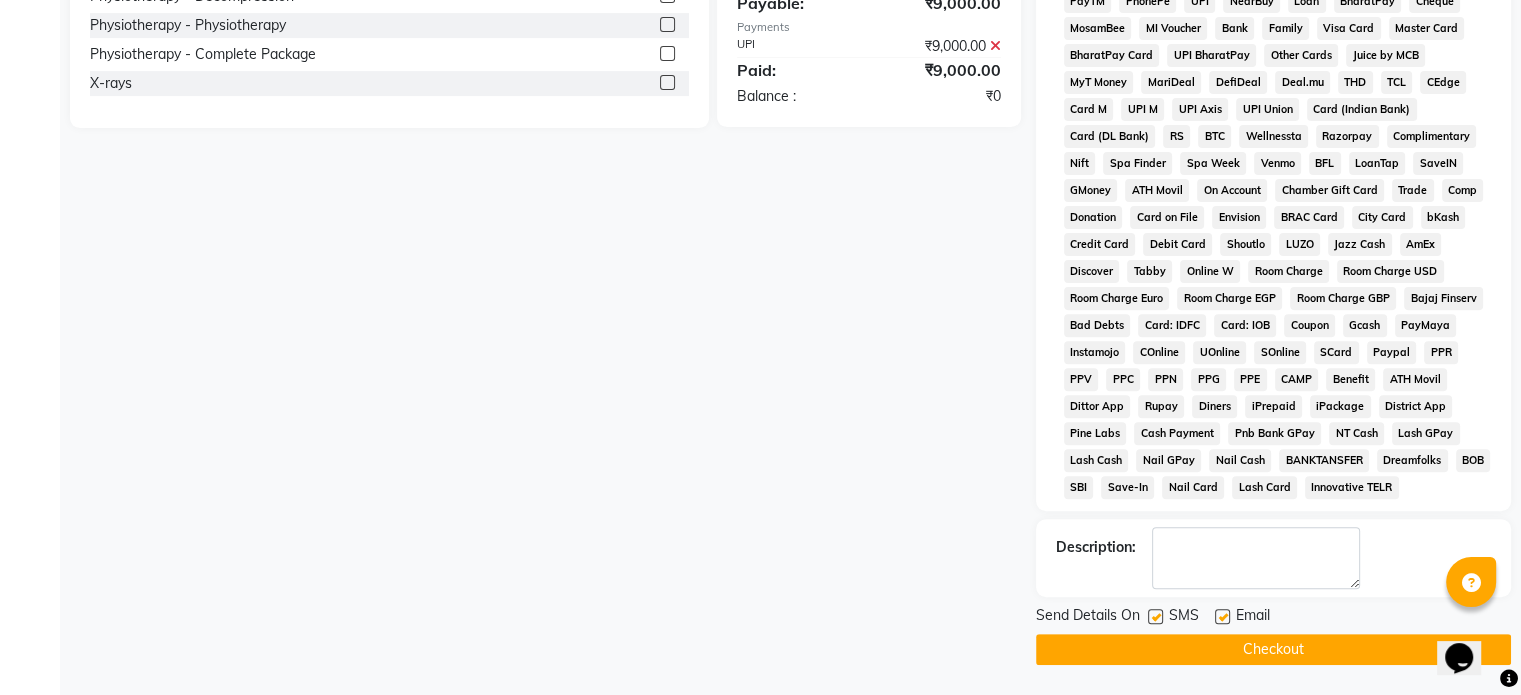 click 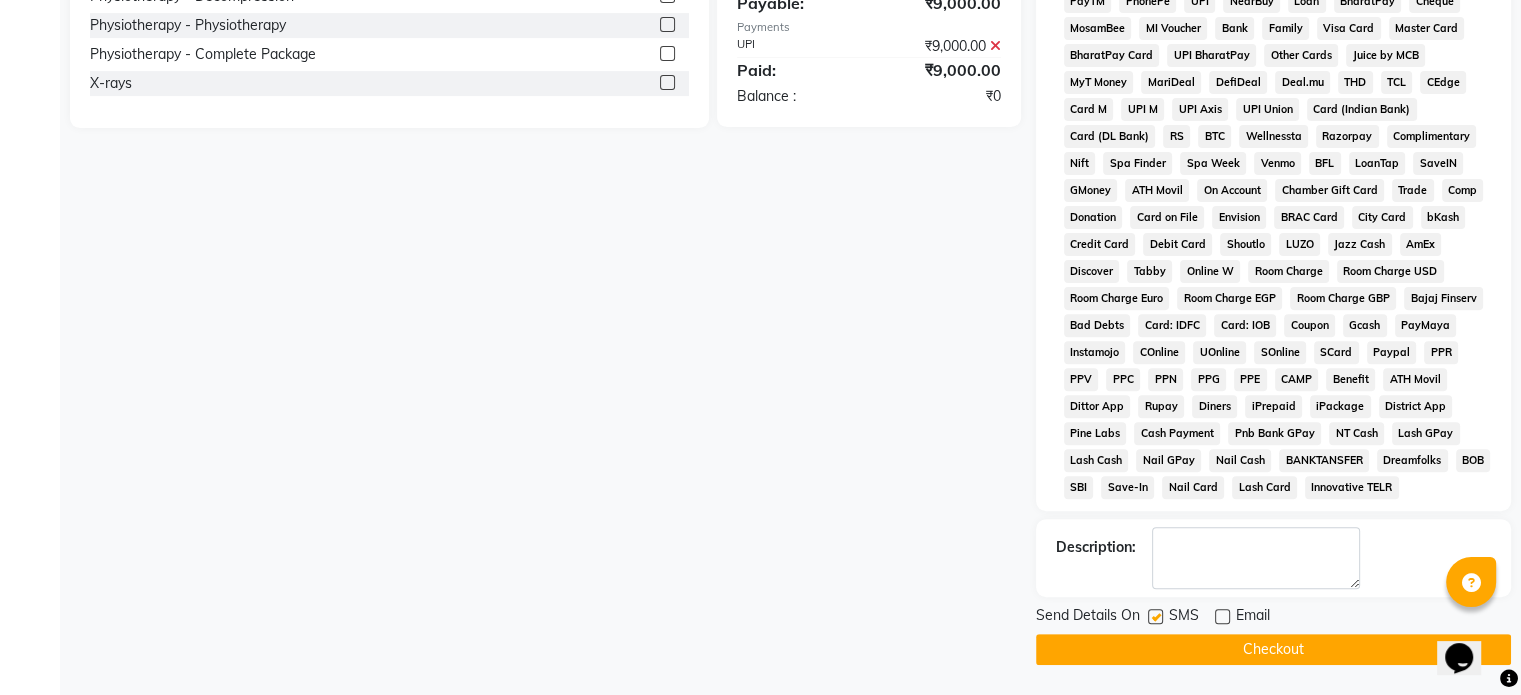 click on "Send Details On SMS Email" 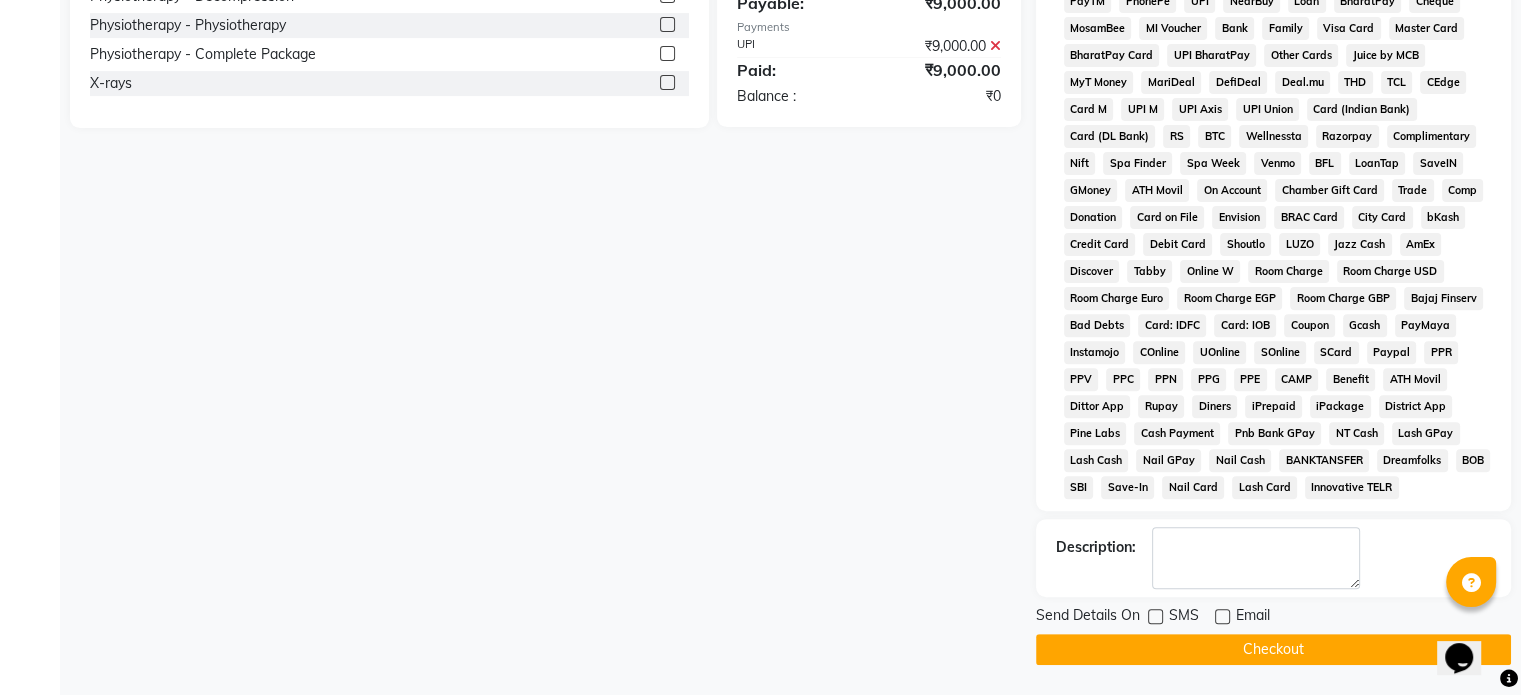 click on "Checkout" 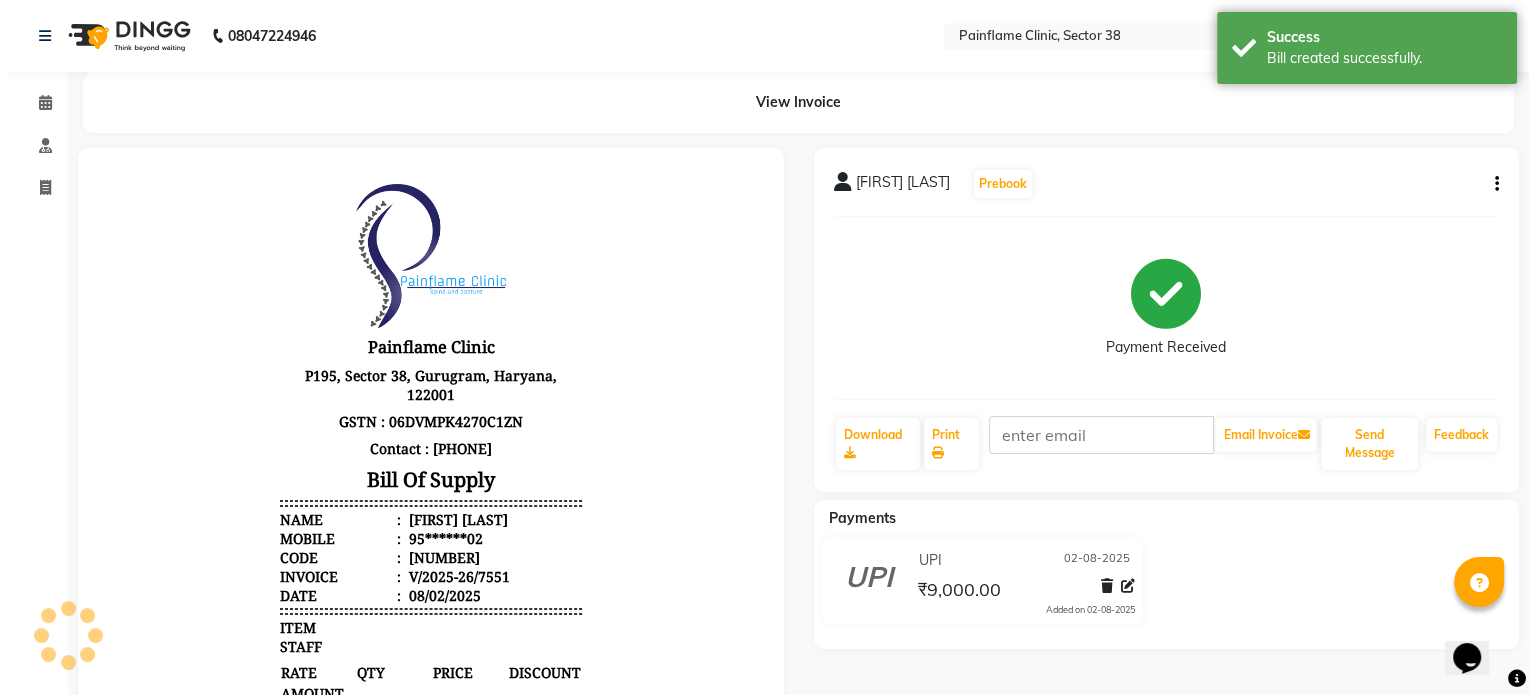 scroll, scrollTop: 0, scrollLeft: 0, axis: both 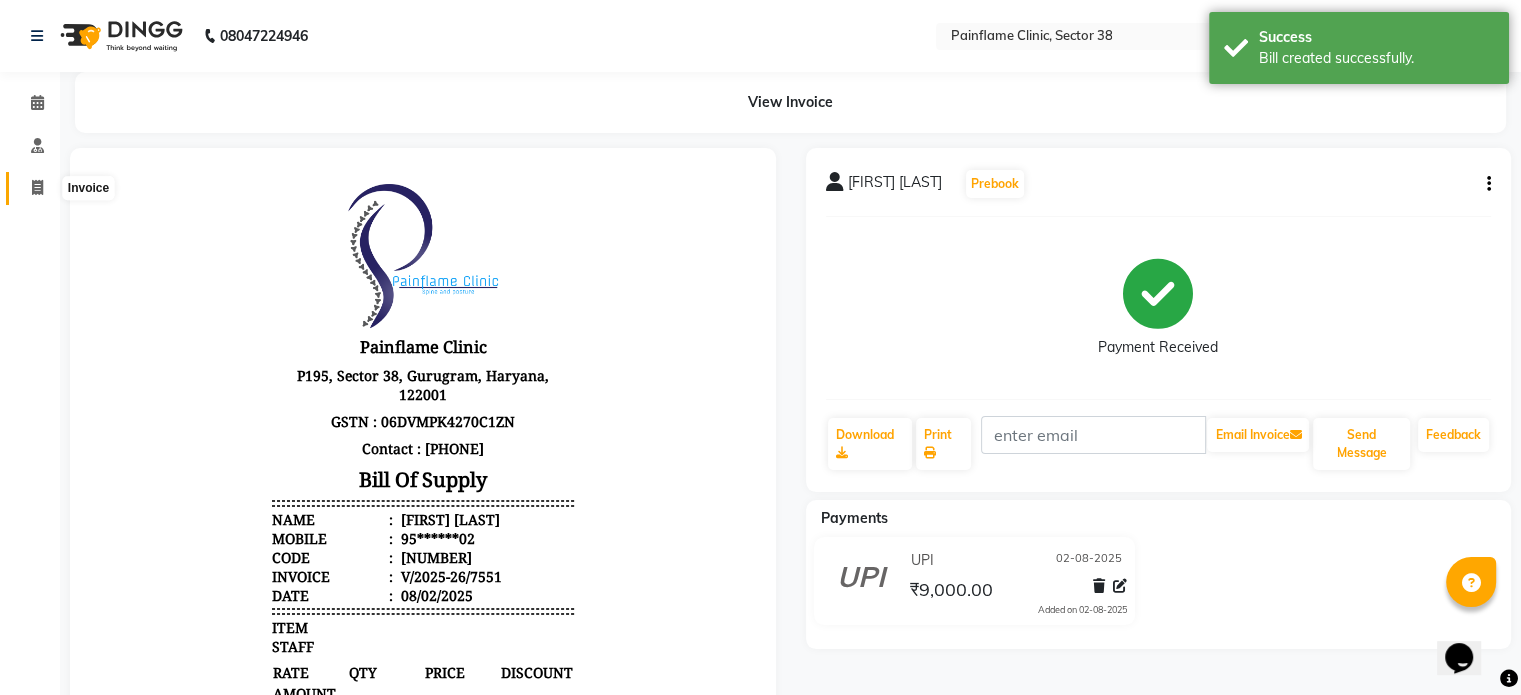 click 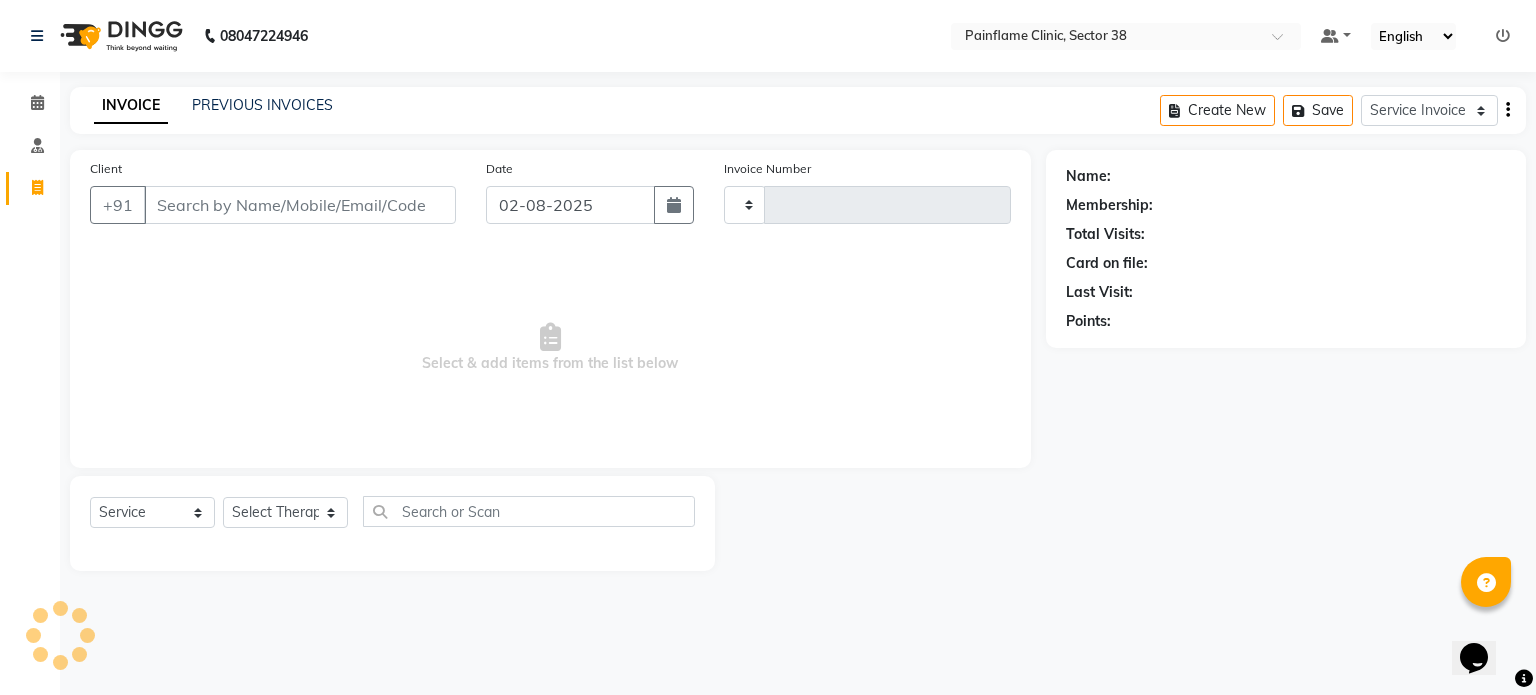 type on "7552" 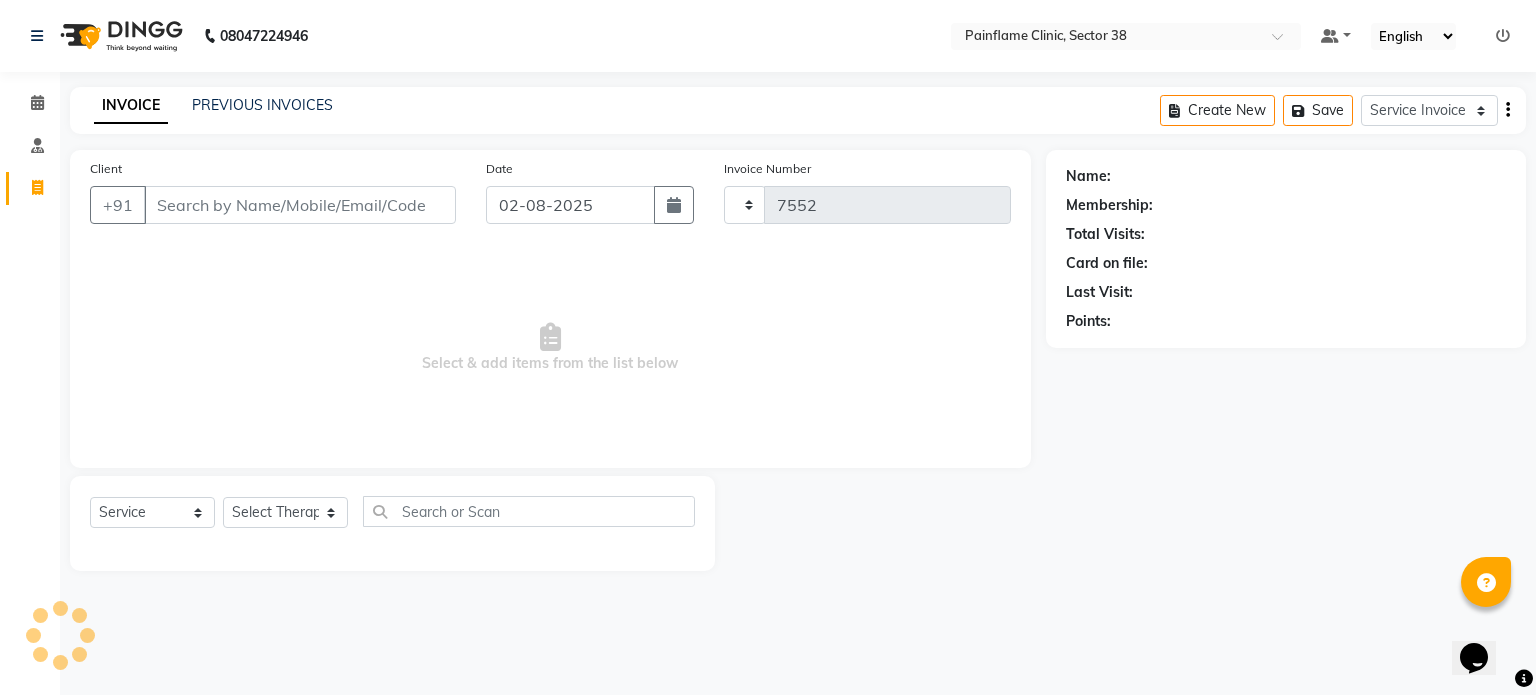 select on "3964" 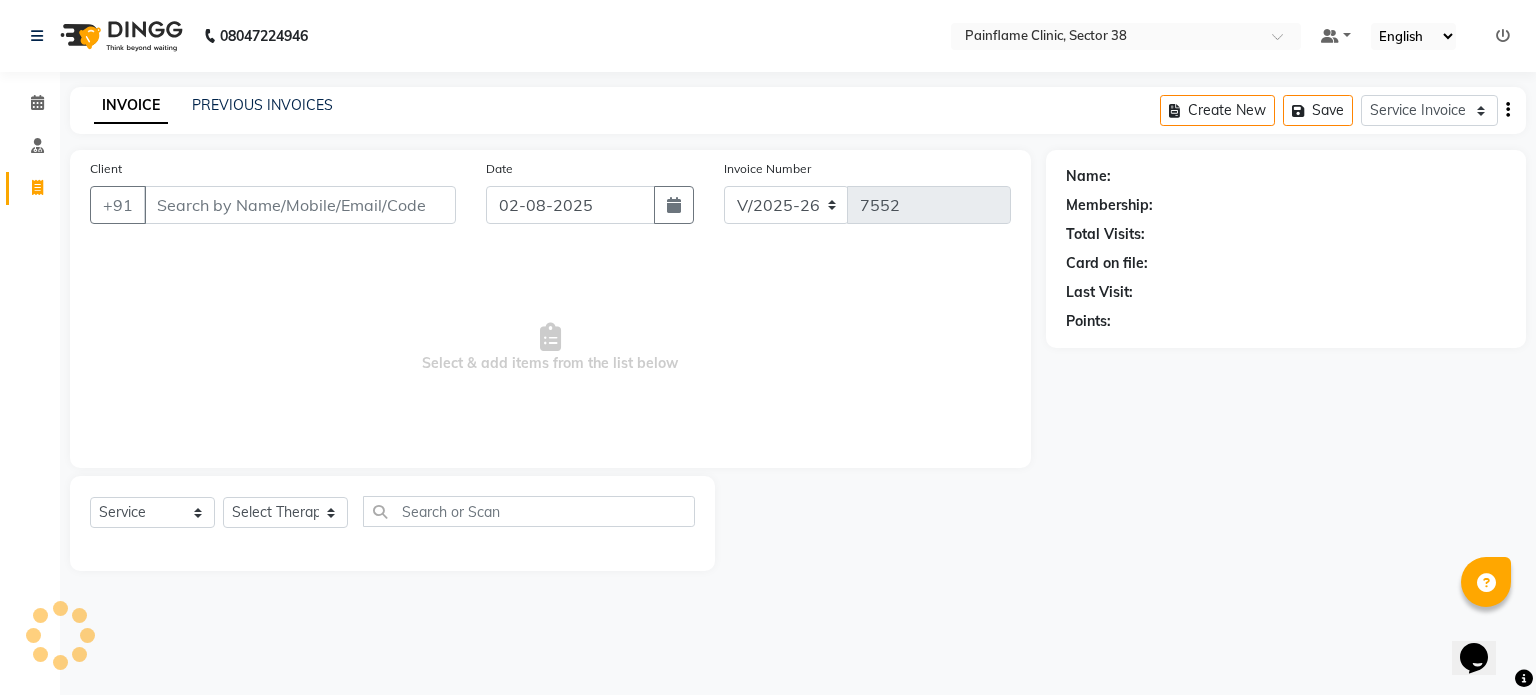 click on "Client" at bounding box center (300, 205) 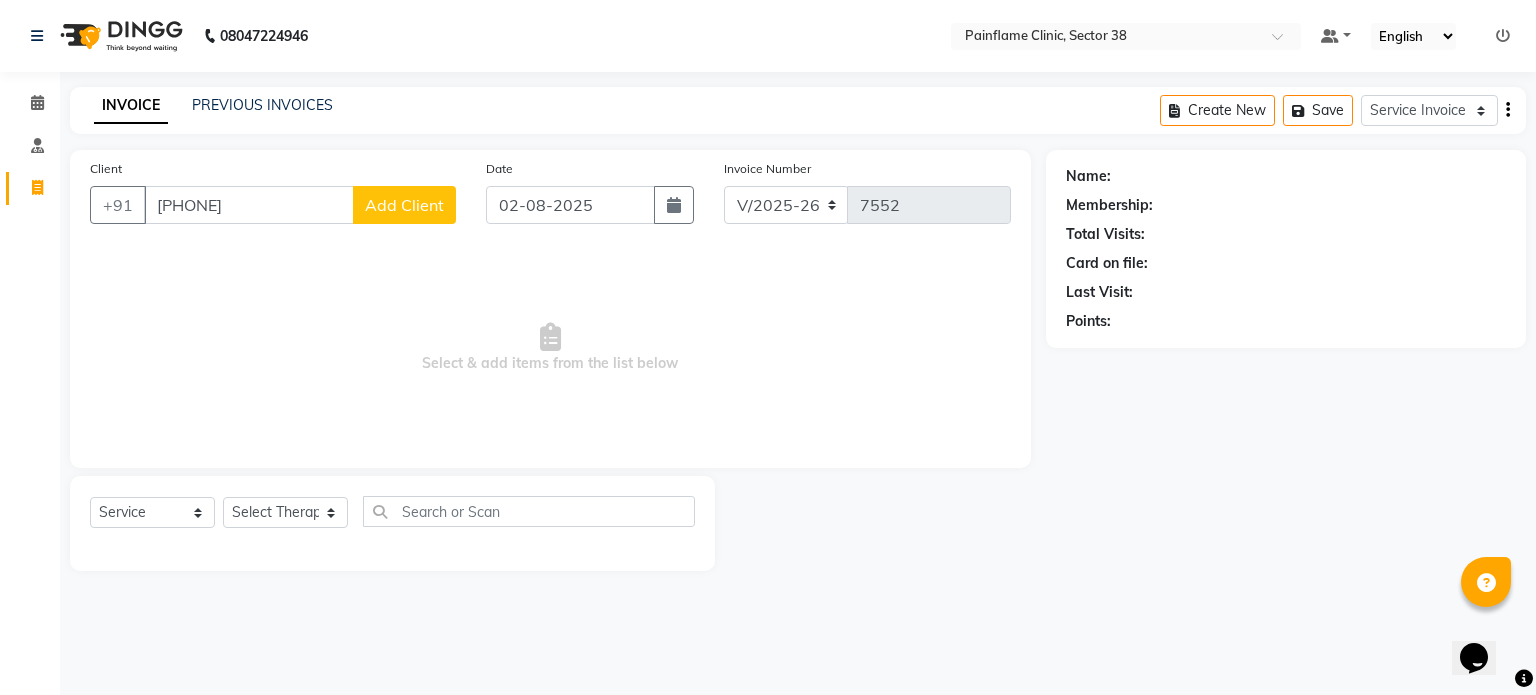 click on "[PHONE]" at bounding box center (249, 205) 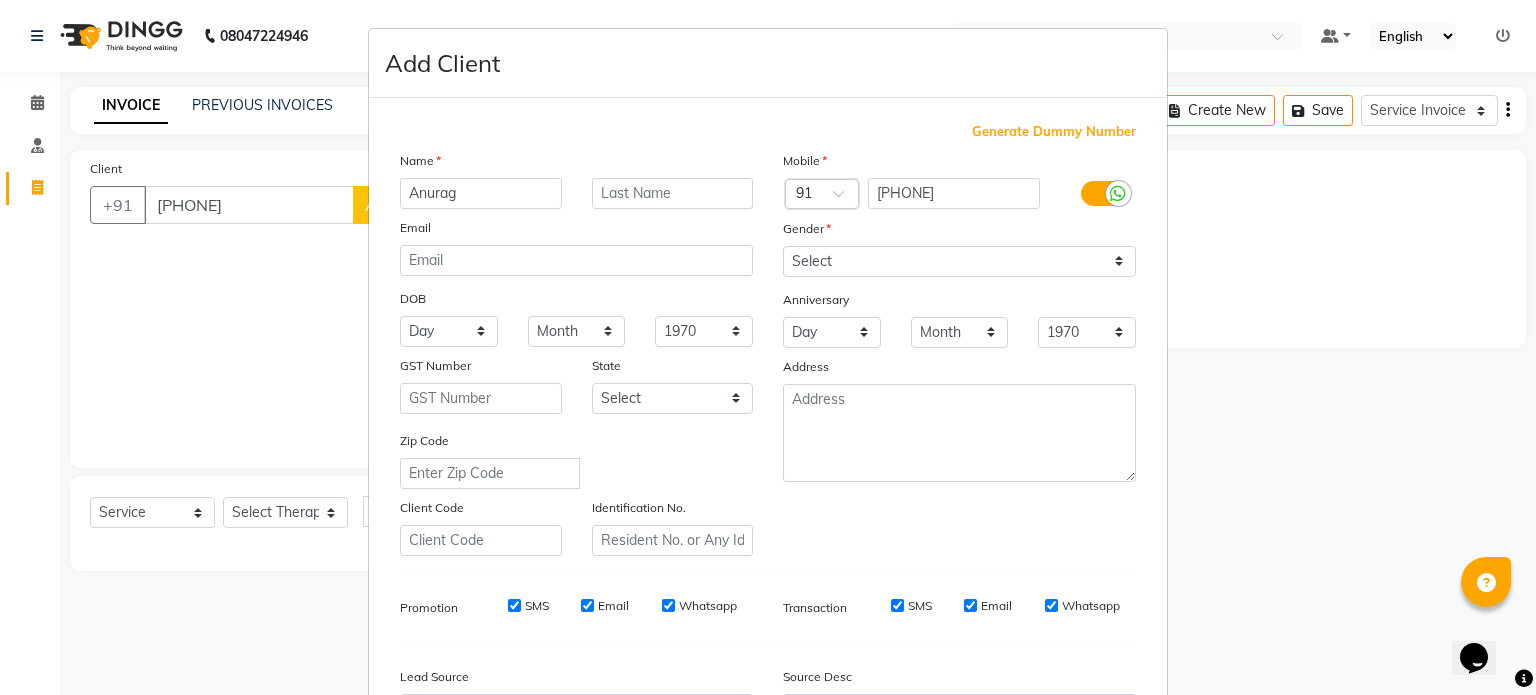 type on "Anurag" 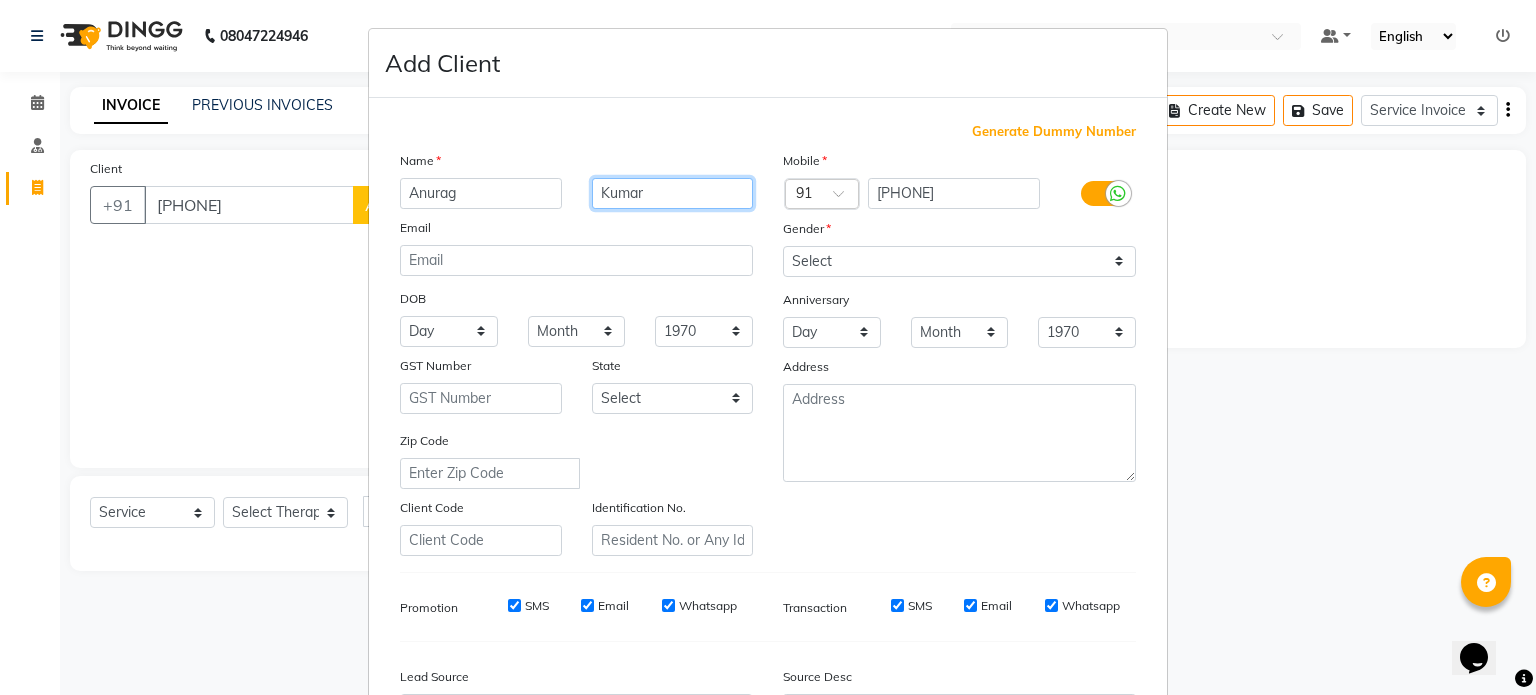 type on "Kumar" 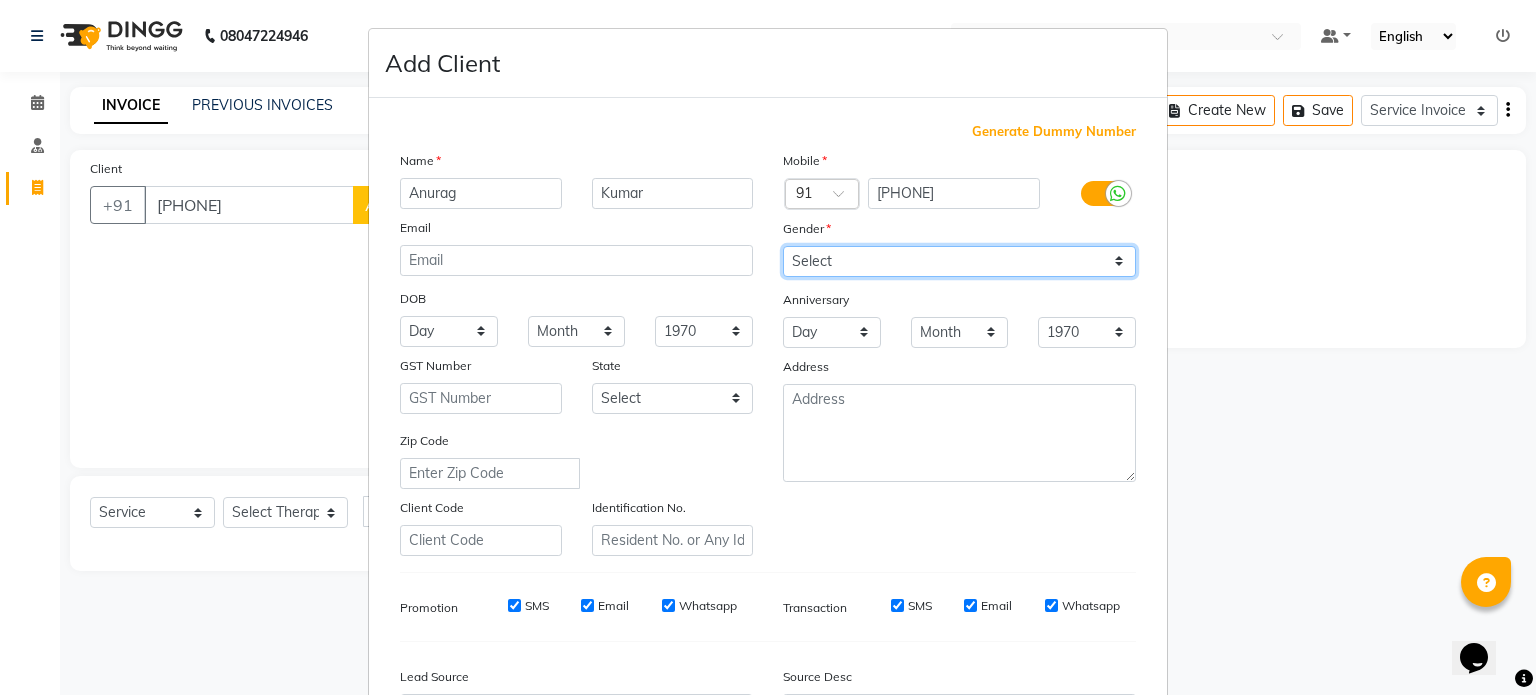 click on "Select Male Female Other Prefer Not To Say" at bounding box center (959, 261) 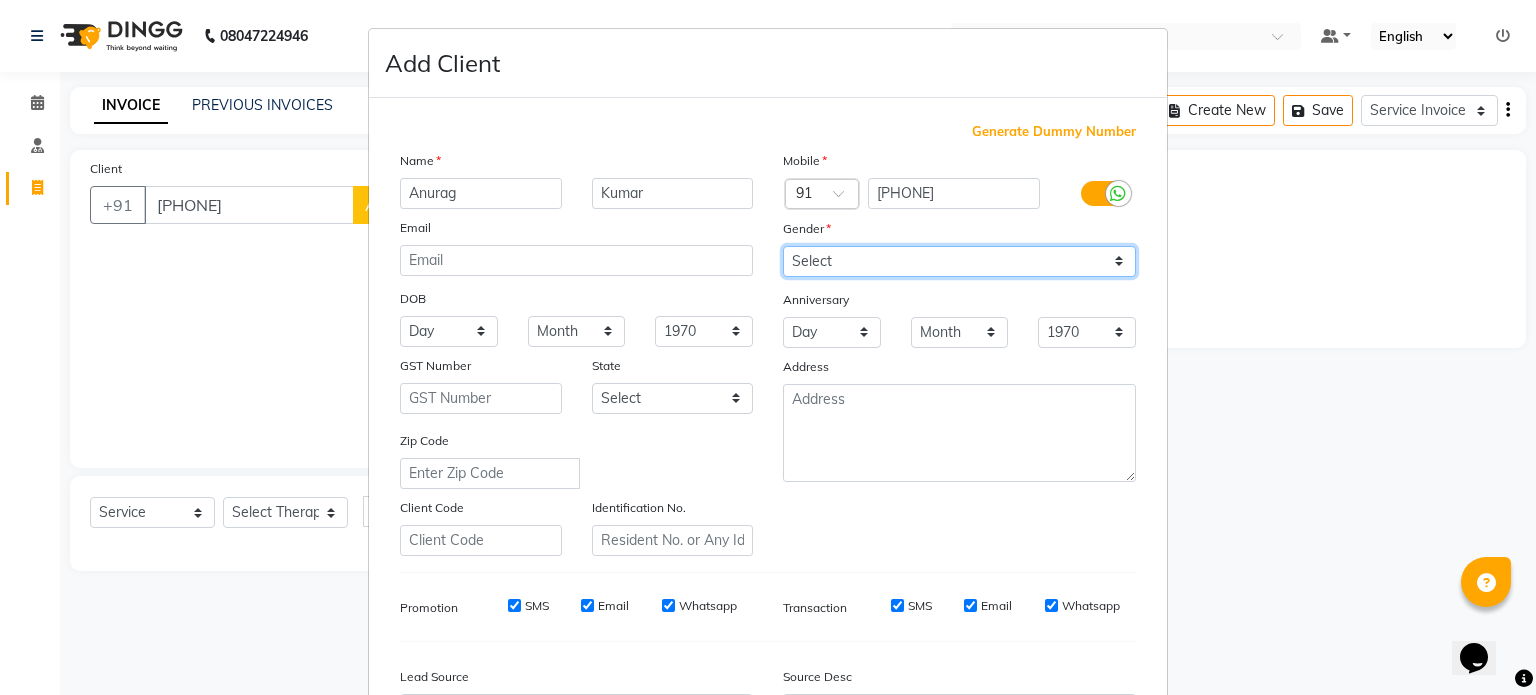 select on "male" 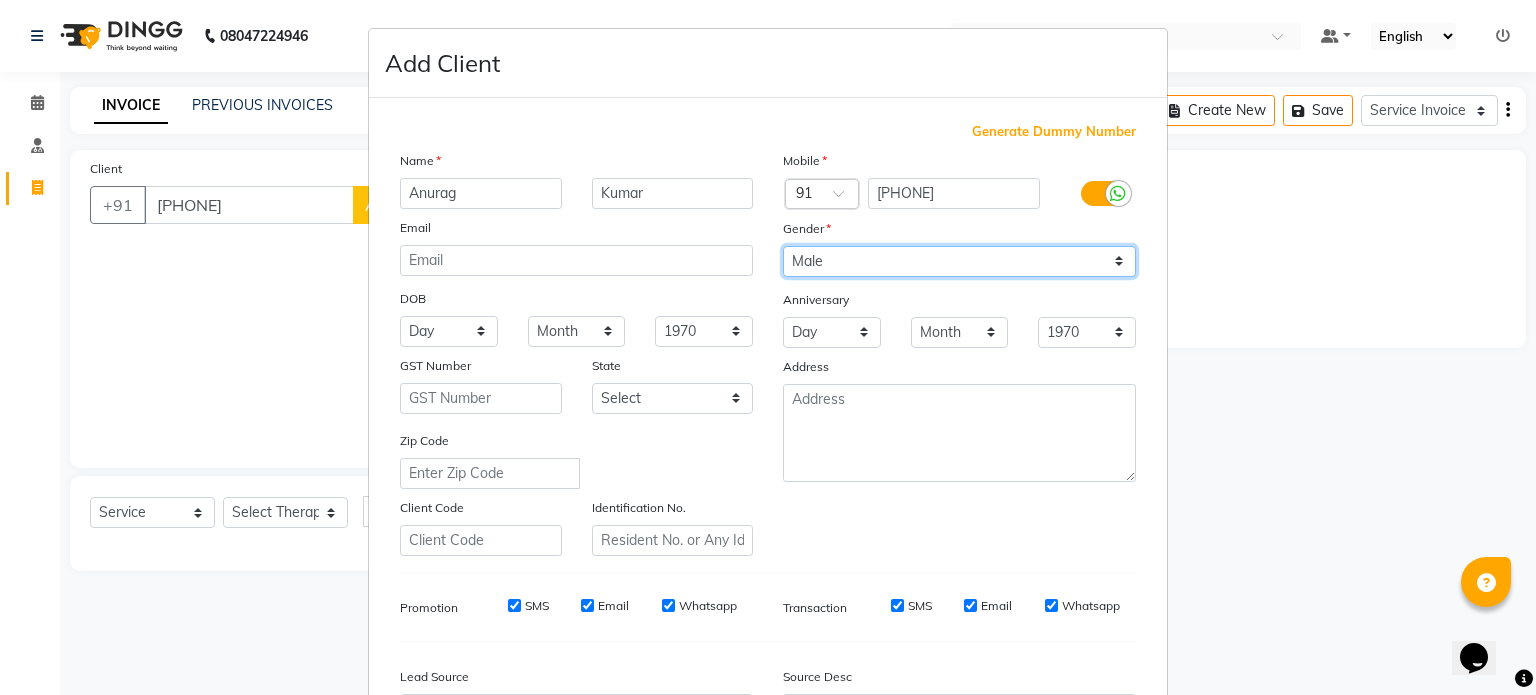 click on "Select Male Female Other Prefer Not To Say" at bounding box center [959, 261] 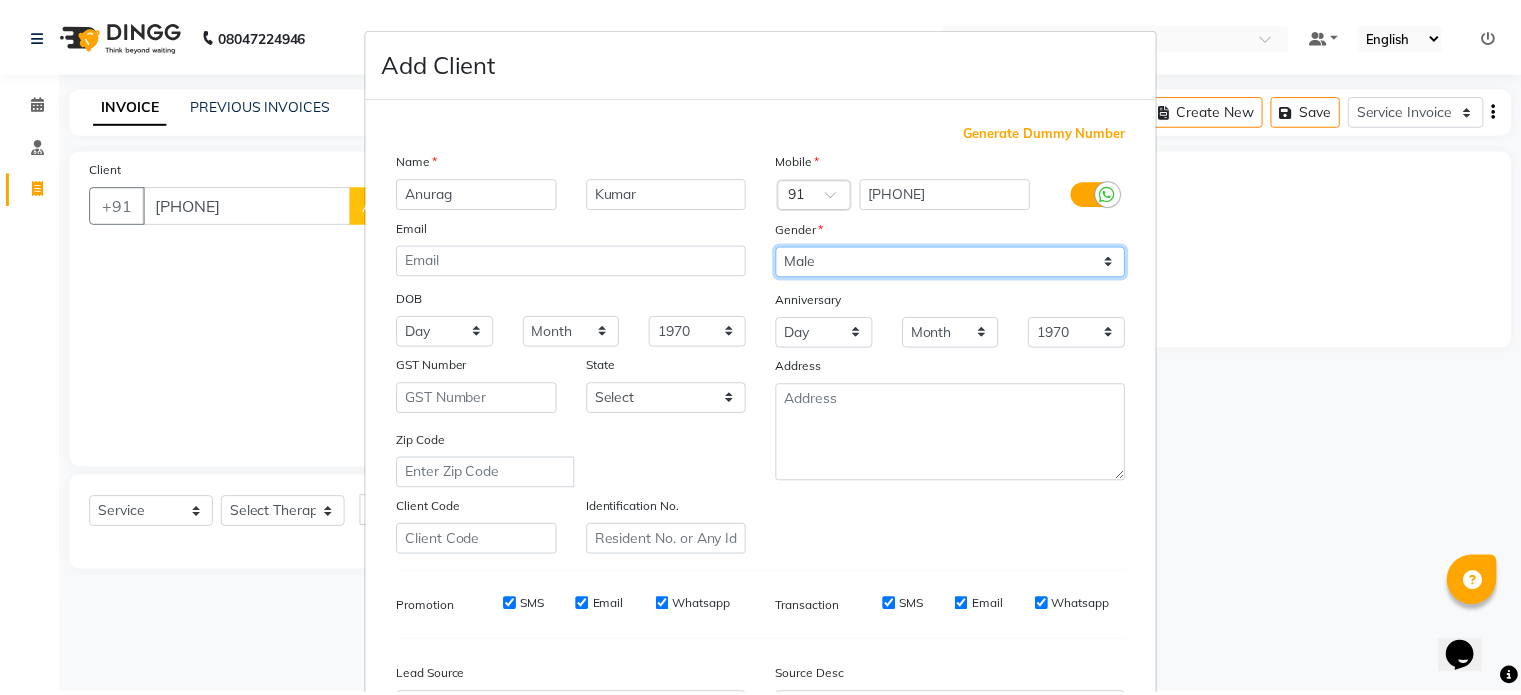 scroll, scrollTop: 237, scrollLeft: 0, axis: vertical 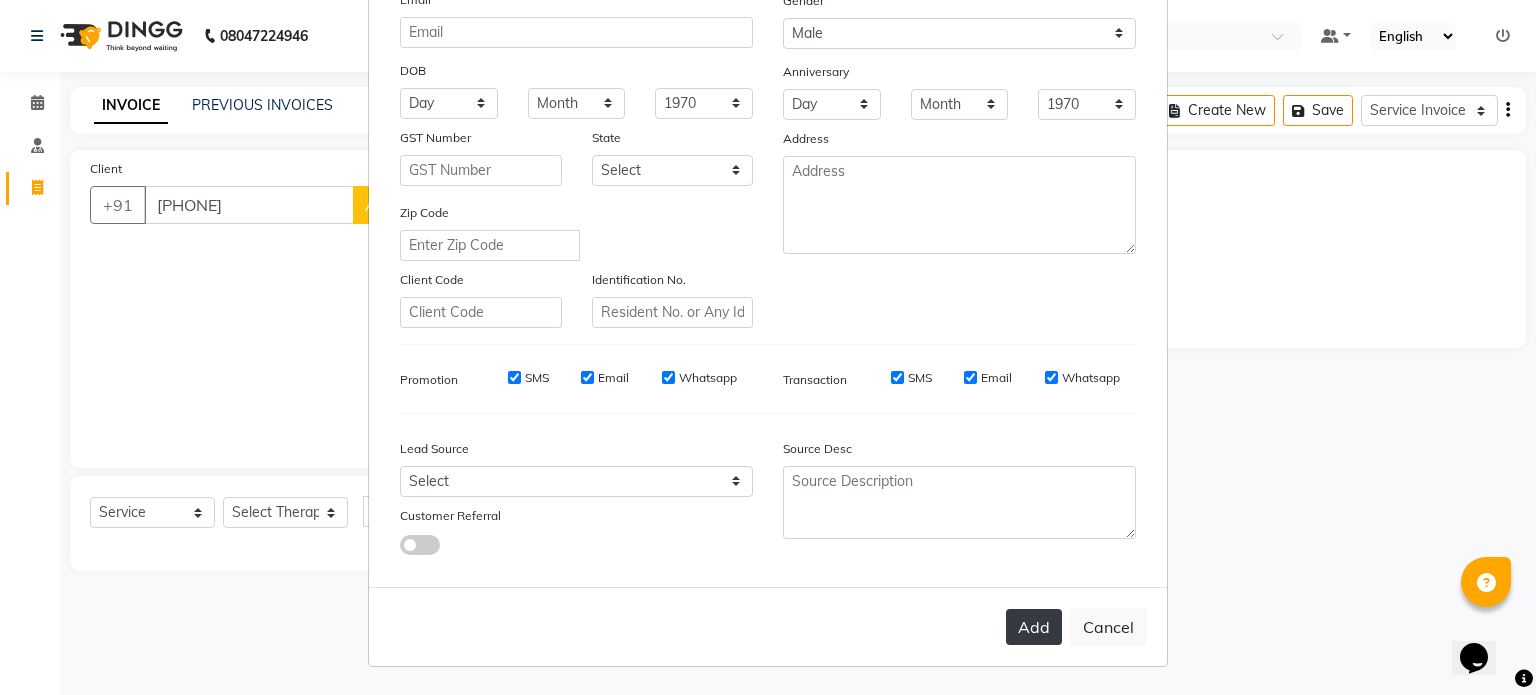click on "Add" at bounding box center [1034, 627] 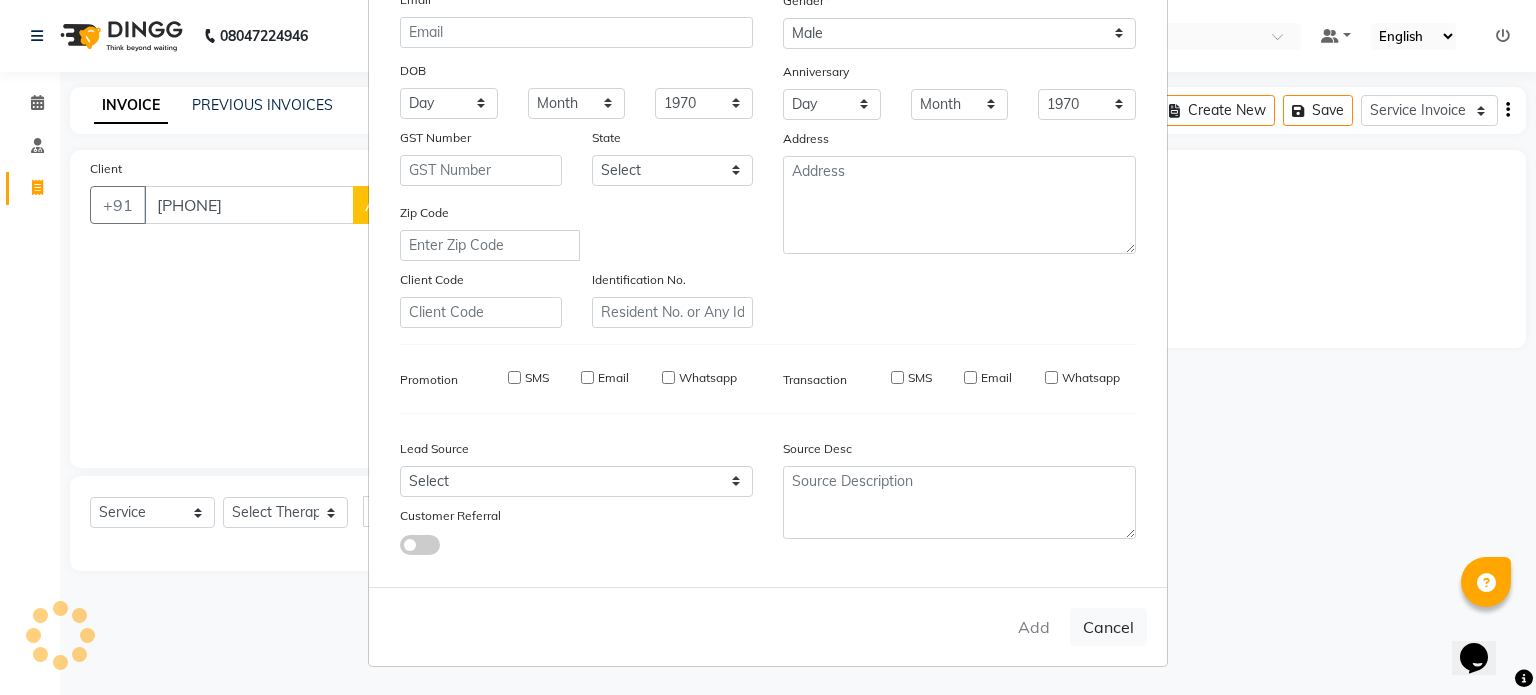 type on "88******33" 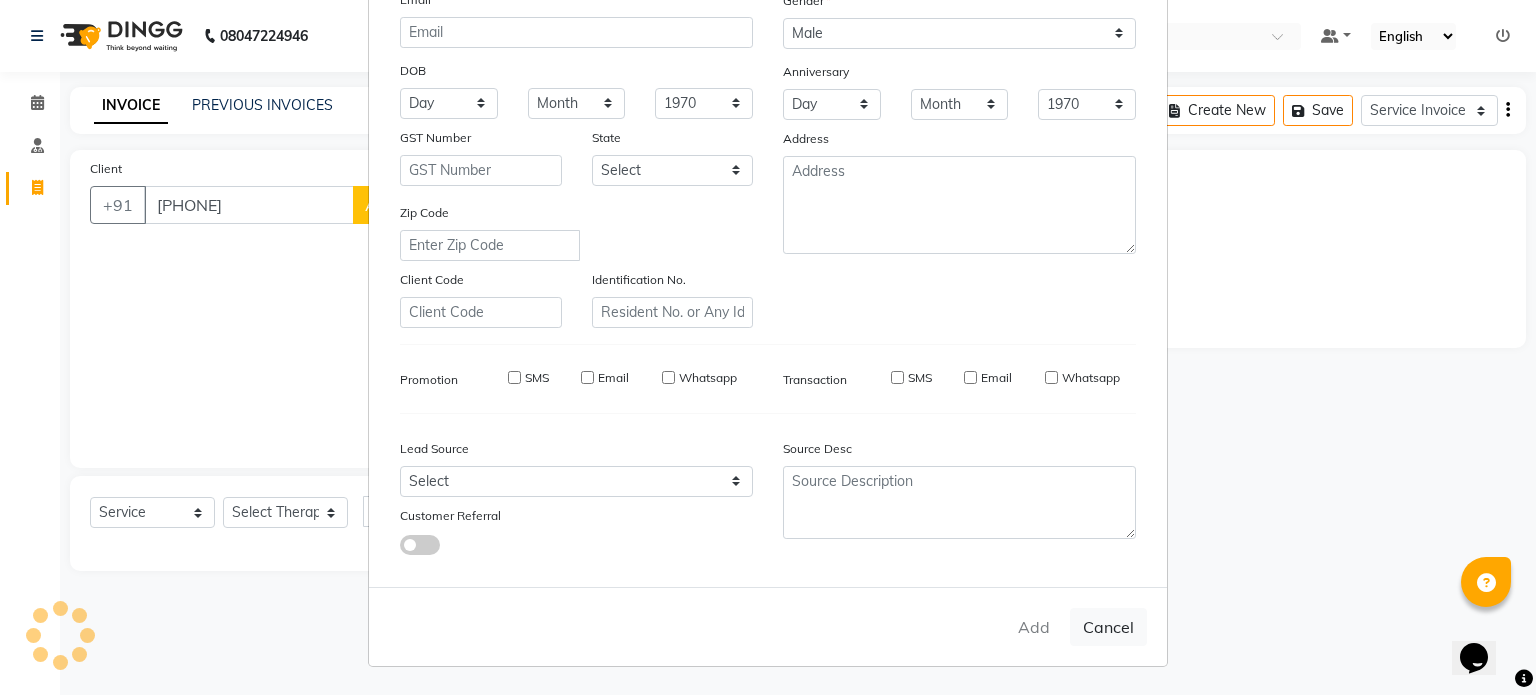 type 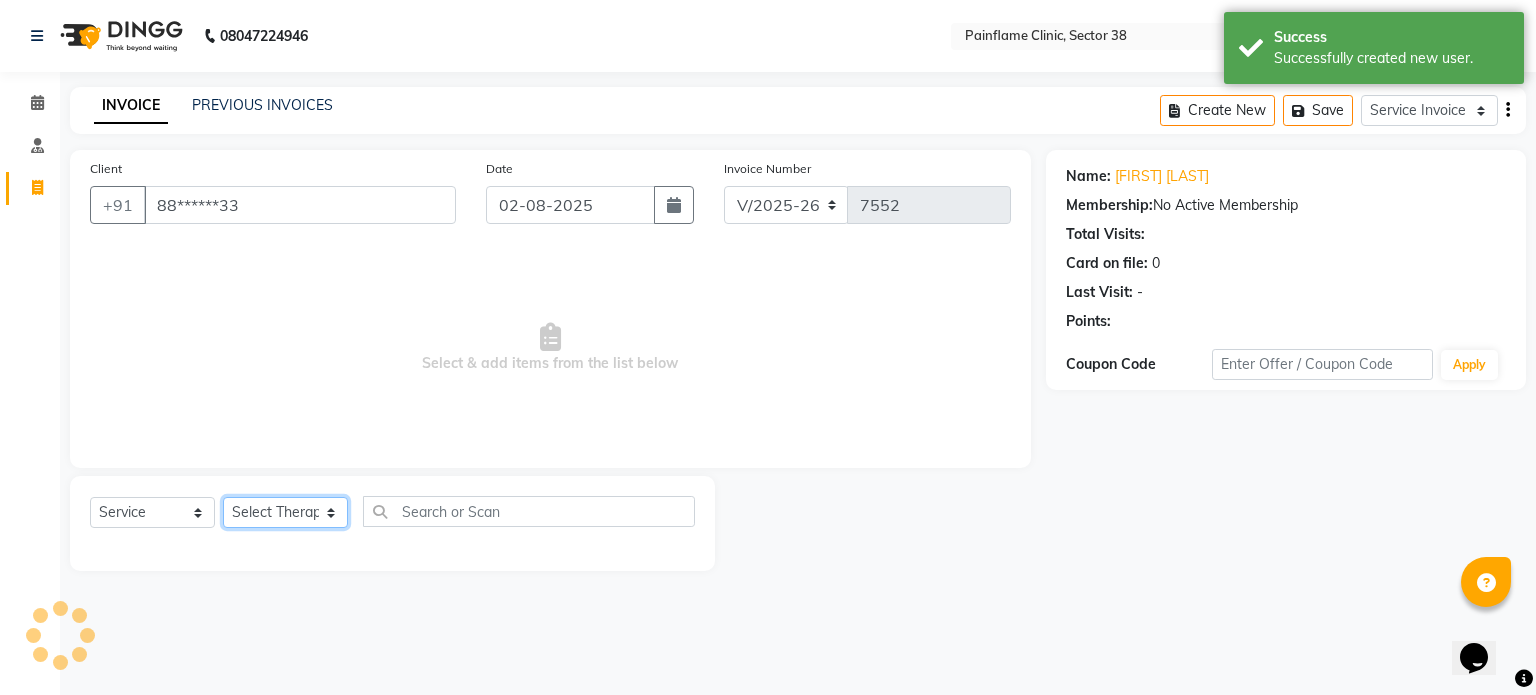 click on "Select Therapist Dr Durgesh Dr Harish Dr Ranjana Dr Saurabh Dr. Suraj Dr. Tejpal Mehlawat KUSHAL MOHIT SEMWAL Nancy Singhai Reception 1  Reception 2 Reception 3" 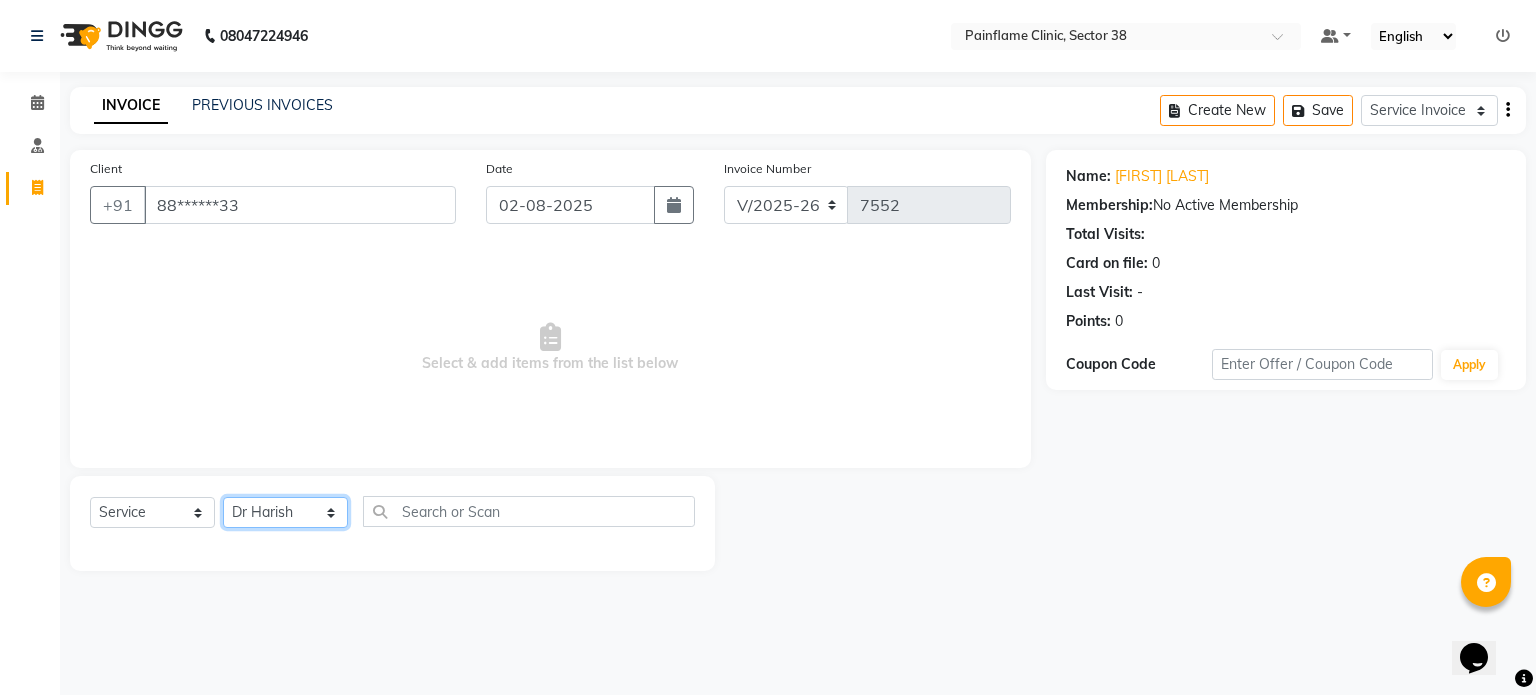 click on "Select Therapist Dr Durgesh Dr Harish Dr Ranjana Dr Saurabh Dr. Suraj Dr. Tejpal Mehlawat KUSHAL MOHIT SEMWAL Nancy Singhai Reception 1  Reception 2 Reception 3" 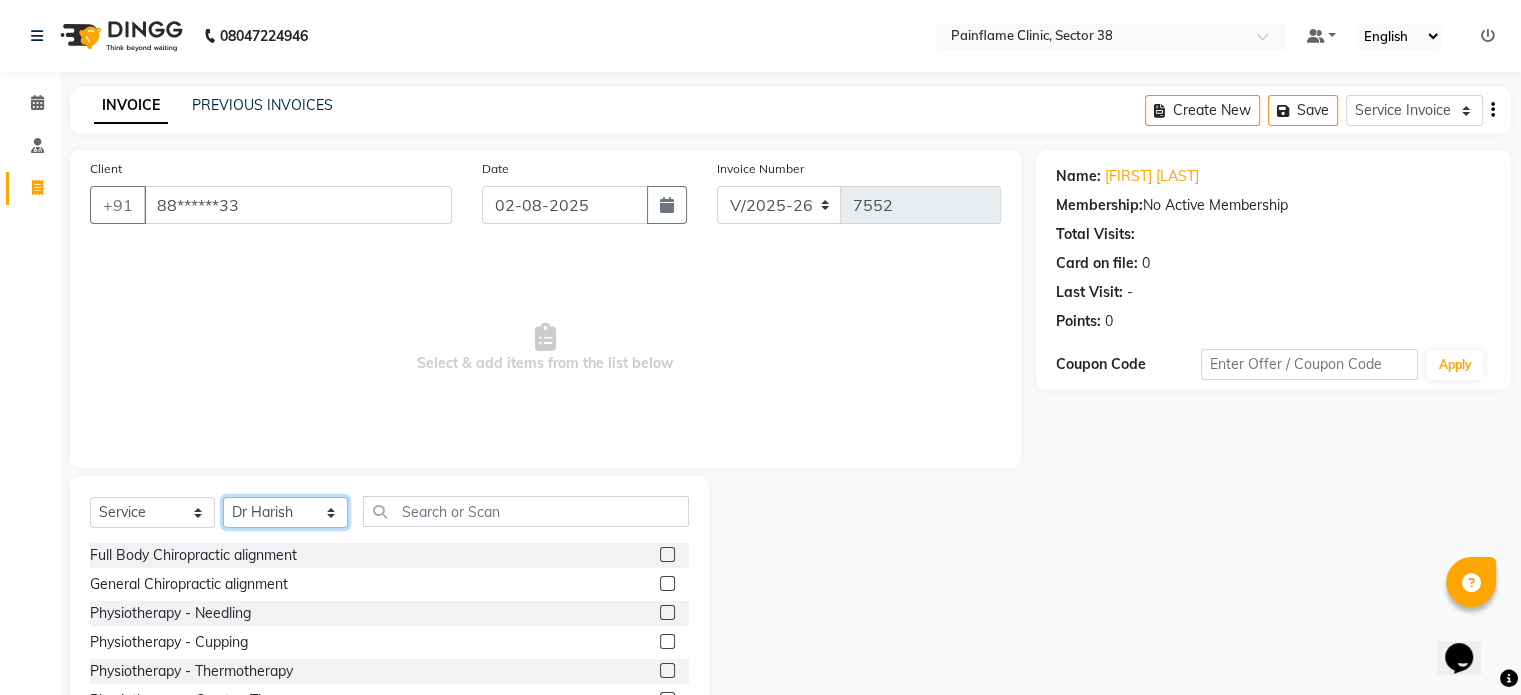 select on "20216" 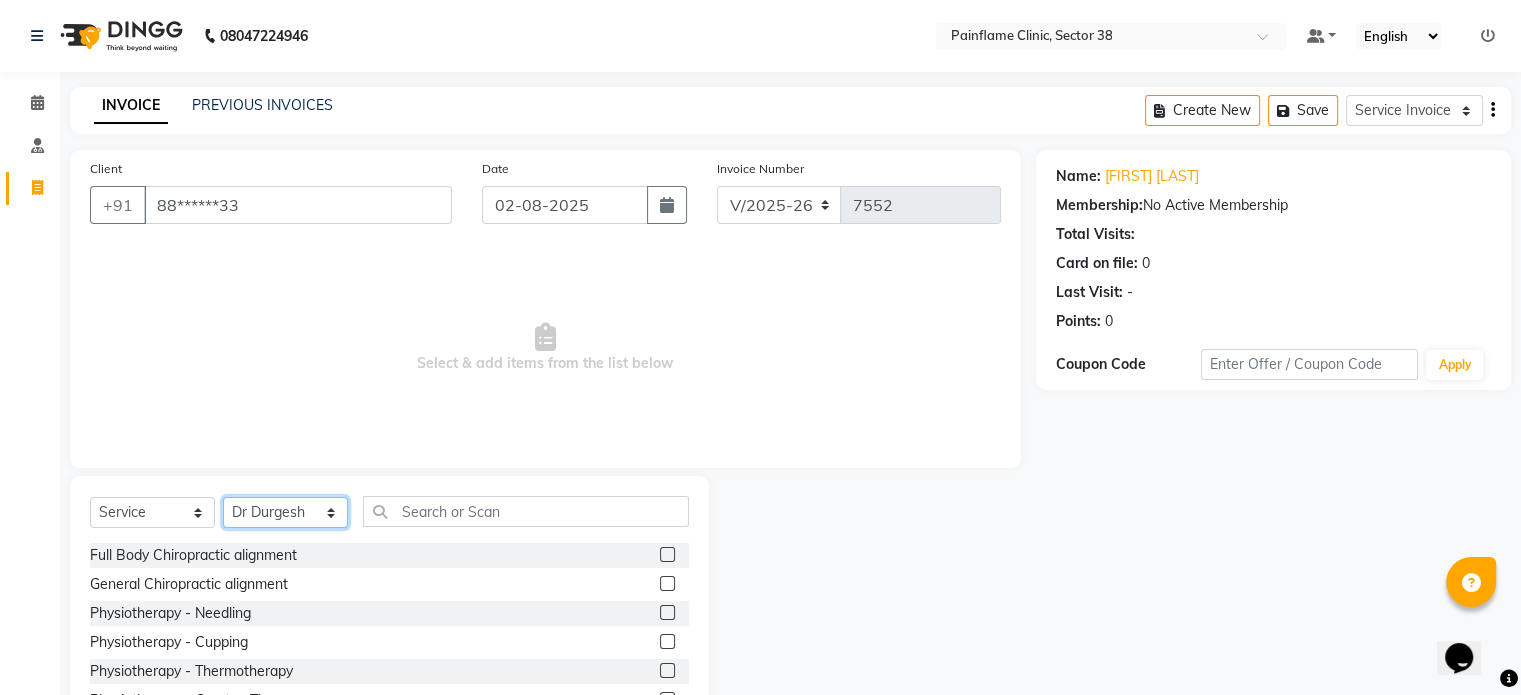 scroll, scrollTop: 119, scrollLeft: 0, axis: vertical 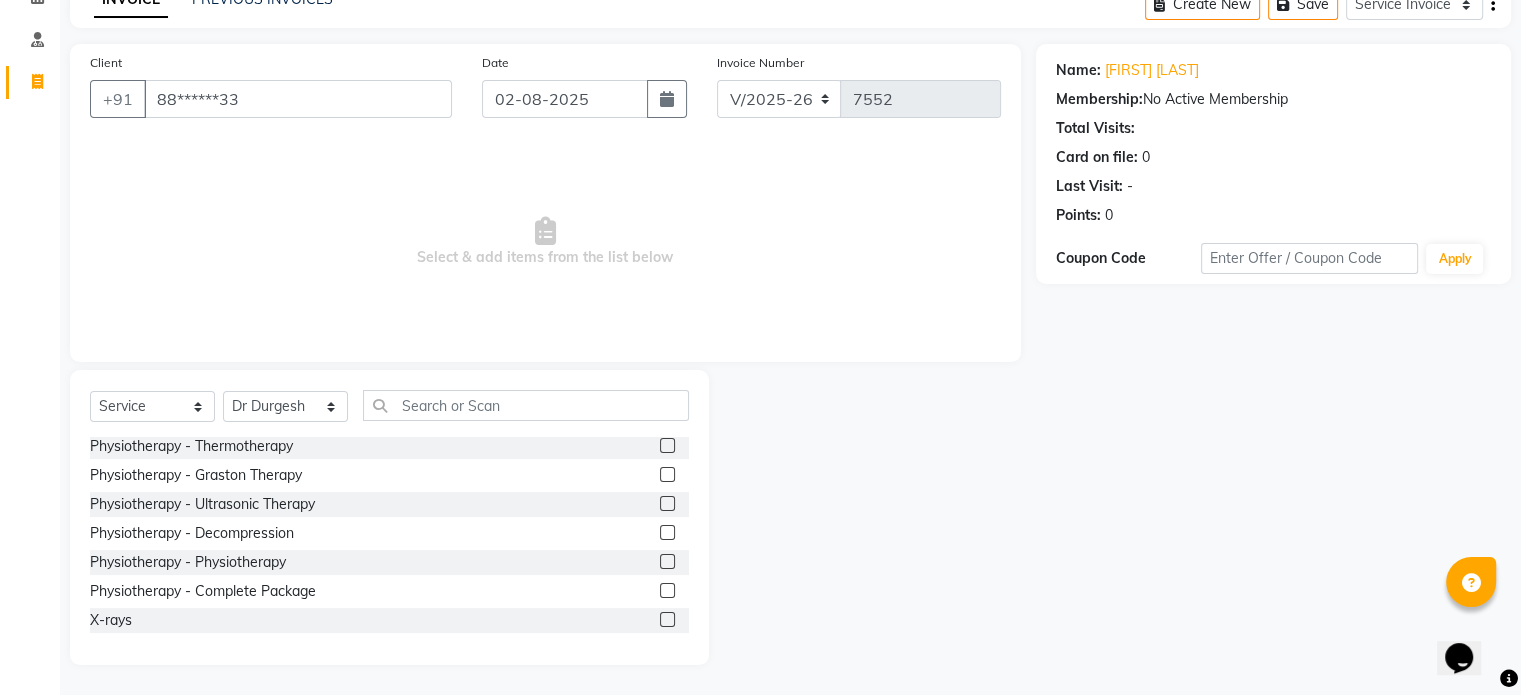 click 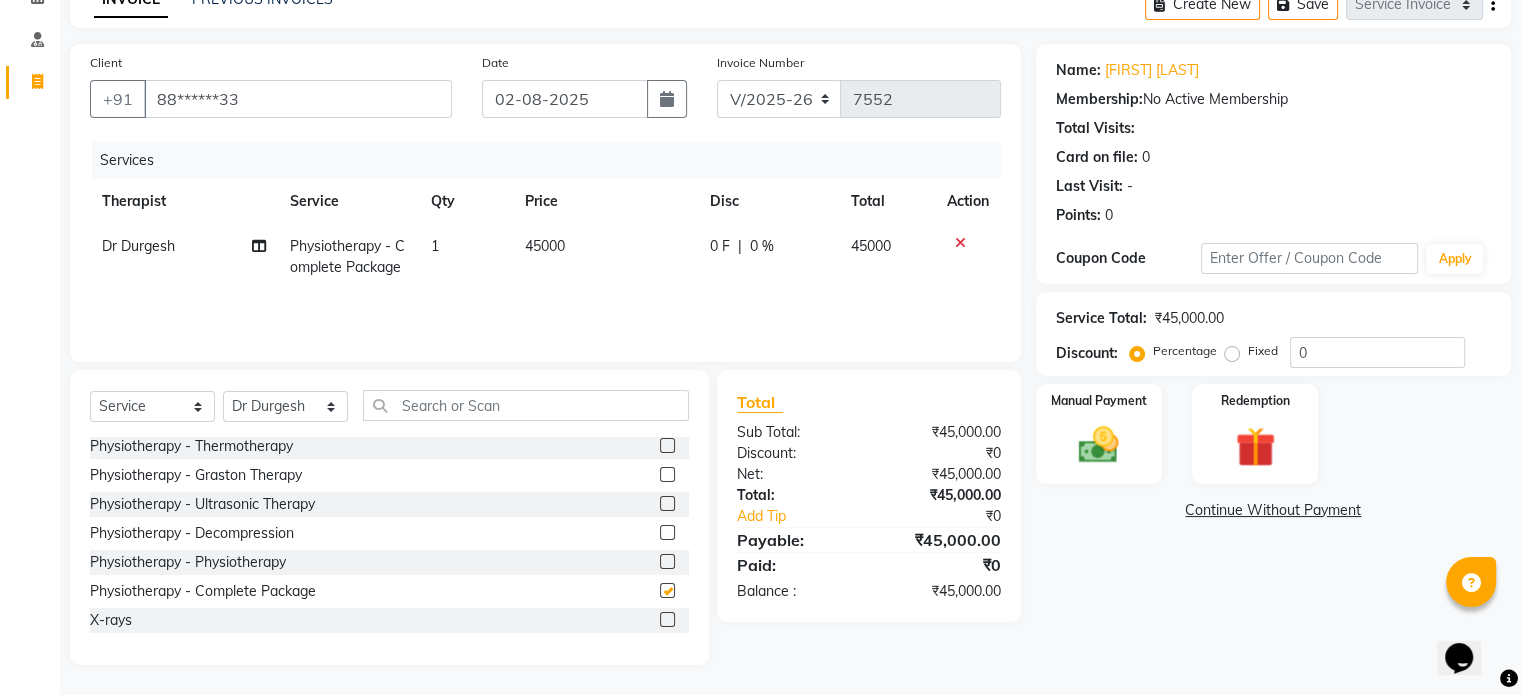 checkbox on "false" 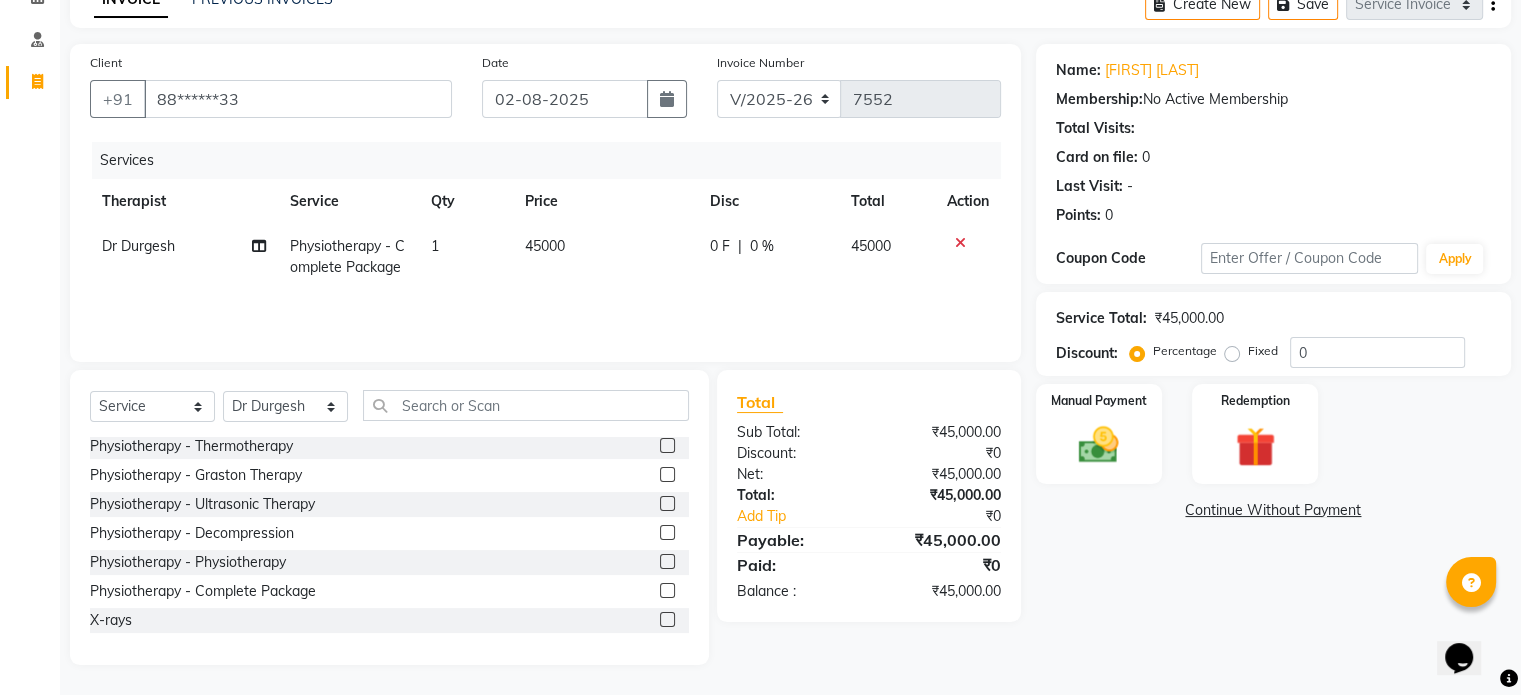 click on "45000" 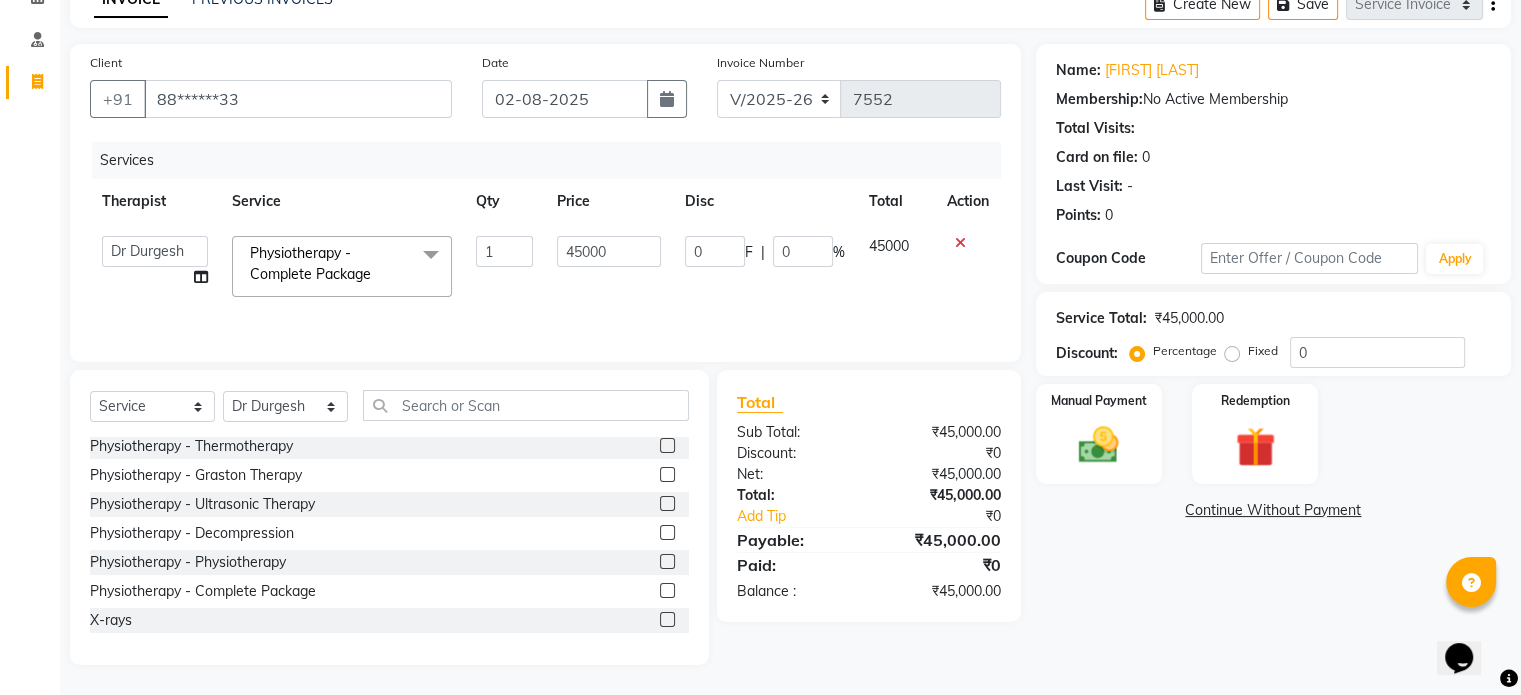 click on "45000" 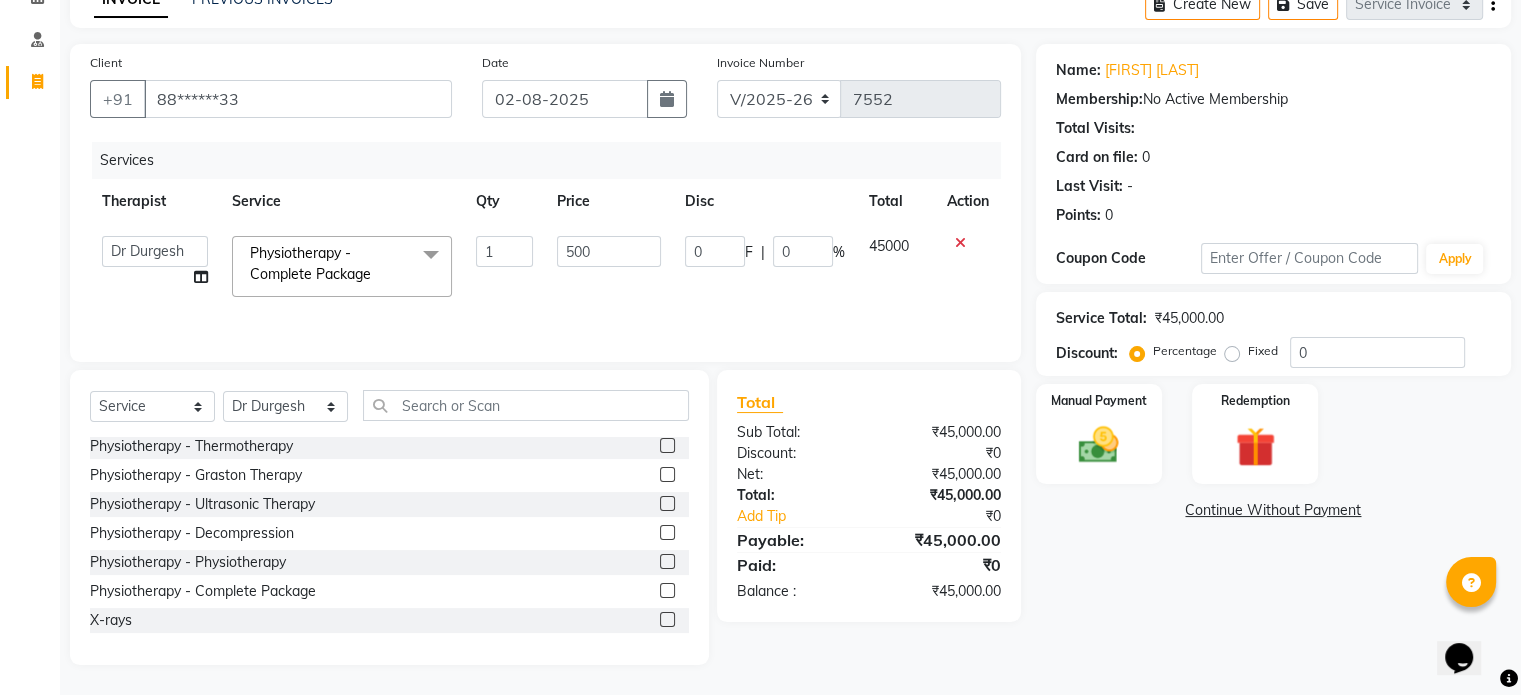 type on "5000" 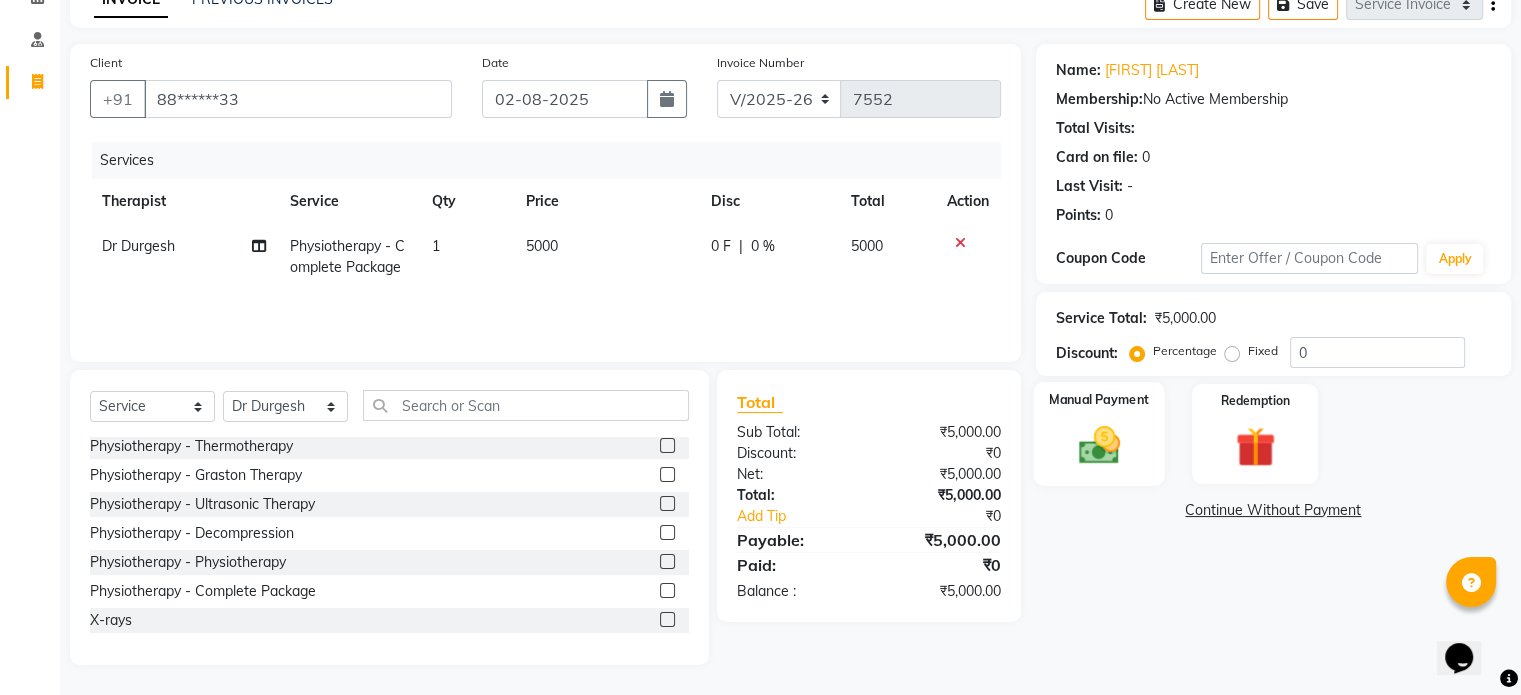 click 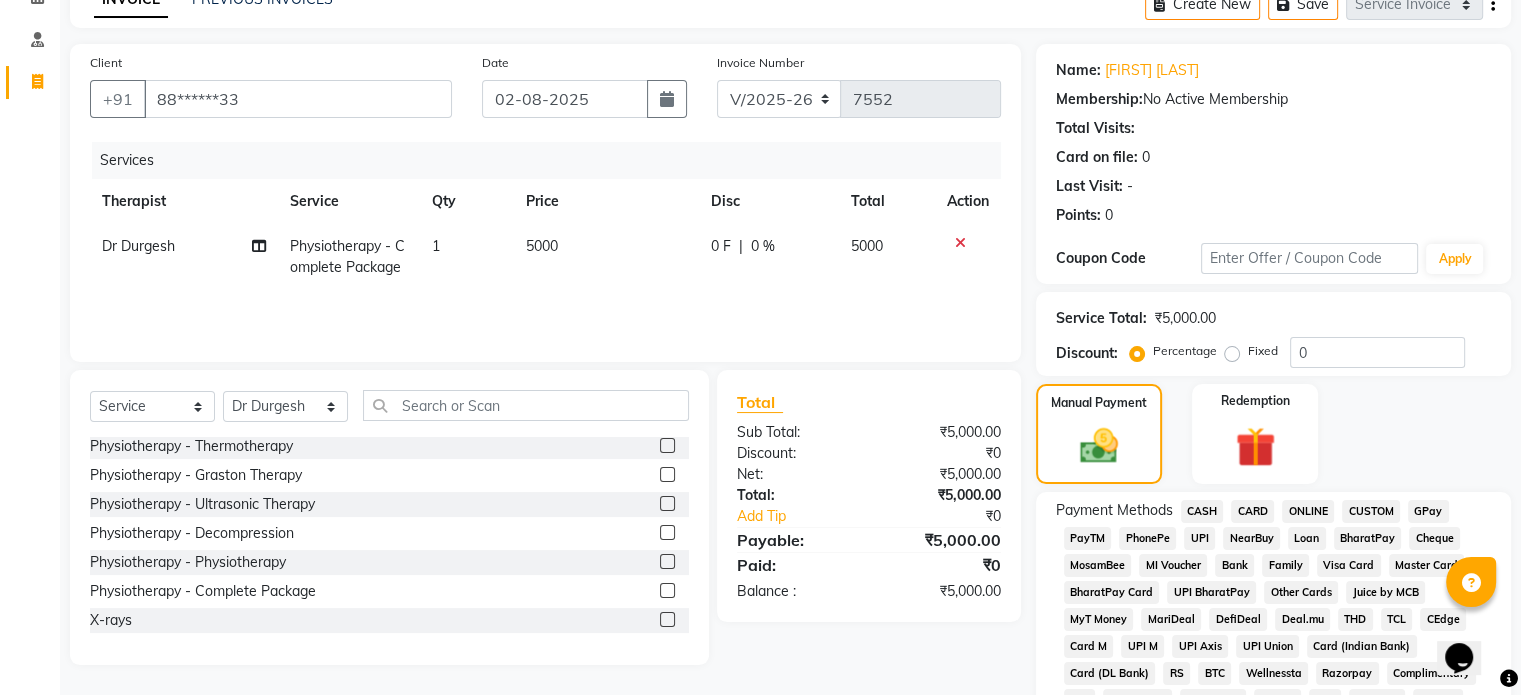 click on "UPI" 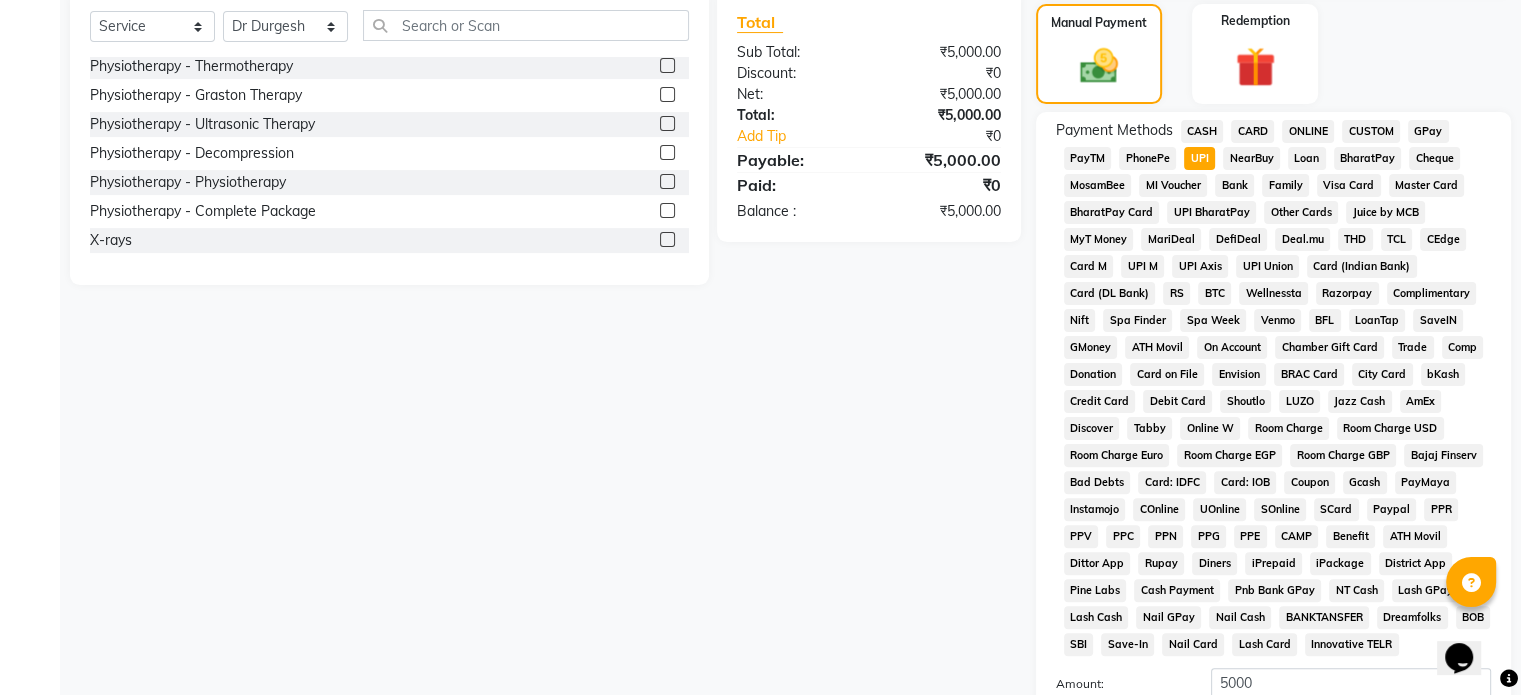 scroll, scrollTop: 652, scrollLeft: 0, axis: vertical 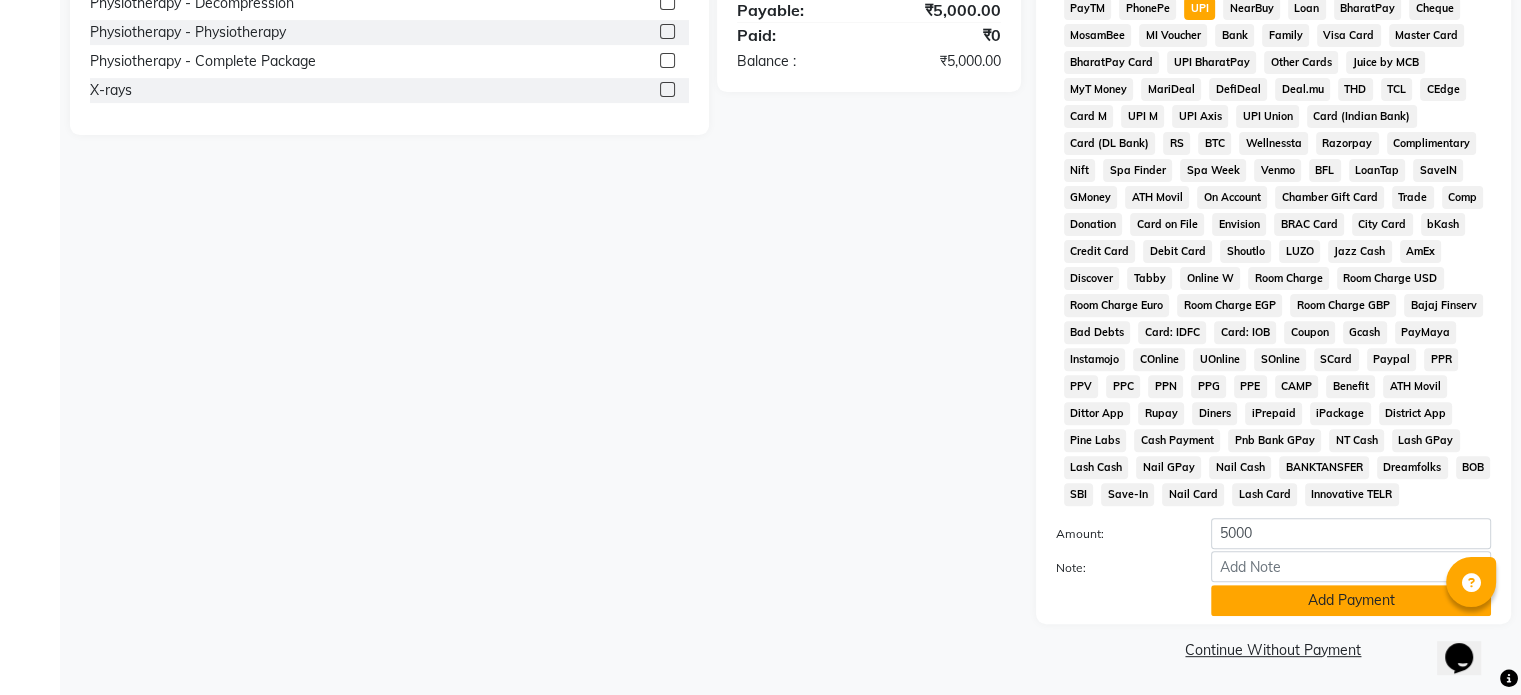 click on "Add Payment" 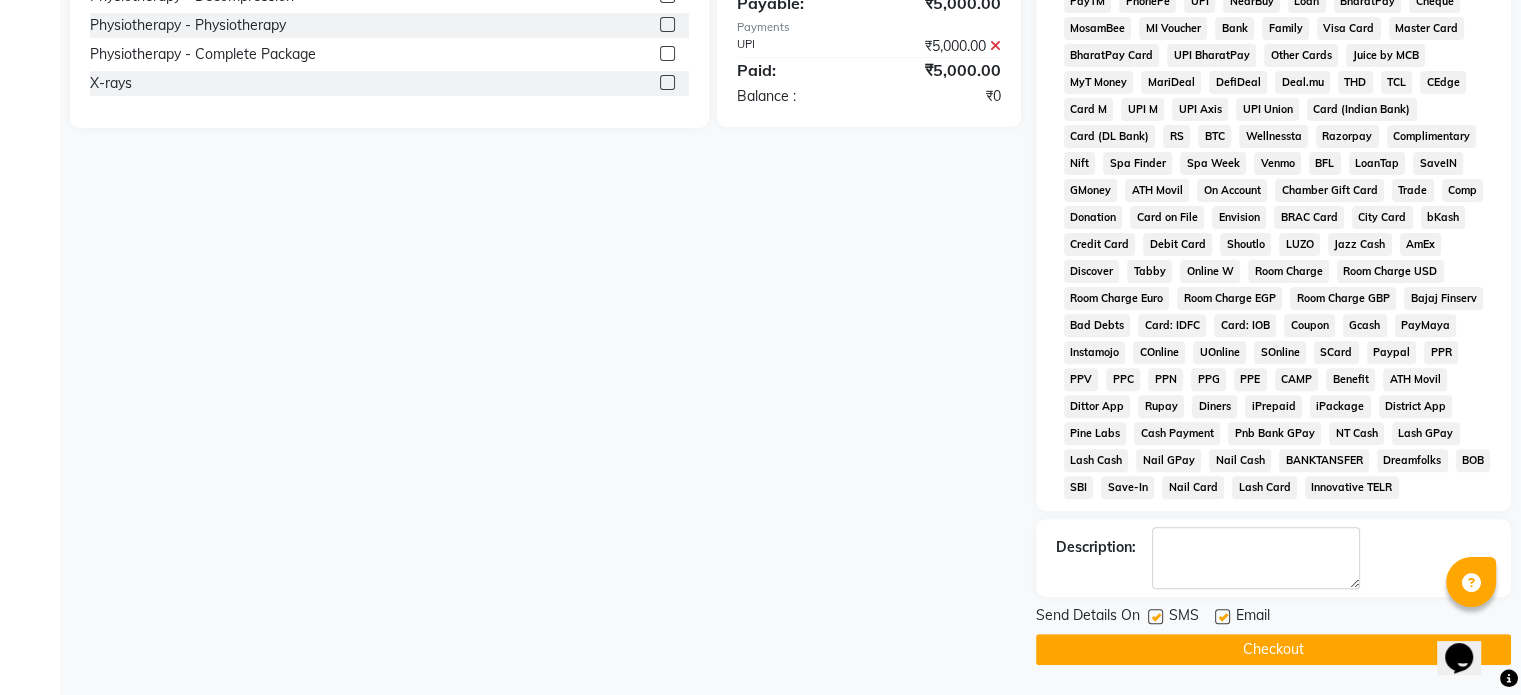 click 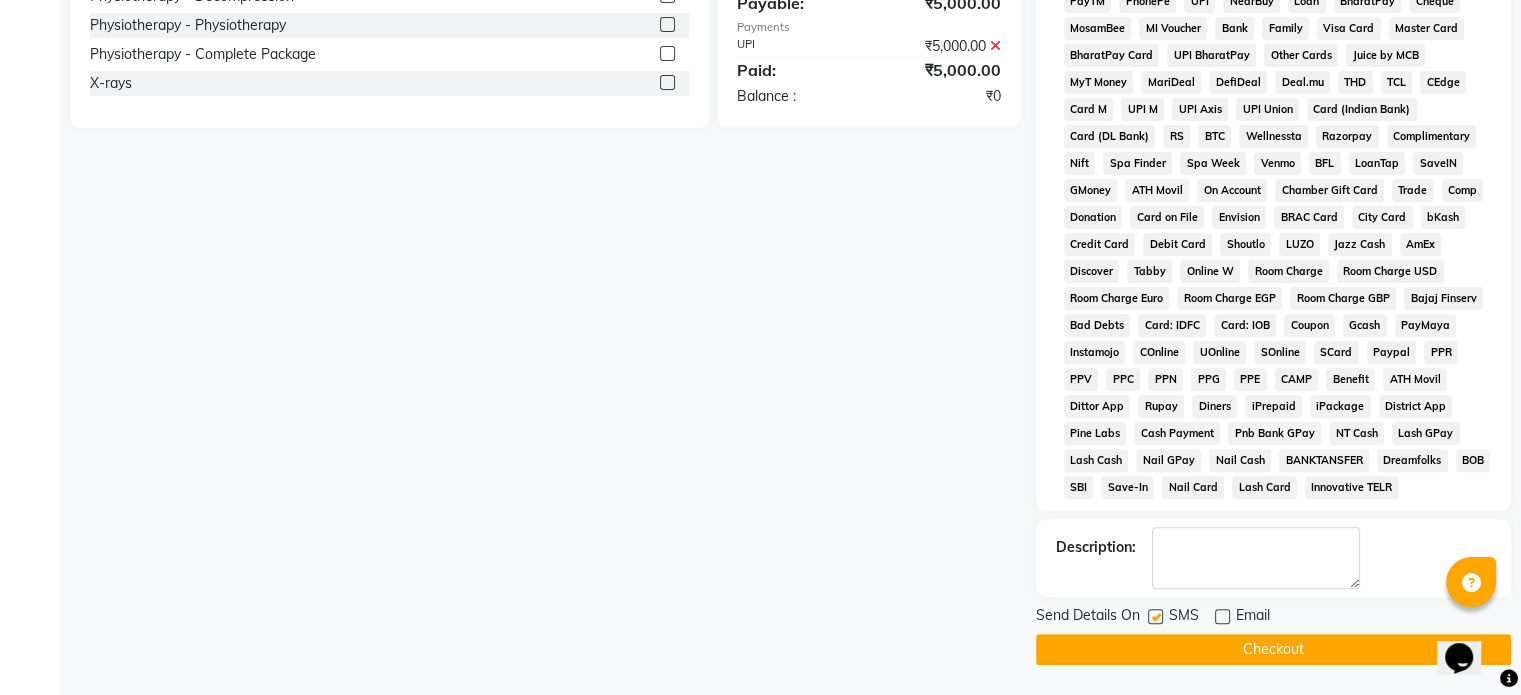 click 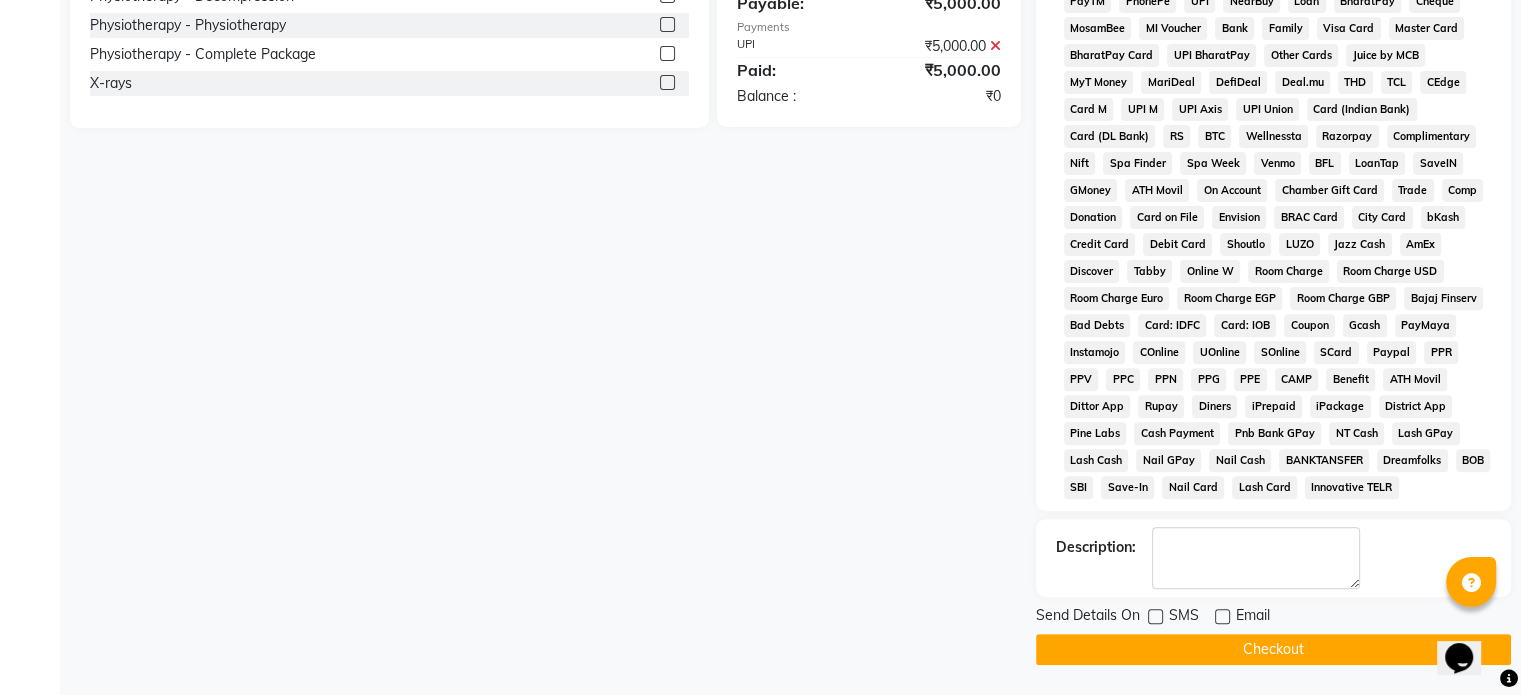 click on "Checkout" 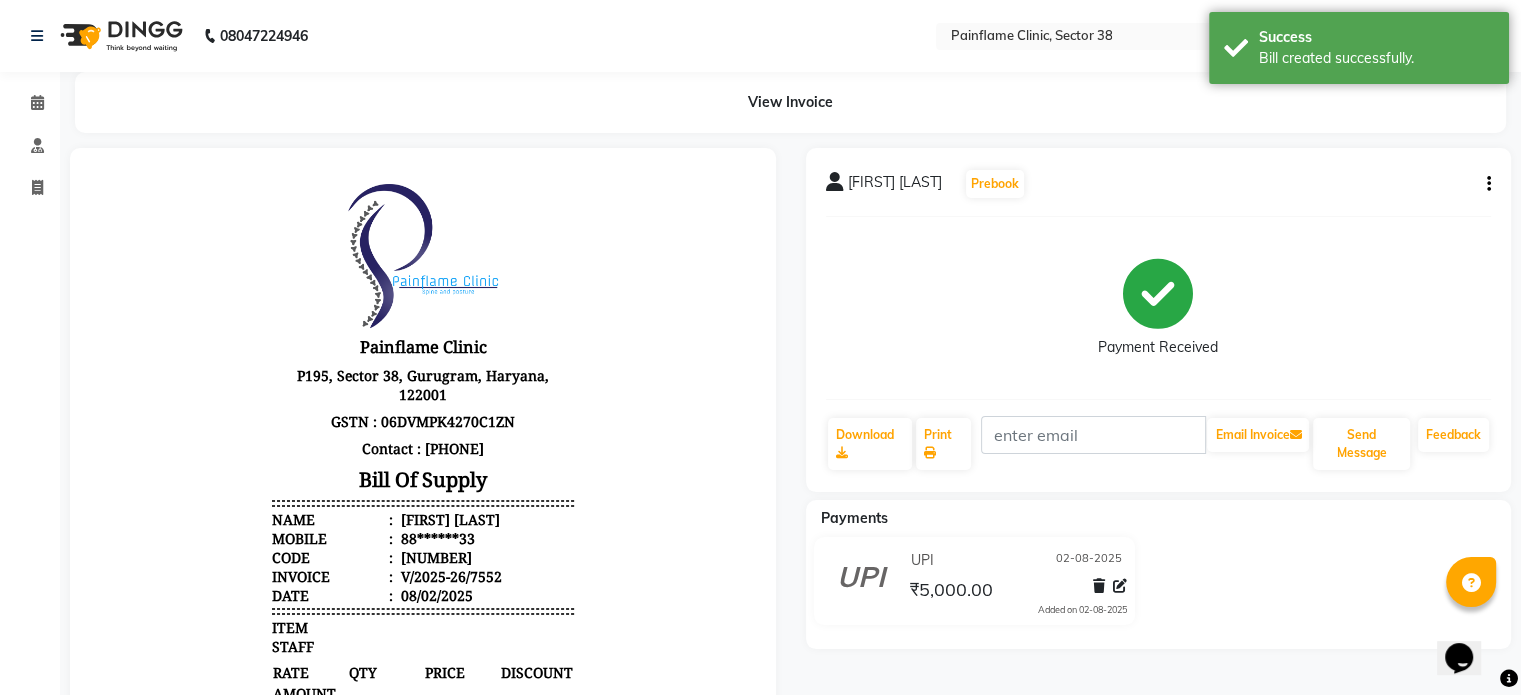 scroll, scrollTop: 0, scrollLeft: 0, axis: both 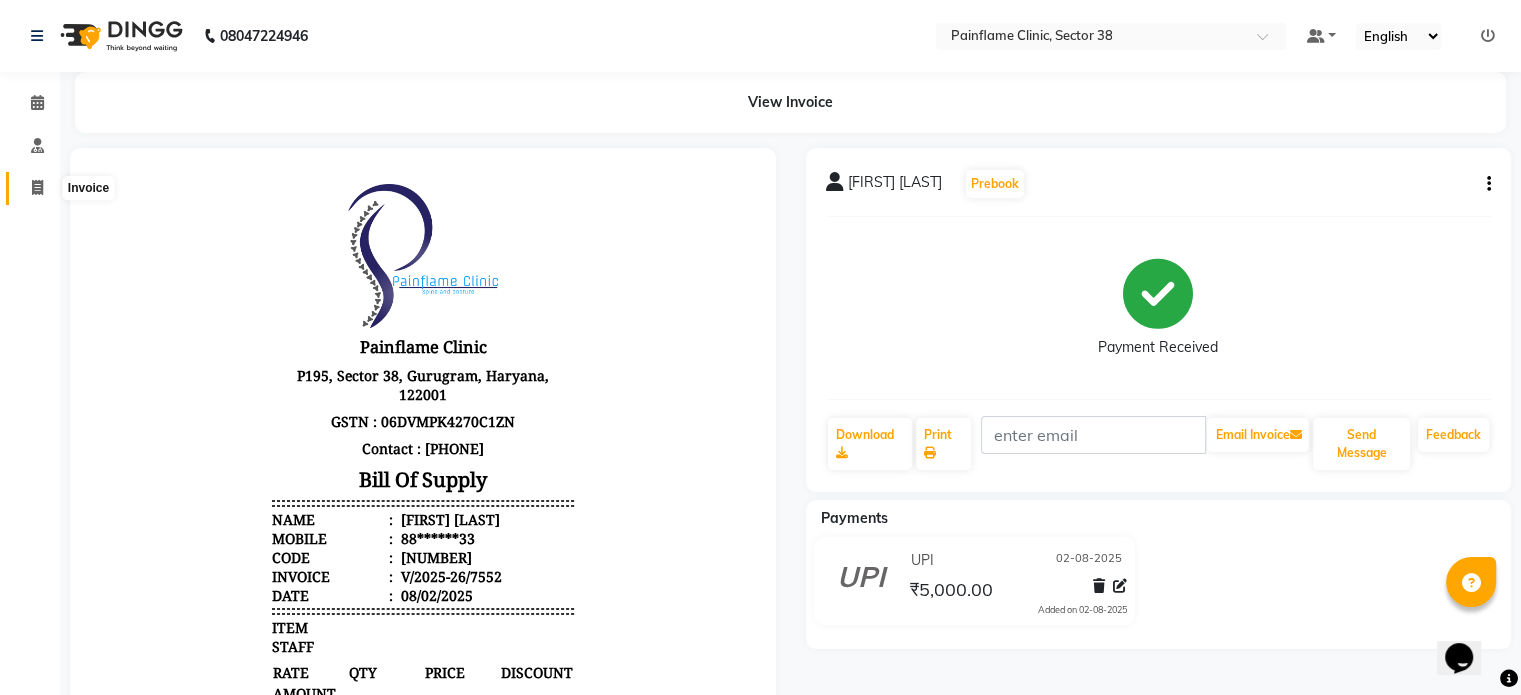 click 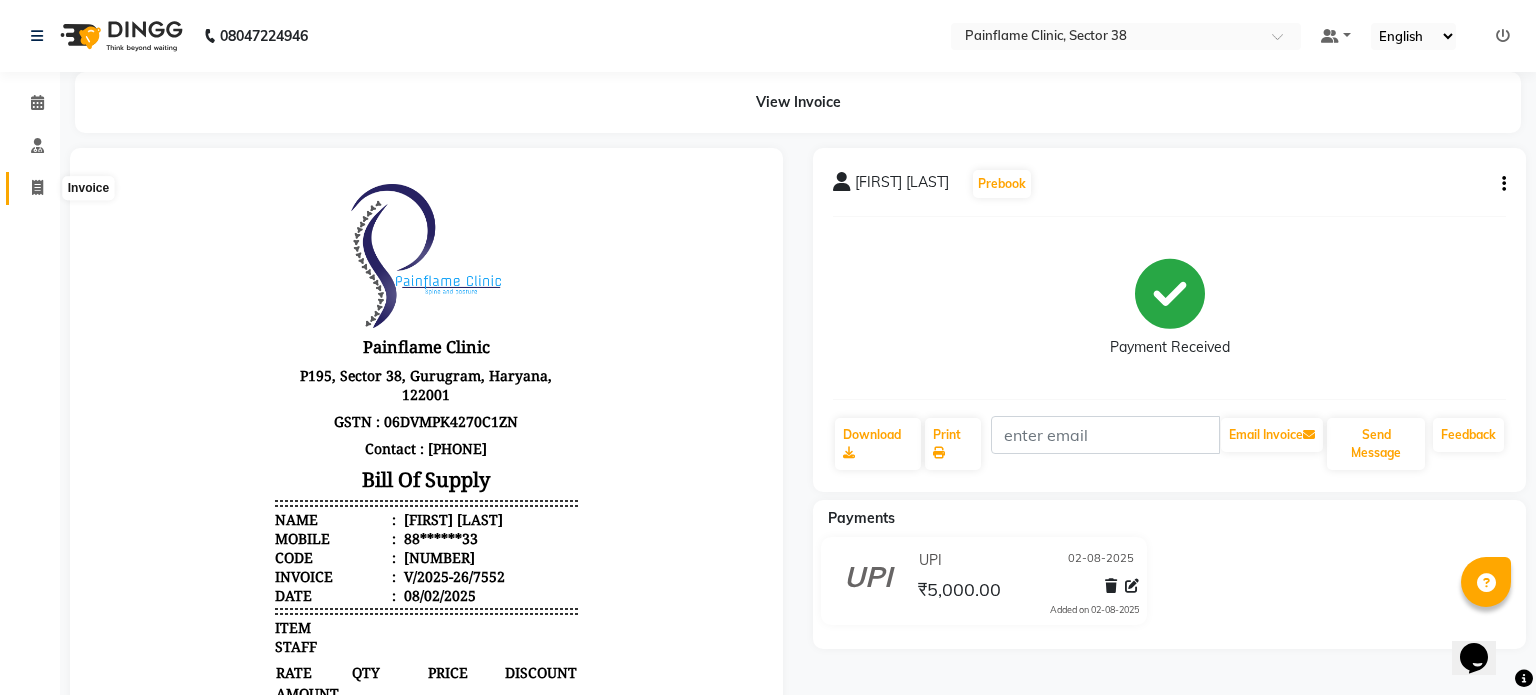 select on "3964" 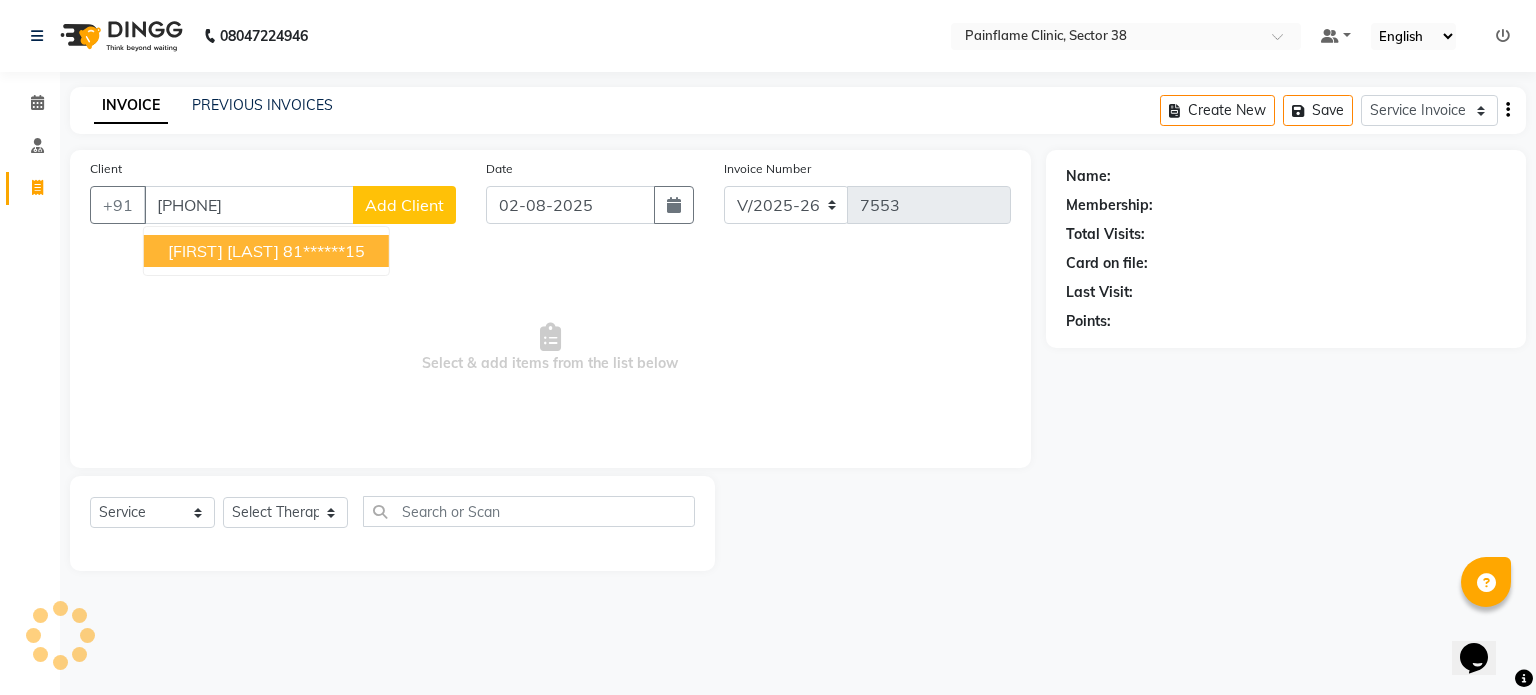 type on "[PHONE]" 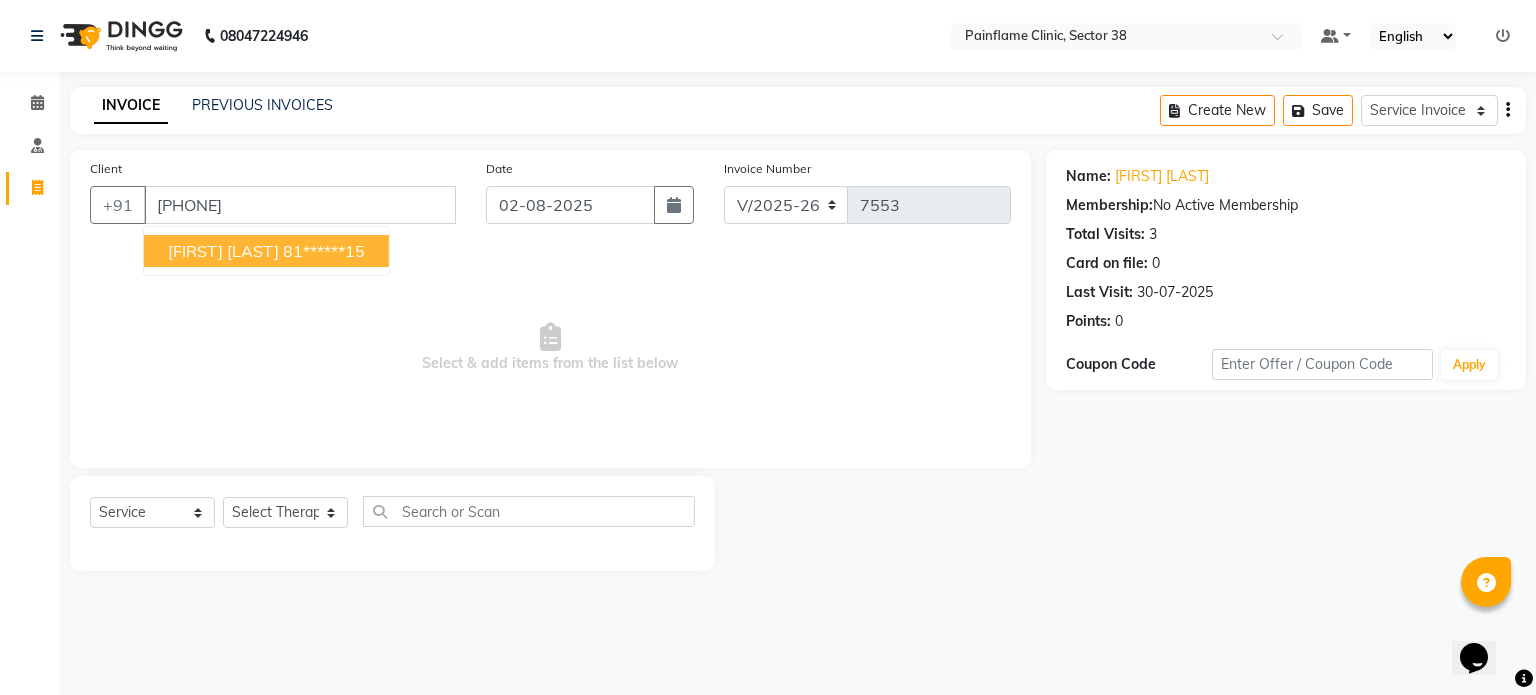 click on "Select  Service  Membership  Package Voucher Prepaid Gift Card  Select Therapist Dr Durgesh Dr Harish Dr Ranjana Dr Saurabh Dr. Suraj Dr. Tejpal Mehlawat KUSHAL MOHIT SEMWAL Nancy Singhai Reception 1  Reception 2 Reception 3" 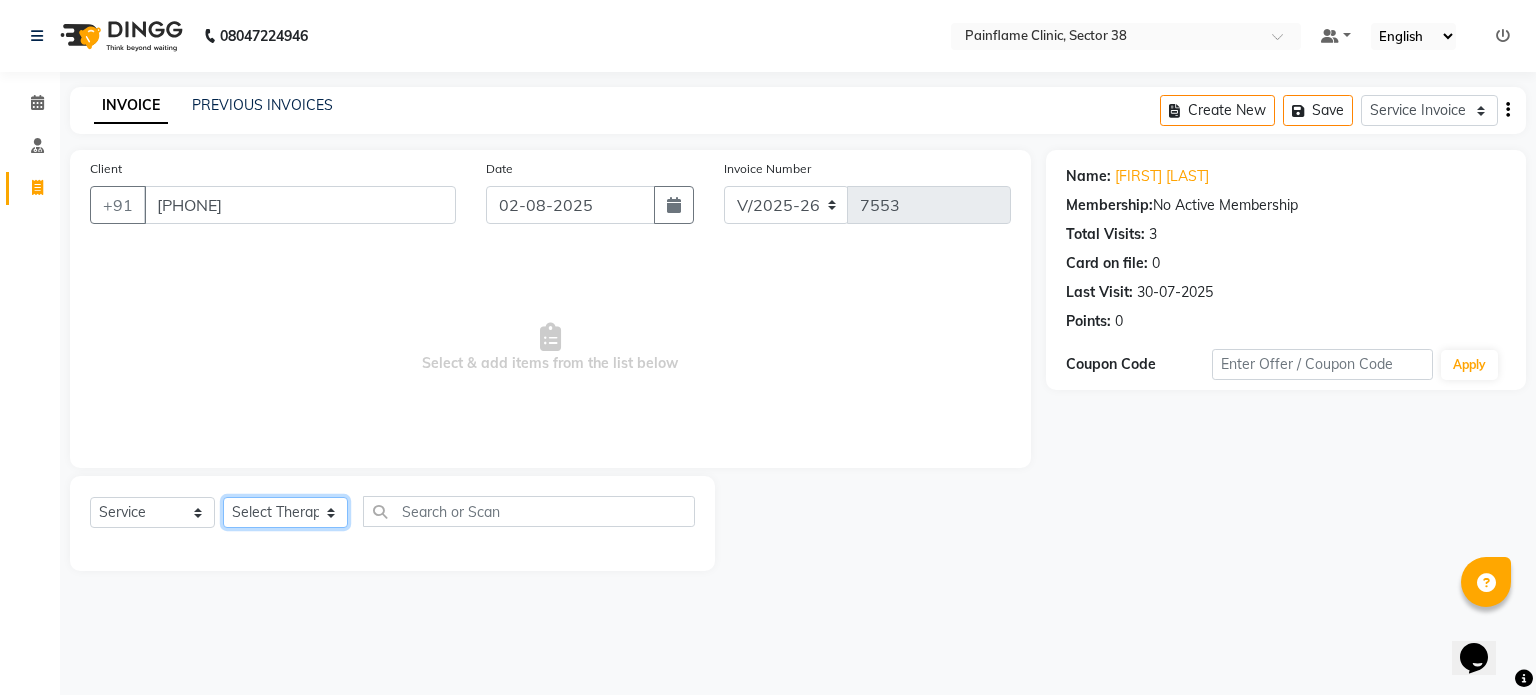 click on "Select Therapist Dr Durgesh Dr Harish Dr Ranjana Dr Saurabh Dr. Suraj Dr. Tejpal Mehlawat KUSHAL MOHIT SEMWAL Nancy Singhai Reception 1  Reception 2 Reception 3" 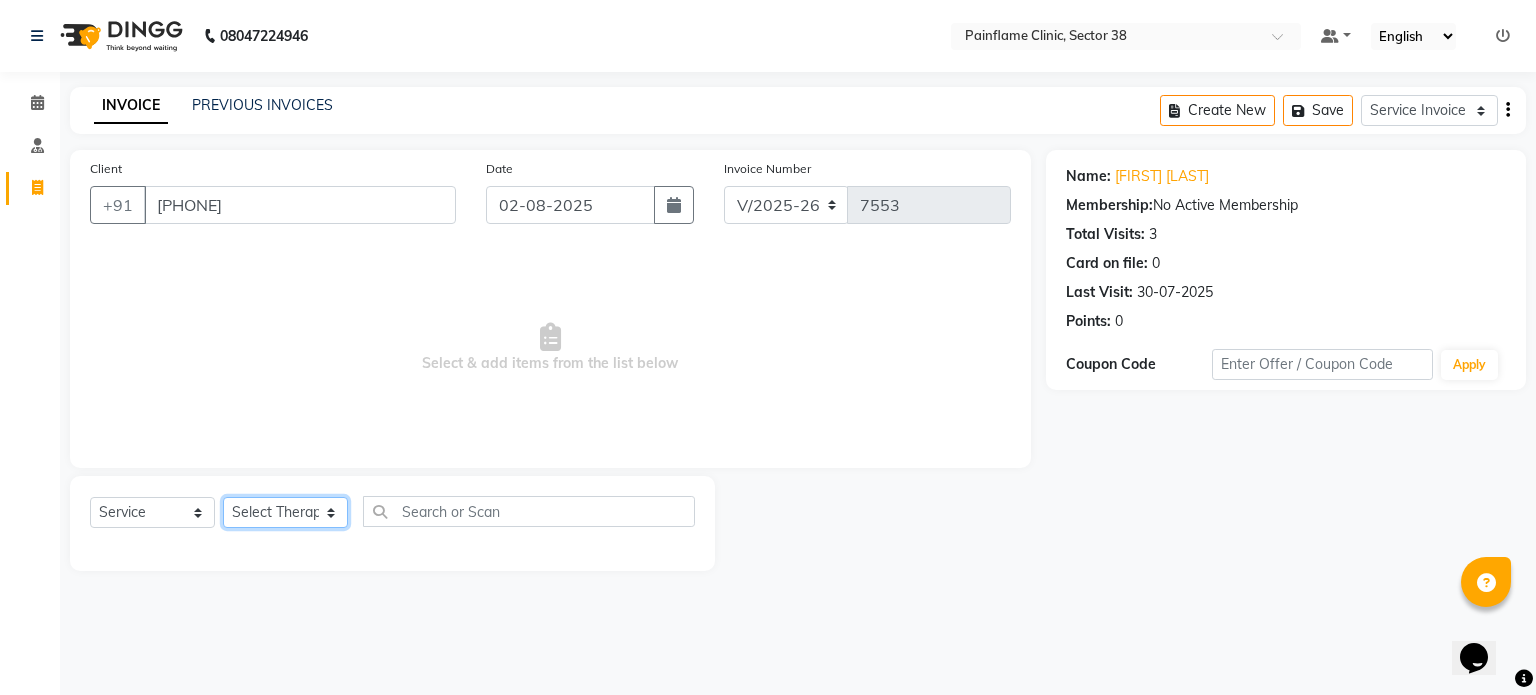 select on "20216" 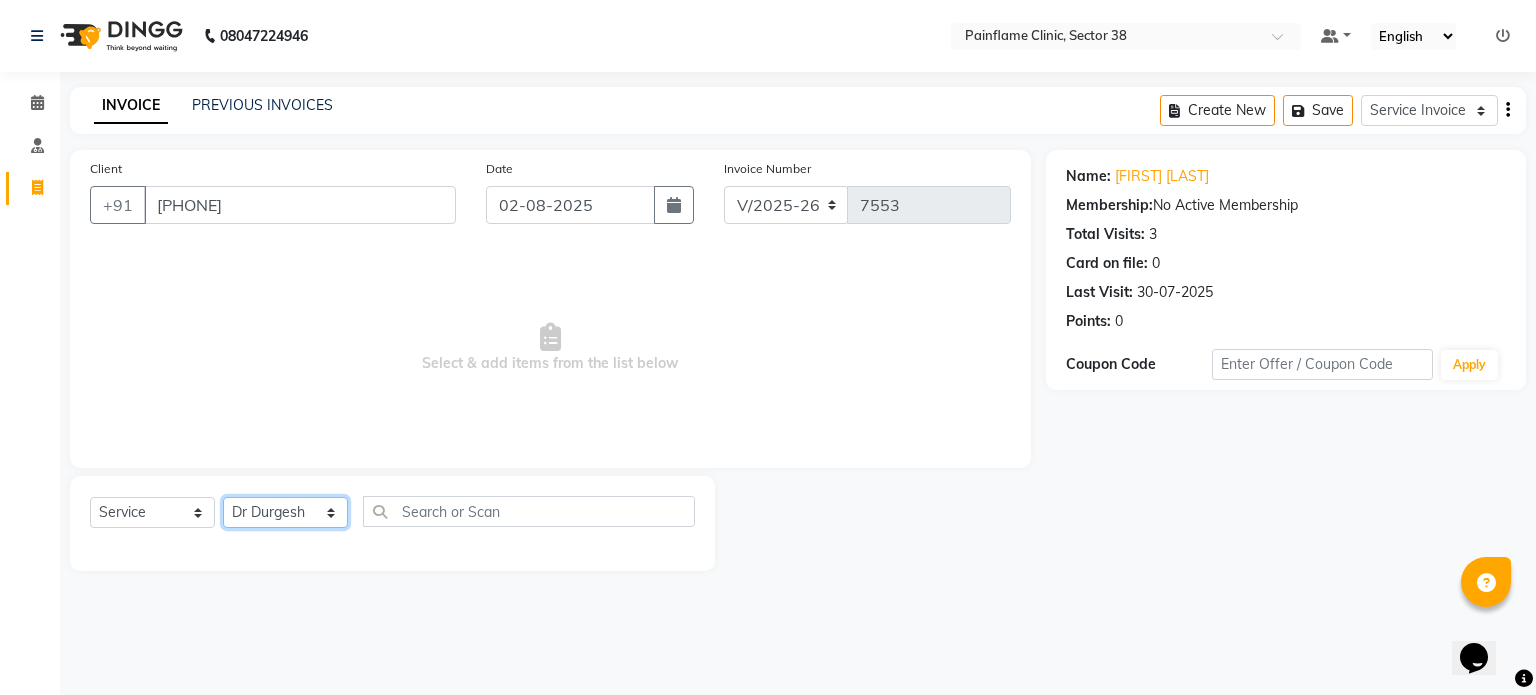 click on "Select Therapist Dr Durgesh Dr Harish Dr Ranjana Dr Saurabh Dr. Suraj Dr. Tejpal Mehlawat KUSHAL MOHIT SEMWAL Nancy Singhai Reception 1  Reception 2 Reception 3" 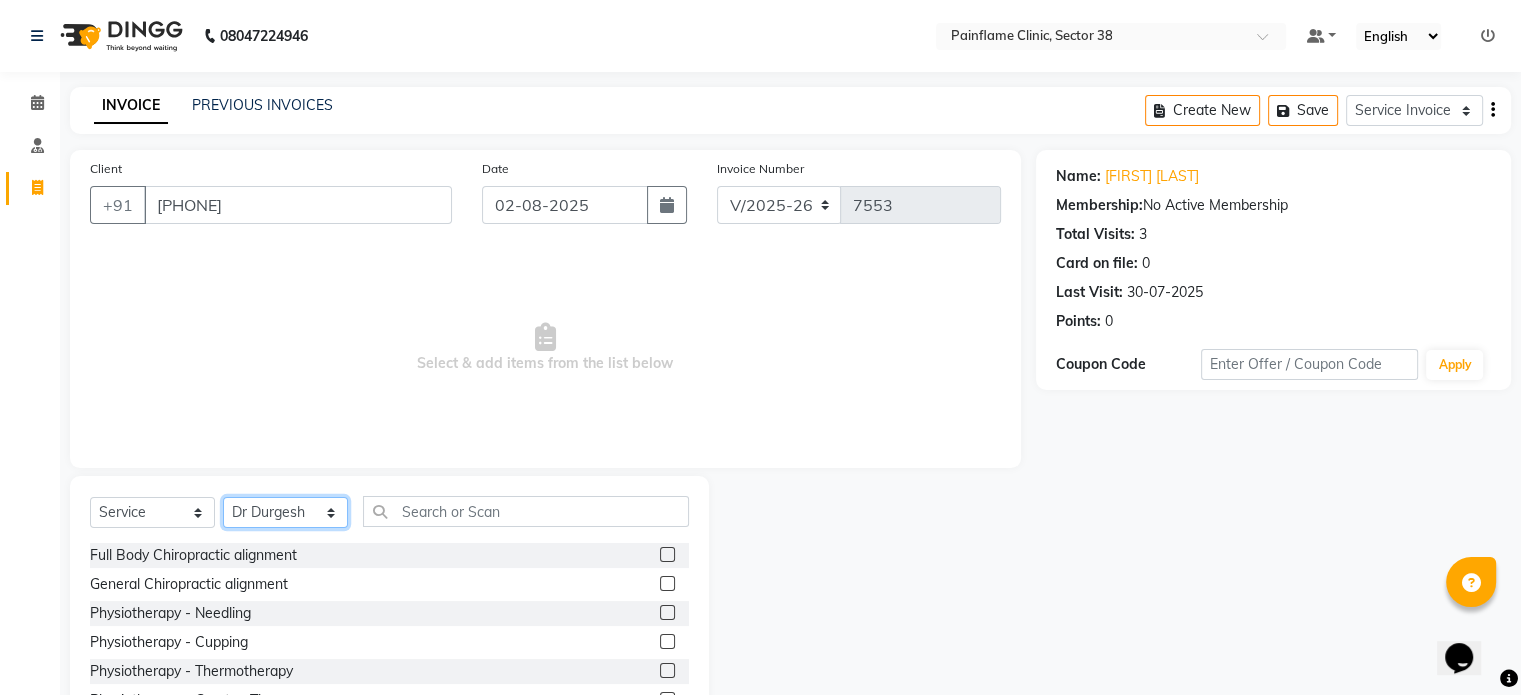 scroll, scrollTop: 119, scrollLeft: 0, axis: vertical 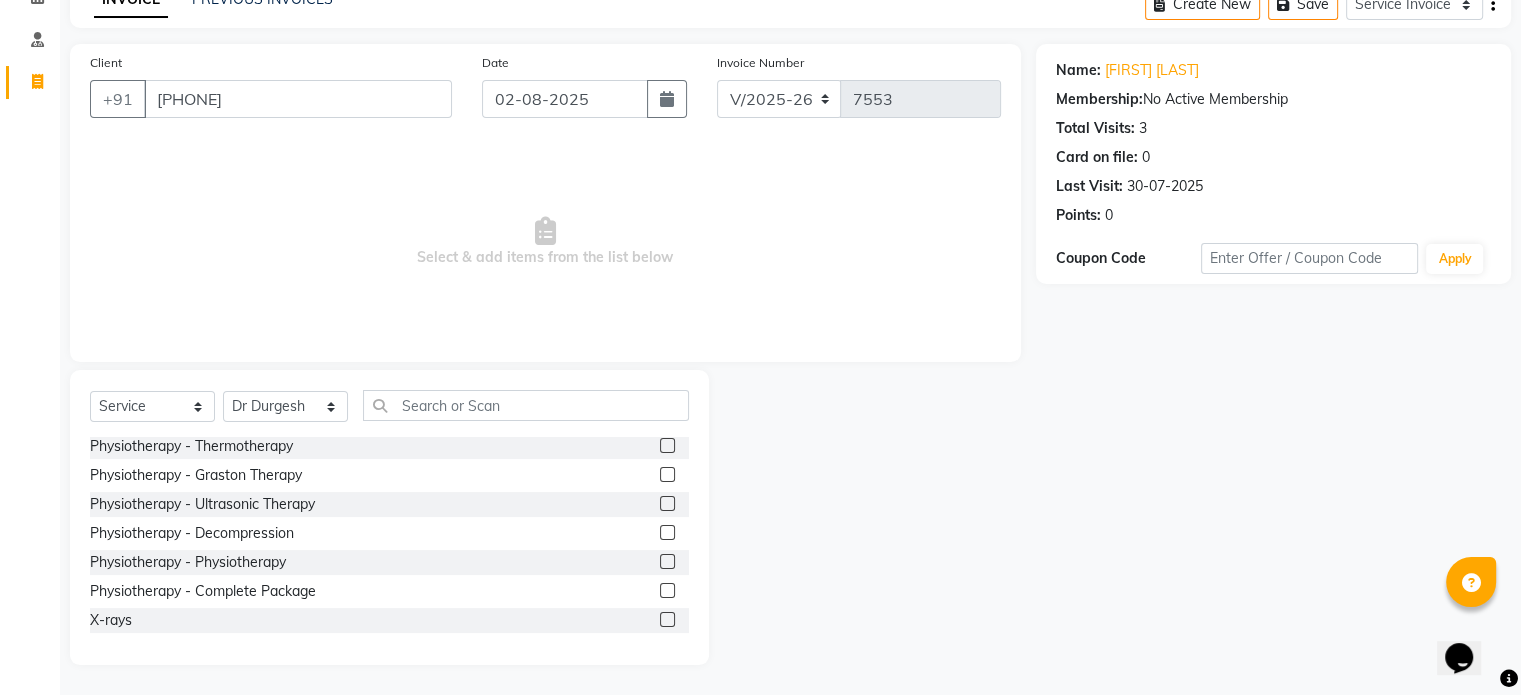 click 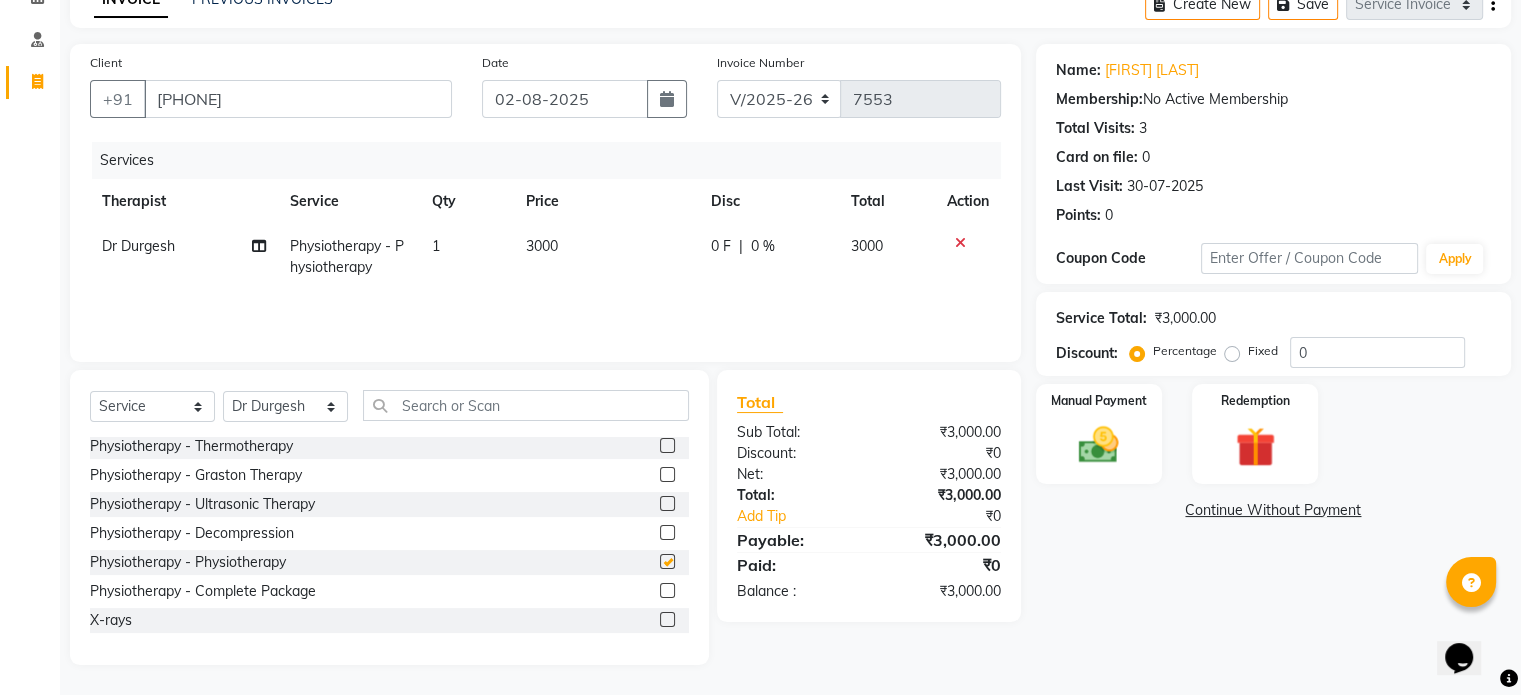 checkbox on "false" 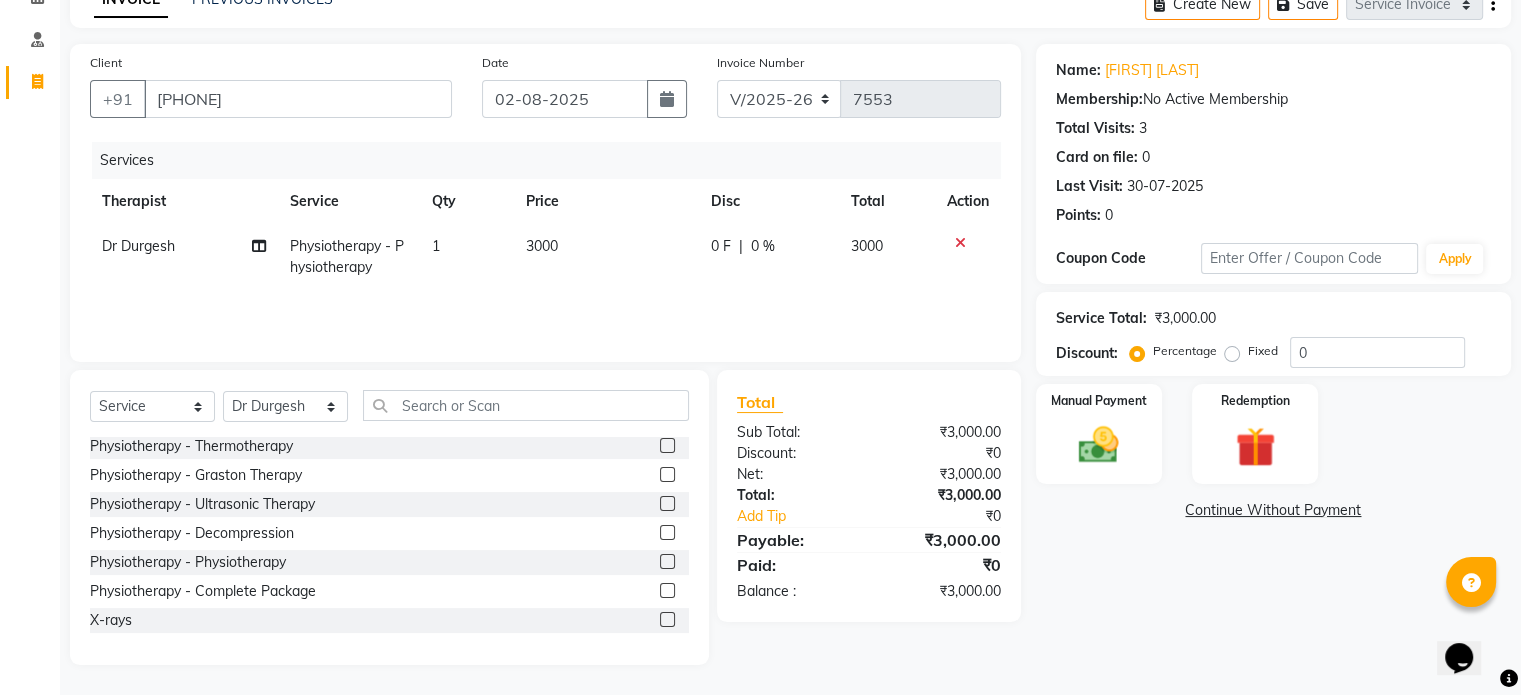 click on "3000" 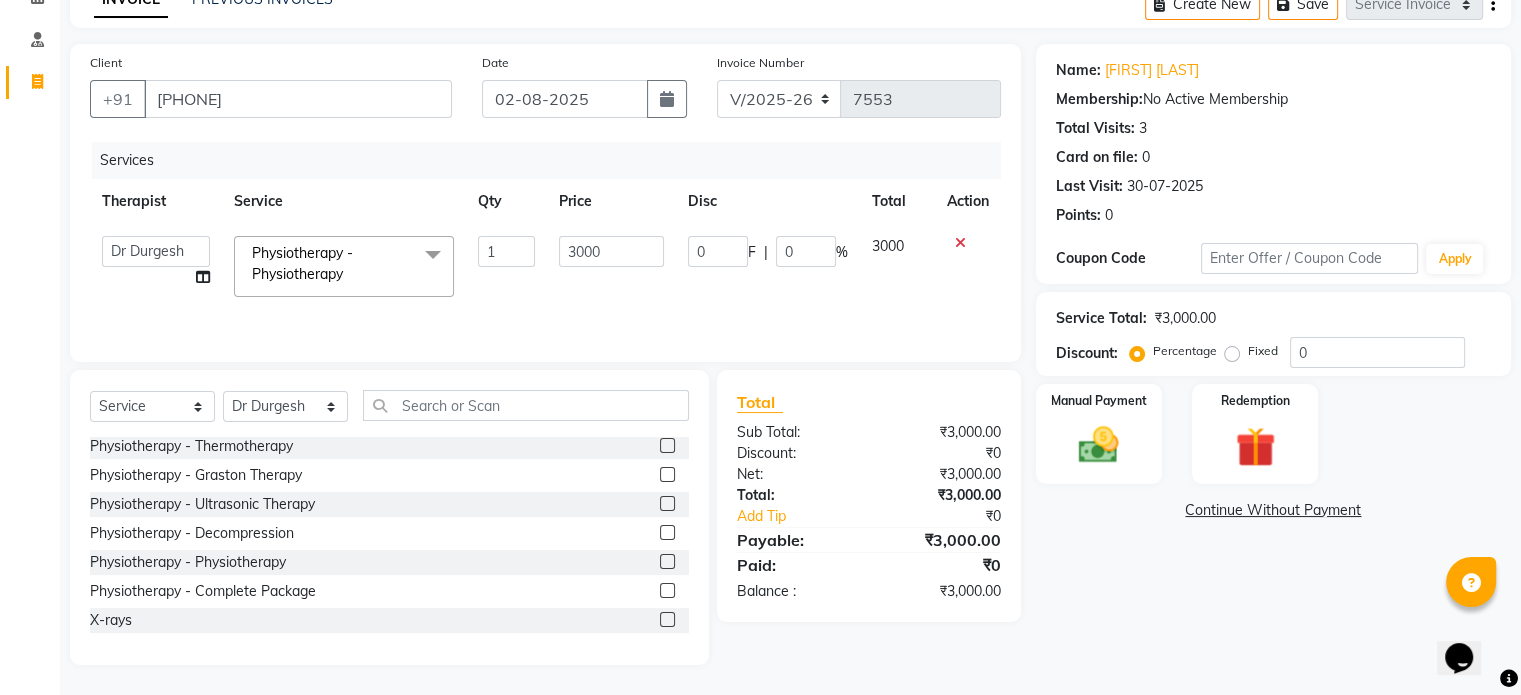 click on "3000" 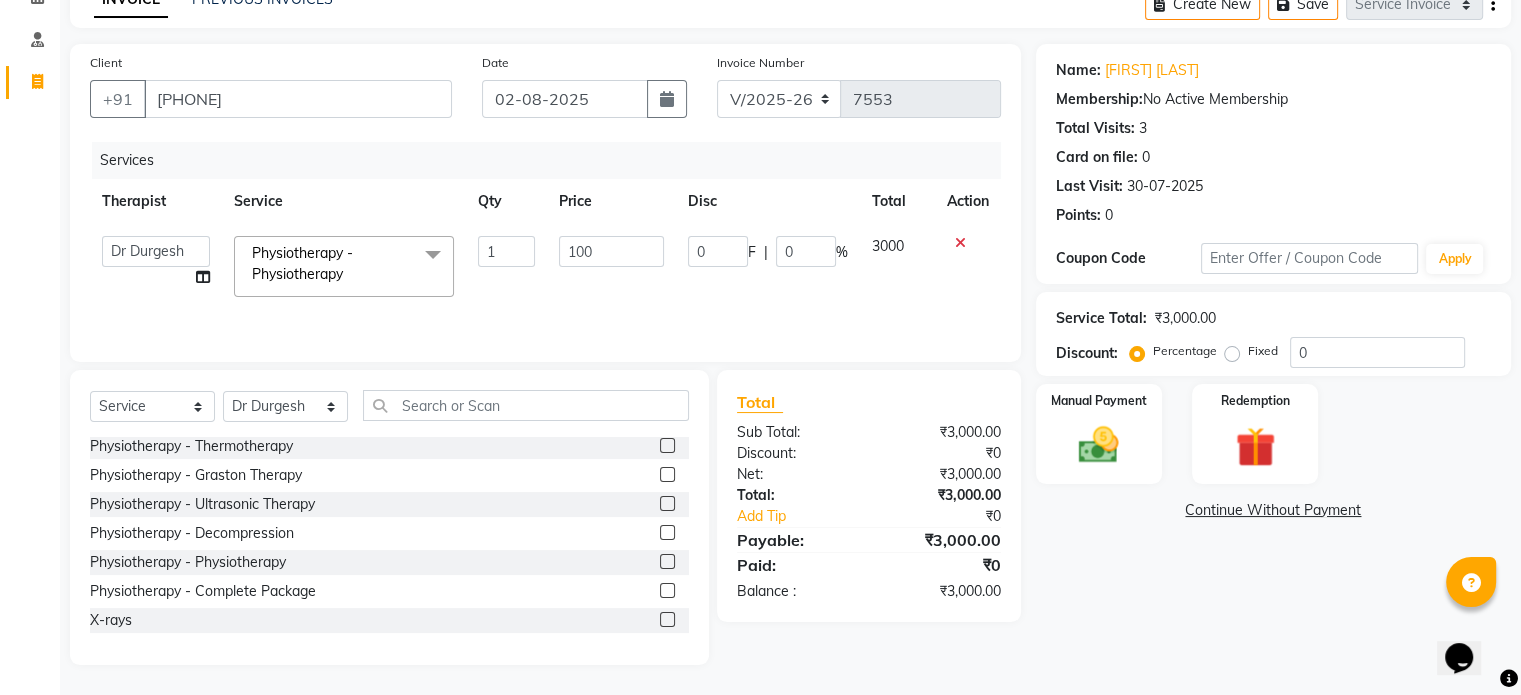 type on "1000" 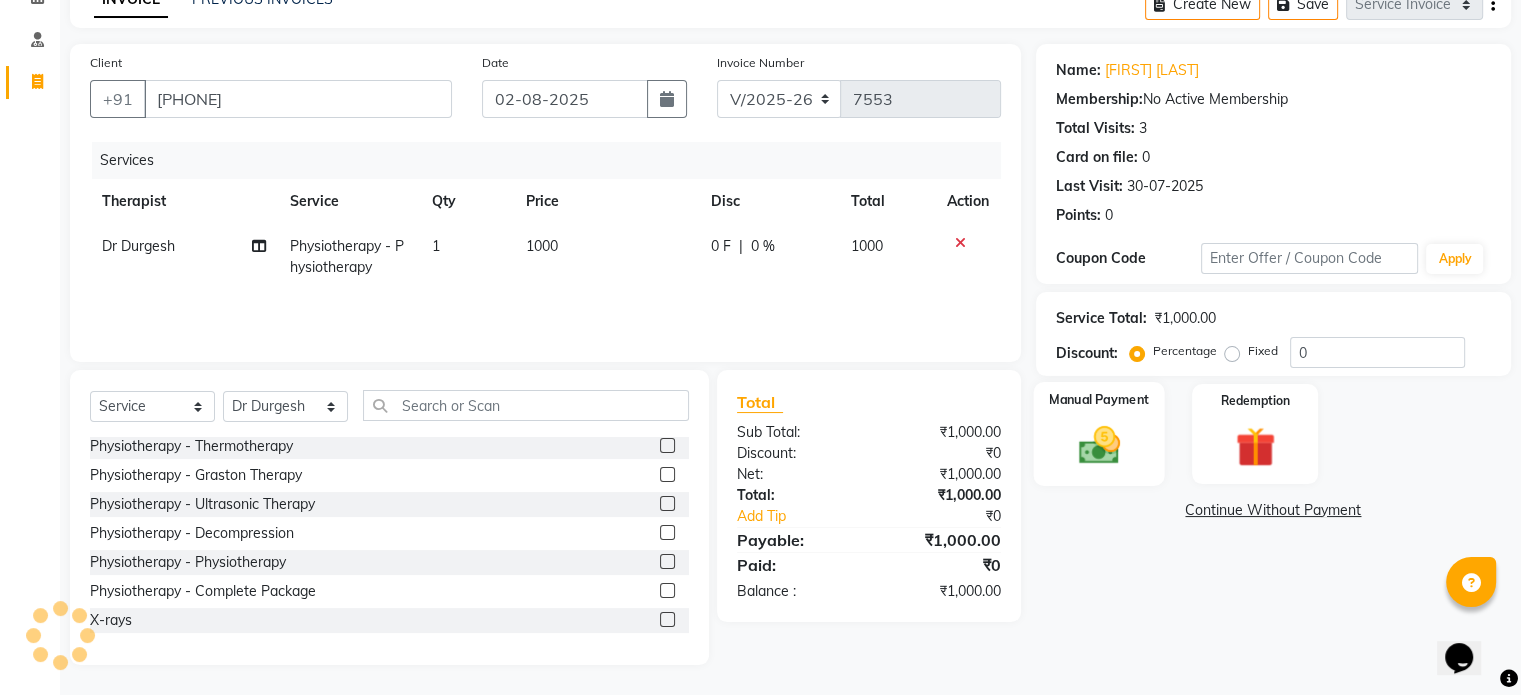 click 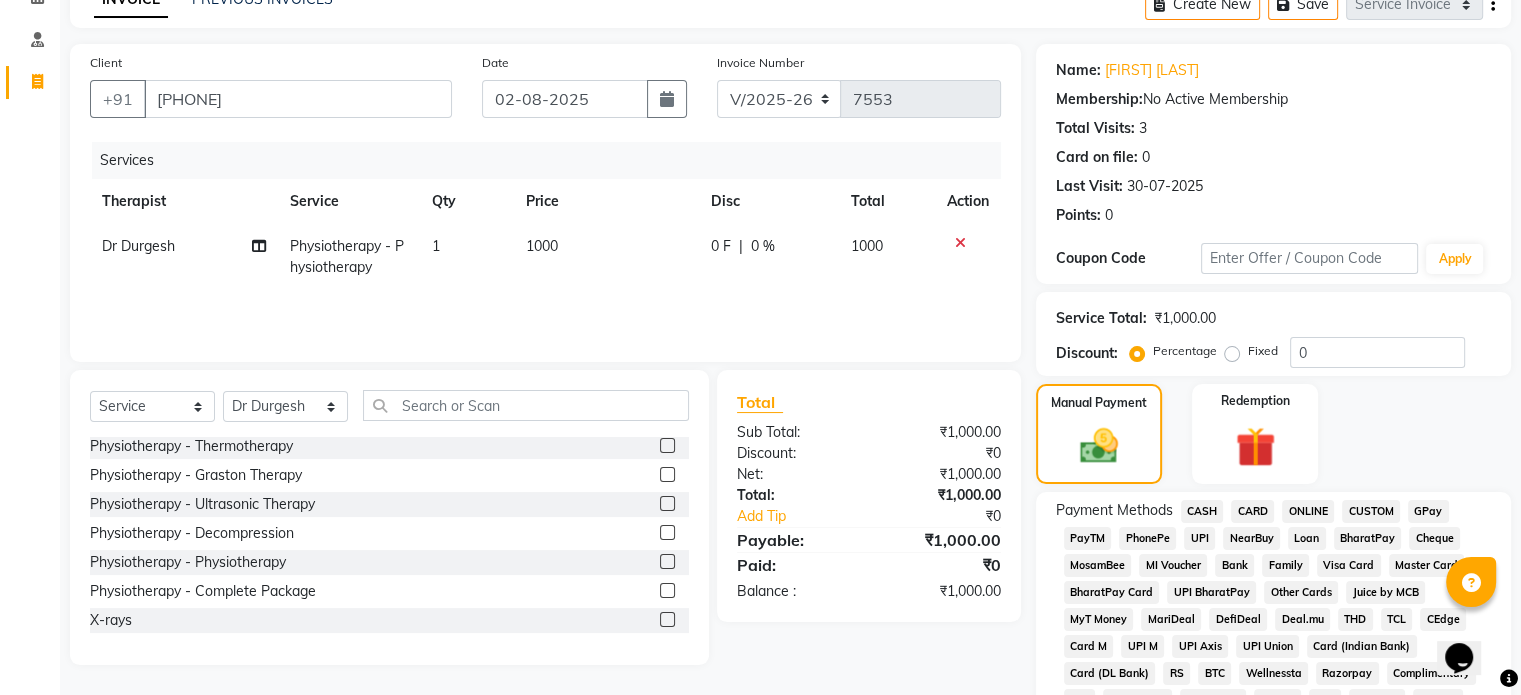 click on "UPI" 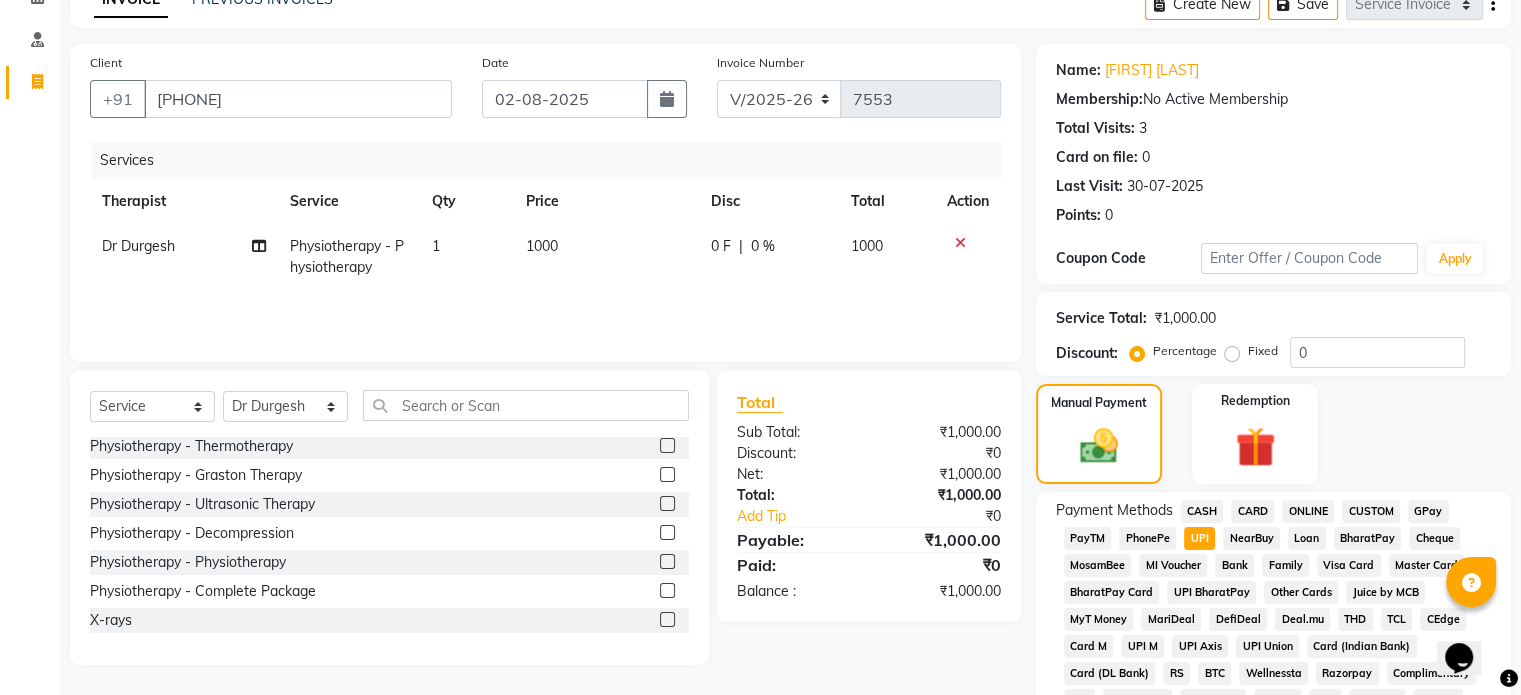 scroll, scrollTop: 652, scrollLeft: 0, axis: vertical 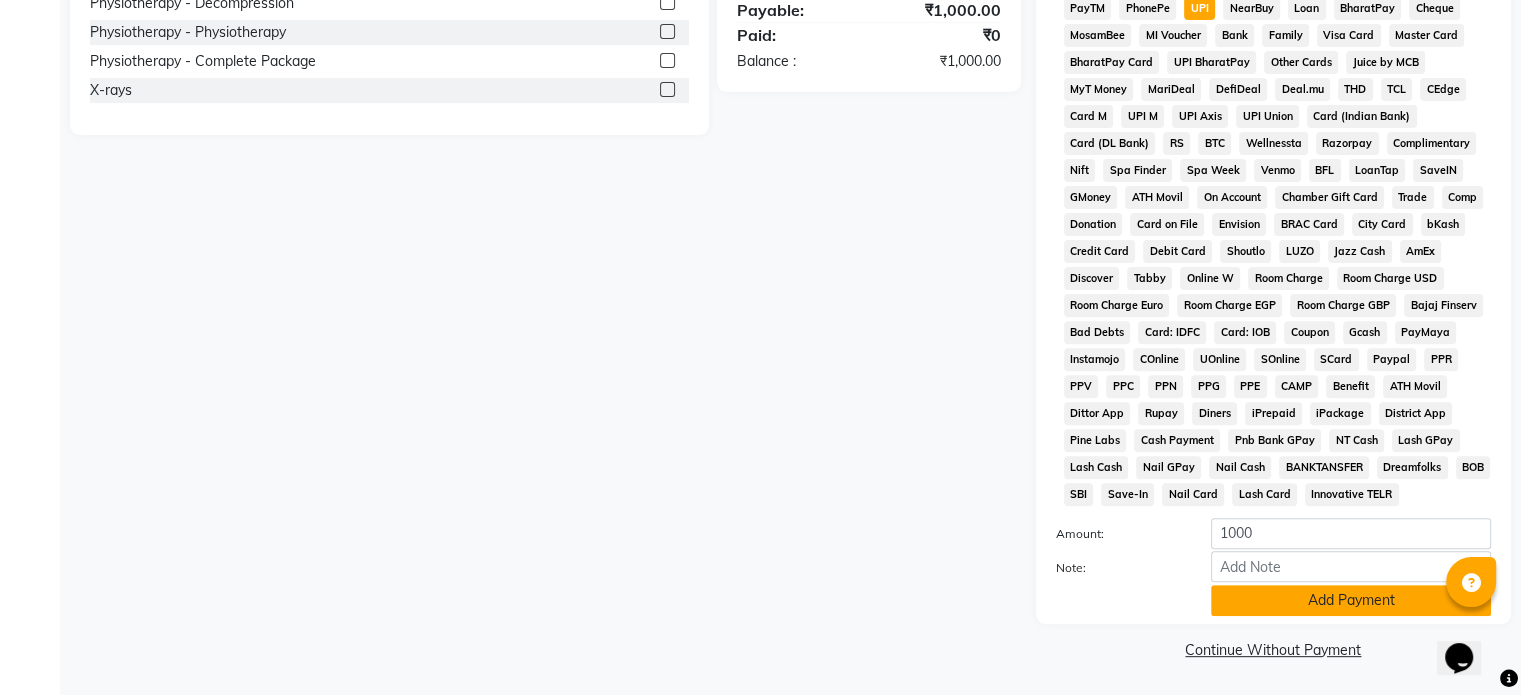 click on "Add Payment" 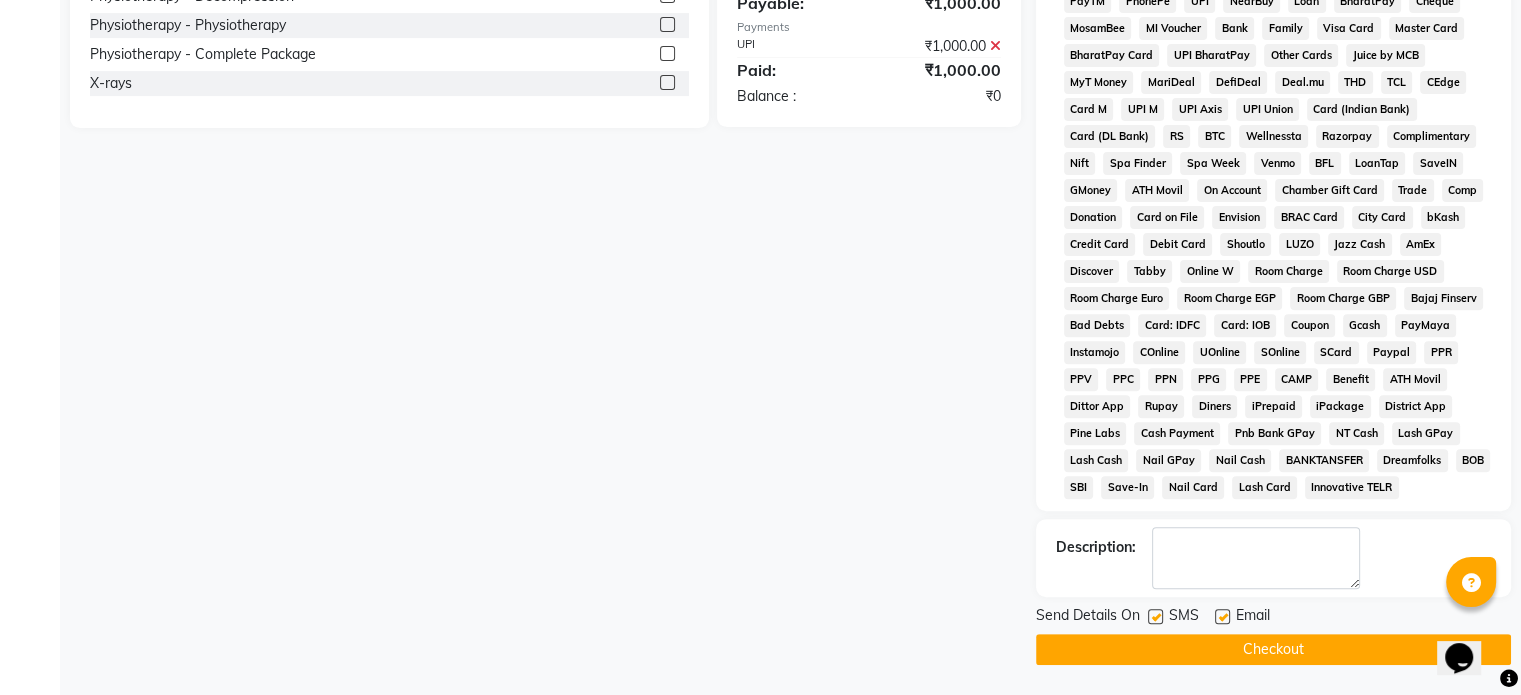 click 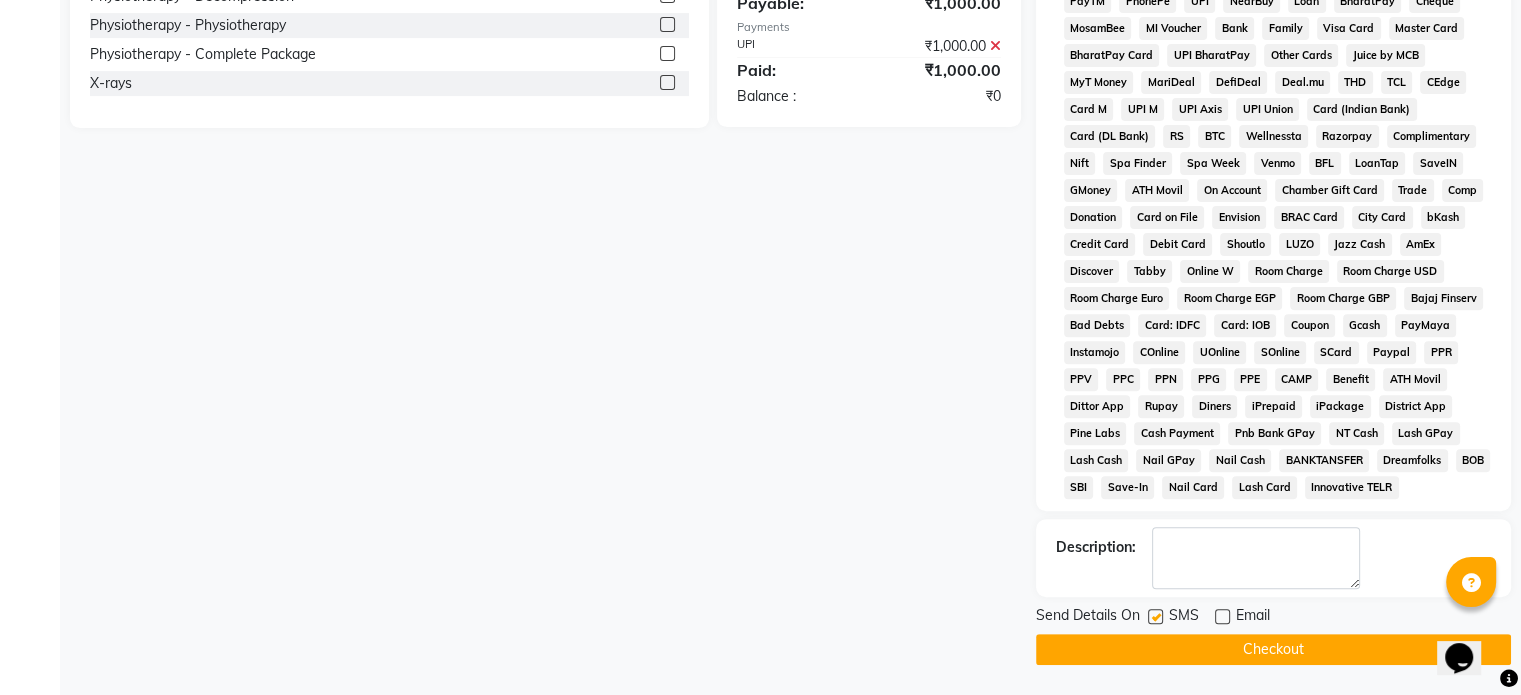 click 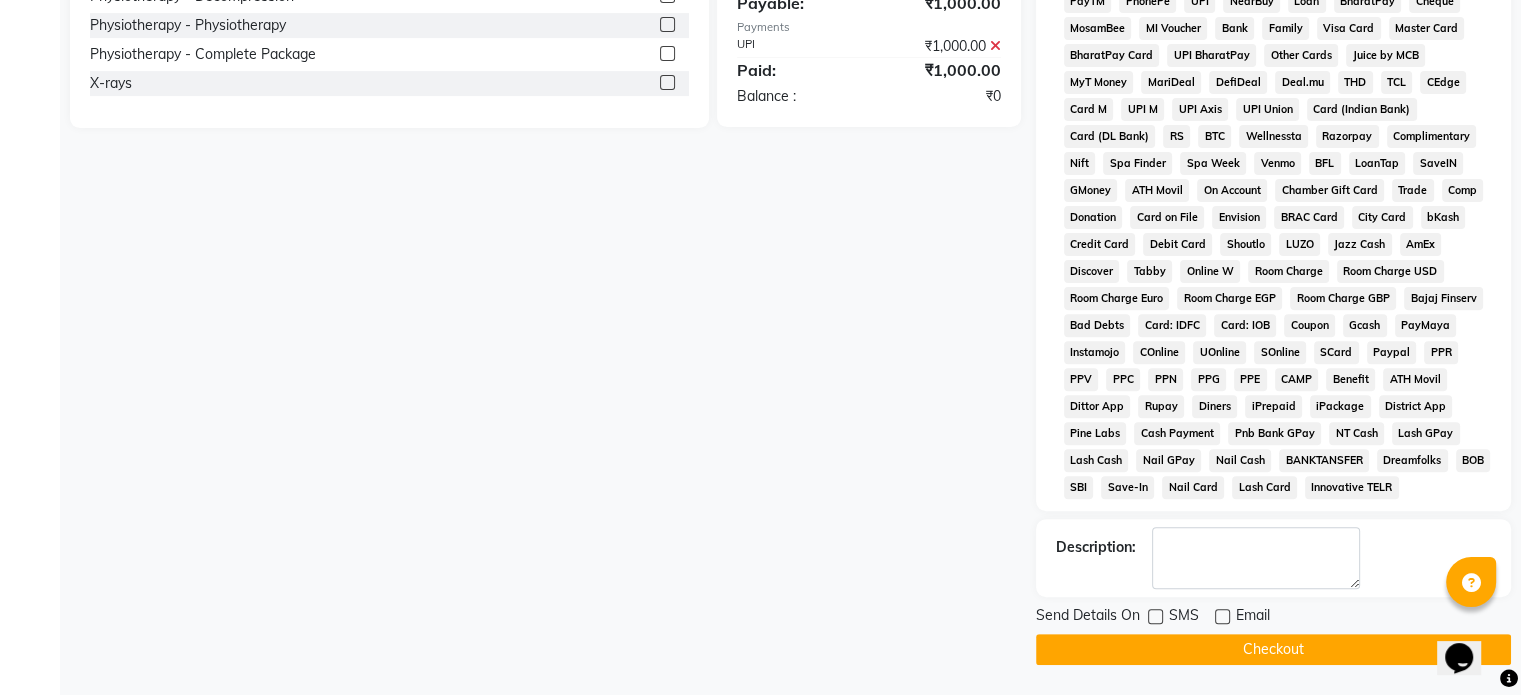 click on "Checkout" 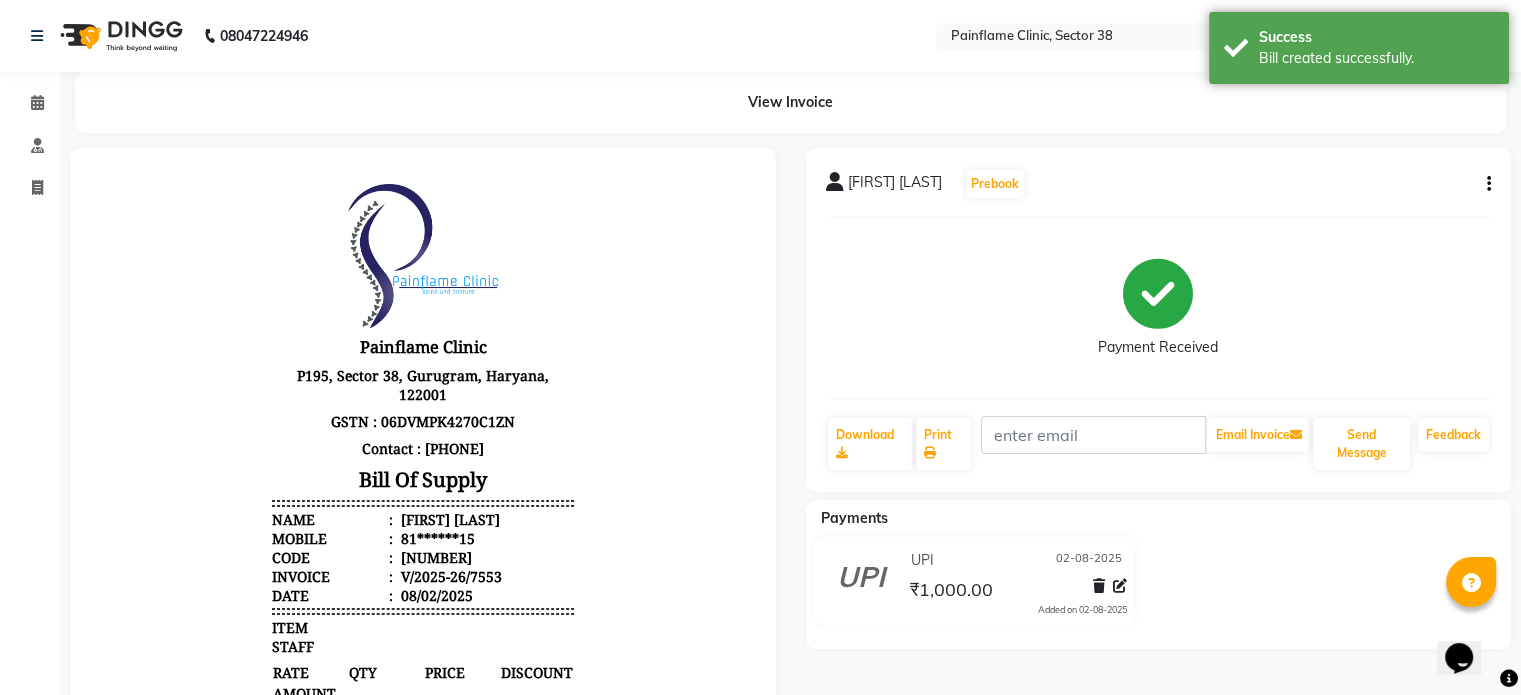 scroll, scrollTop: 0, scrollLeft: 0, axis: both 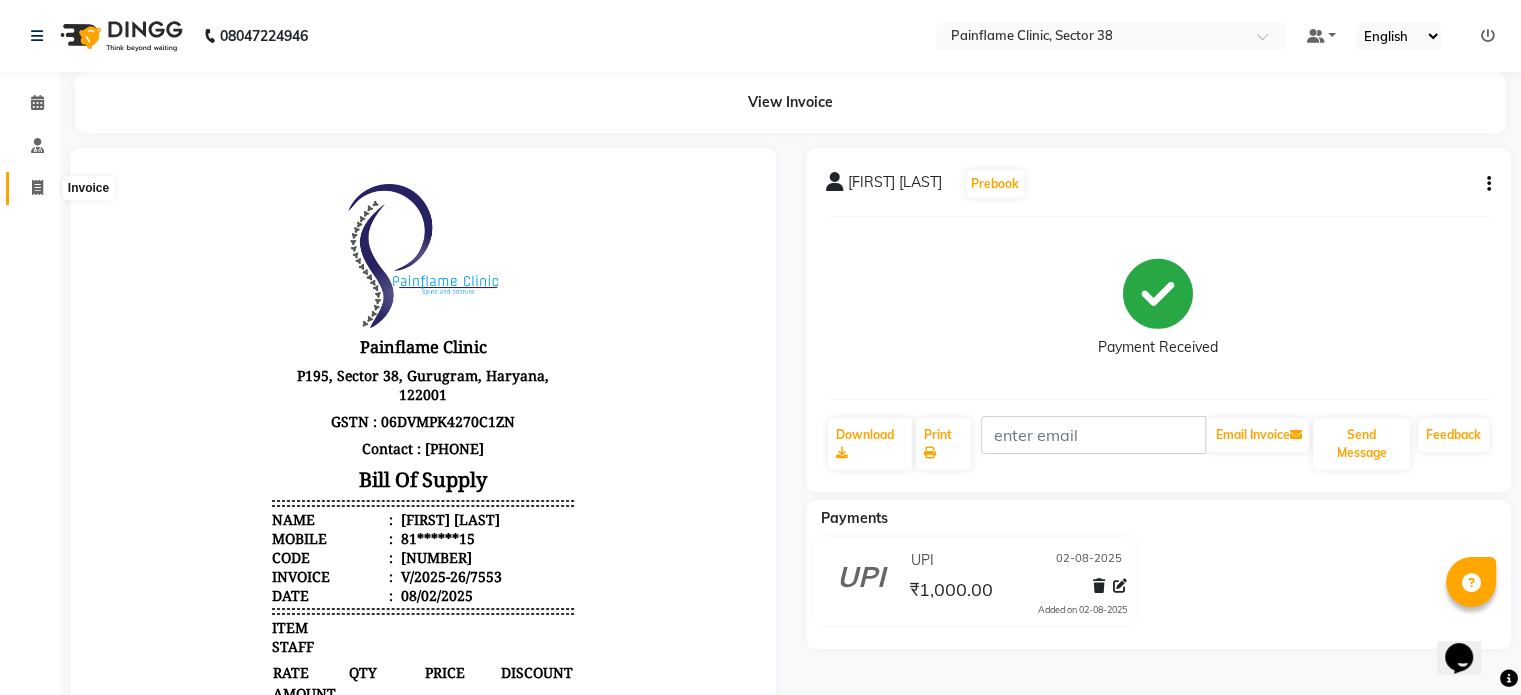 click 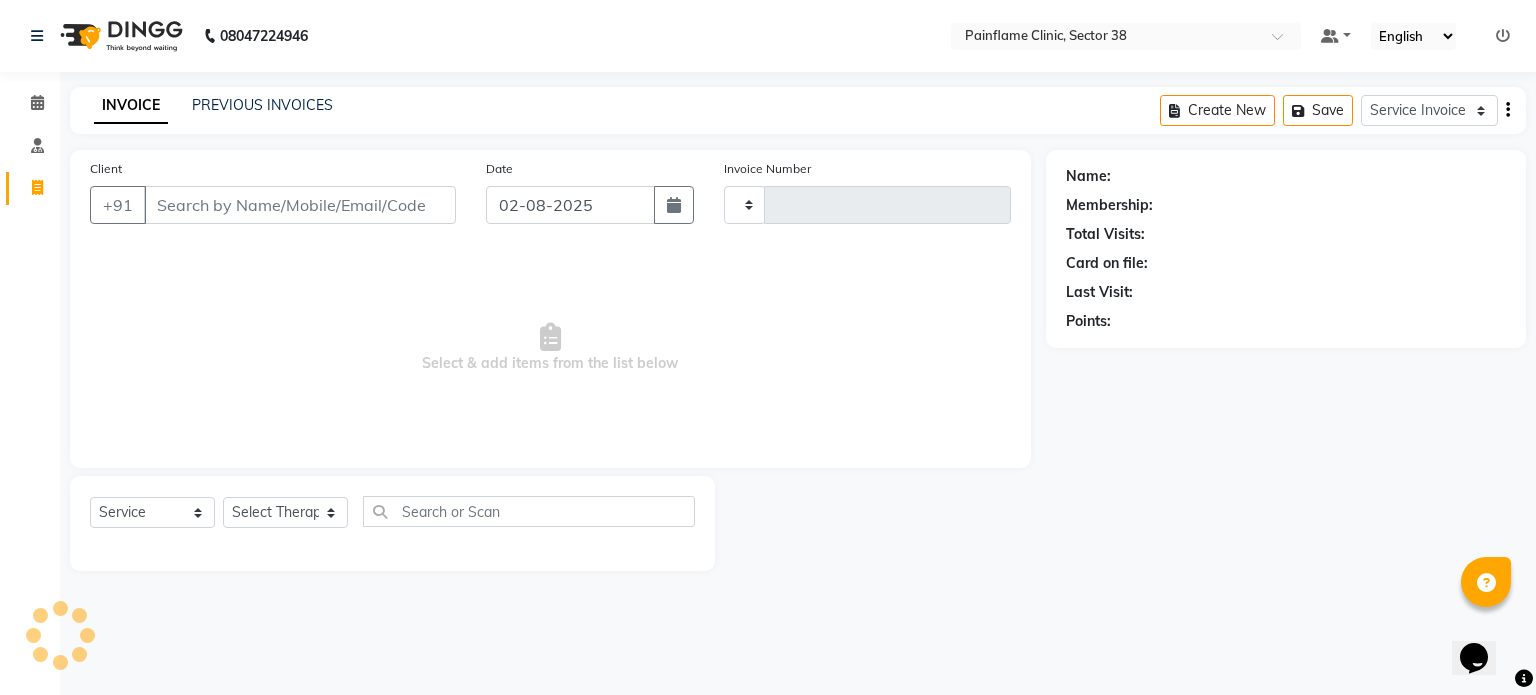 type on "7554" 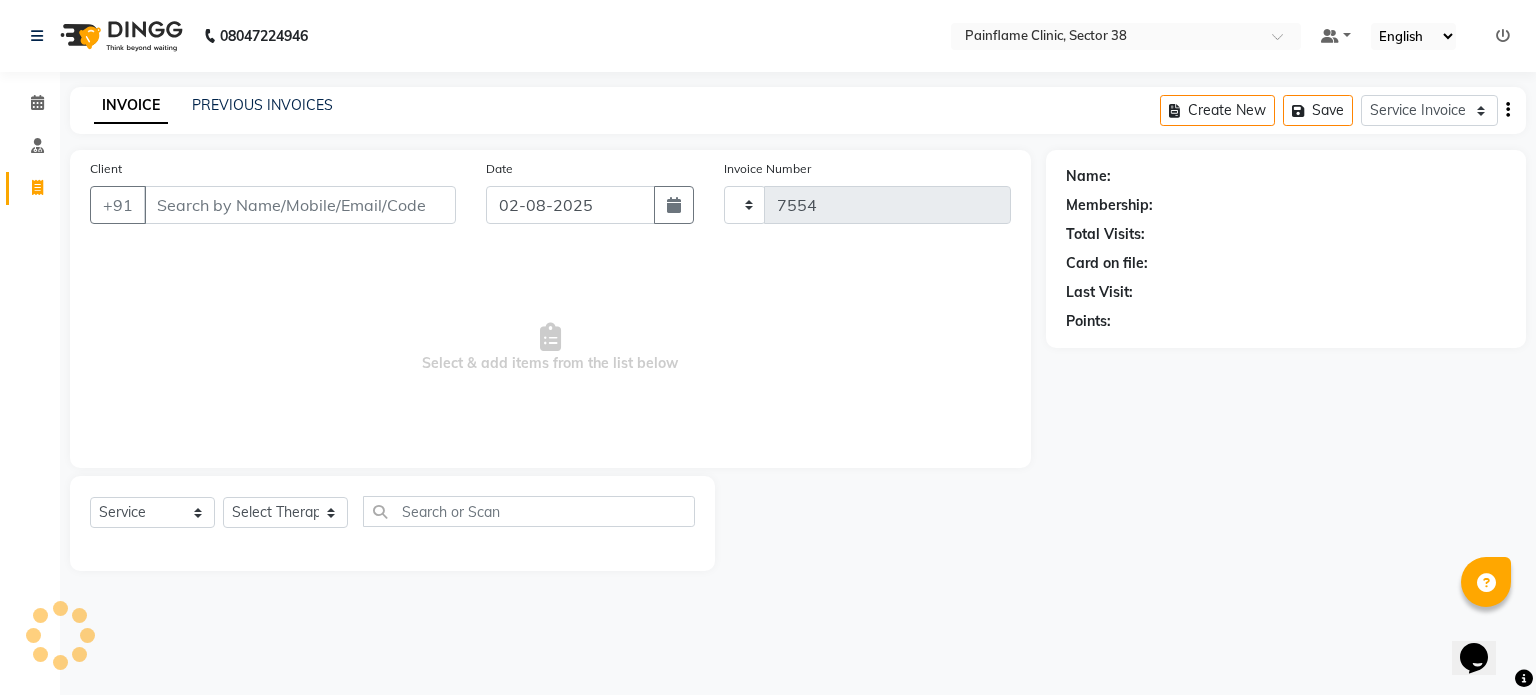 select on "3964" 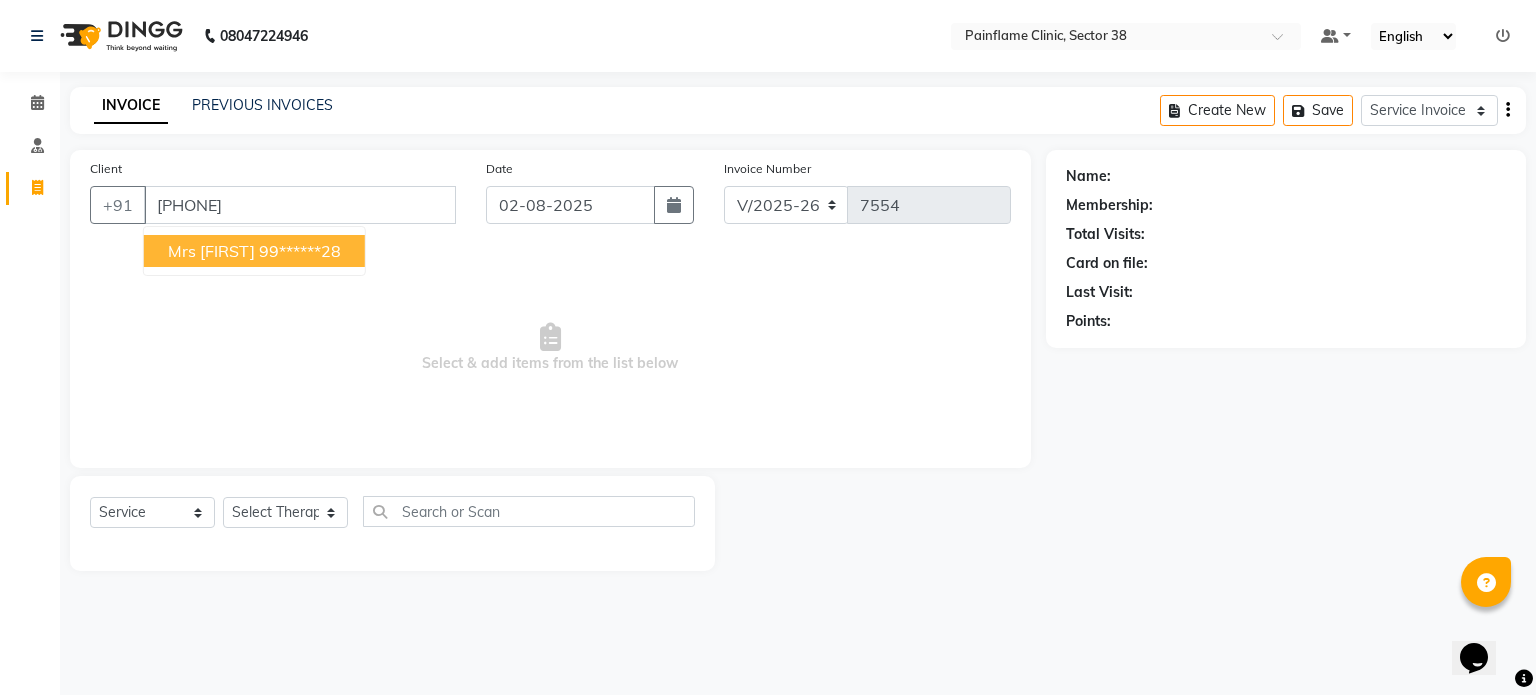 type on "[PHONE]" 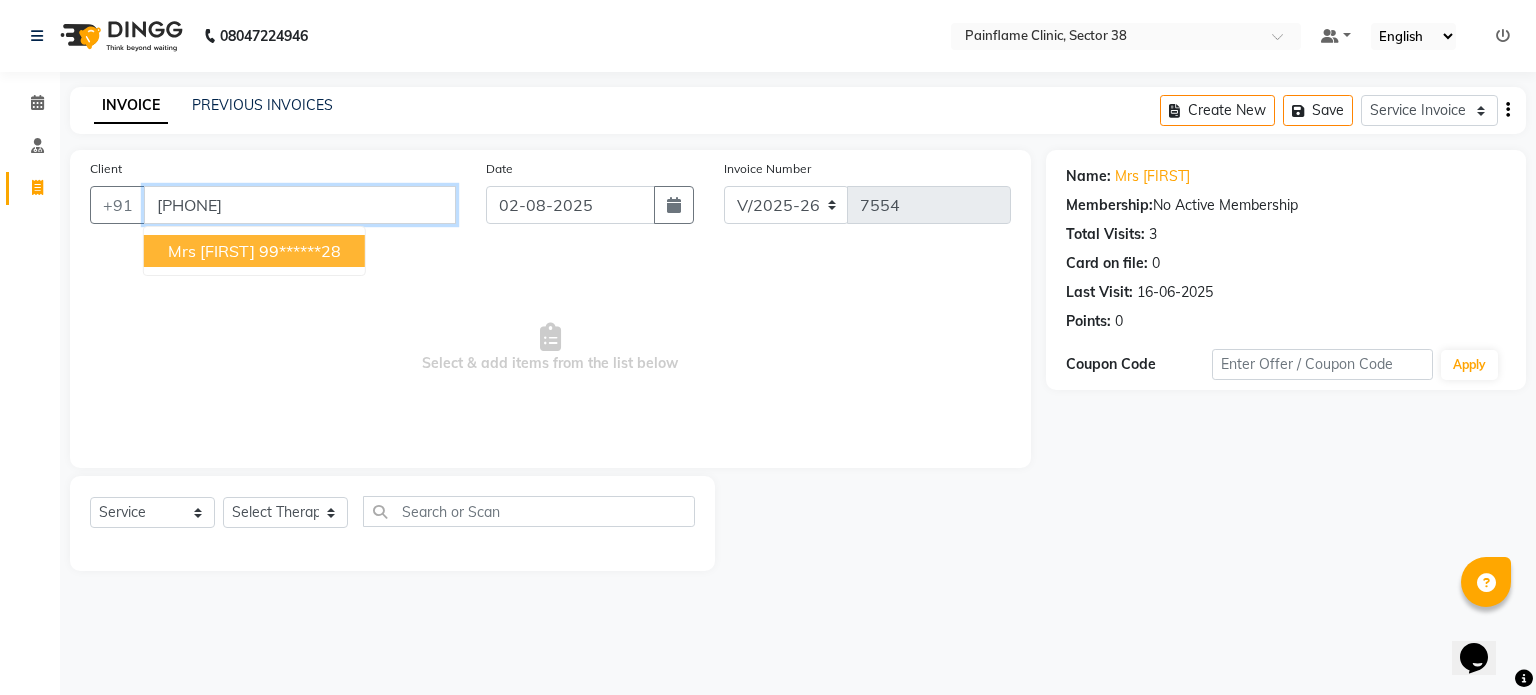 drag, startPoint x: 261, startPoint y: 188, endPoint x: 401, endPoint y: 338, distance: 205.18285 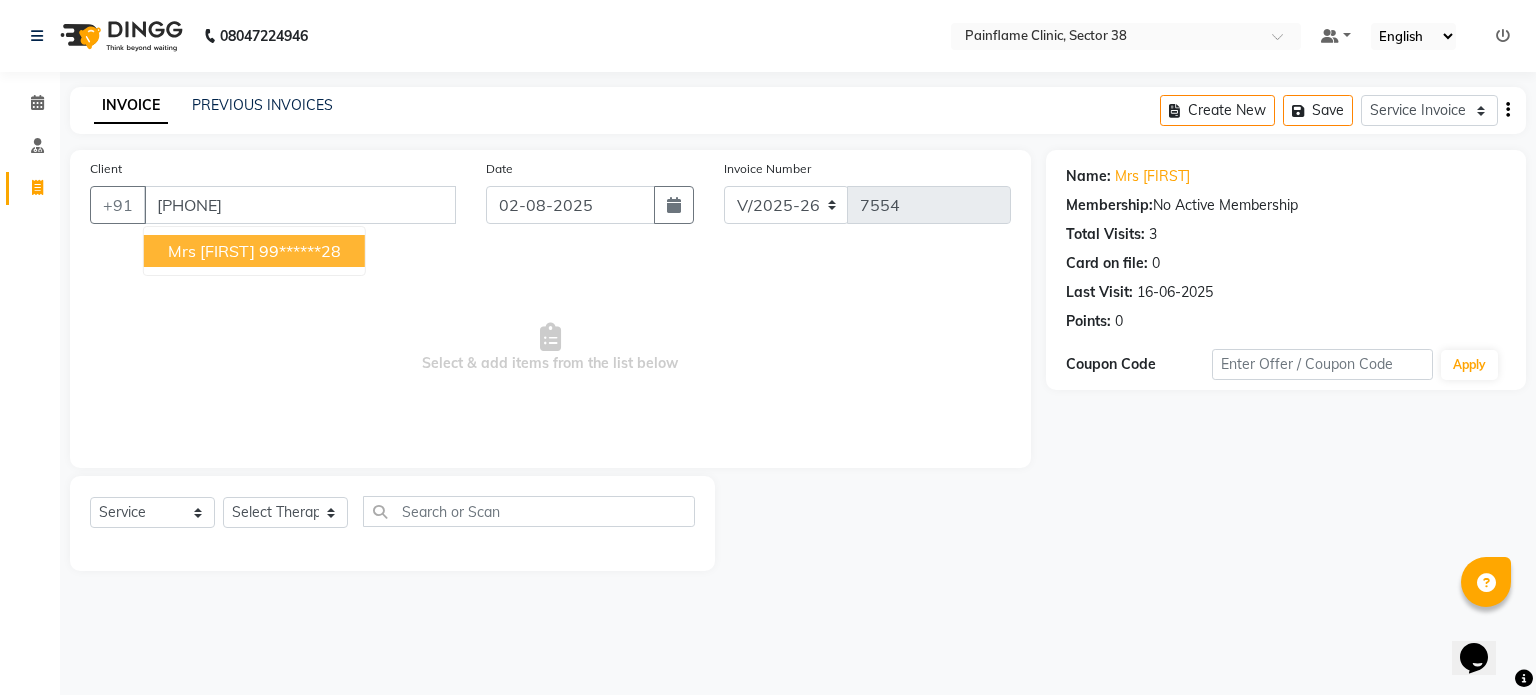 click on "Select & add items from the list below" at bounding box center (550, 348) 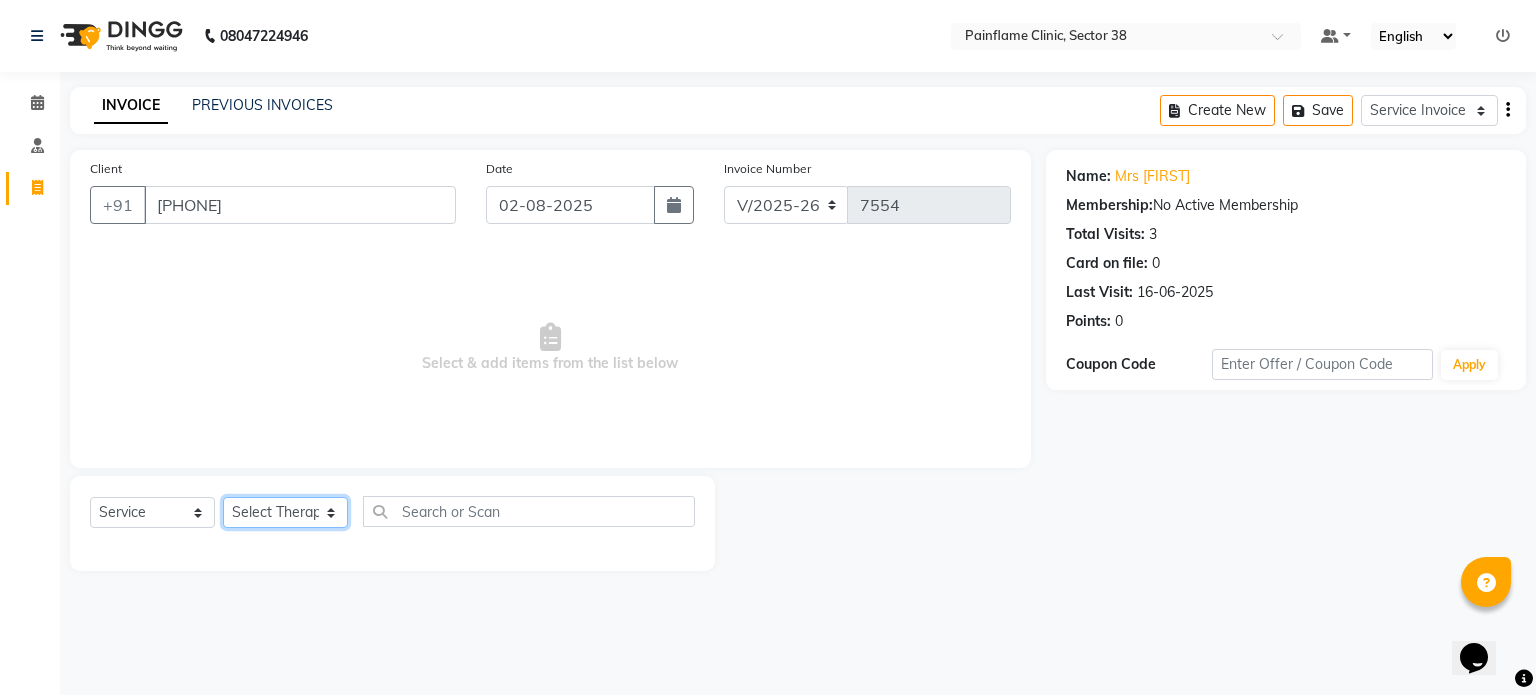 click on "Select Therapist Dr Durgesh Dr Harish Dr Ranjana Dr Saurabh Dr. Suraj Dr. Tejpal Mehlawat KUSHAL MOHIT SEMWAL Nancy Singhai Reception 1  Reception 2 Reception 3" 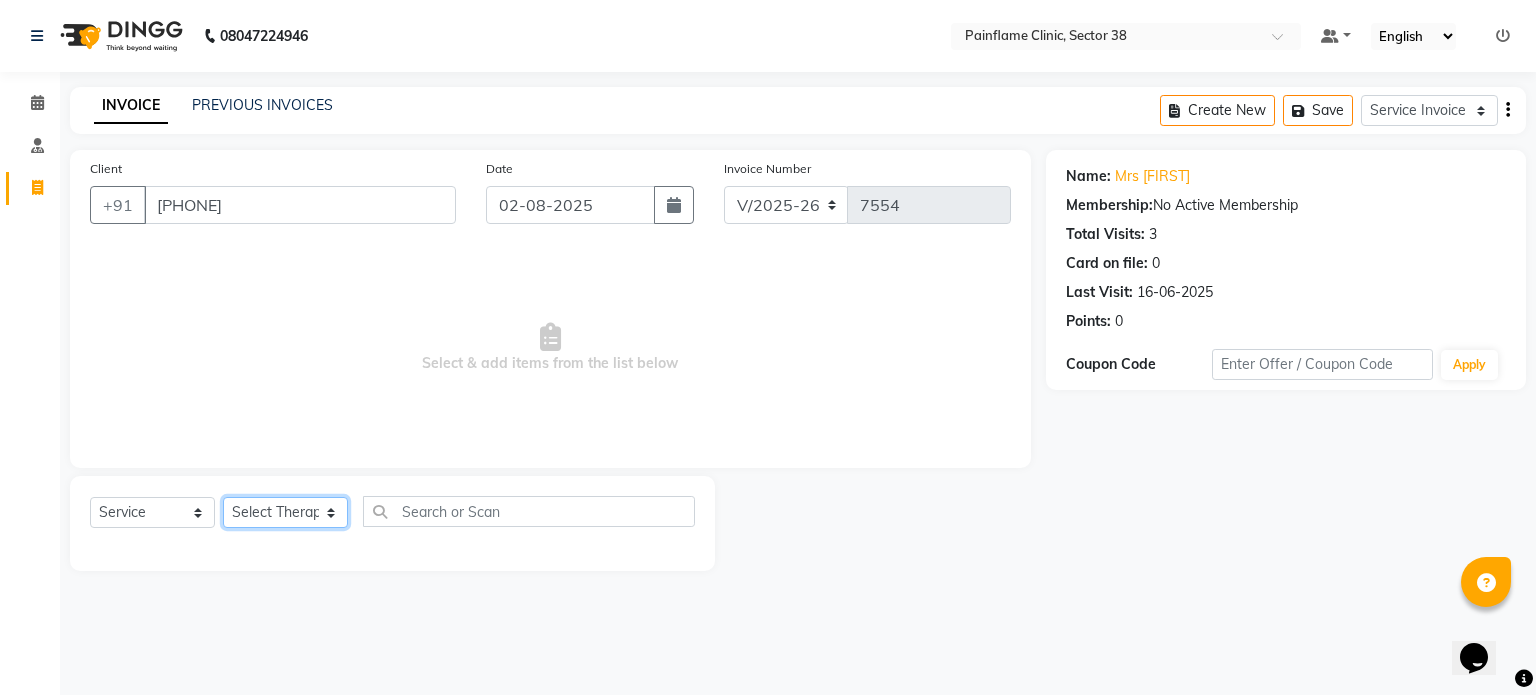 select on "20212" 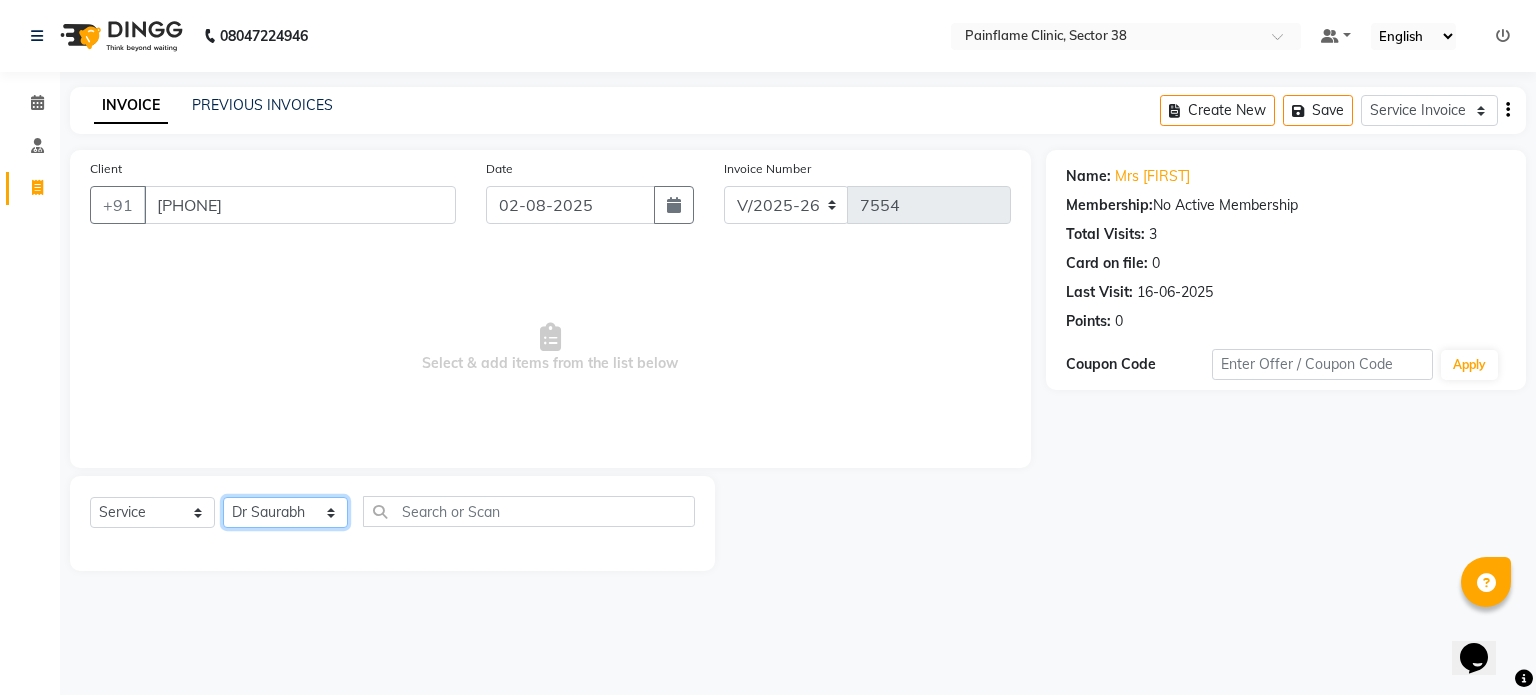 click on "Select Therapist Dr Durgesh Dr Harish Dr Ranjana Dr Saurabh Dr. Suraj Dr. Tejpal Mehlawat KUSHAL MOHIT SEMWAL Nancy Singhai Reception 1  Reception 2 Reception 3" 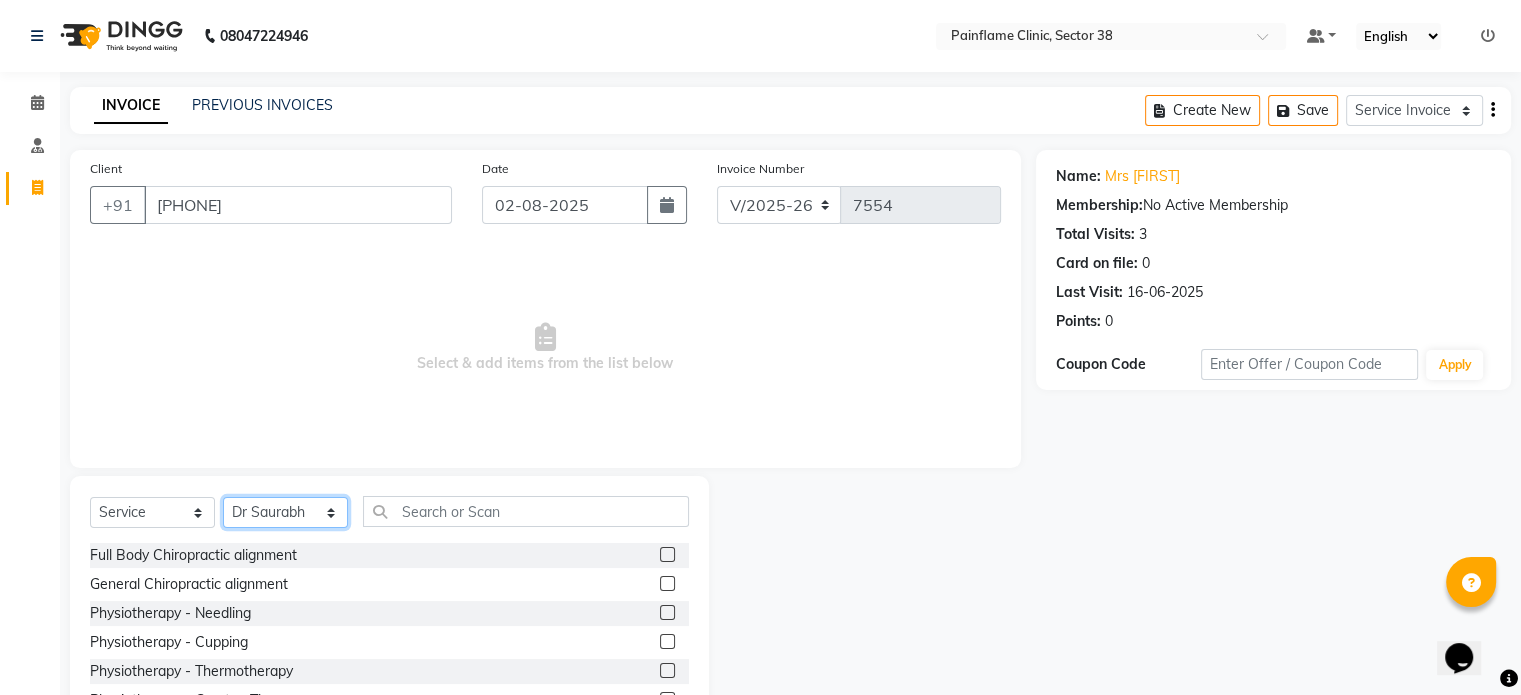 scroll, scrollTop: 119, scrollLeft: 0, axis: vertical 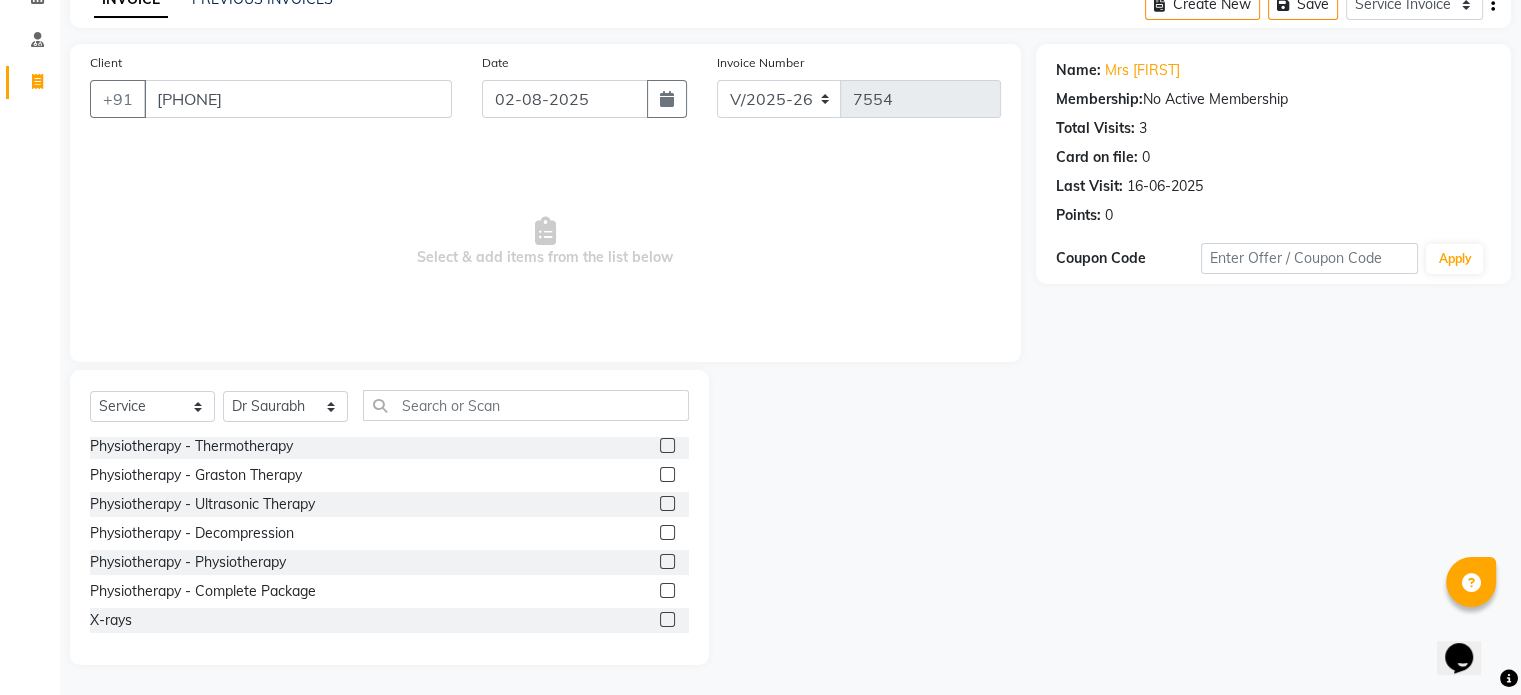 click 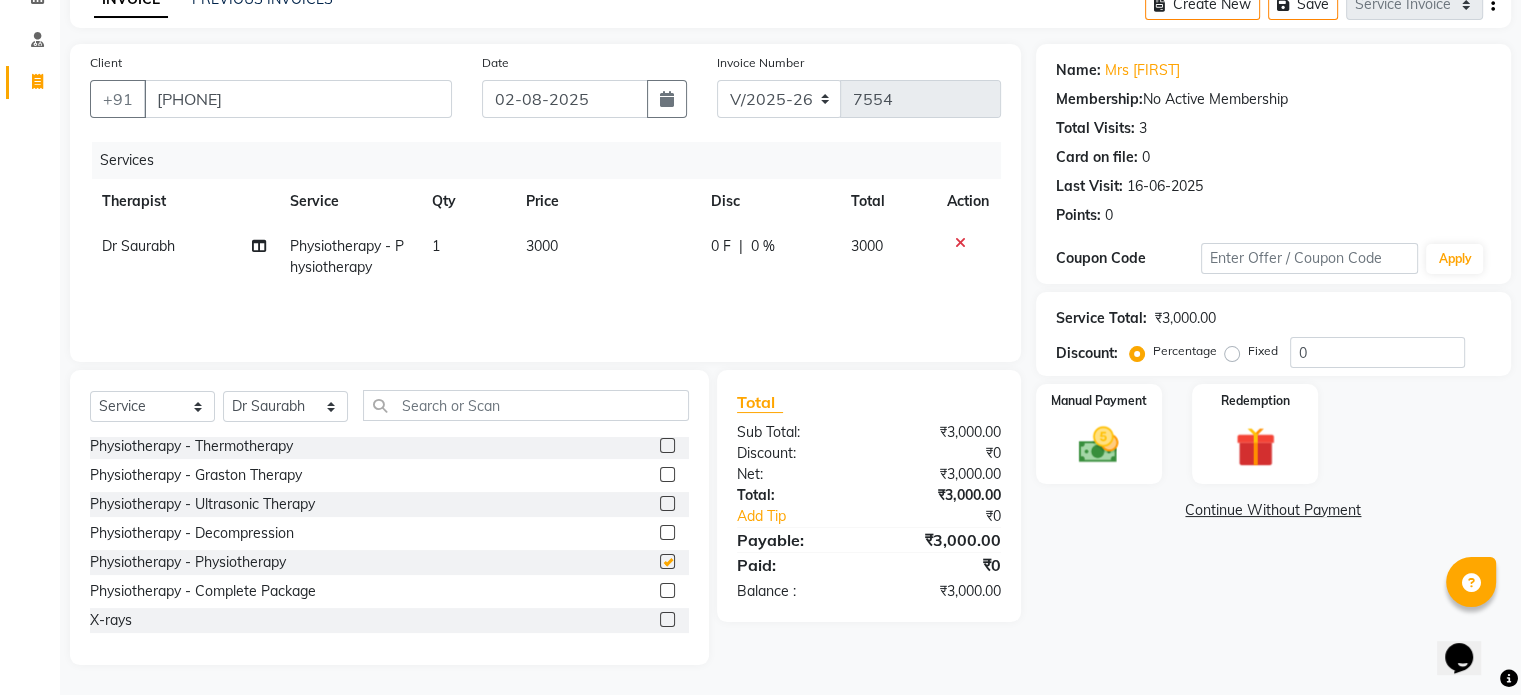 checkbox on "false" 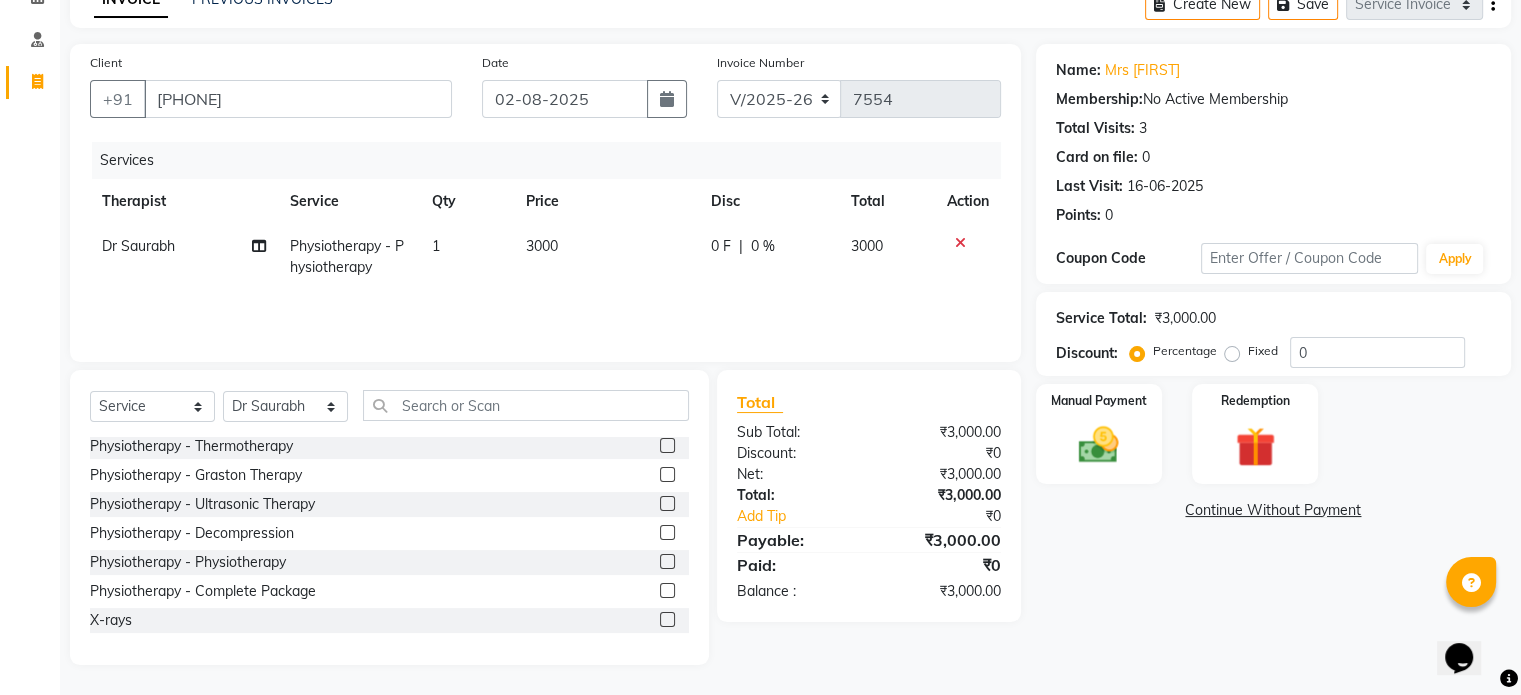 click on "3000" 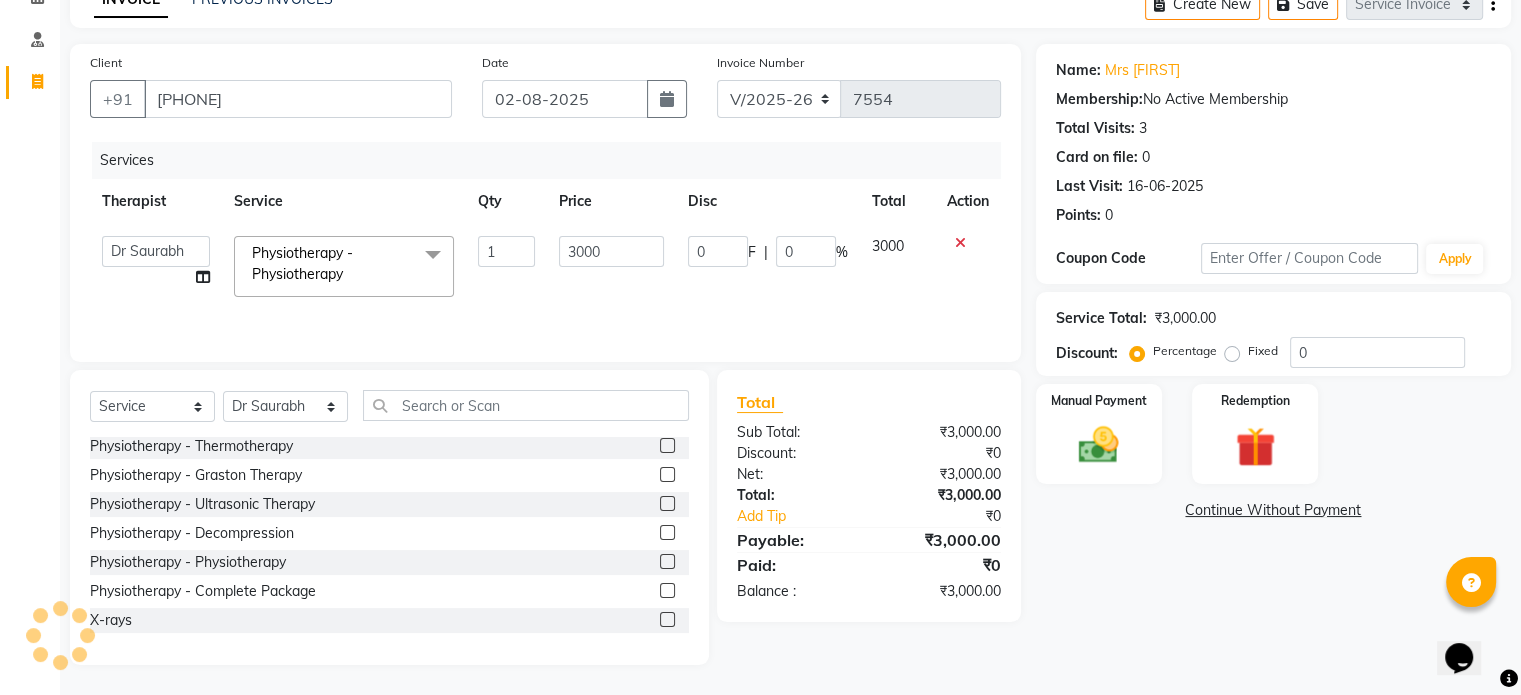 click on "3000" 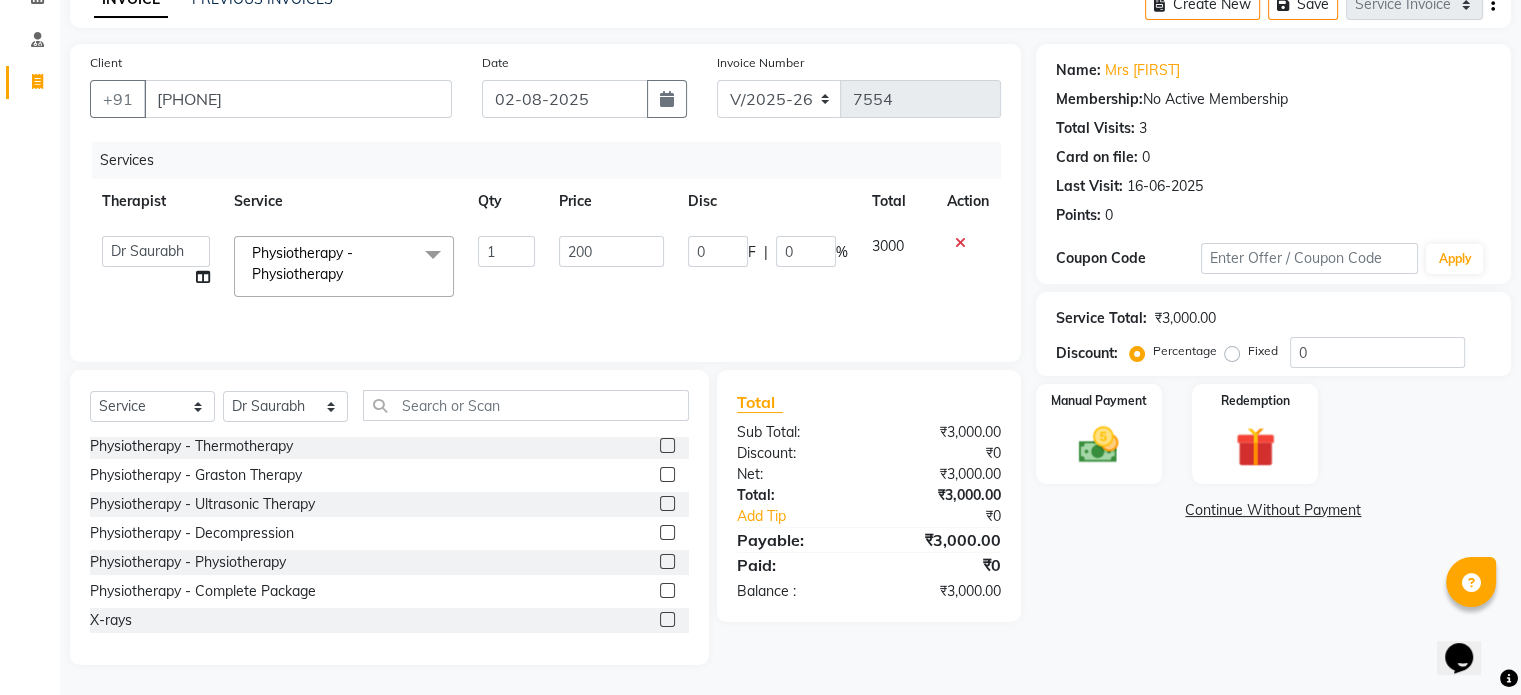 type on "2000" 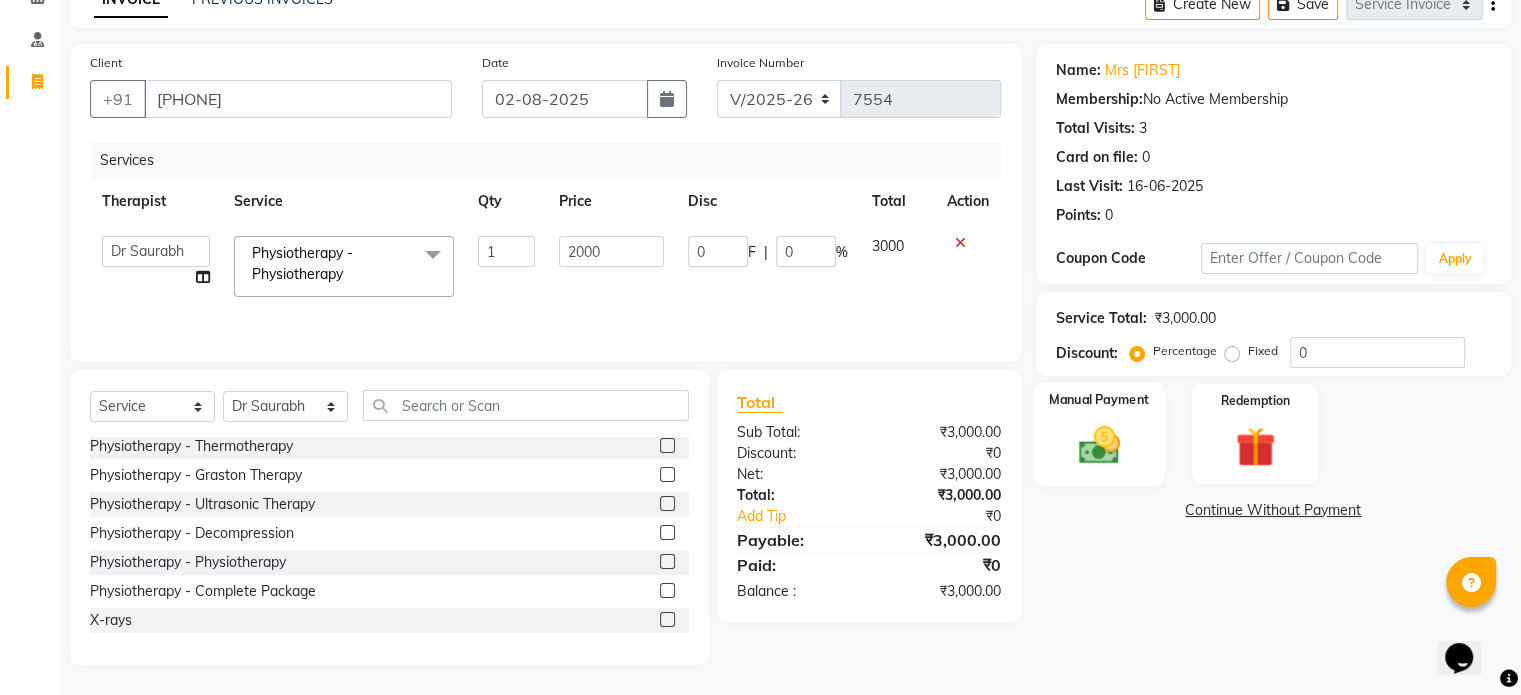 click 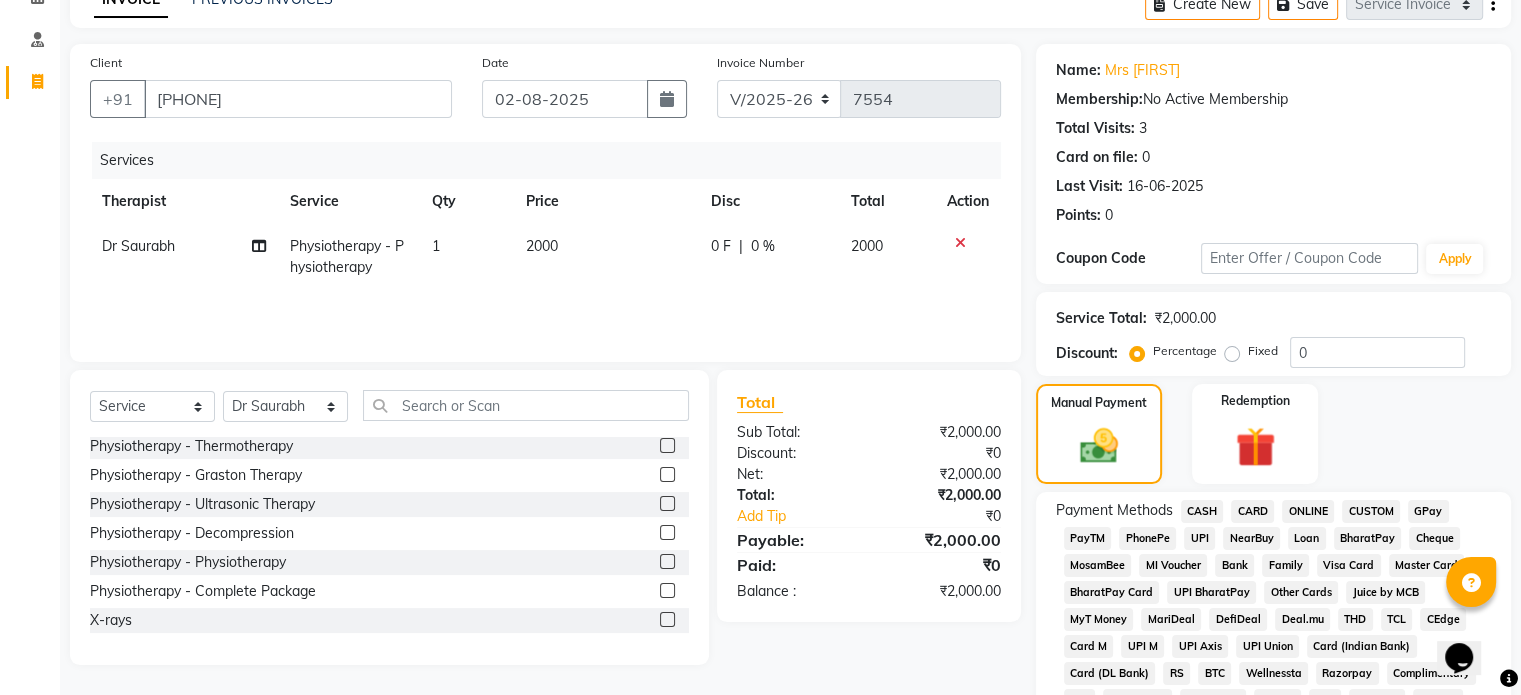 click on "UPI" 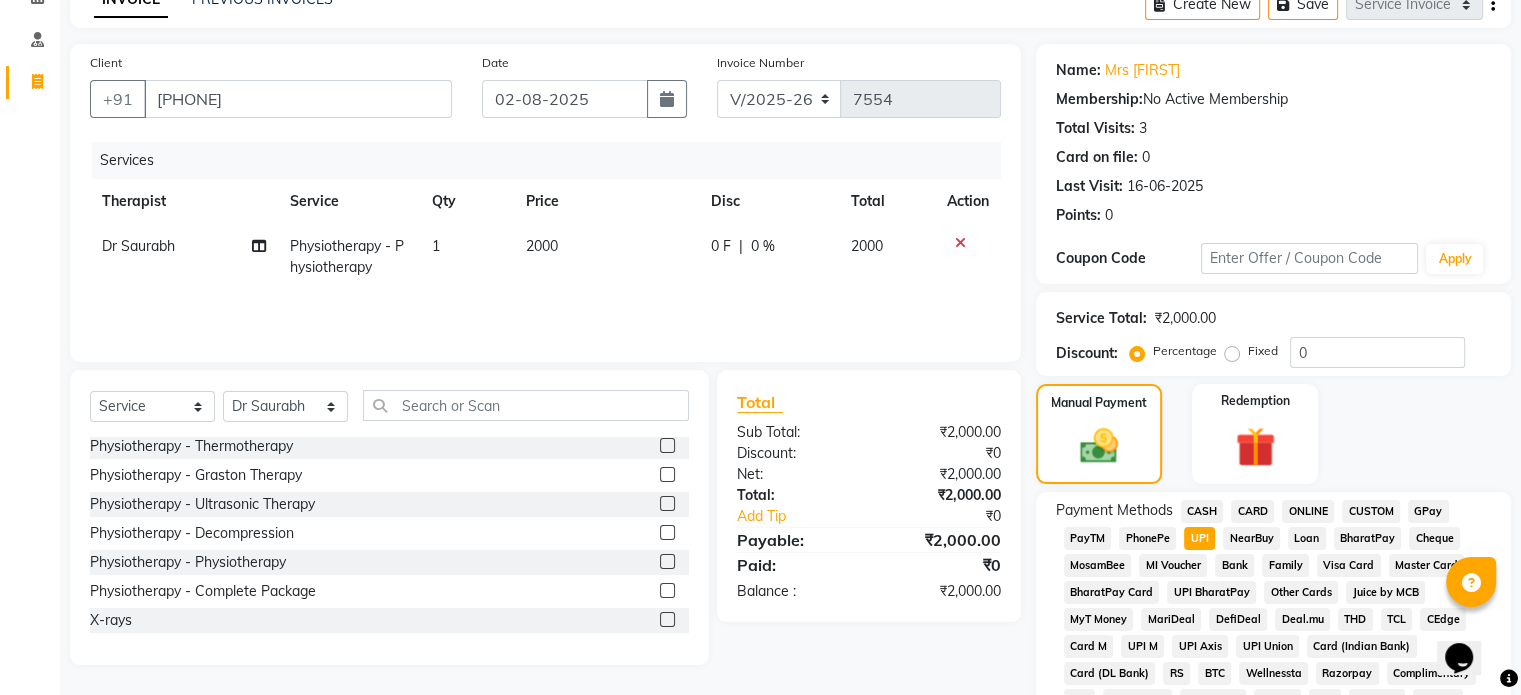 scroll, scrollTop: 652, scrollLeft: 0, axis: vertical 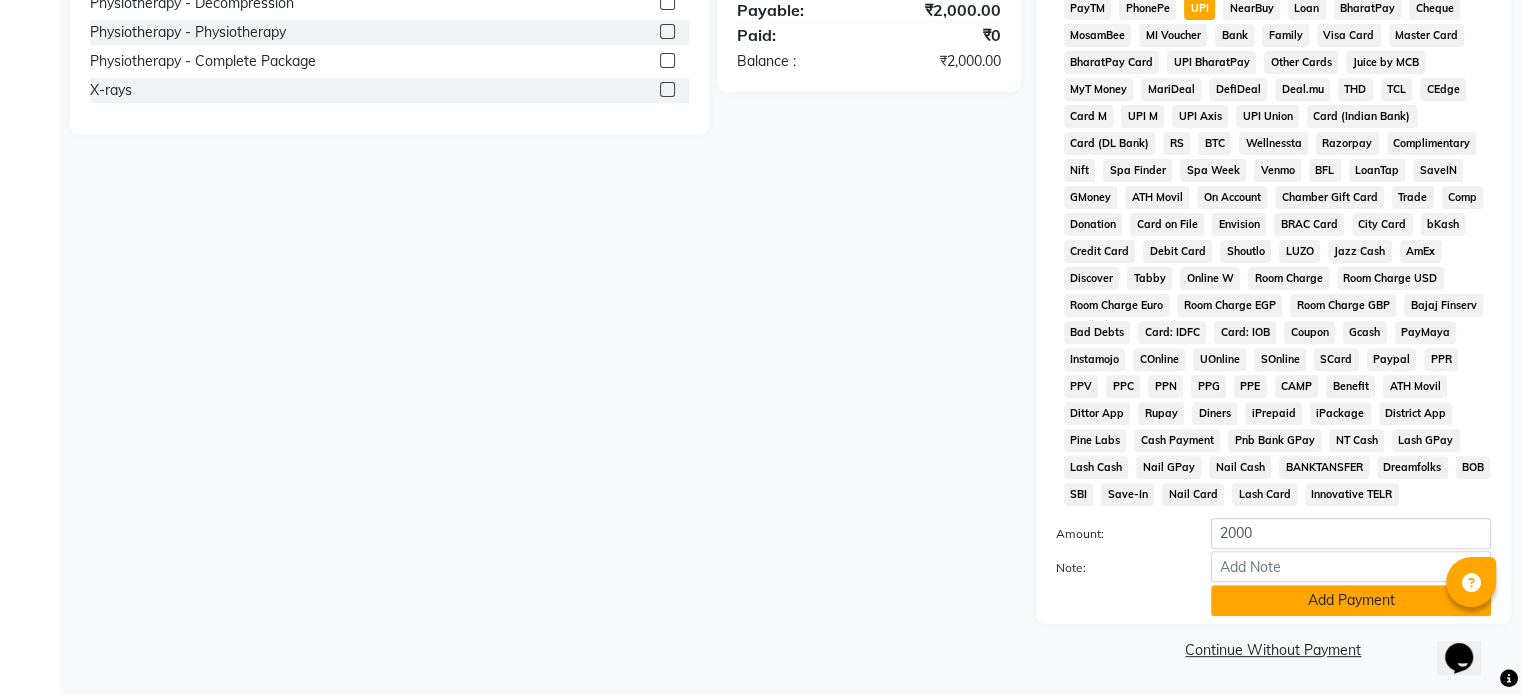 click on "Add Payment" 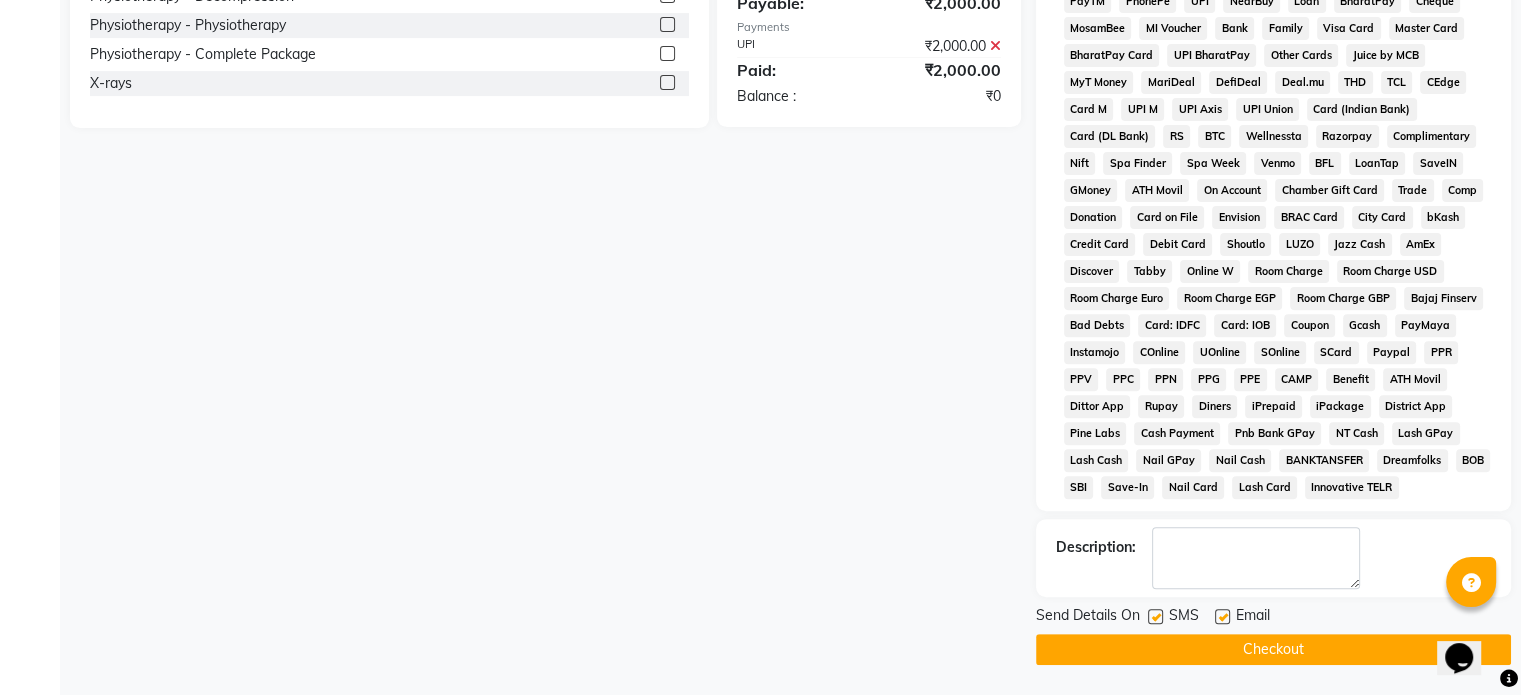 click 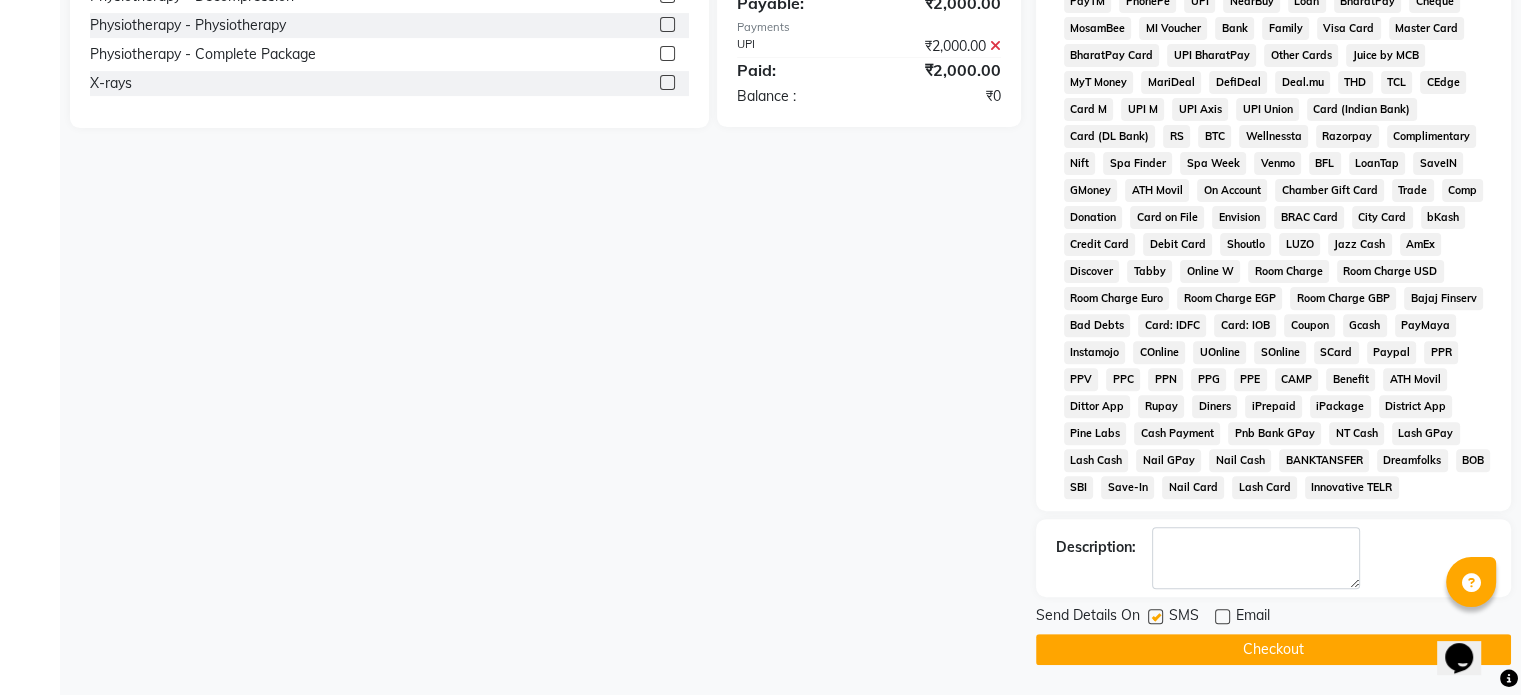 click 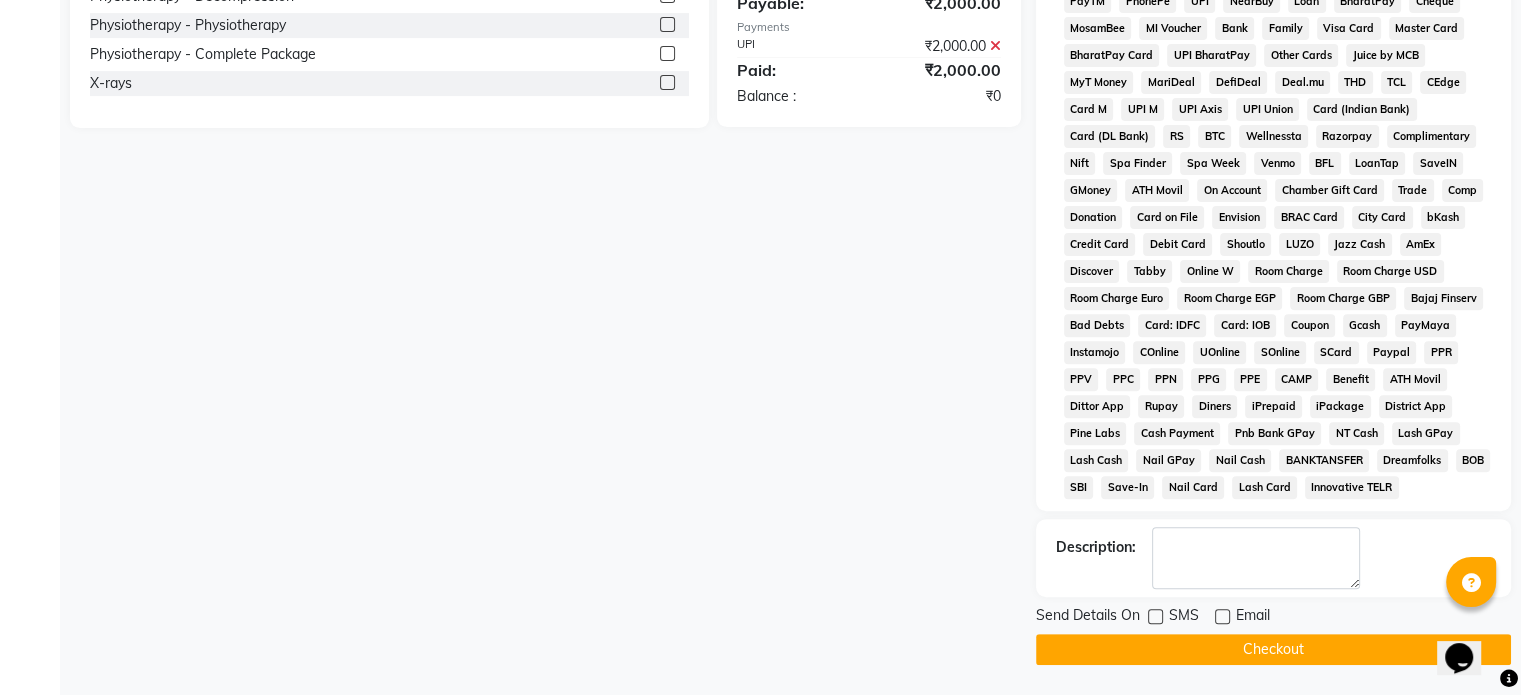 click on "Checkout" 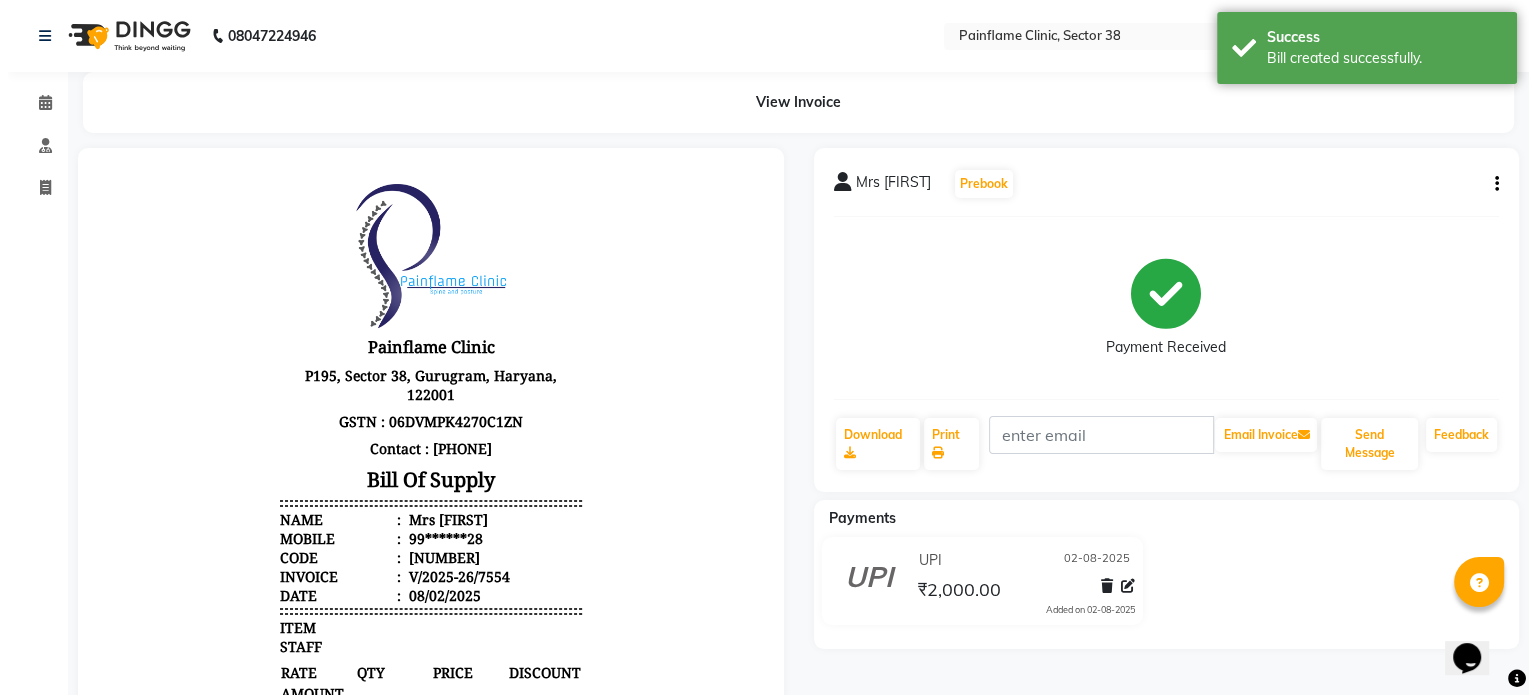scroll, scrollTop: 0, scrollLeft: 0, axis: both 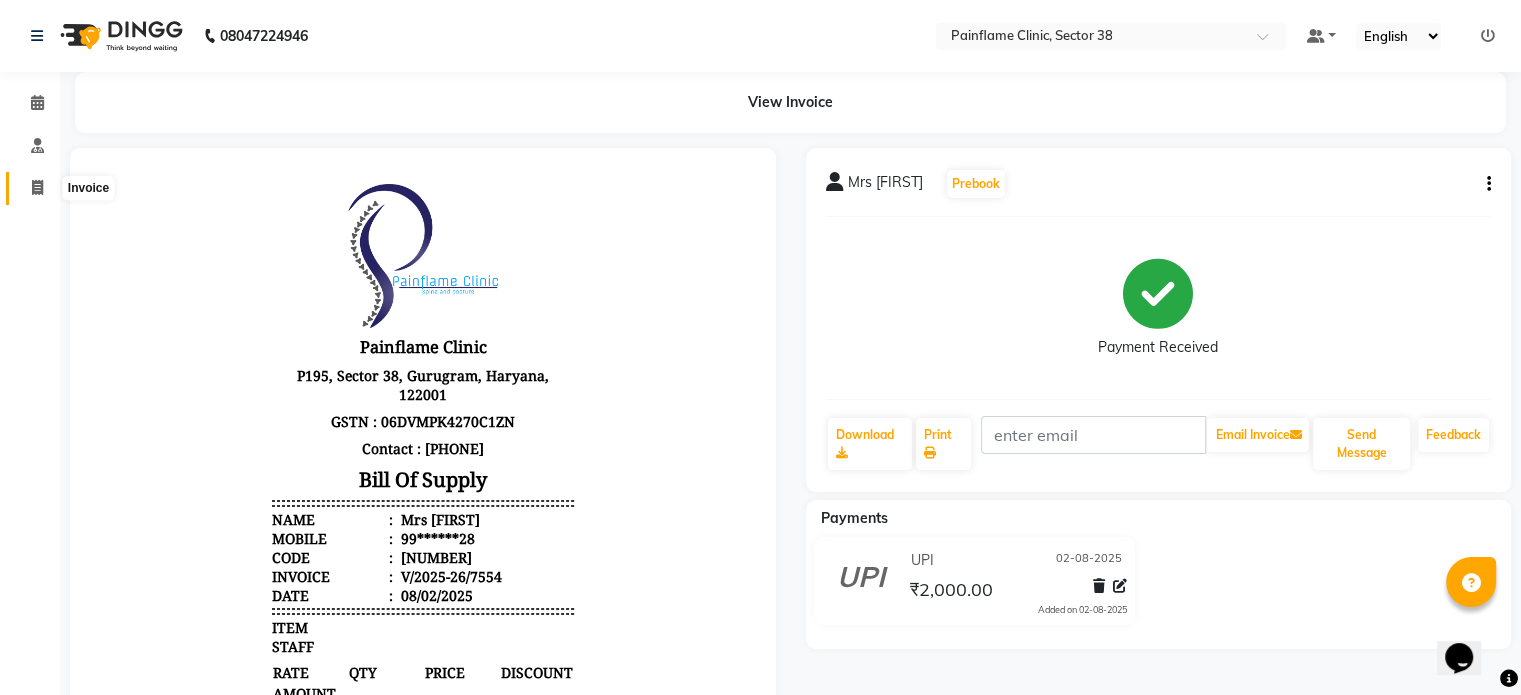 click 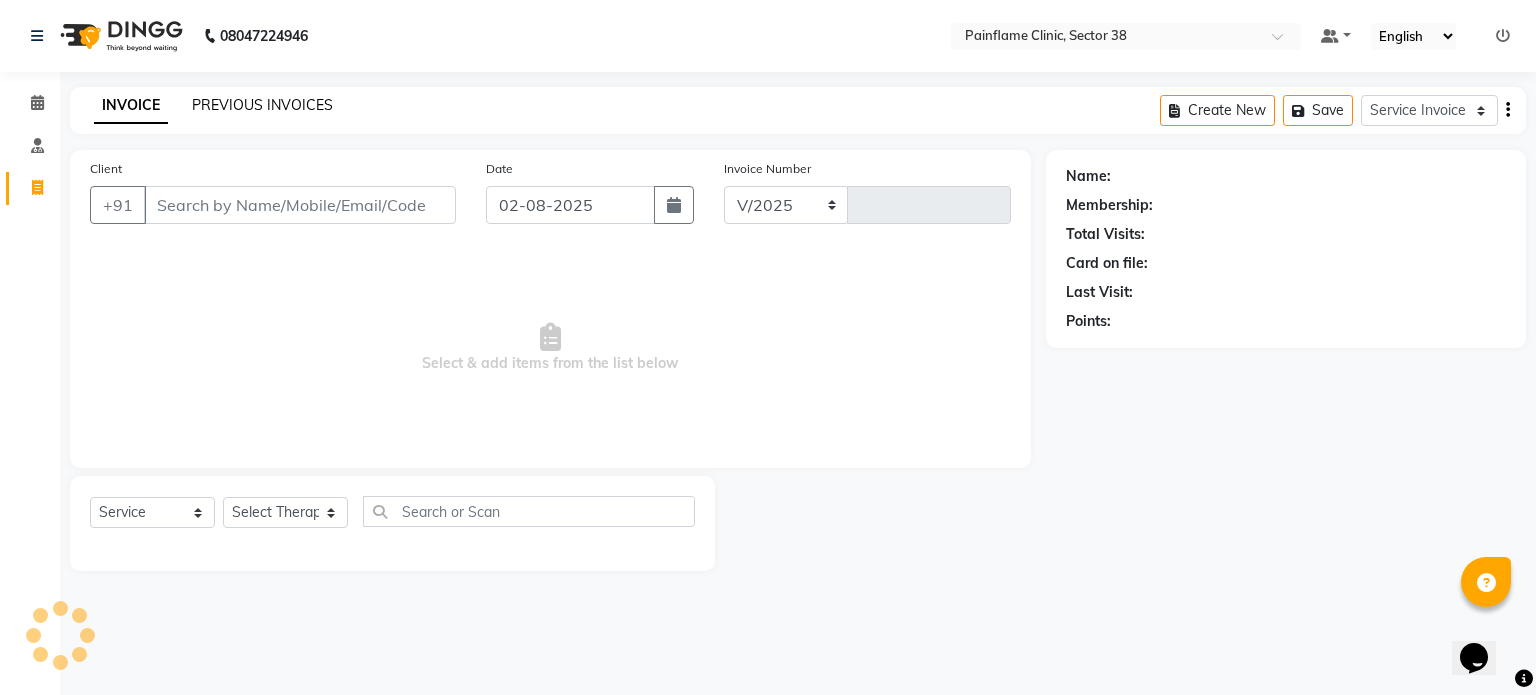 select on "3964" 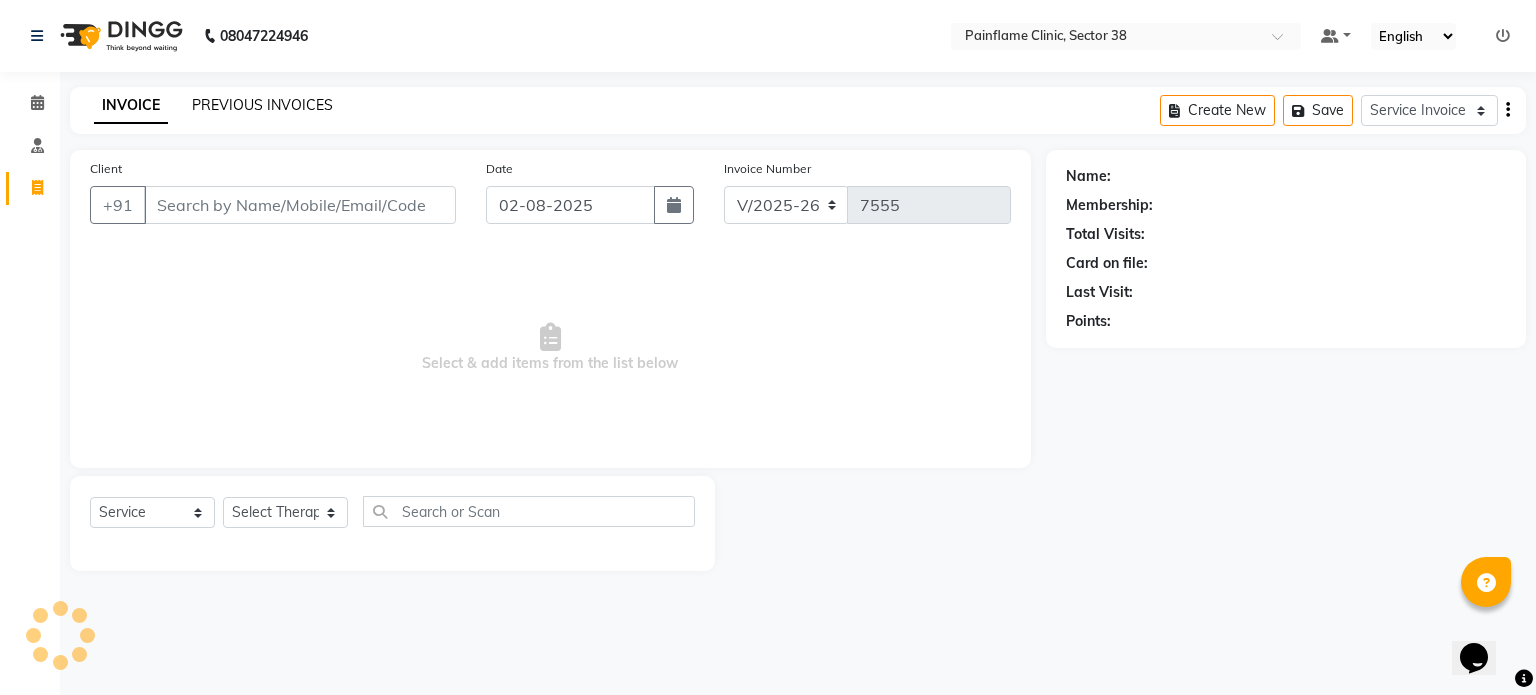 click on "PREVIOUS INVOICES" 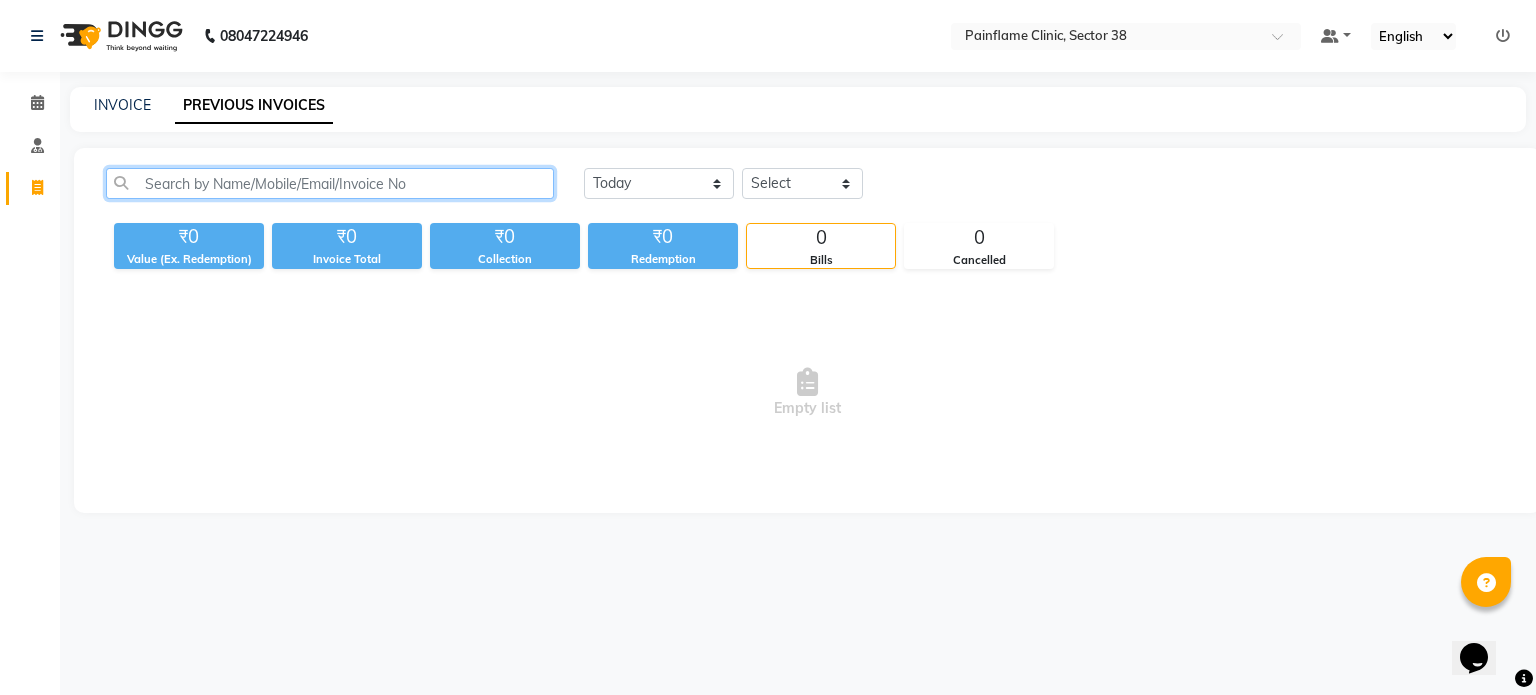 click 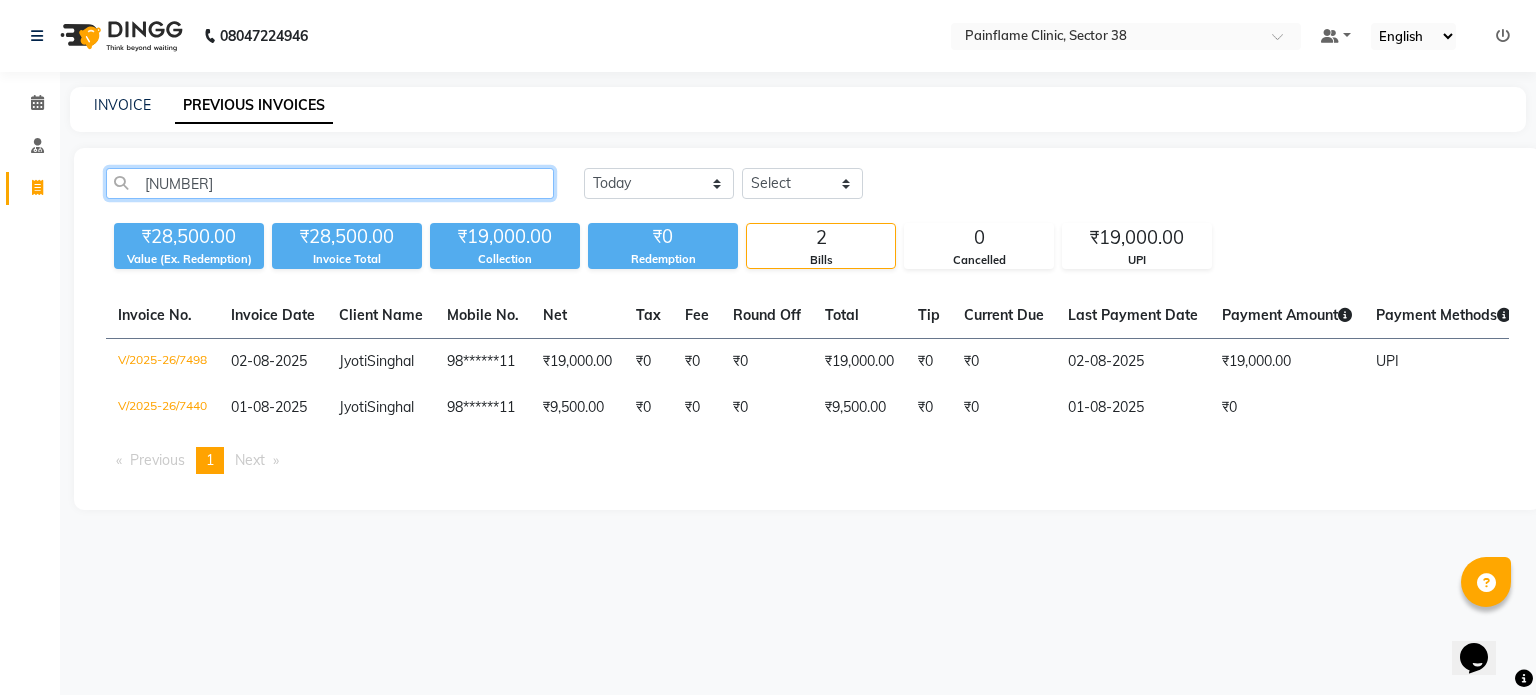 click on "[NUMBER]" 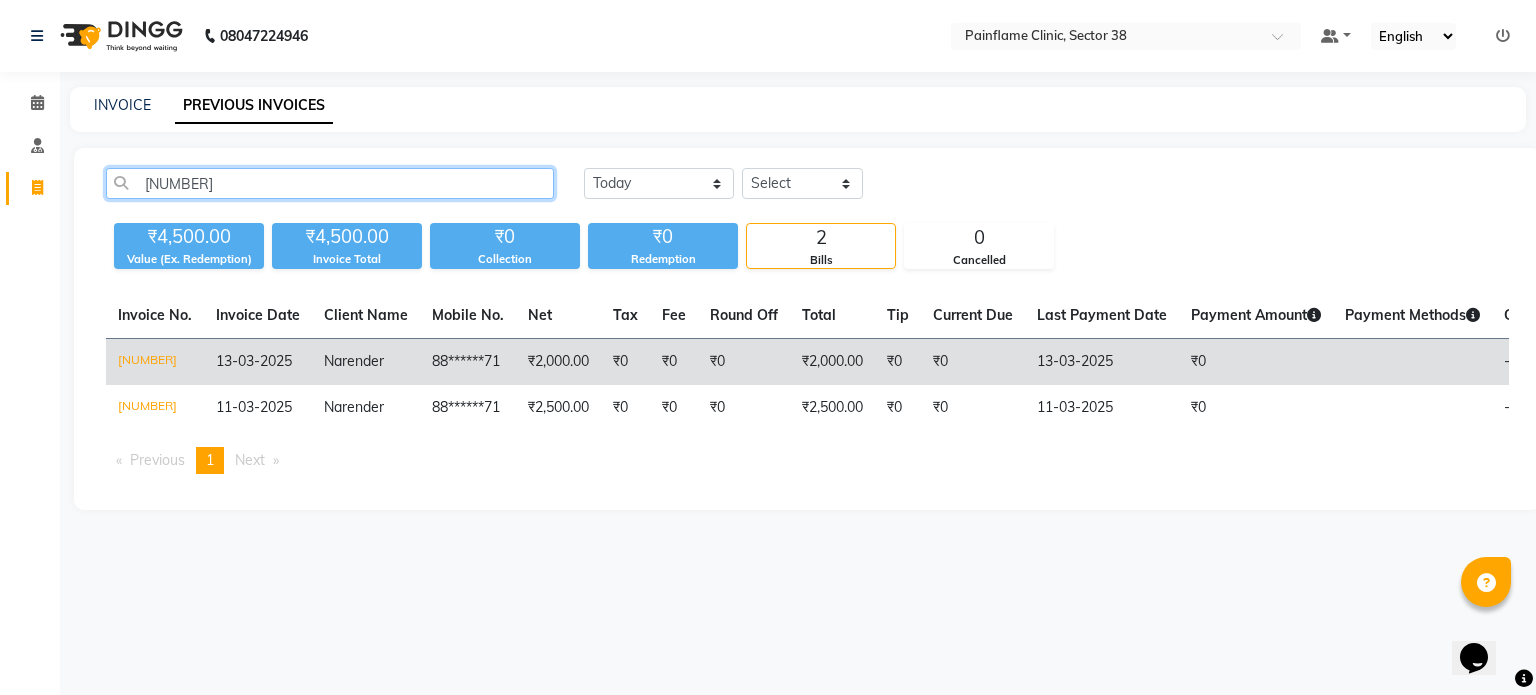 type on "[NUMBER]" 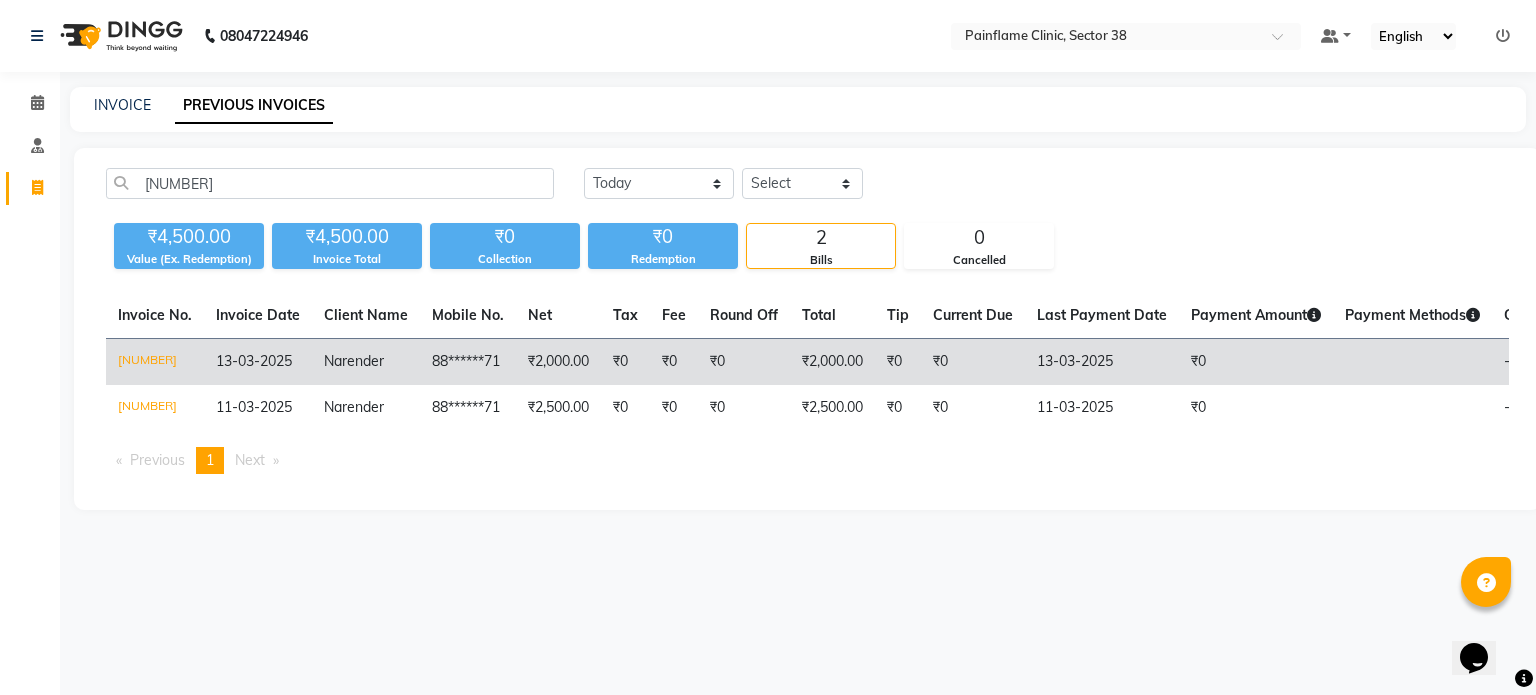 click on "Narender" 